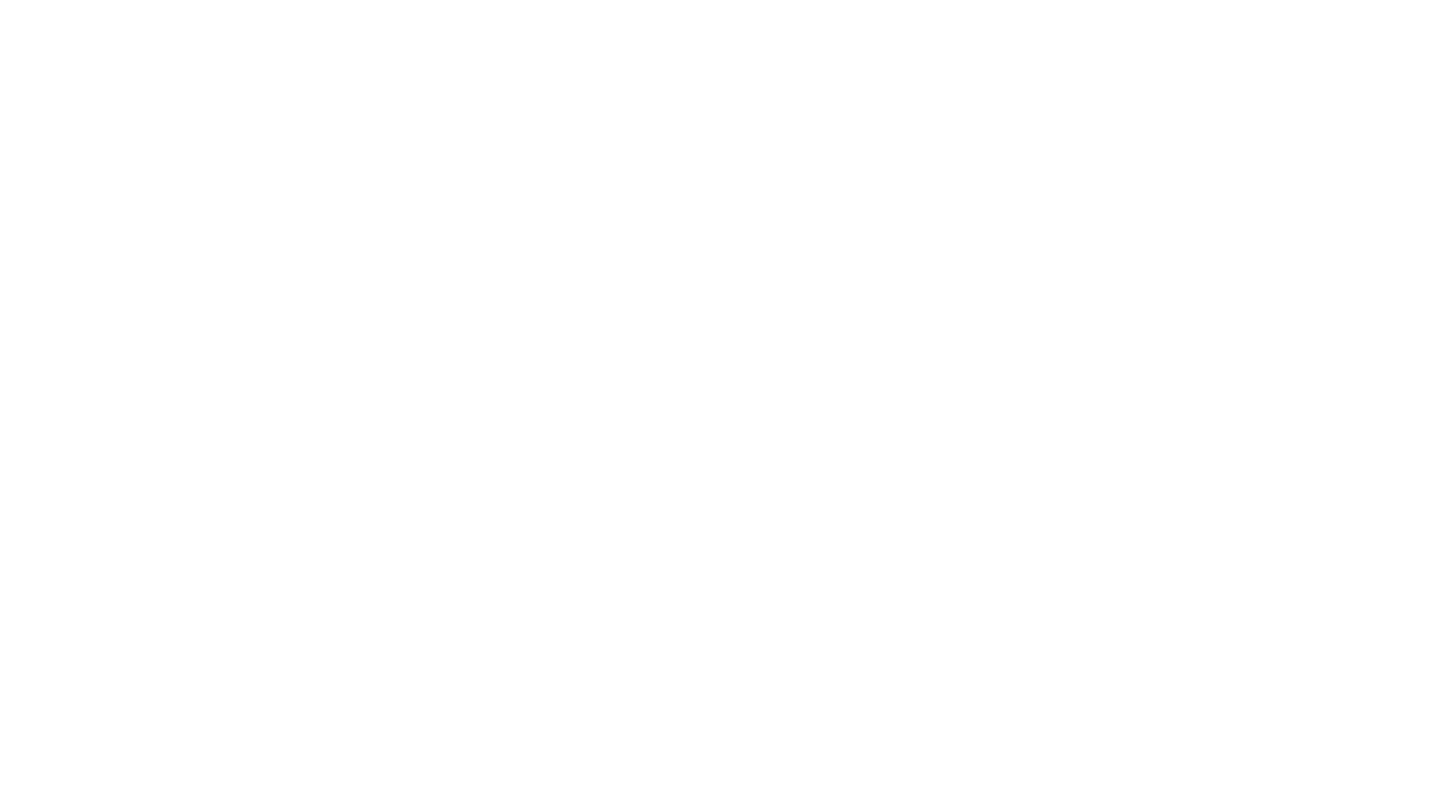 scroll, scrollTop: 0, scrollLeft: 0, axis: both 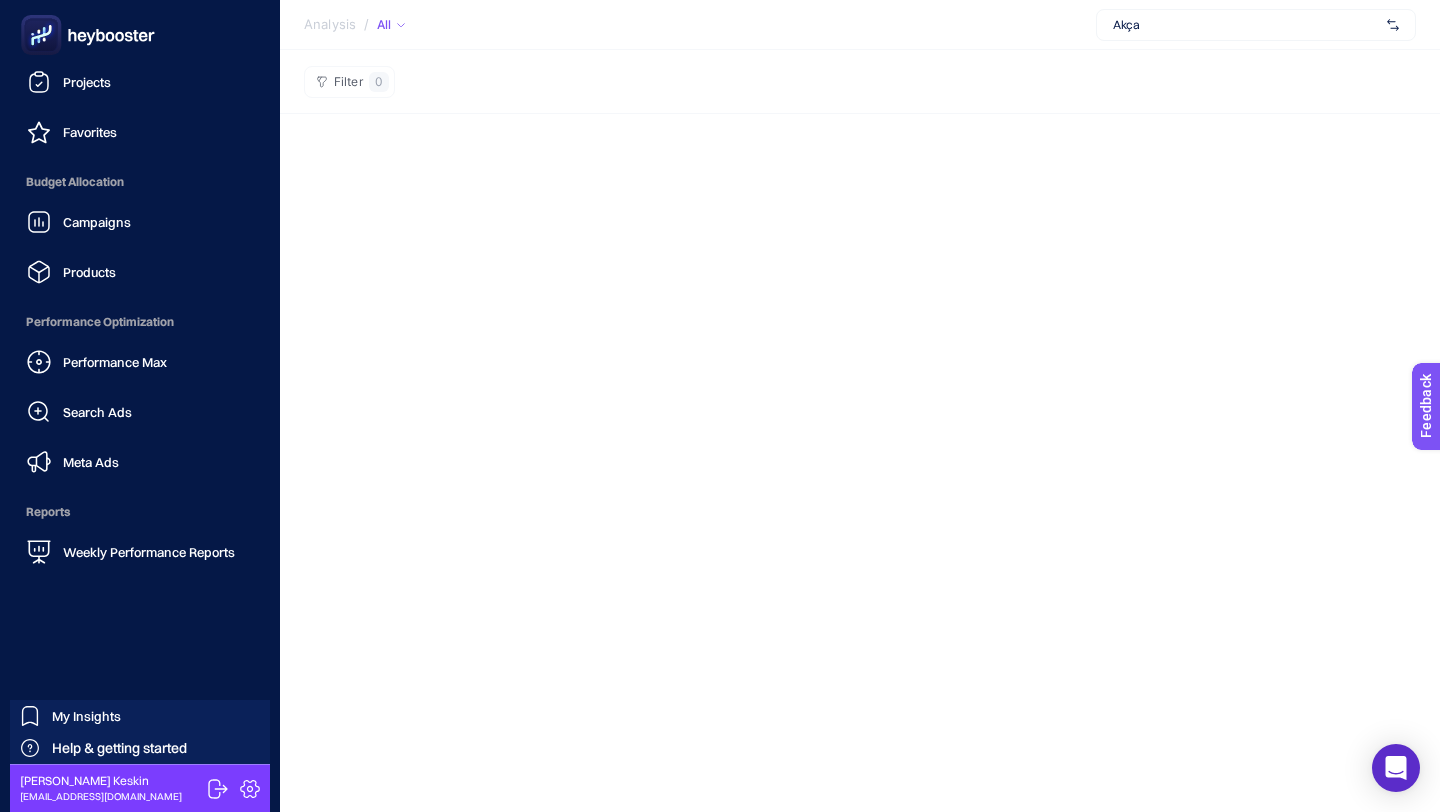 click 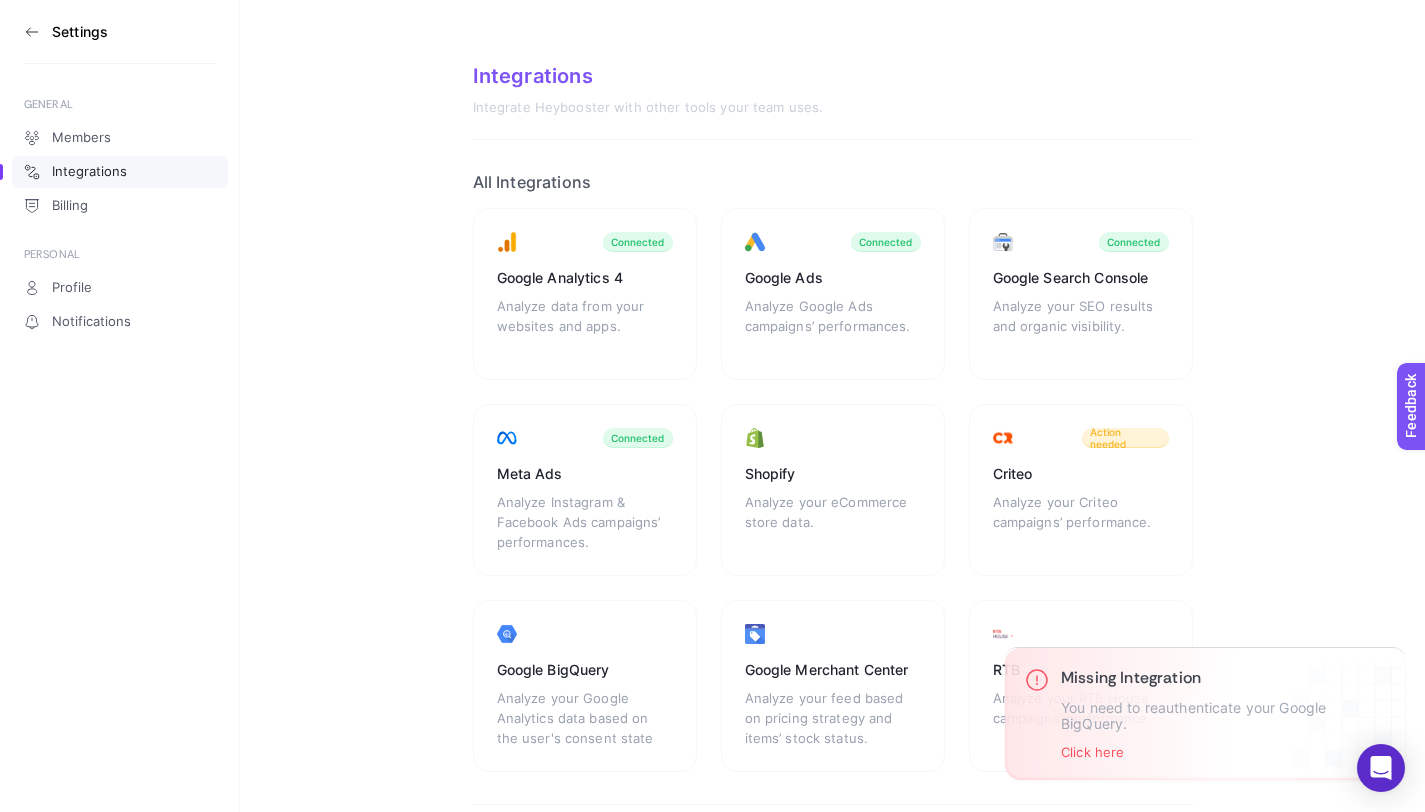 click 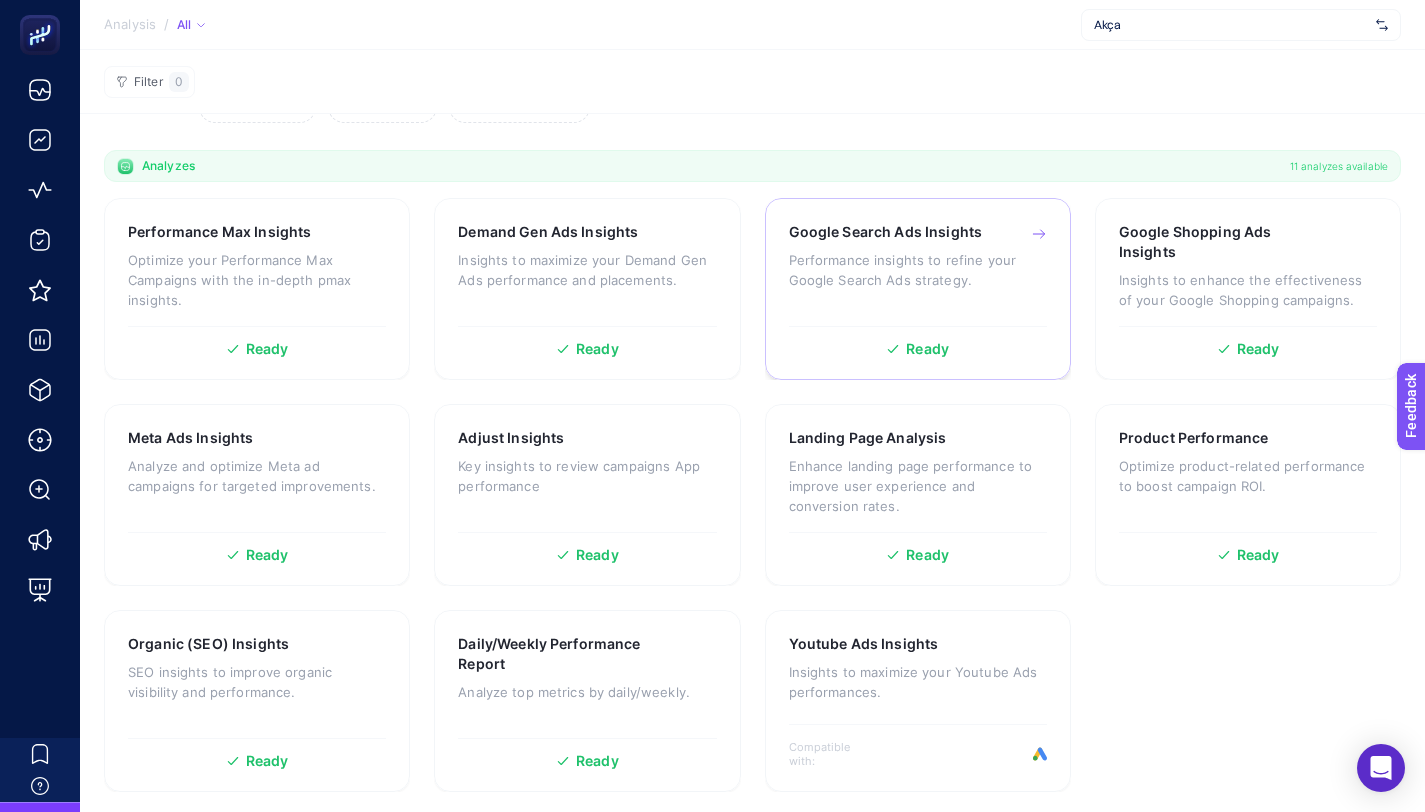 scroll, scrollTop: 0, scrollLeft: 0, axis: both 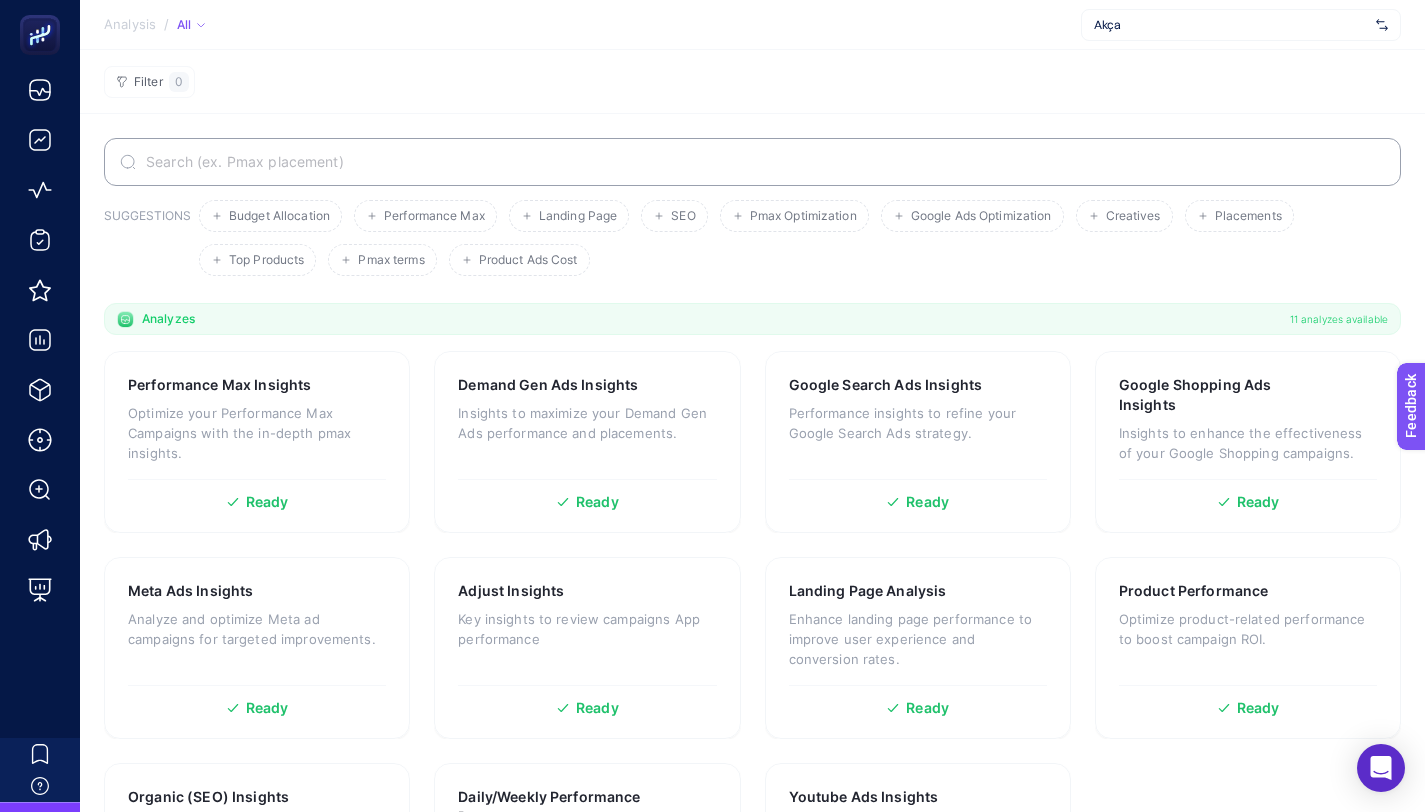 click on "Akça" at bounding box center [1231, 25] 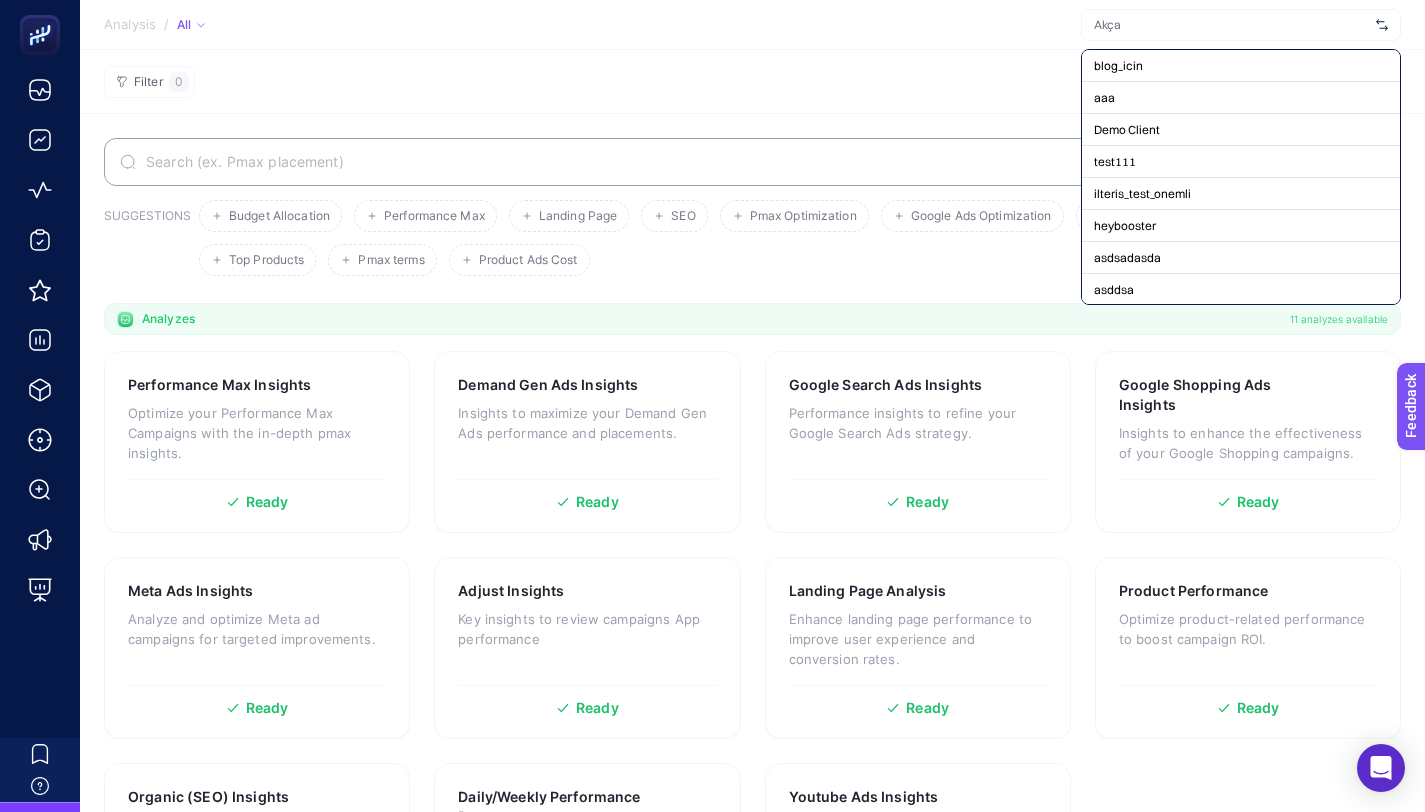 click at bounding box center [1231, 25] 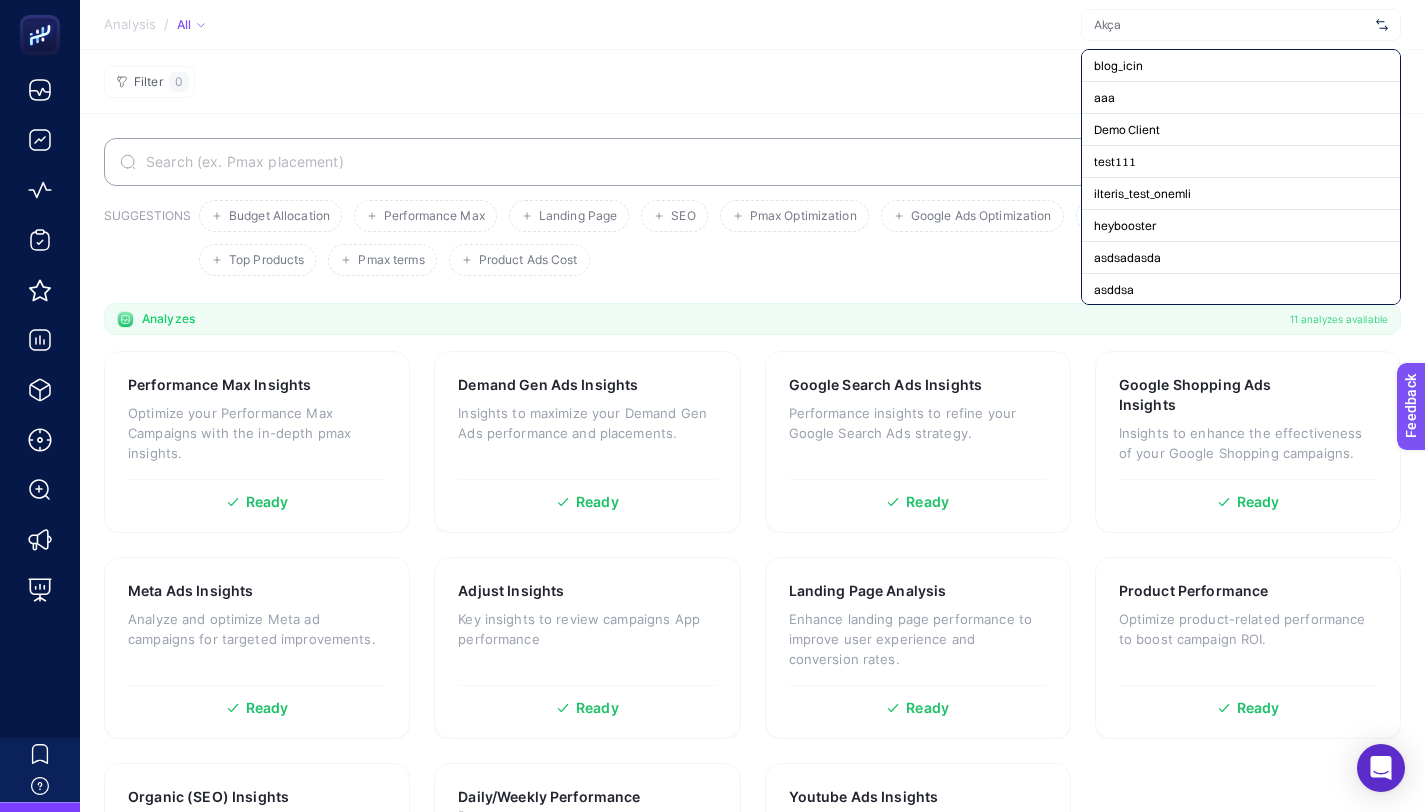 click on "Analysis / All  blog_icin aaa Demo Client test111 ilteris_test_onemli heybooster asdsadasda asddsa default_notification_test asaasa ilteris_client mototourmate [SECURITY_DATA] ilteriskeskin_blog Lova [URL][DOMAIN_NAME] NewssAI KadroKralı Akça [PERSON_NAME] Test 1 + Add New Client" 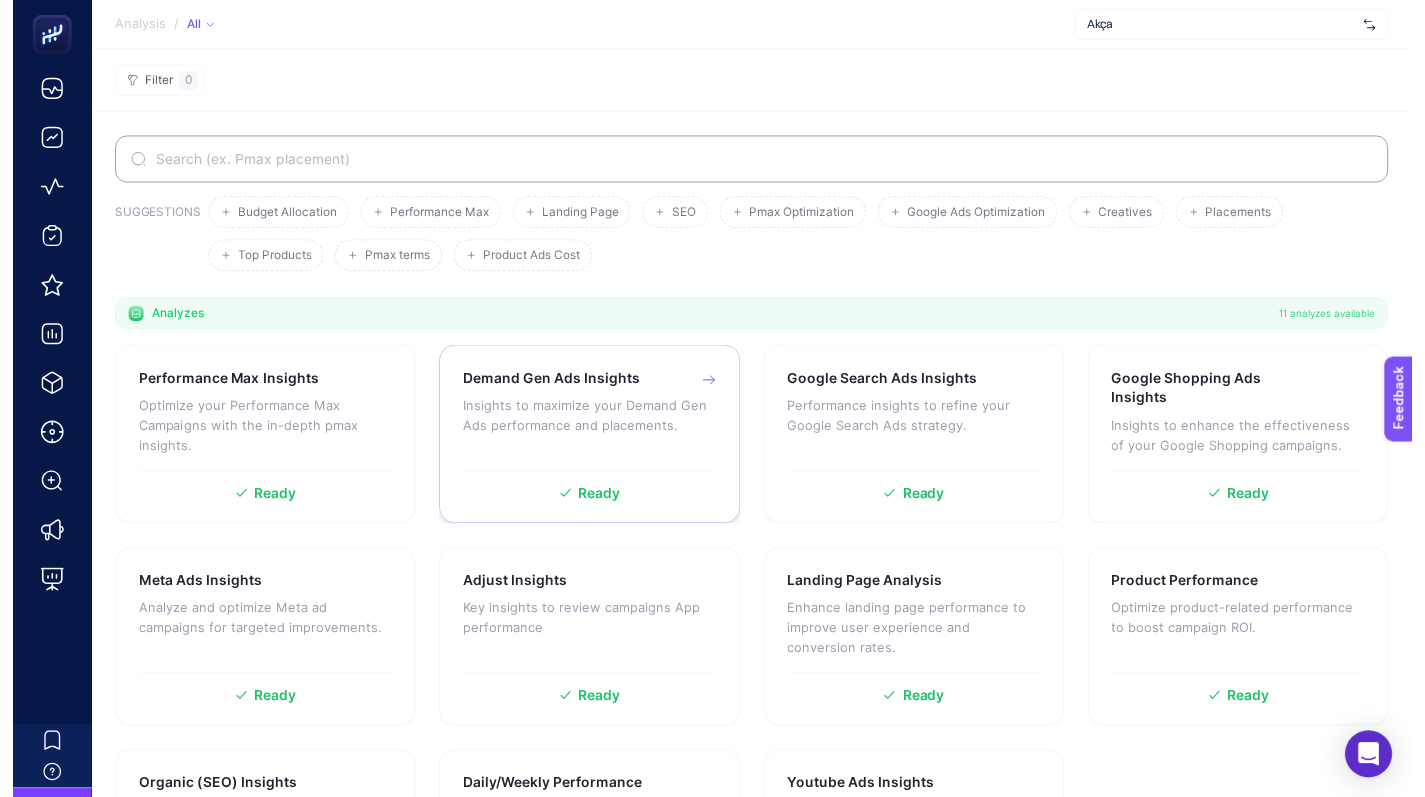 scroll, scrollTop: 112, scrollLeft: 0, axis: vertical 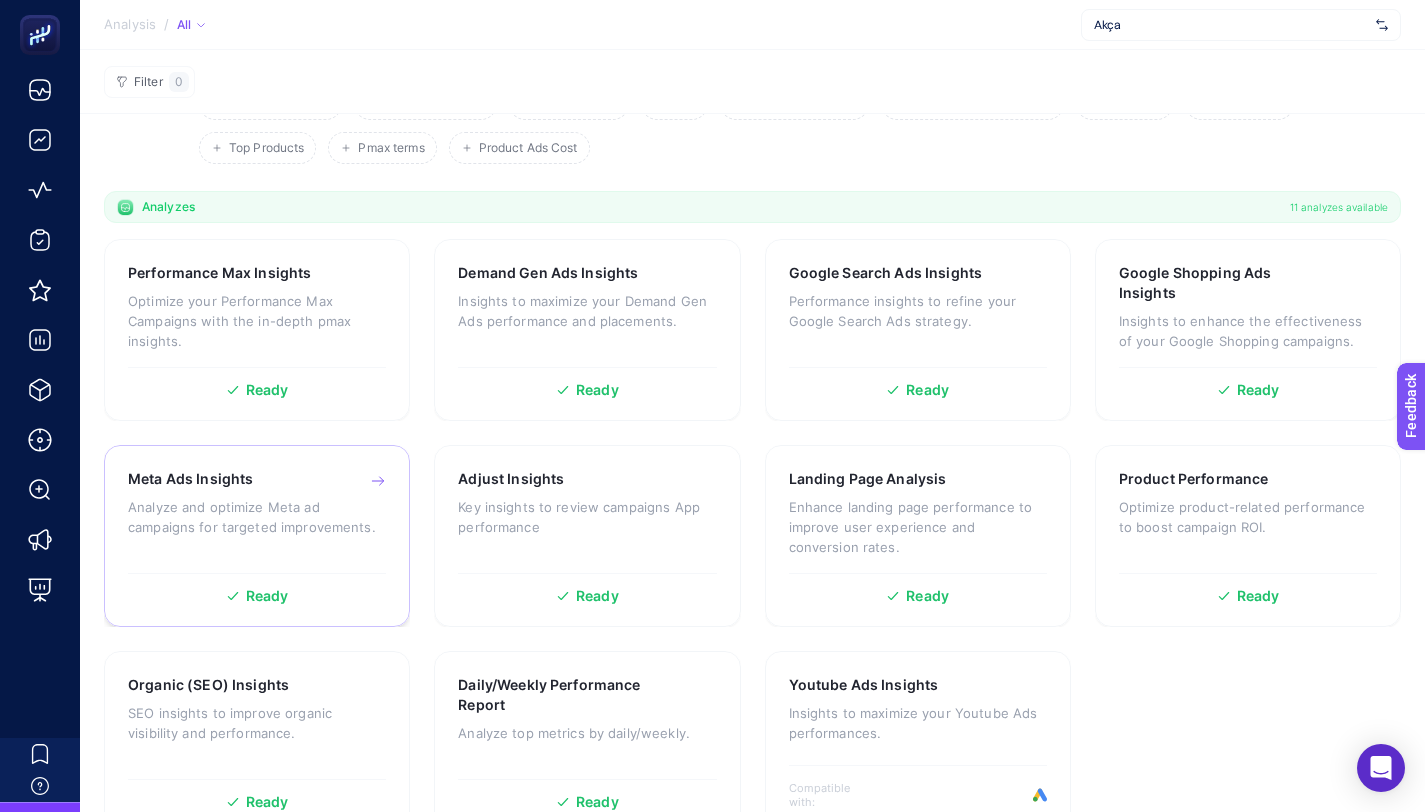 click on "Analyze and optimize Meta ad campaigns for targeted improvements." at bounding box center [257, 517] 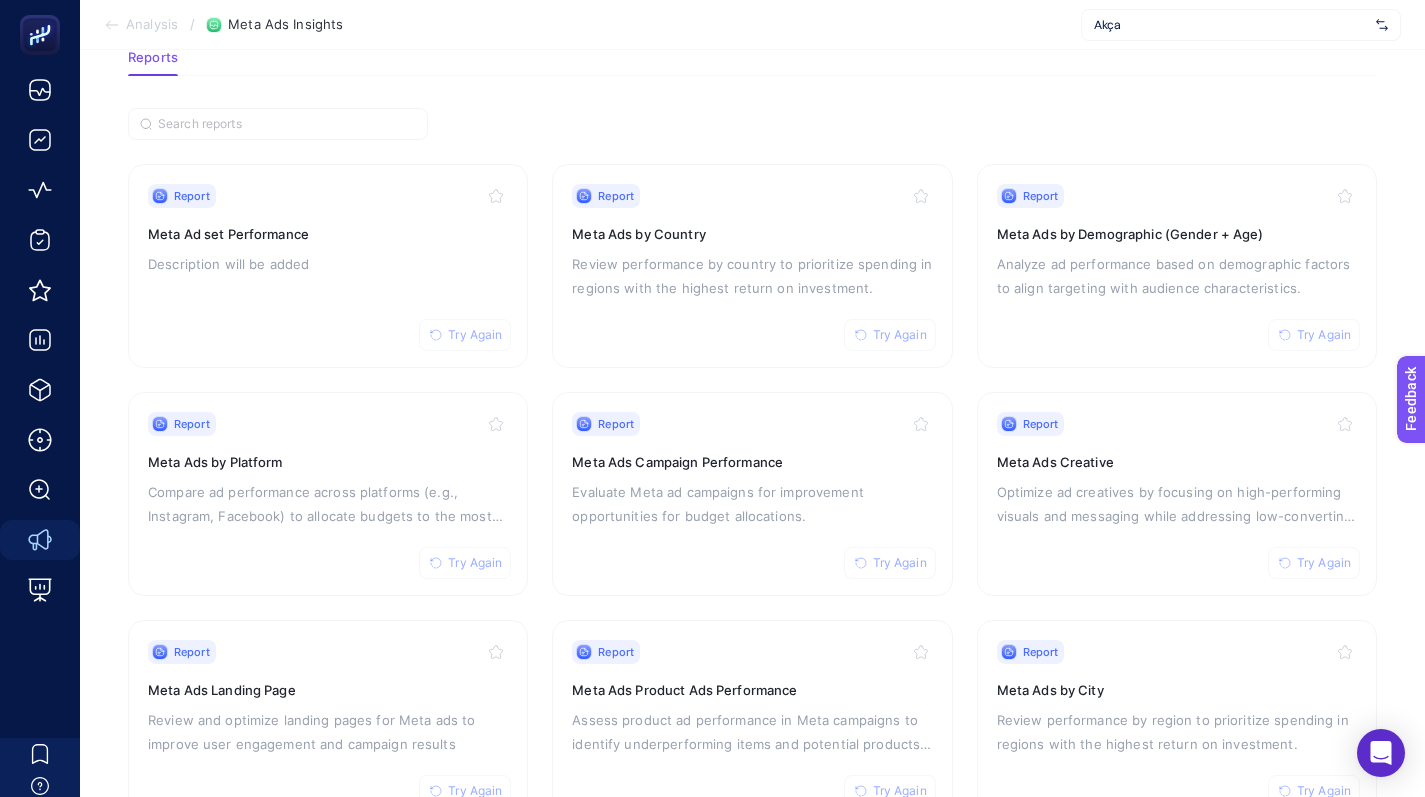scroll, scrollTop: 150, scrollLeft: 0, axis: vertical 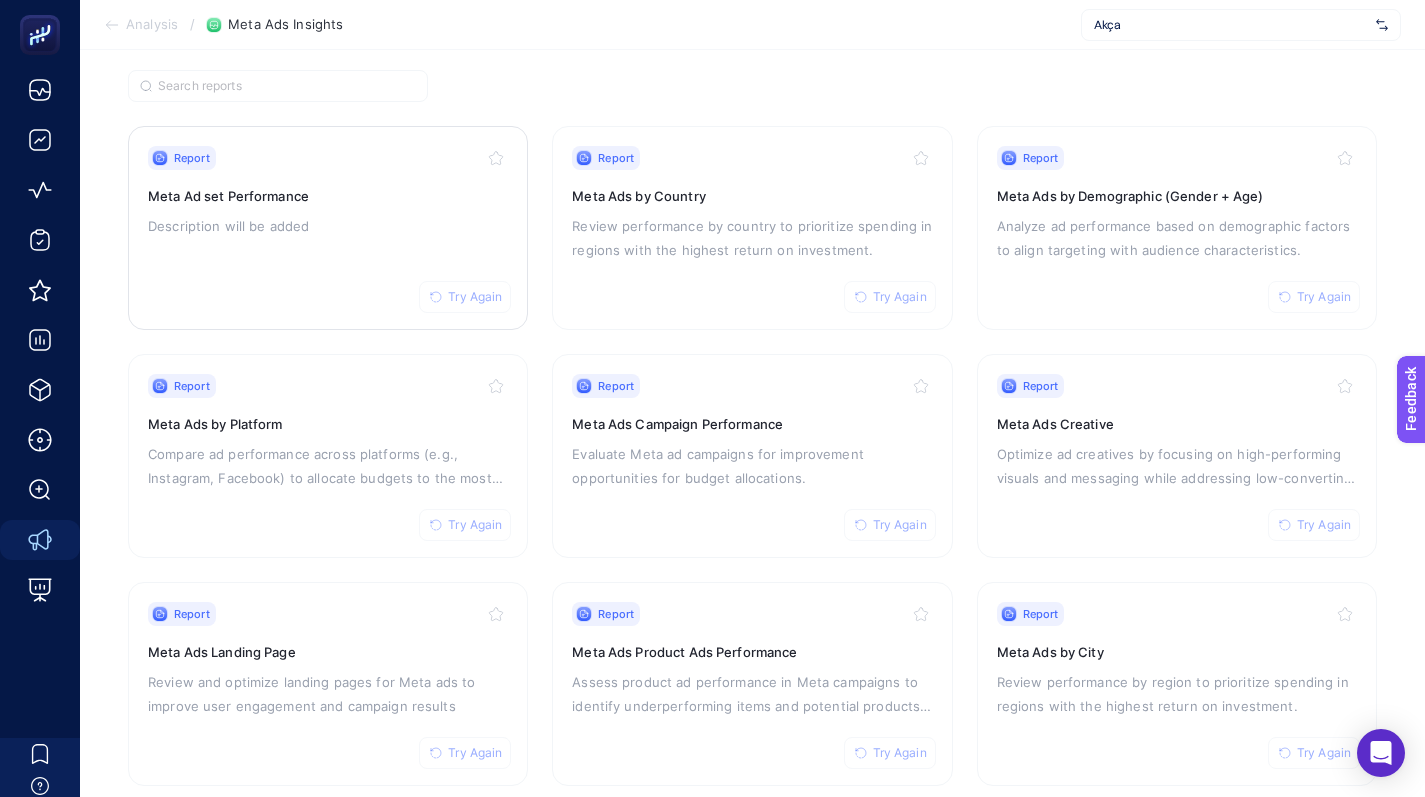 click on "Meta Ad set Performance" at bounding box center (328, 196) 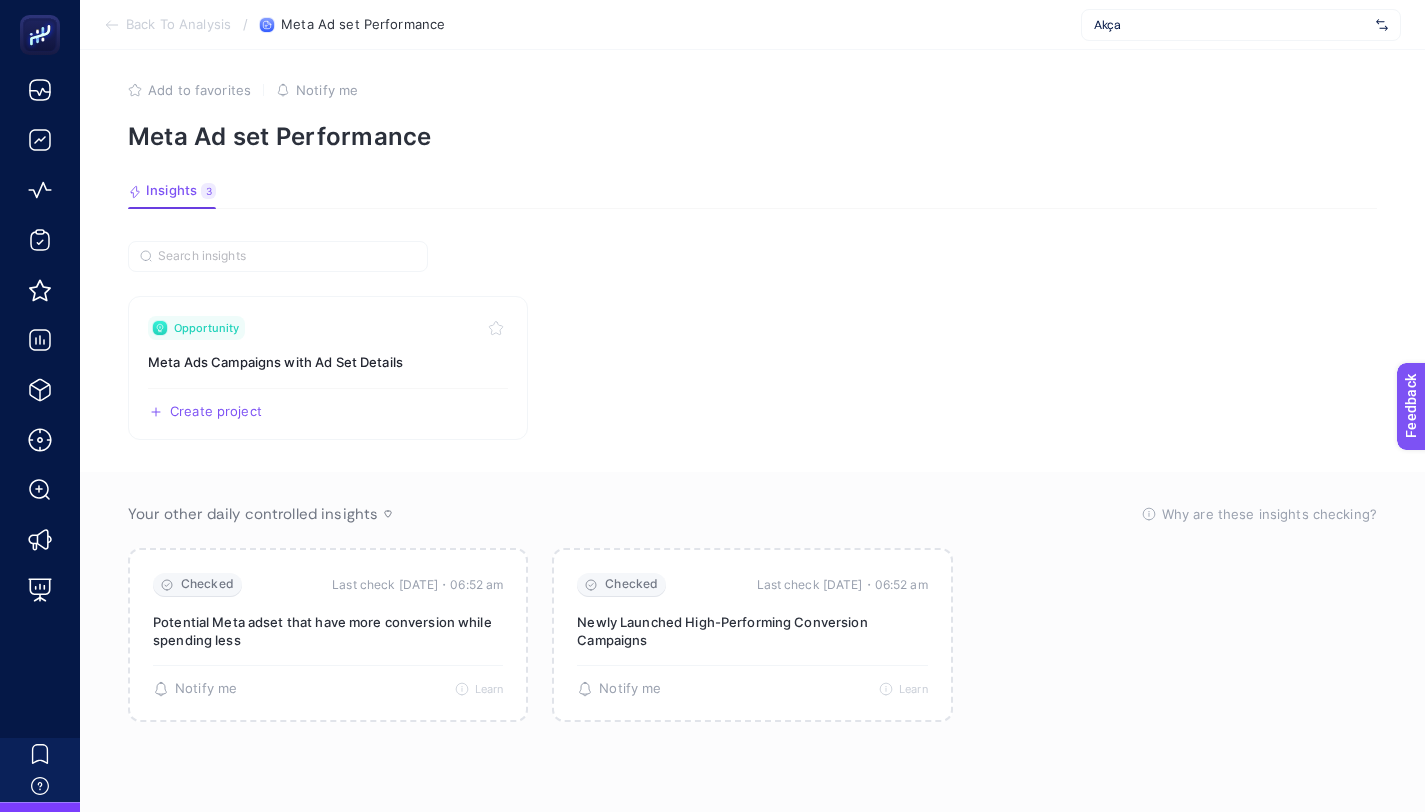 scroll, scrollTop: 8, scrollLeft: 0, axis: vertical 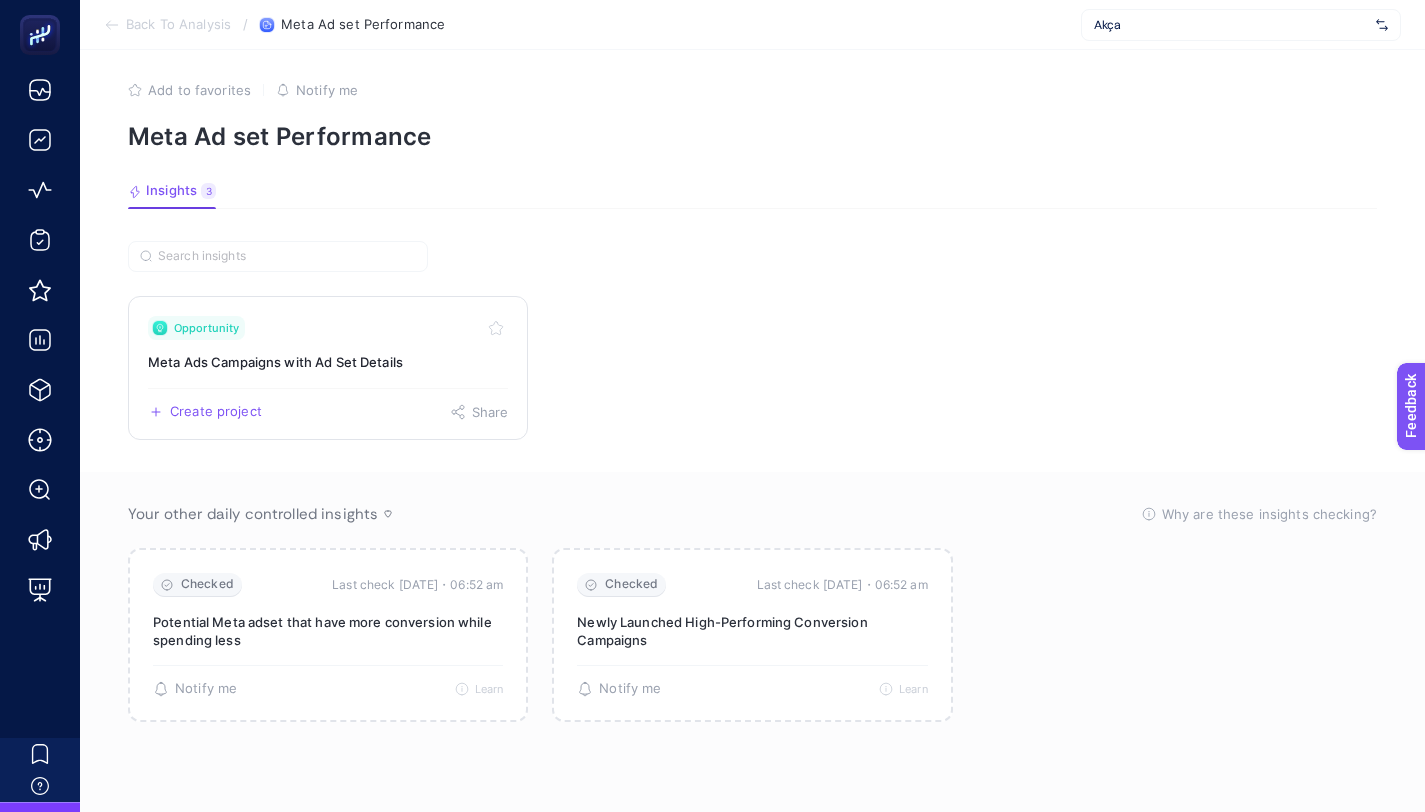 click on "Opportunity" at bounding box center [328, 328] 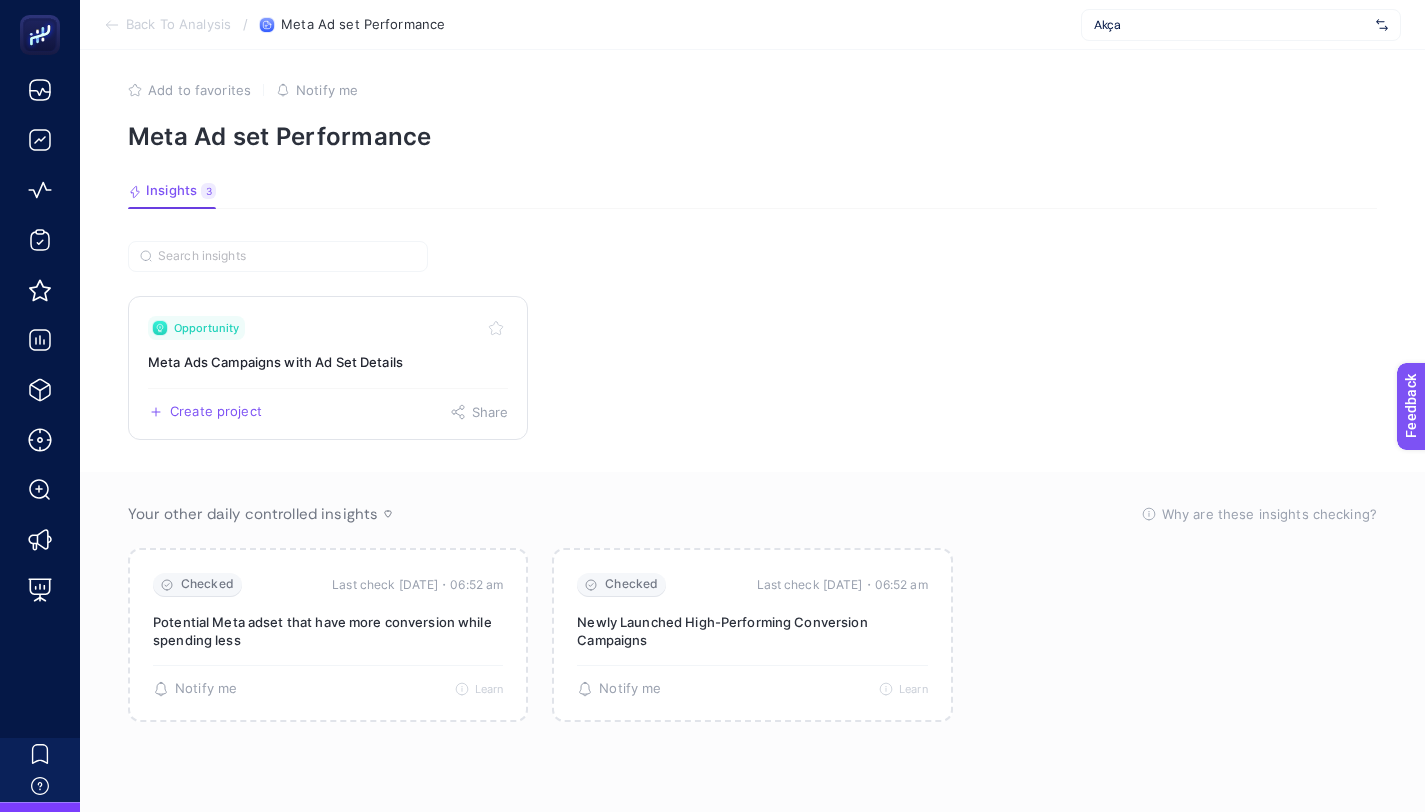 click on "Meta Ads Campaigns with Ad Set Details" at bounding box center (328, 362) 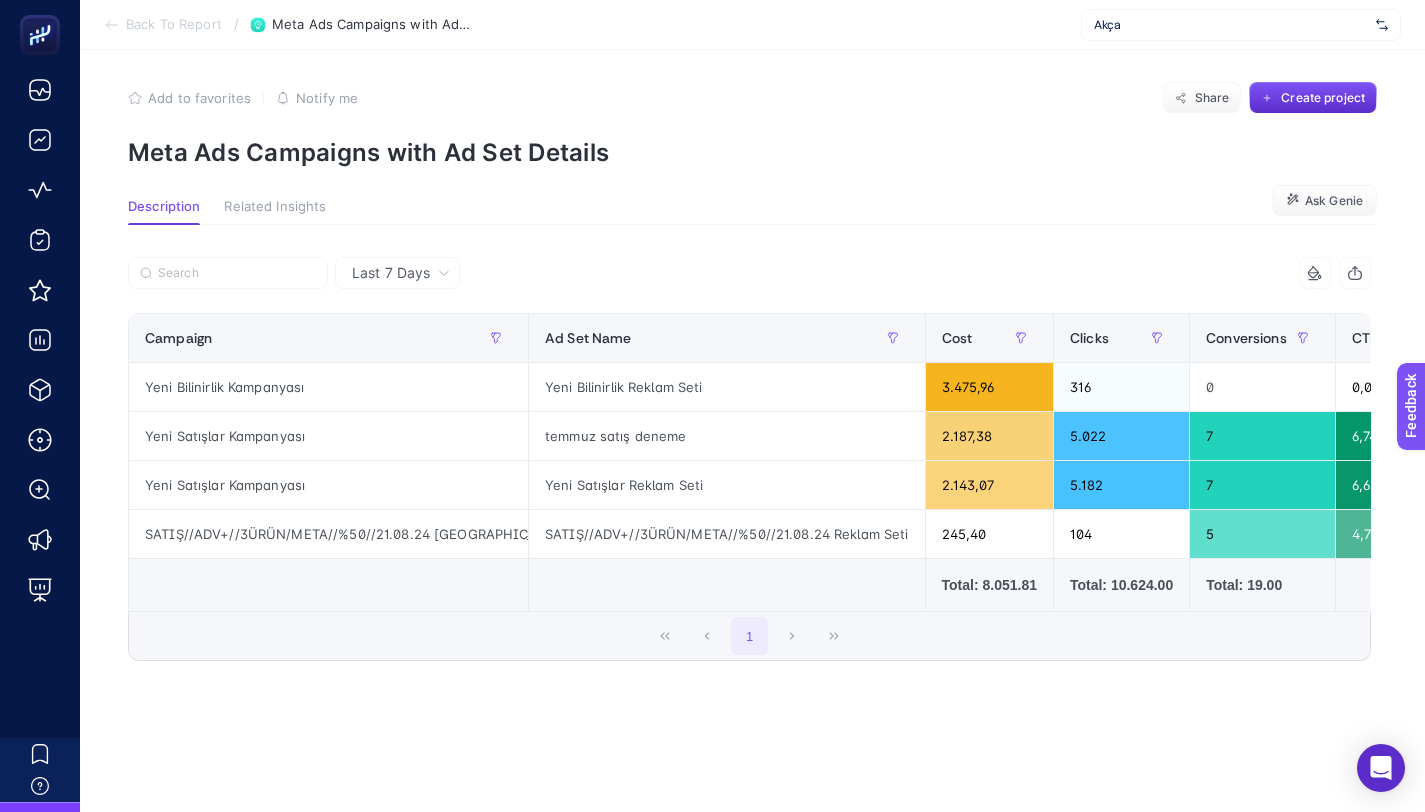 scroll, scrollTop: 0, scrollLeft: 0, axis: both 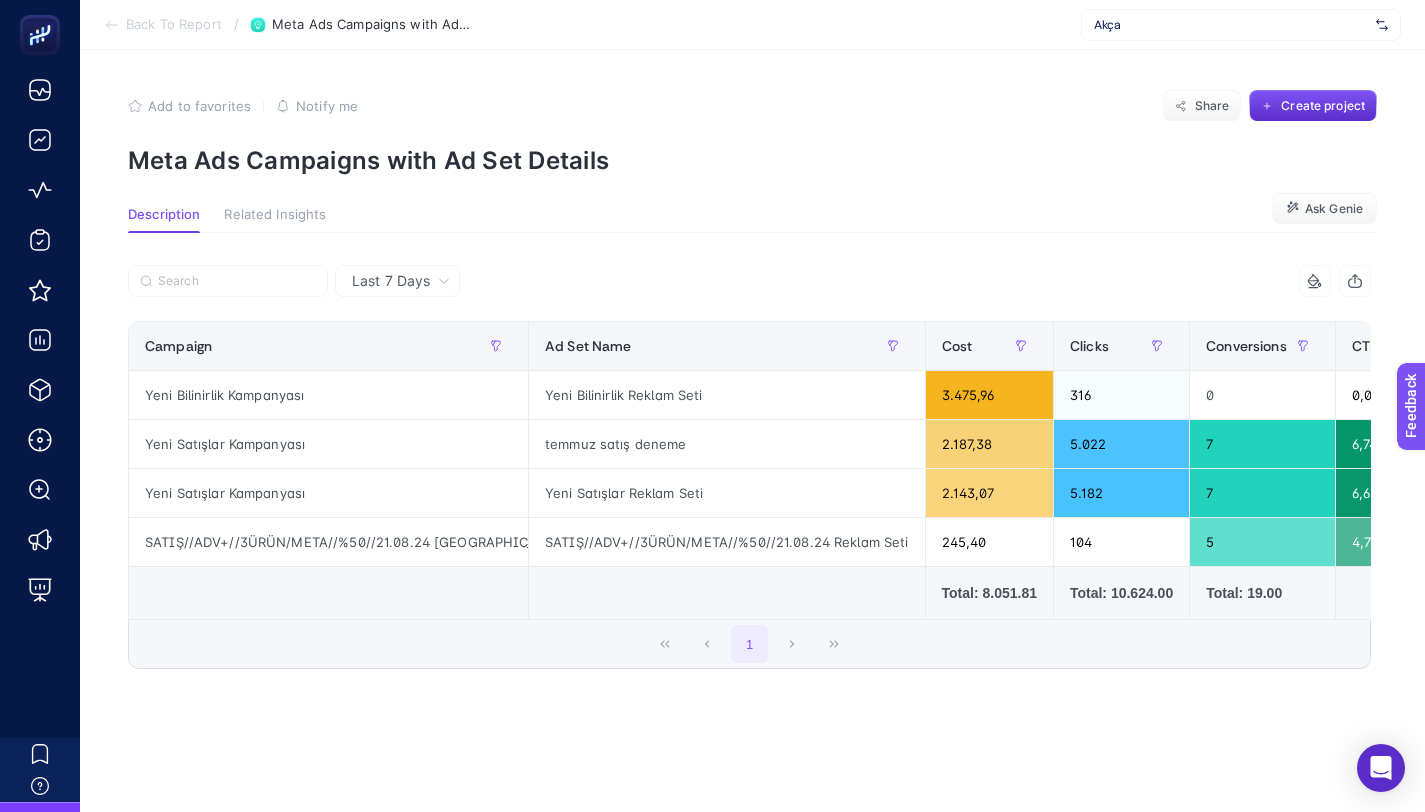 click on "Back To Report" at bounding box center (174, 25) 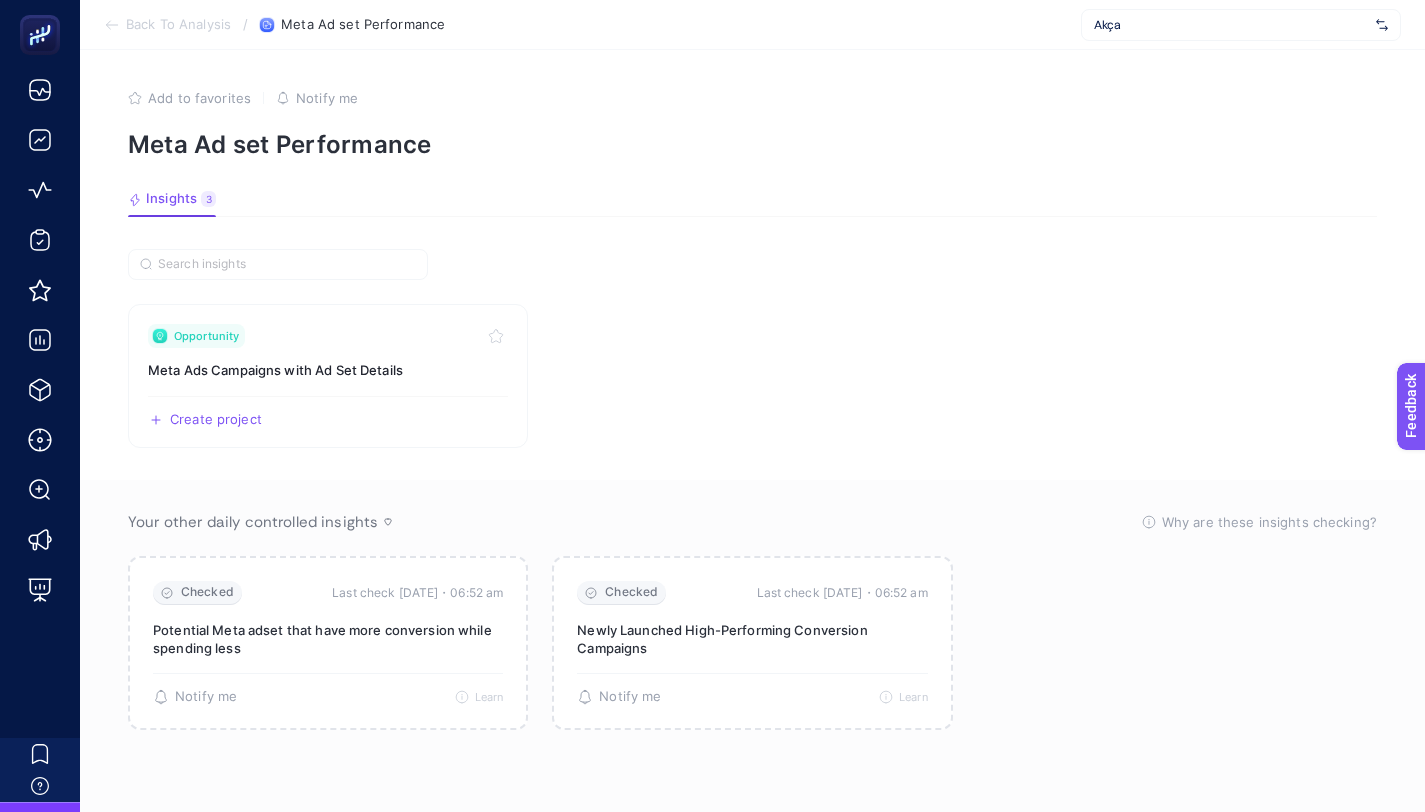 click on "Insights 3  We generated new insights based on the metrics" at bounding box center [752, 204] 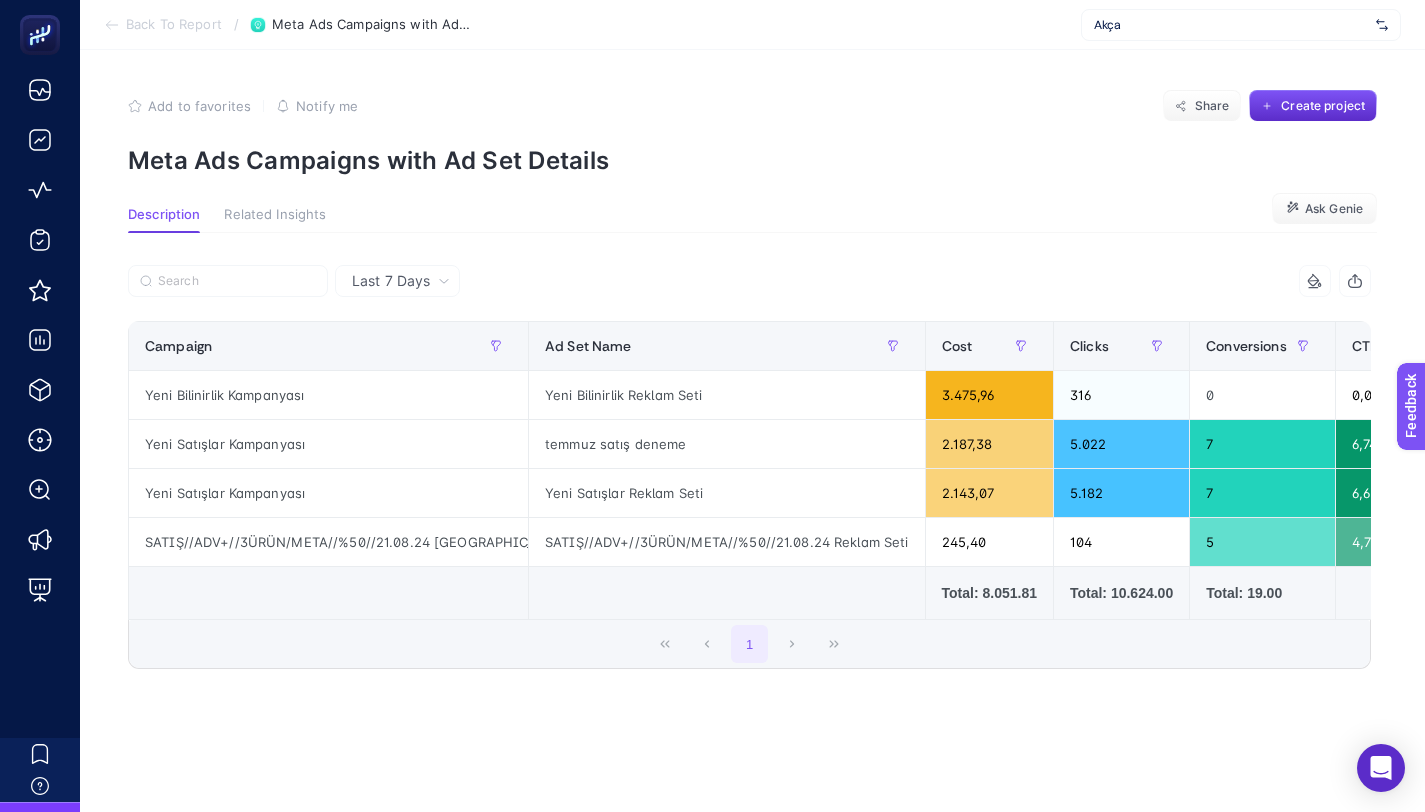 click on "Back To Report" at bounding box center (174, 25) 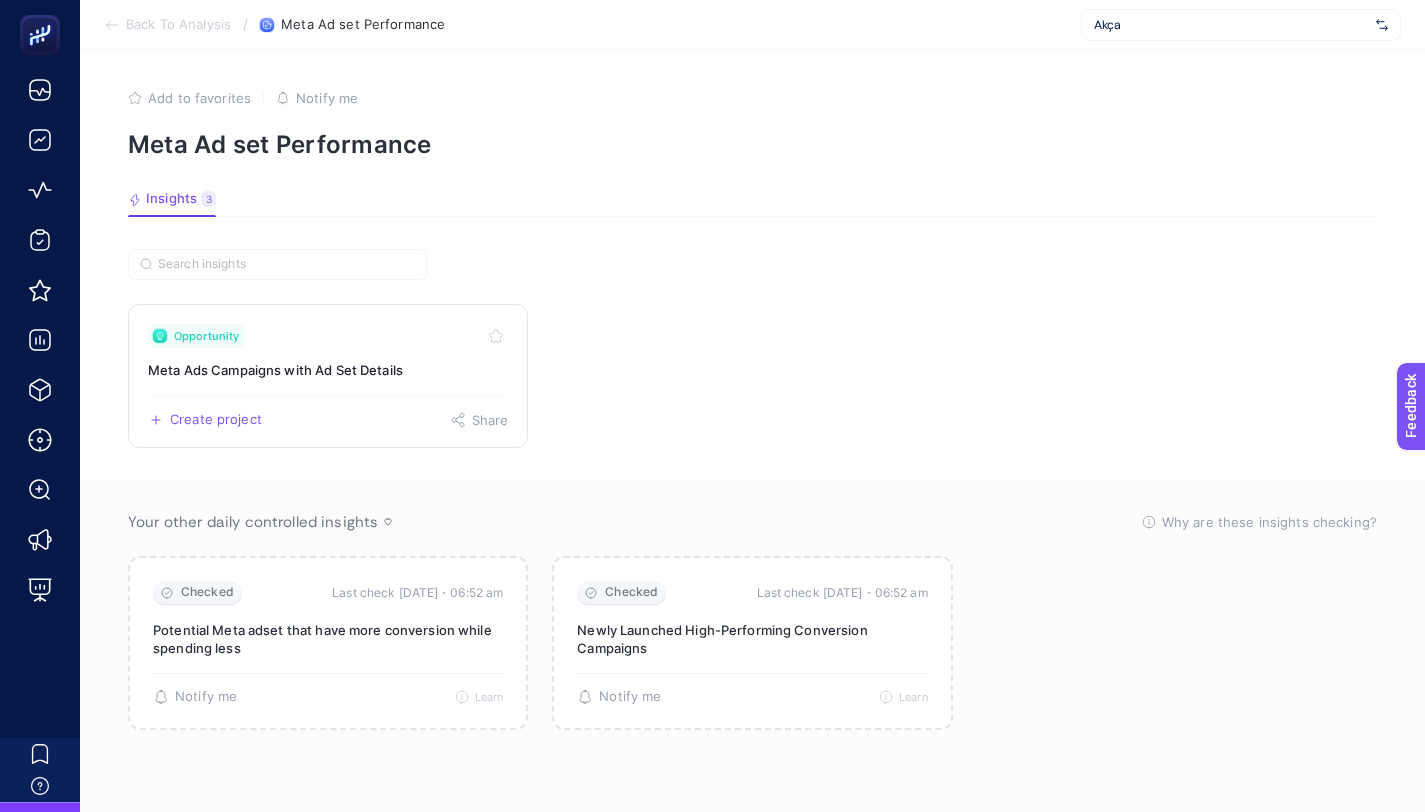 click on "Opportunity" at bounding box center [328, 336] 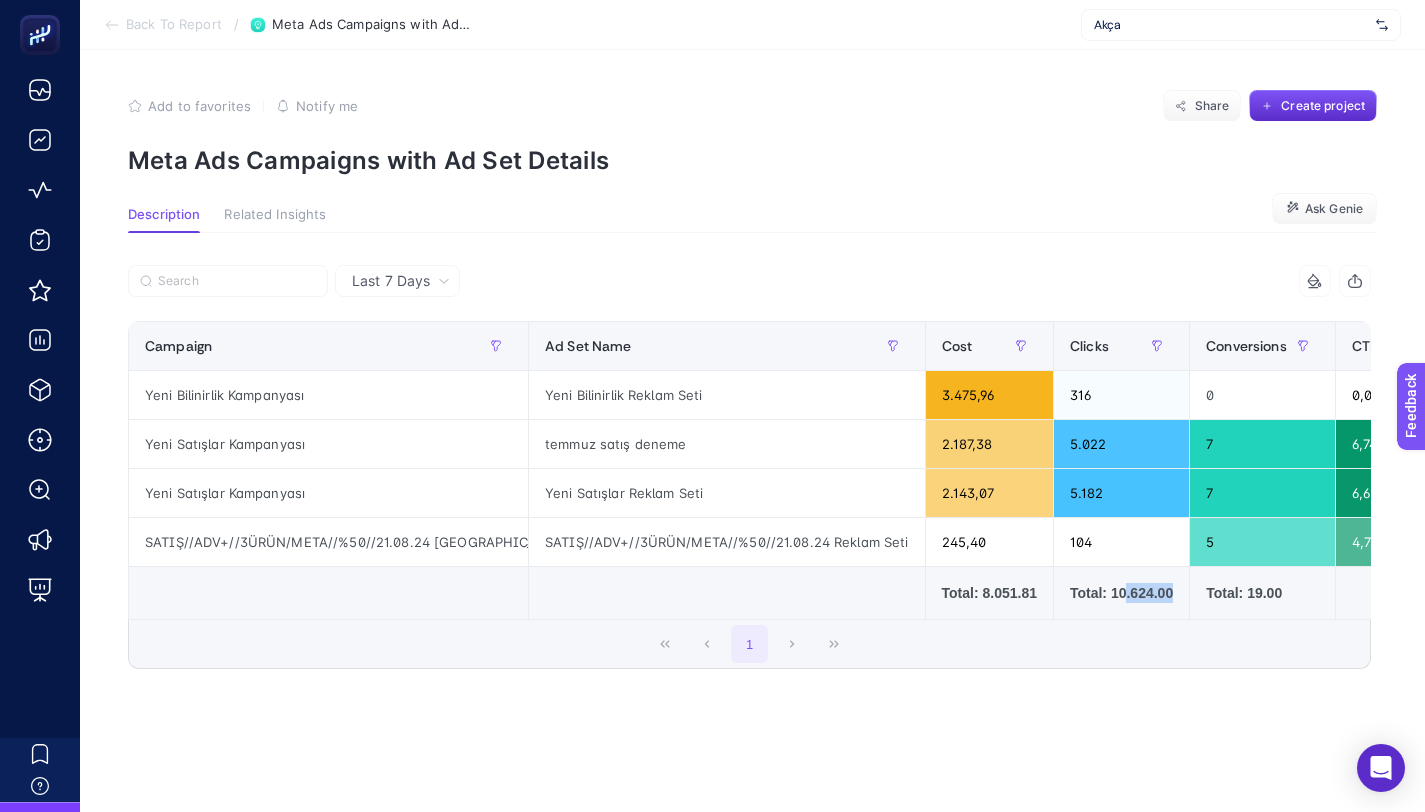 drag, startPoint x: 1121, startPoint y: 602, endPoint x: 1050, endPoint y: 618, distance: 72.780495 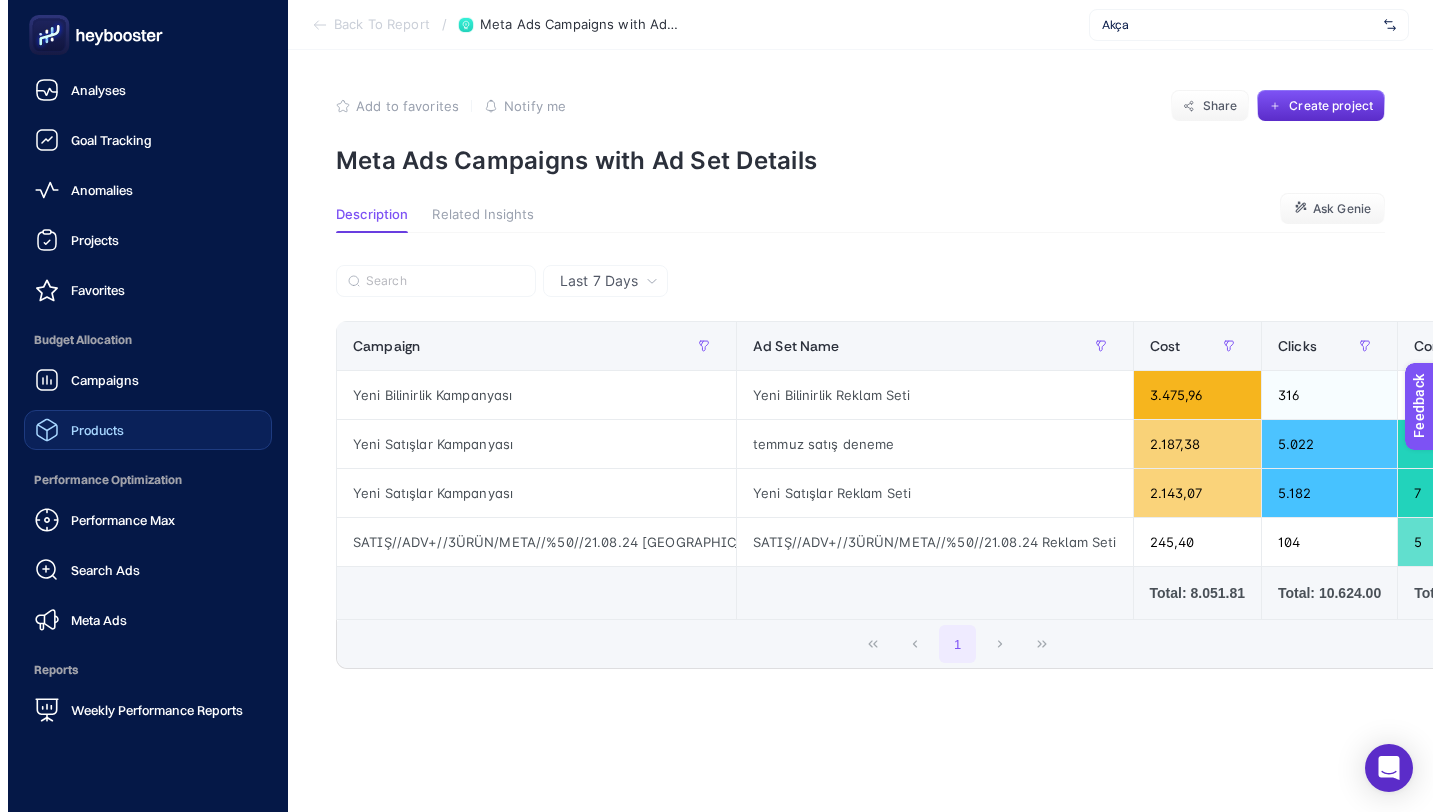 scroll, scrollTop: 158, scrollLeft: 0, axis: vertical 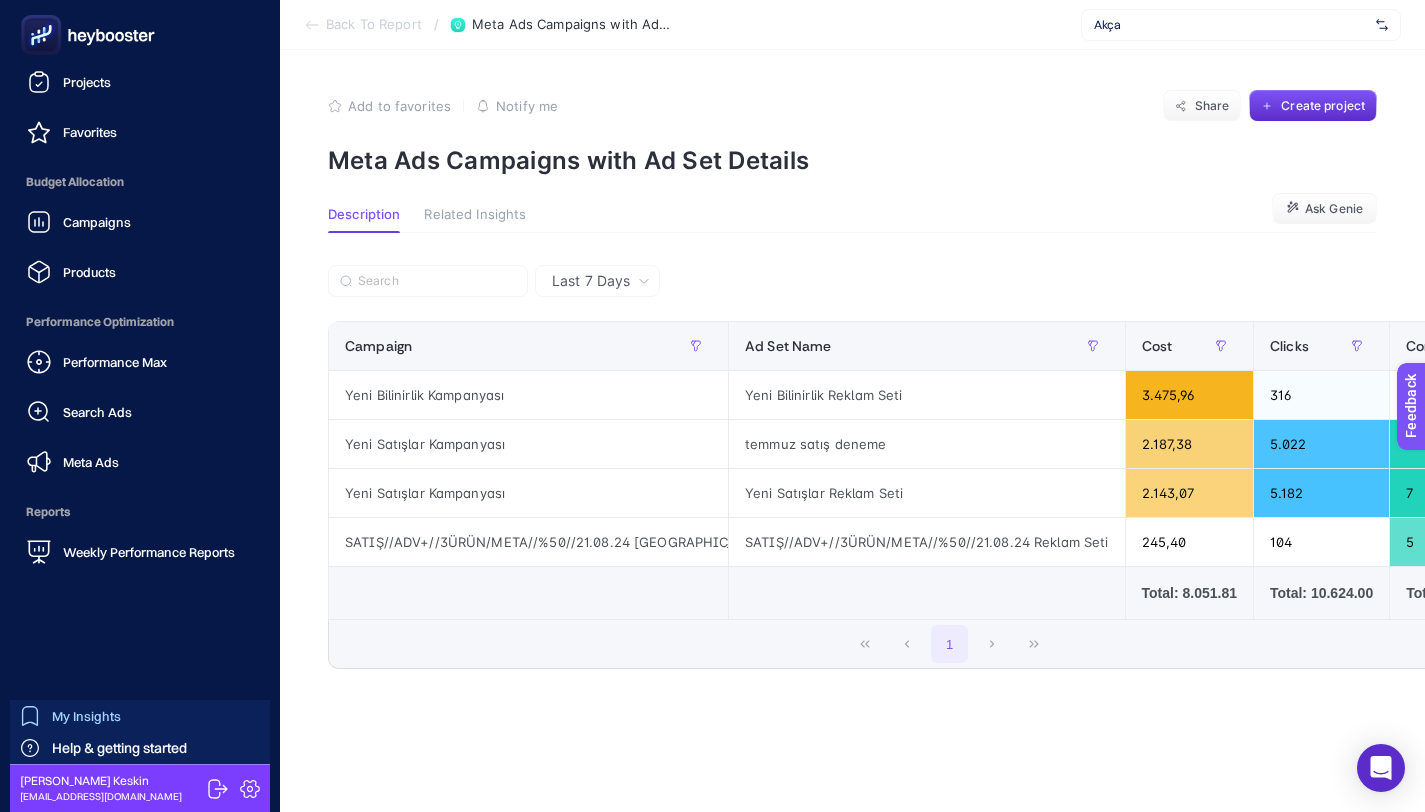 click on "My Insights" 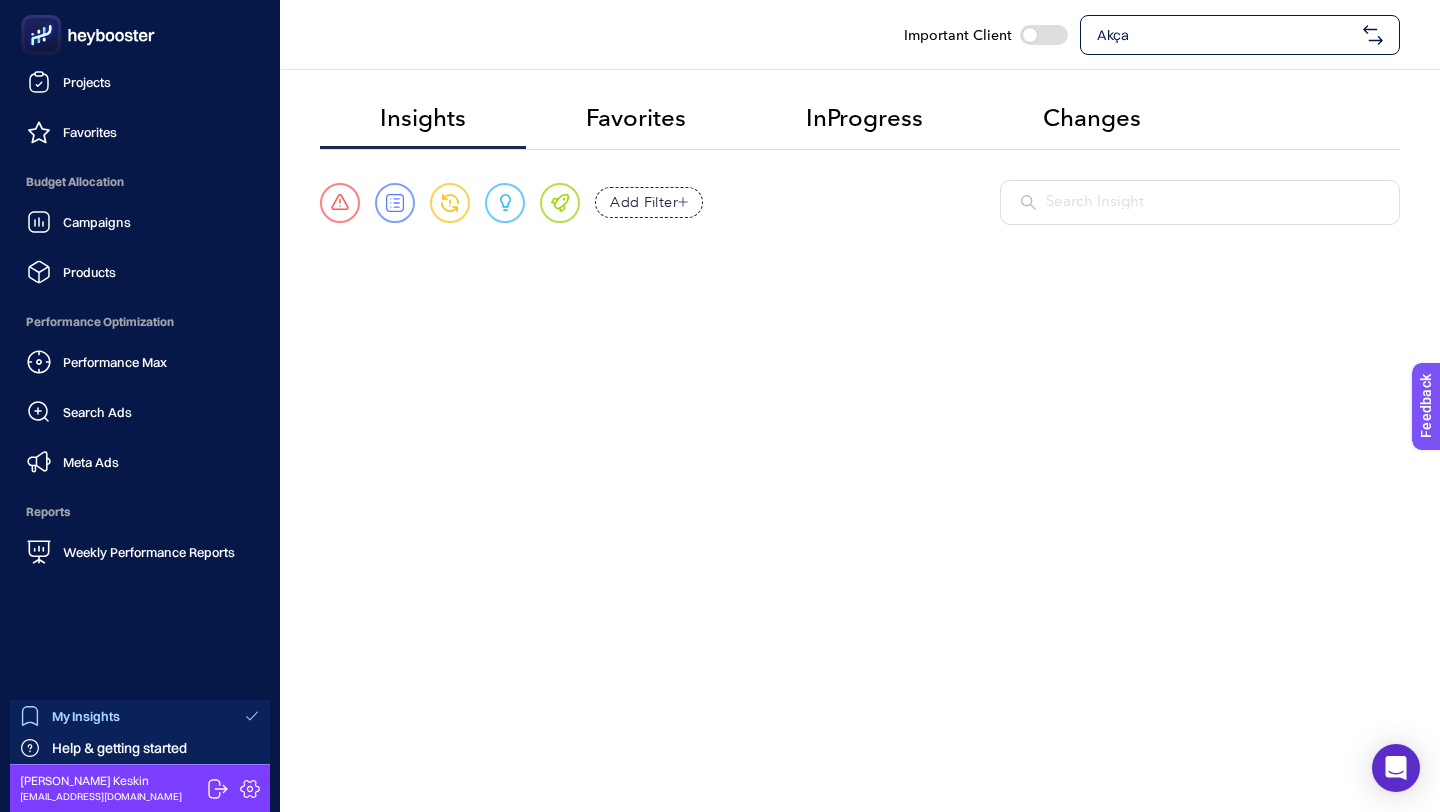 scroll, scrollTop: 38, scrollLeft: 0, axis: vertical 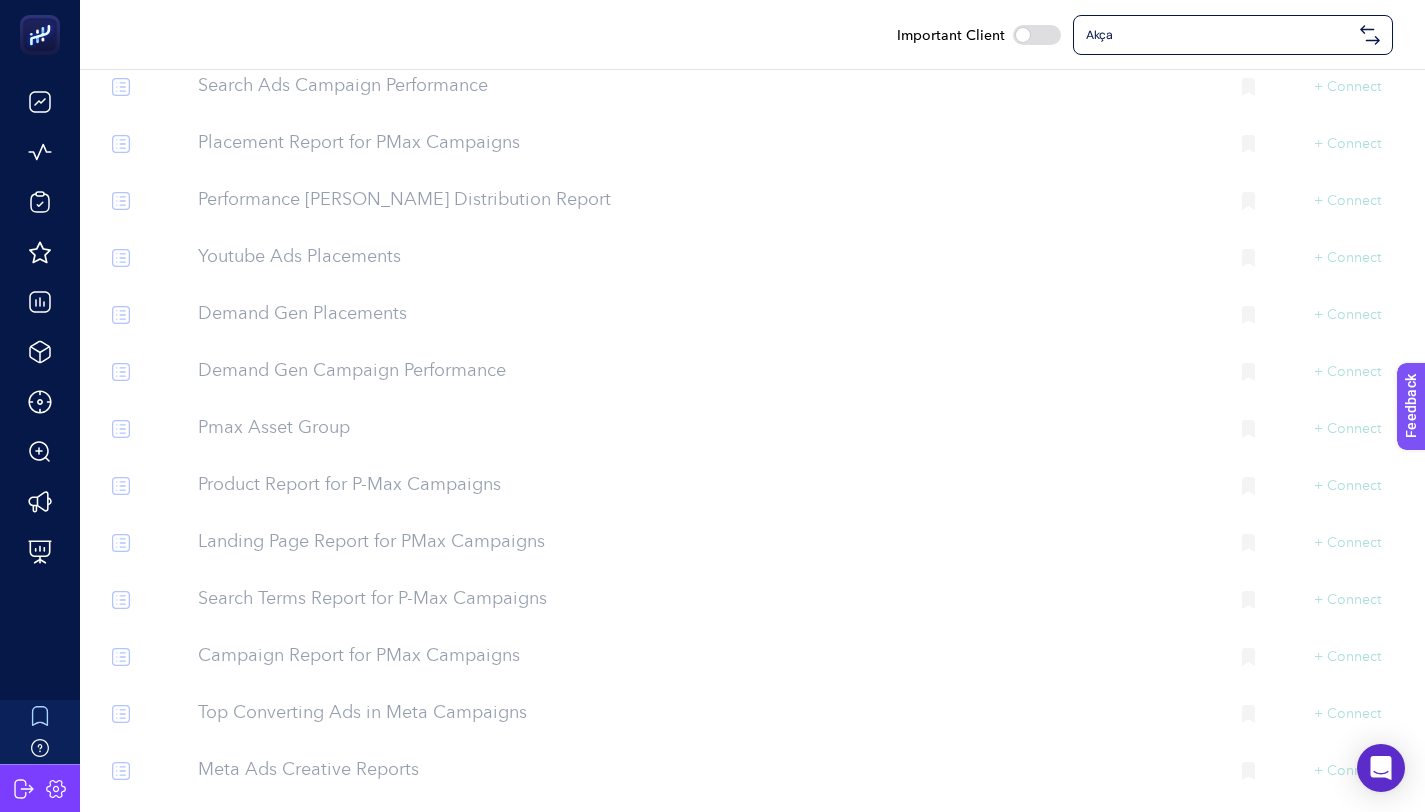 click on "Landing Page Report for PMax Campaigns" at bounding box center [705, 542] 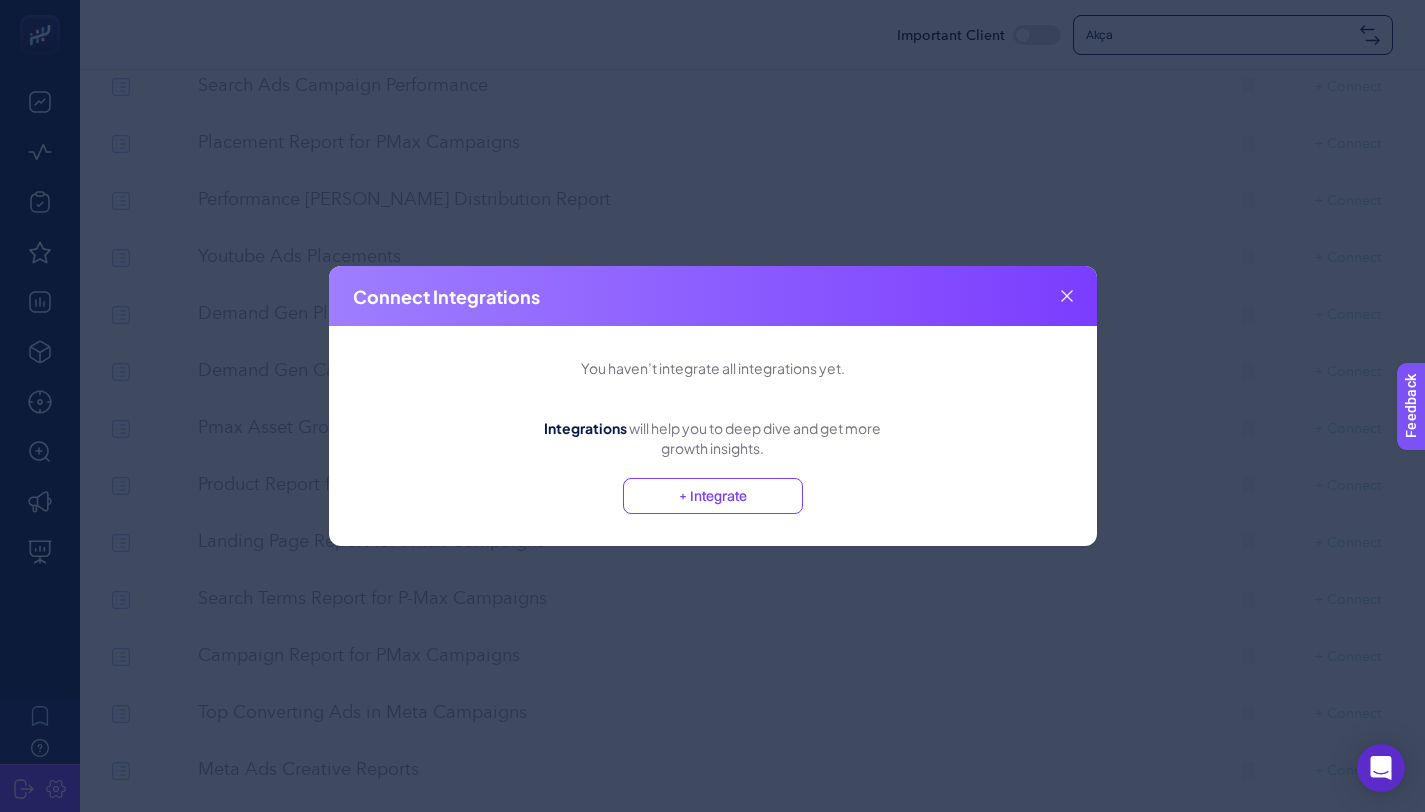 click 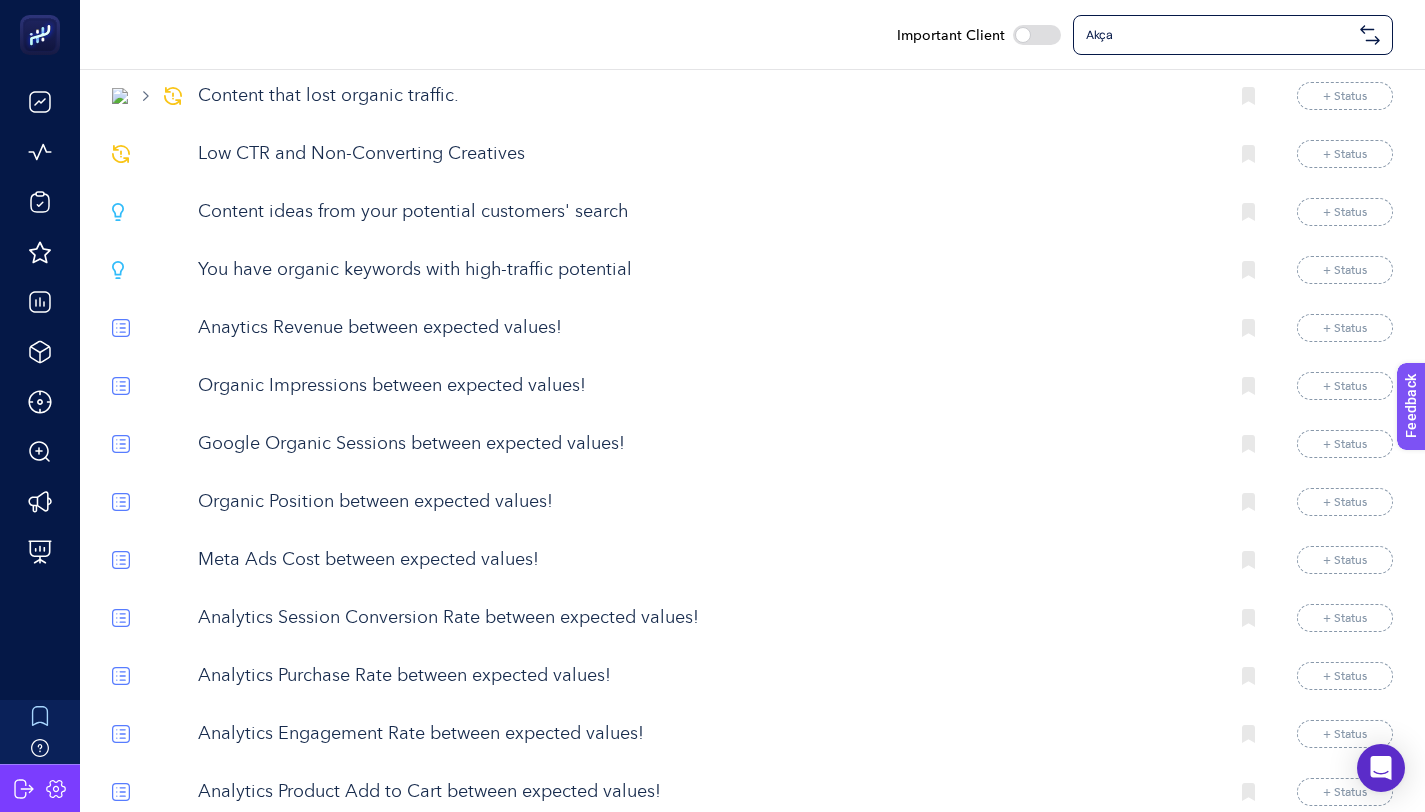 scroll, scrollTop: 533, scrollLeft: 0, axis: vertical 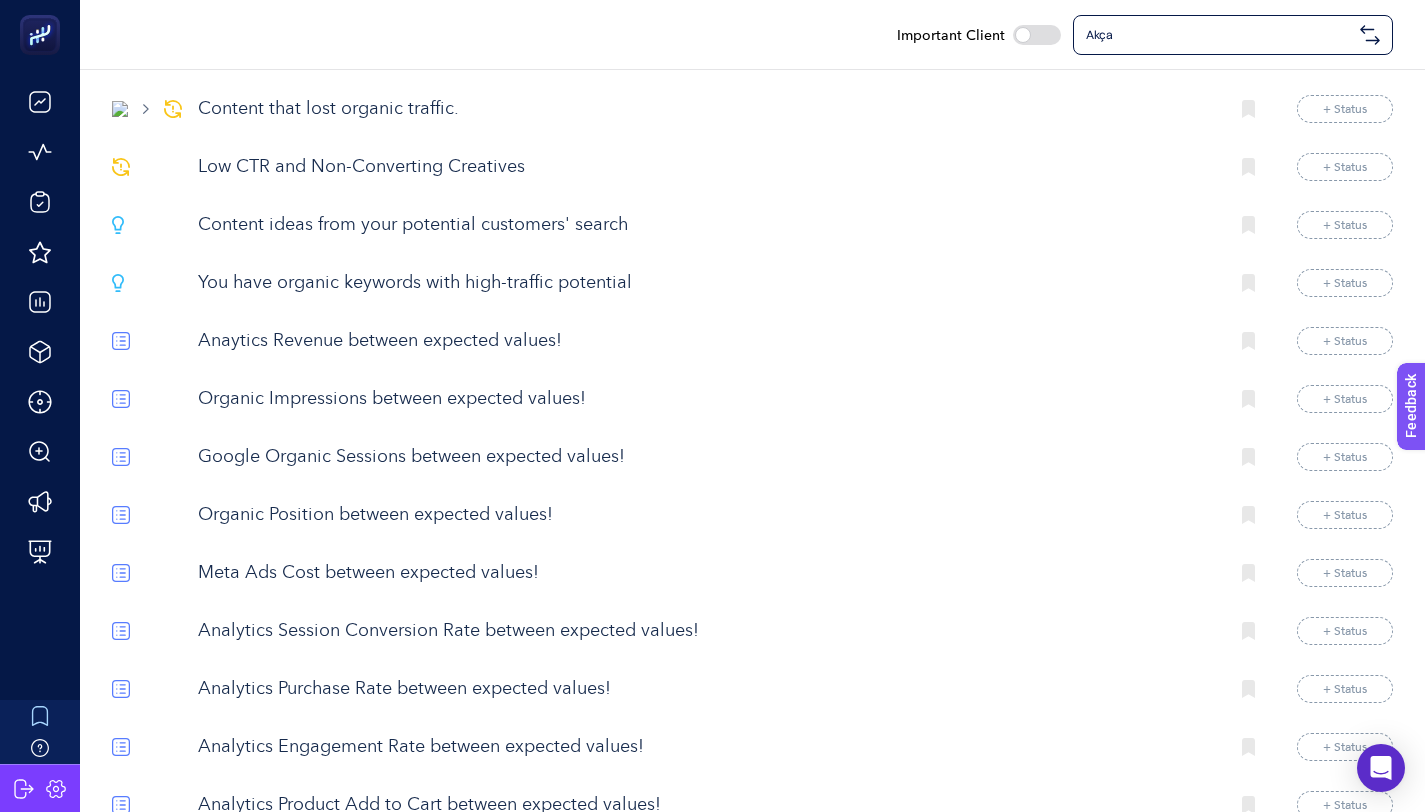 click on "Content ideas from your potential customers' search" at bounding box center (705, 225) 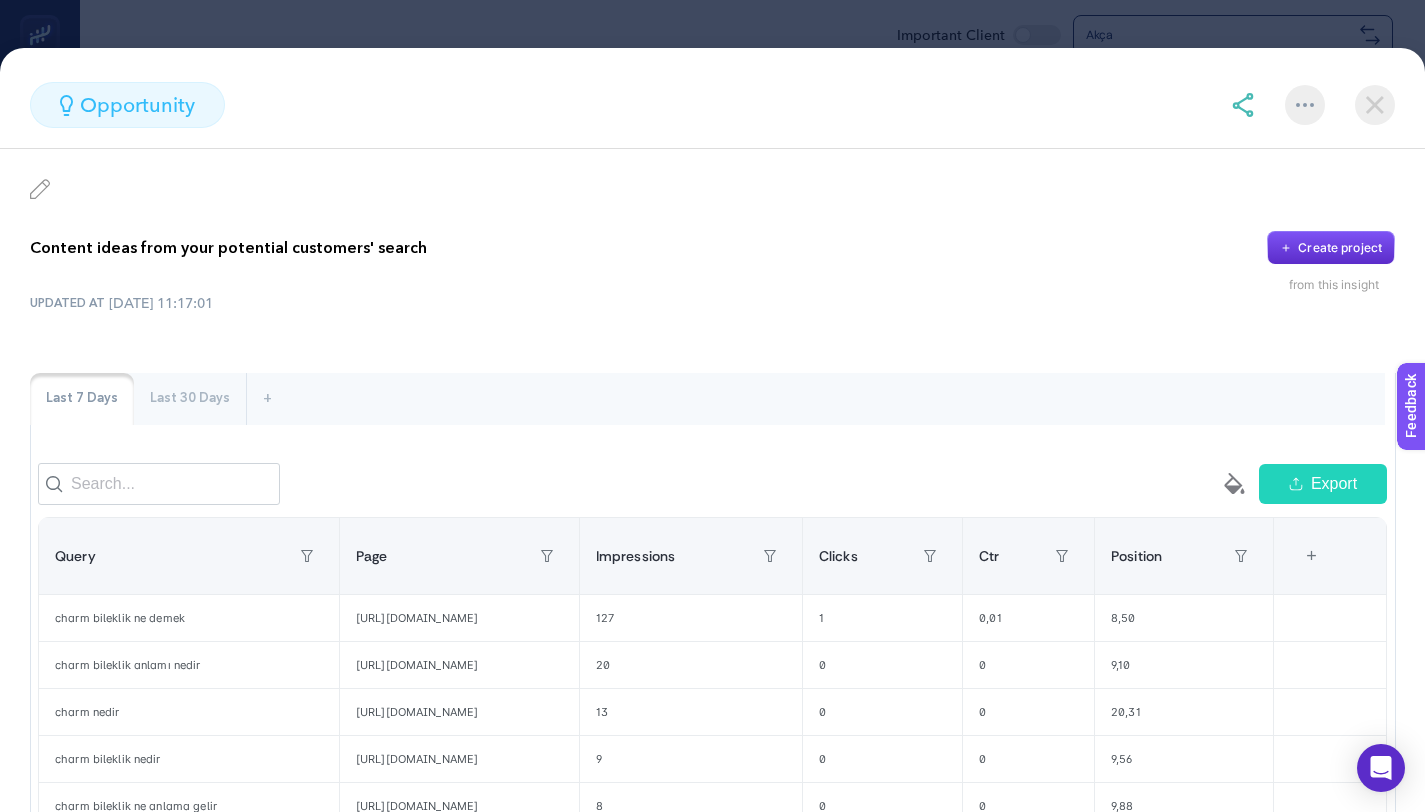 click at bounding box center (1375, 105) 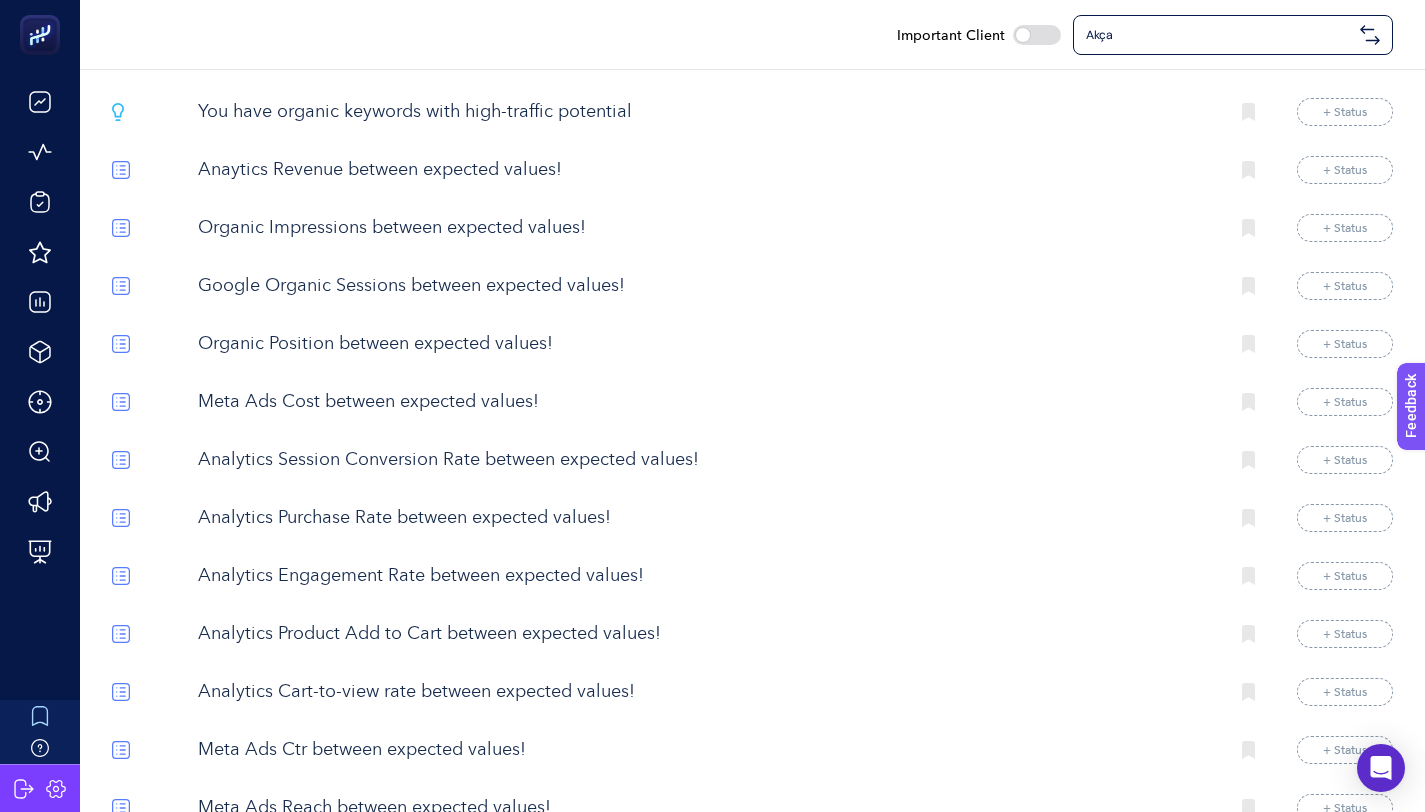 scroll, scrollTop: 705, scrollLeft: 0, axis: vertical 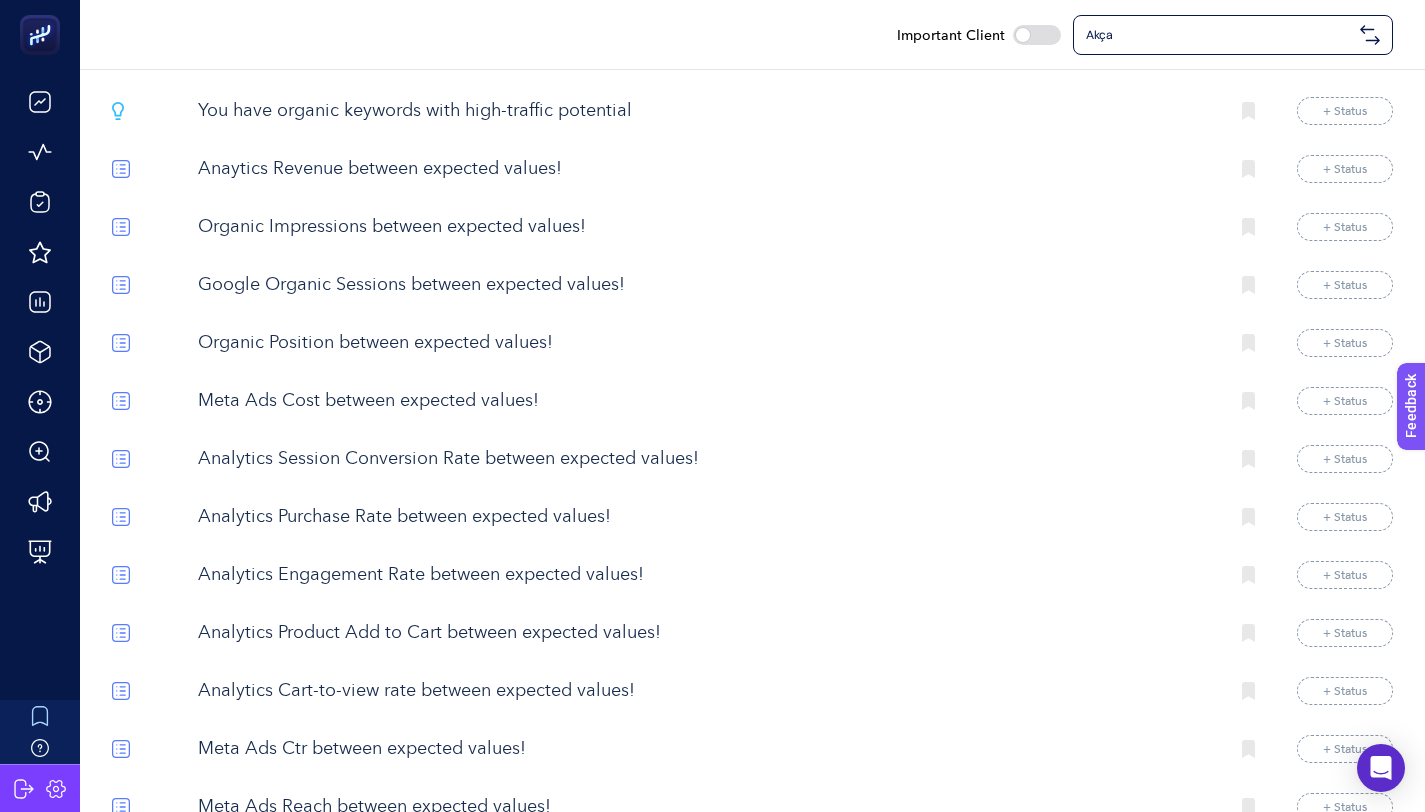 click on "Meta Ads Cost between expected values!" at bounding box center [705, 401] 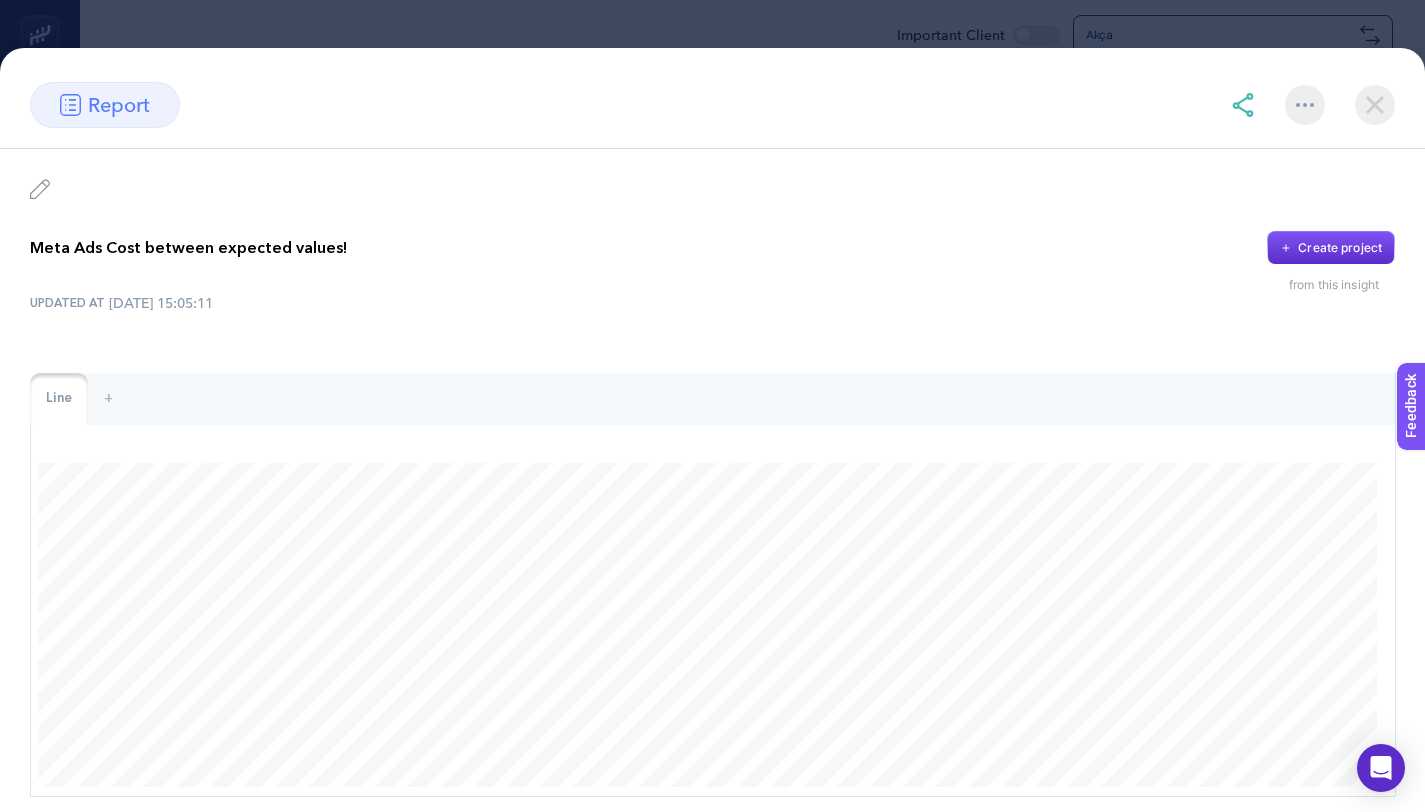click at bounding box center (1375, 105) 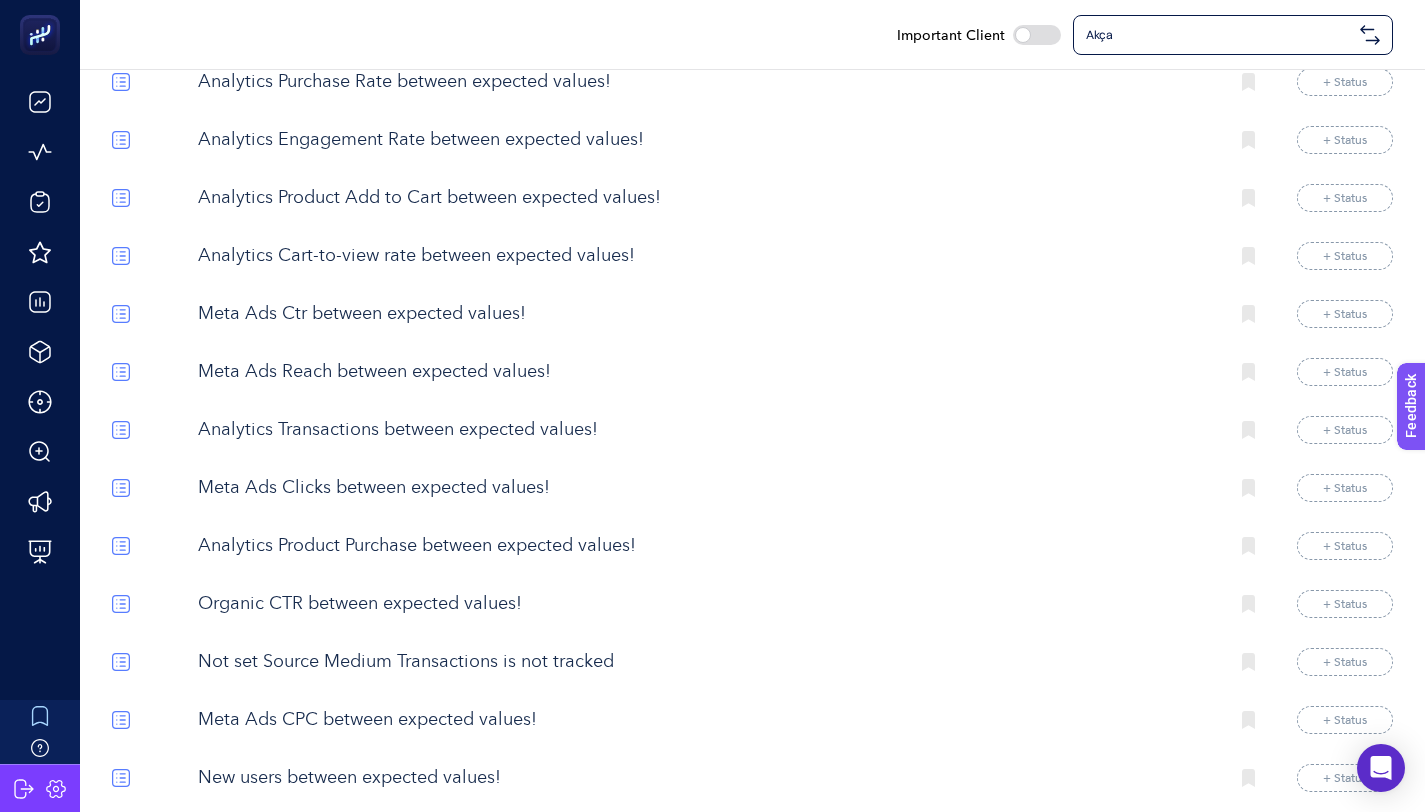 scroll, scrollTop: 1139, scrollLeft: 0, axis: vertical 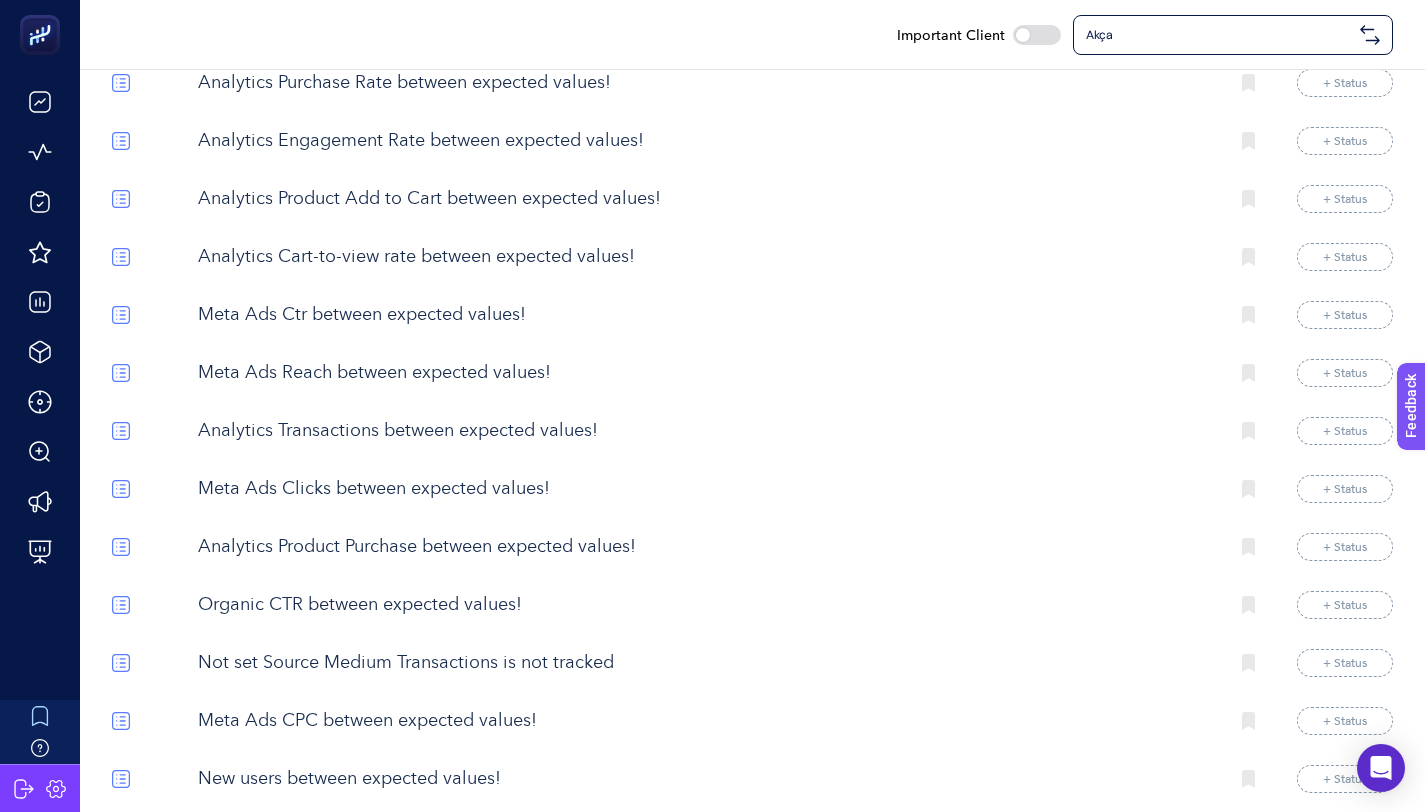 click on "Analytics Product Add to Cart between expected values!" at bounding box center (705, 199) 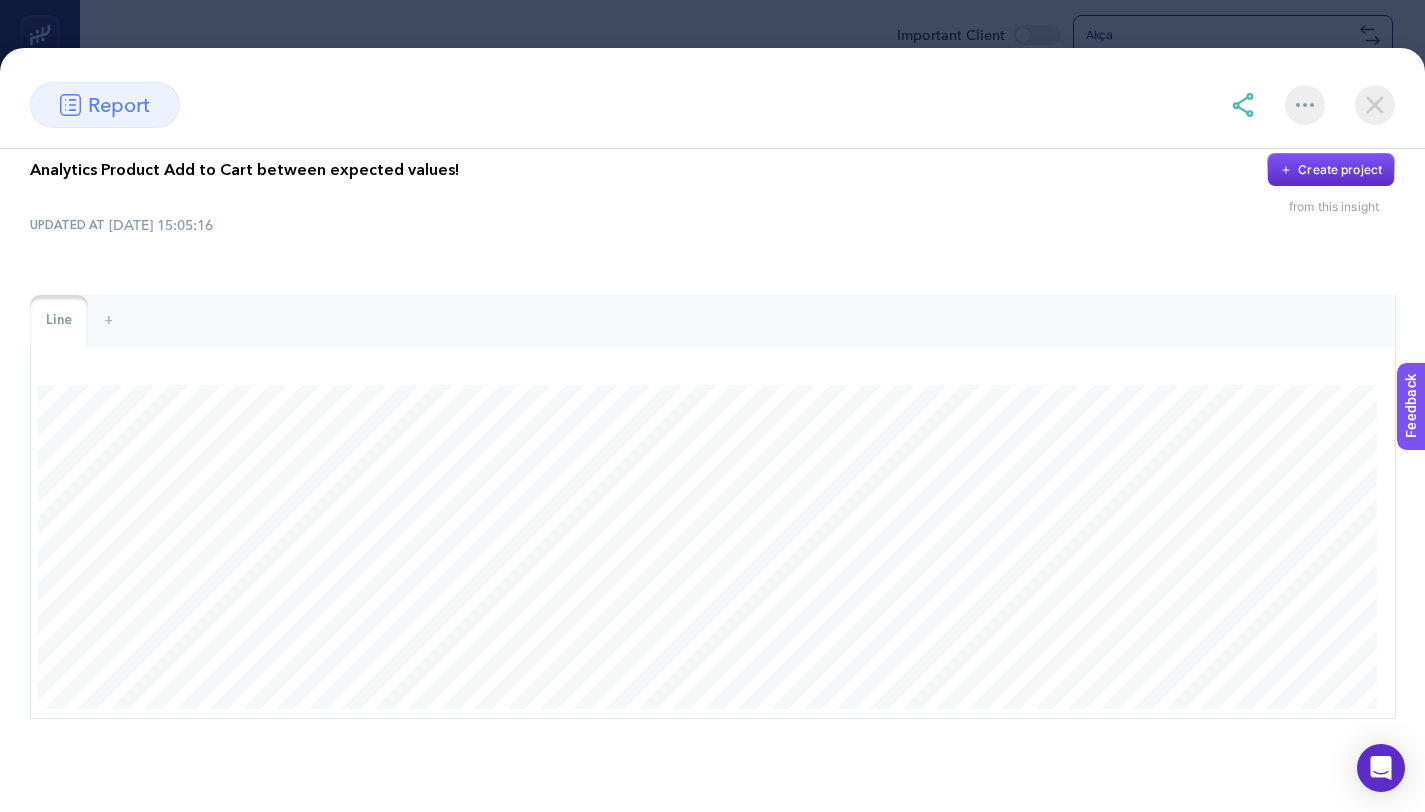 scroll, scrollTop: 92, scrollLeft: 0, axis: vertical 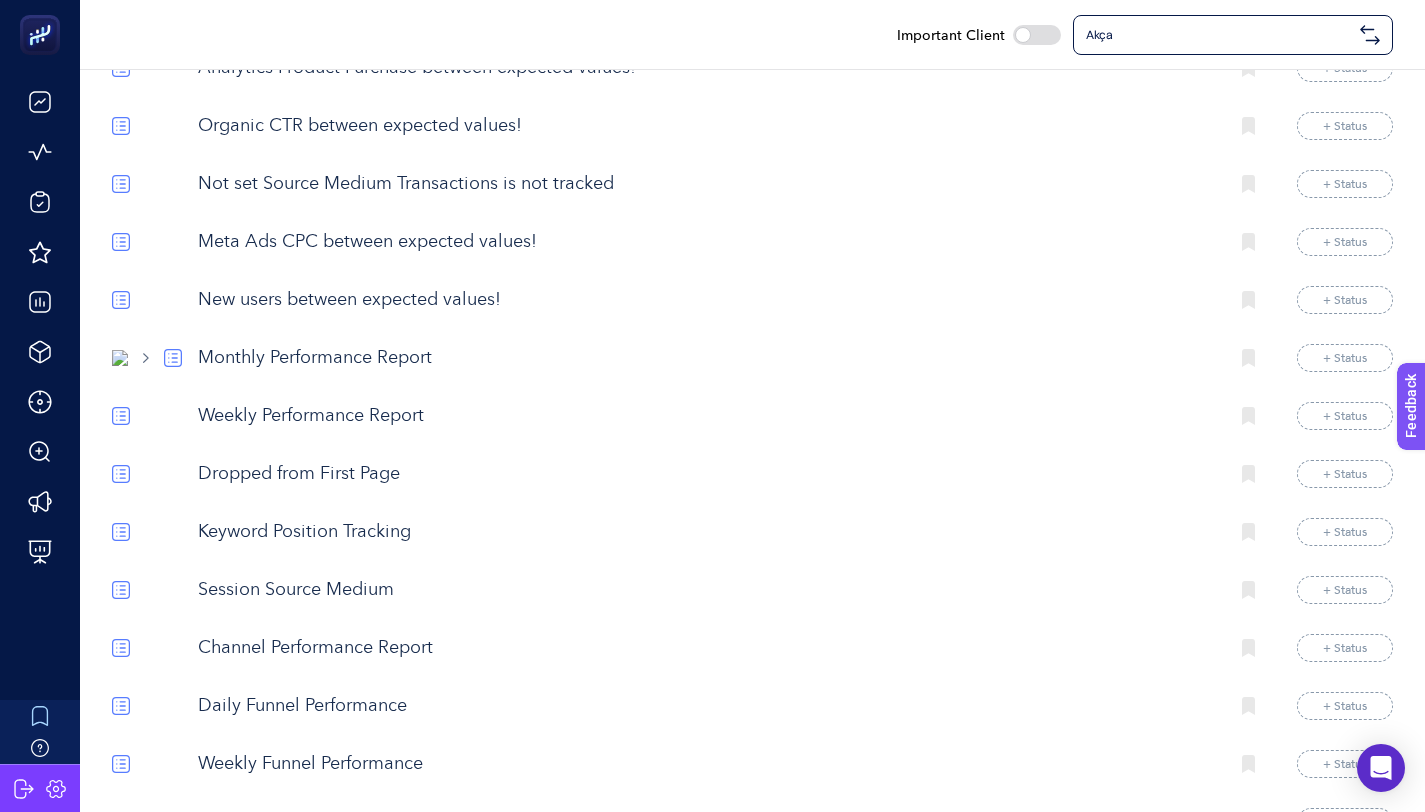 click on "Monthly Performance Report" at bounding box center [705, 358] 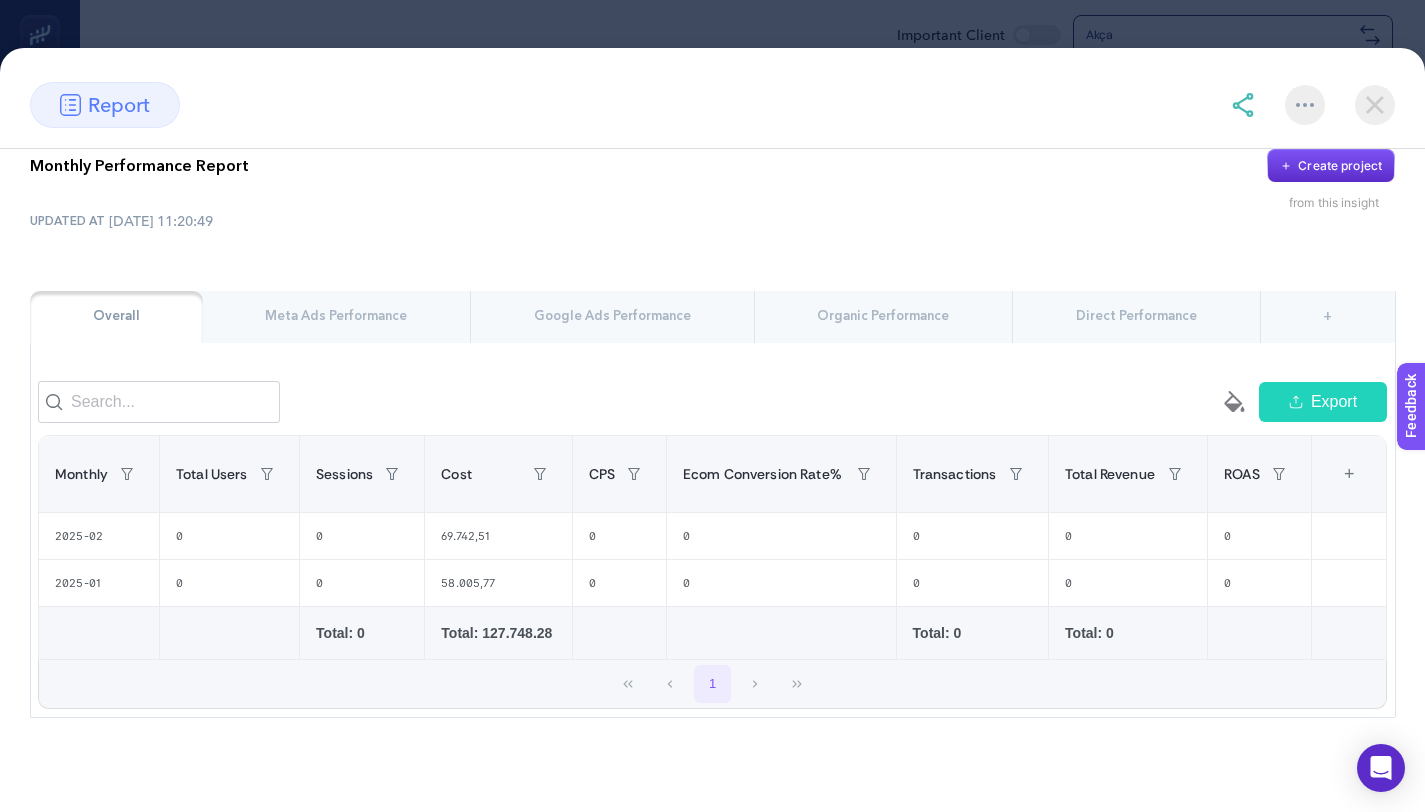 click on "Meta Ads Performance" at bounding box center [337, 317] 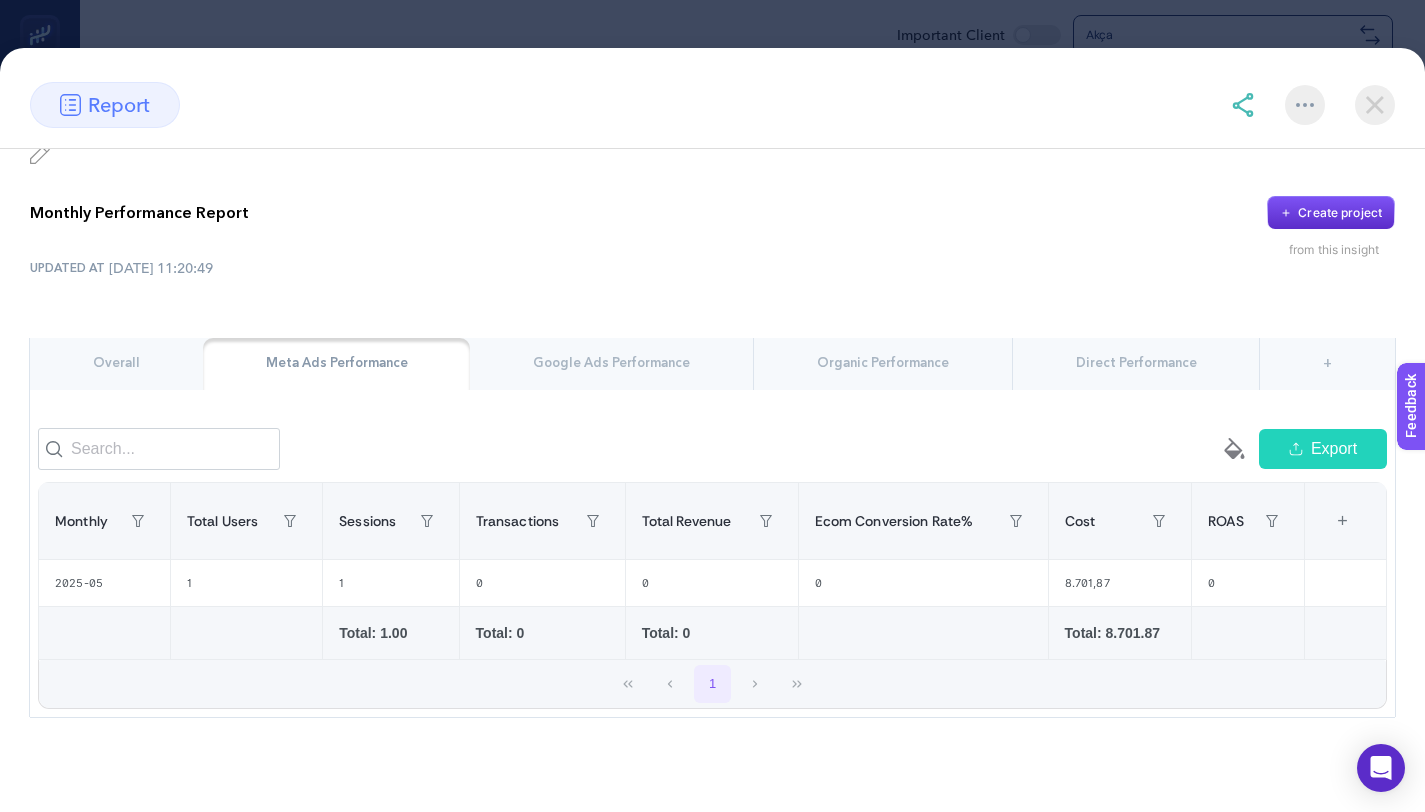 scroll, scrollTop: 49, scrollLeft: 0, axis: vertical 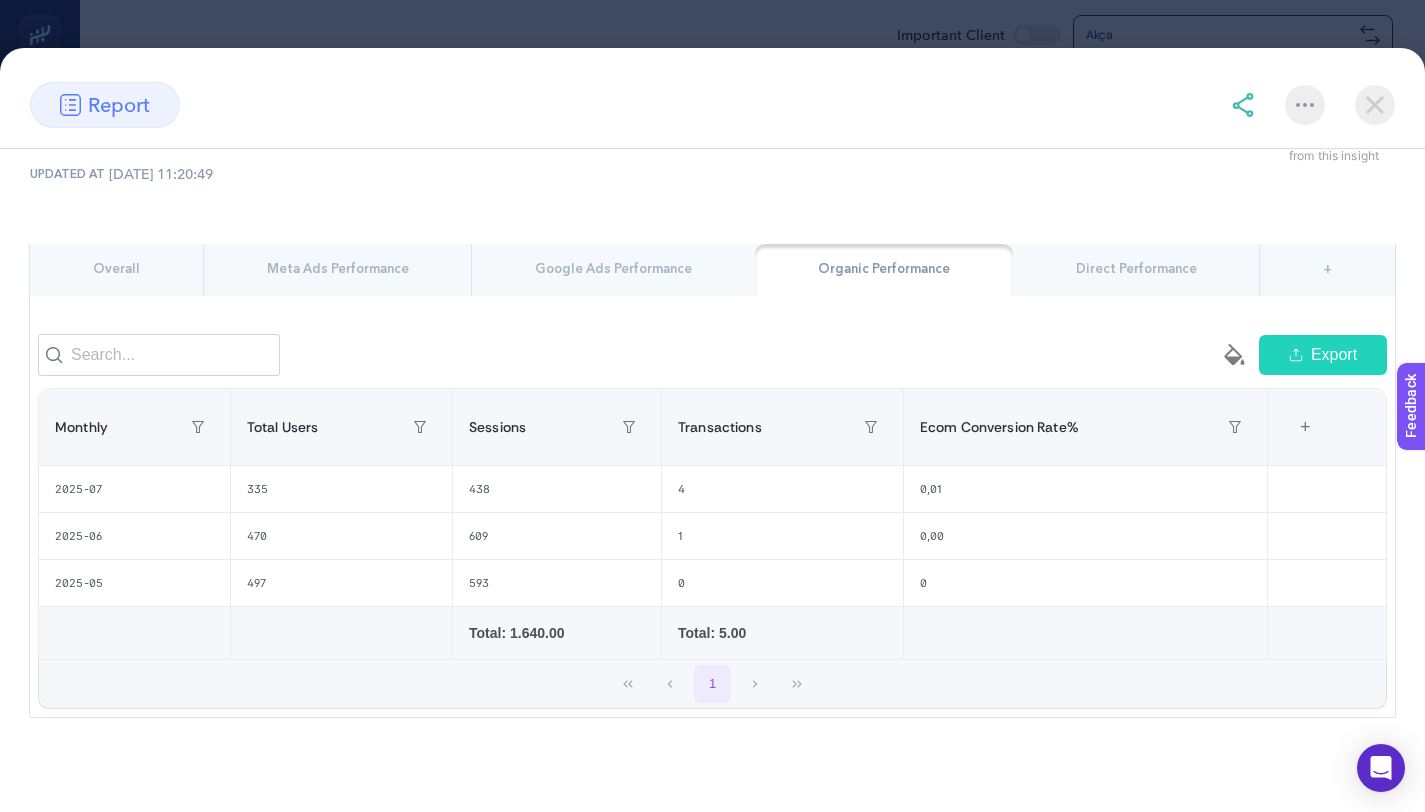 click on "Google Ads Performance" at bounding box center (613, 270) 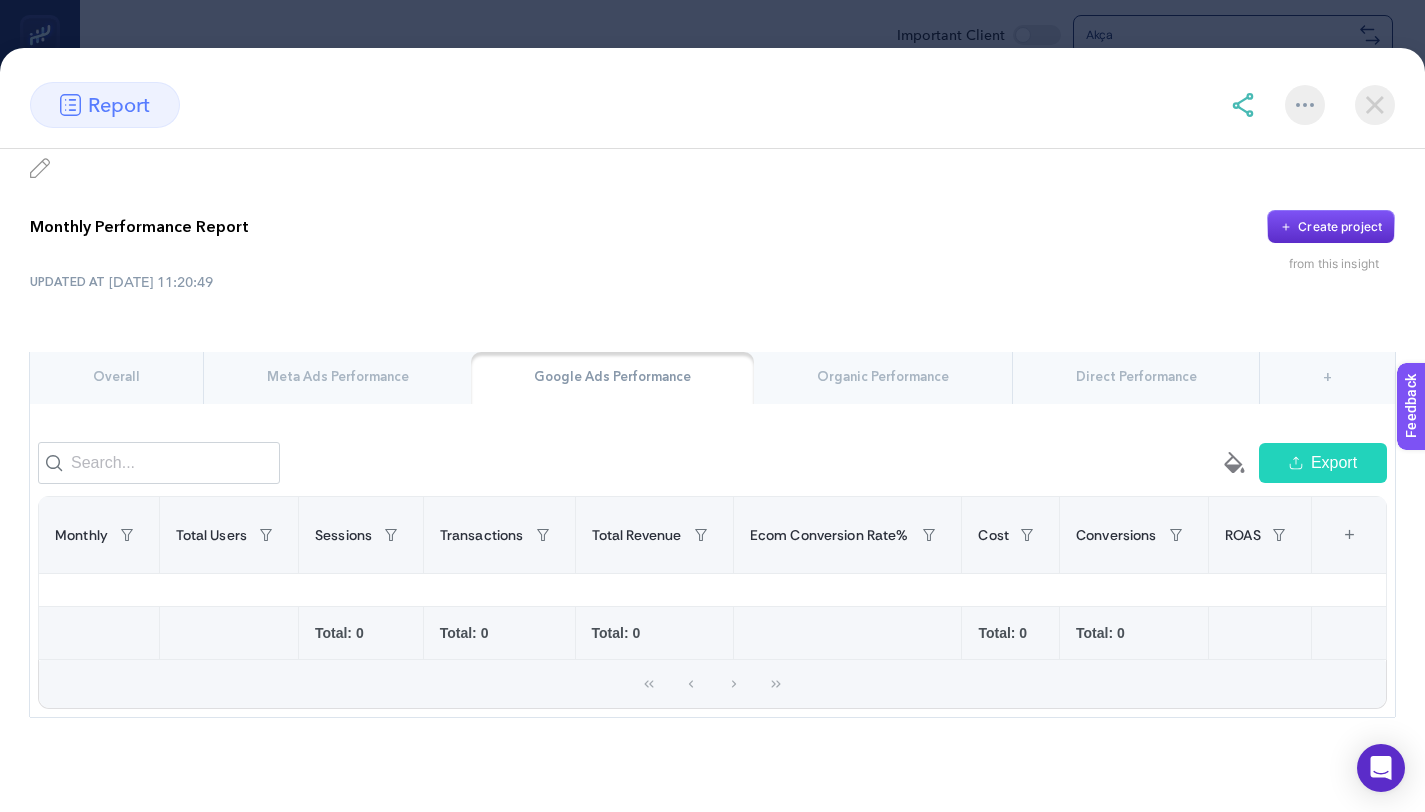 click at bounding box center [1375, 105] 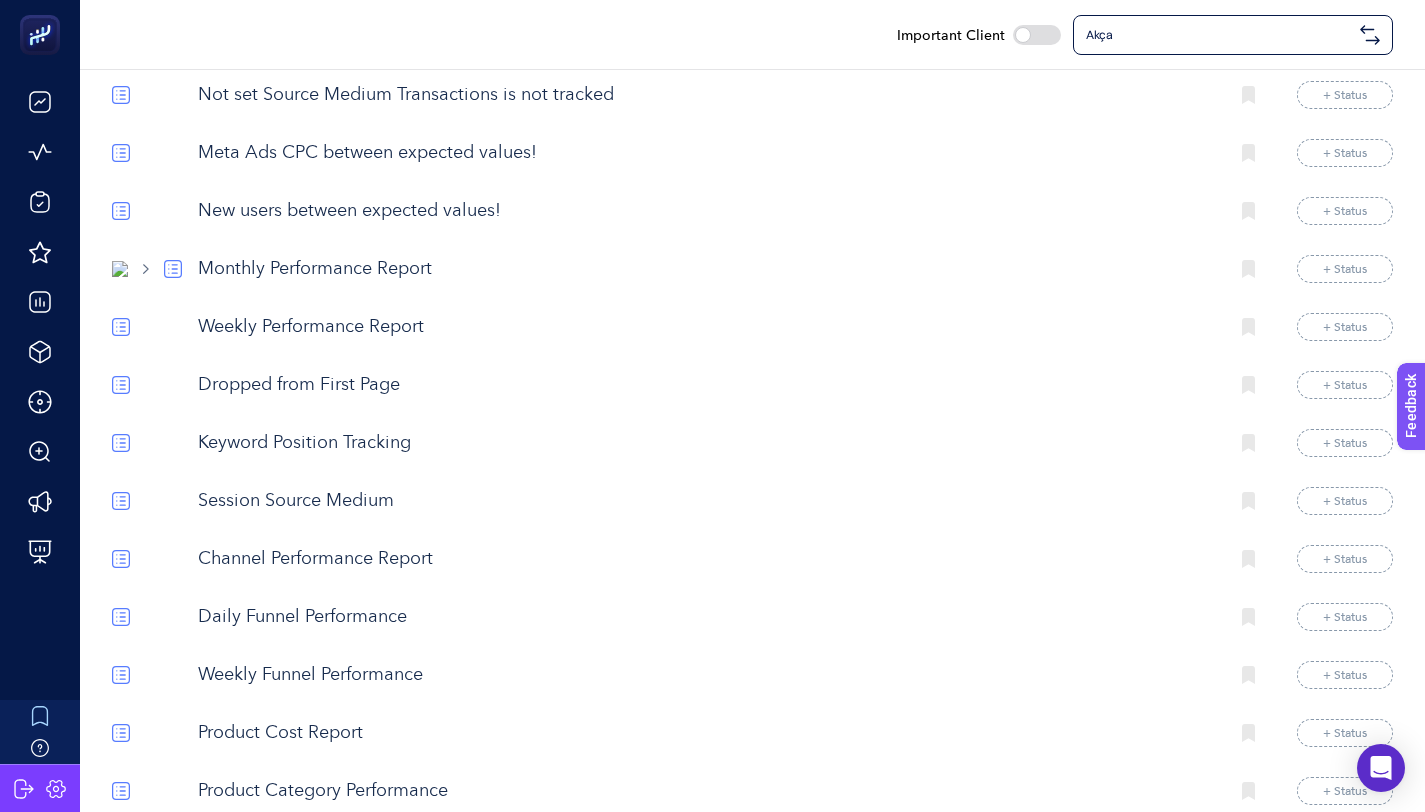 scroll, scrollTop: 1712, scrollLeft: 0, axis: vertical 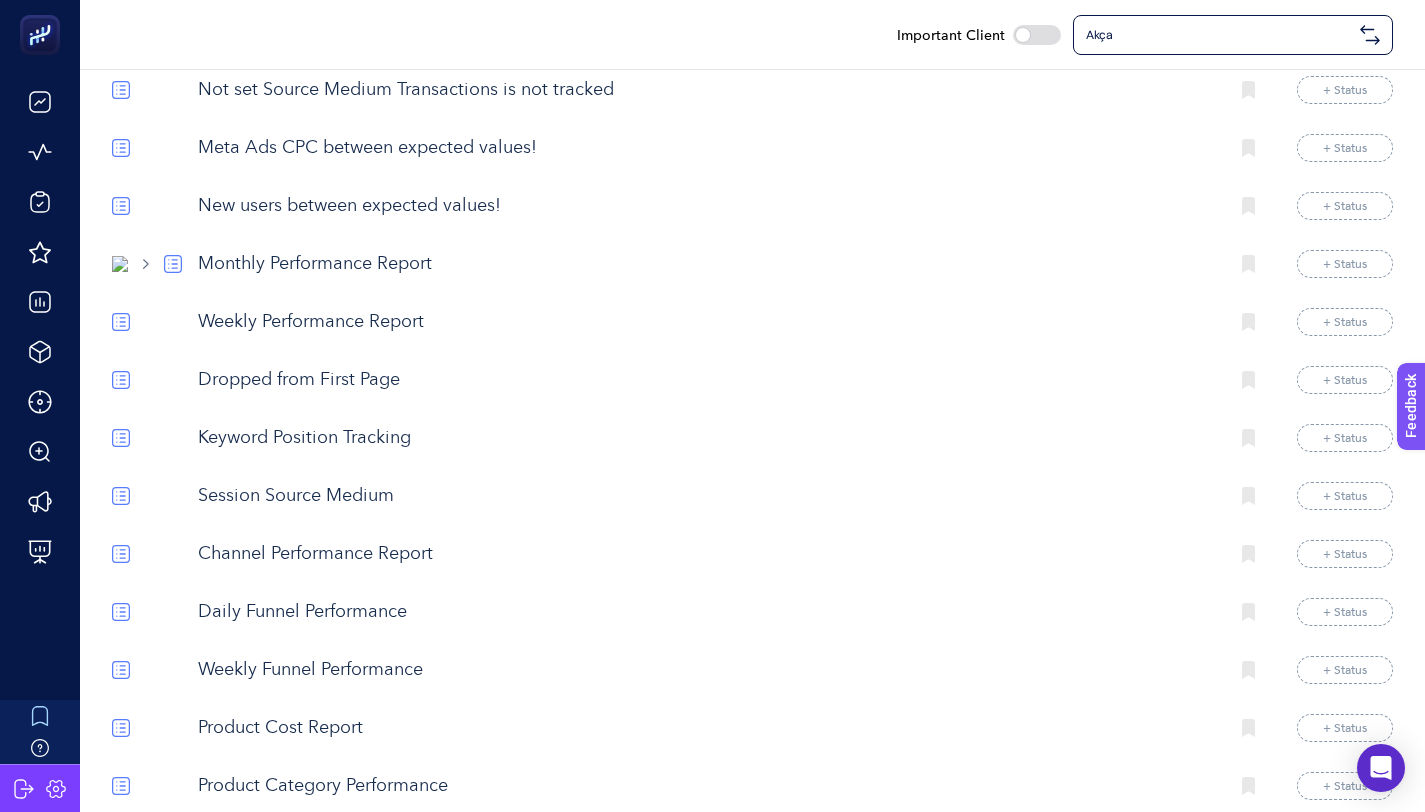 click on "Weekly Performance Report" at bounding box center [705, 322] 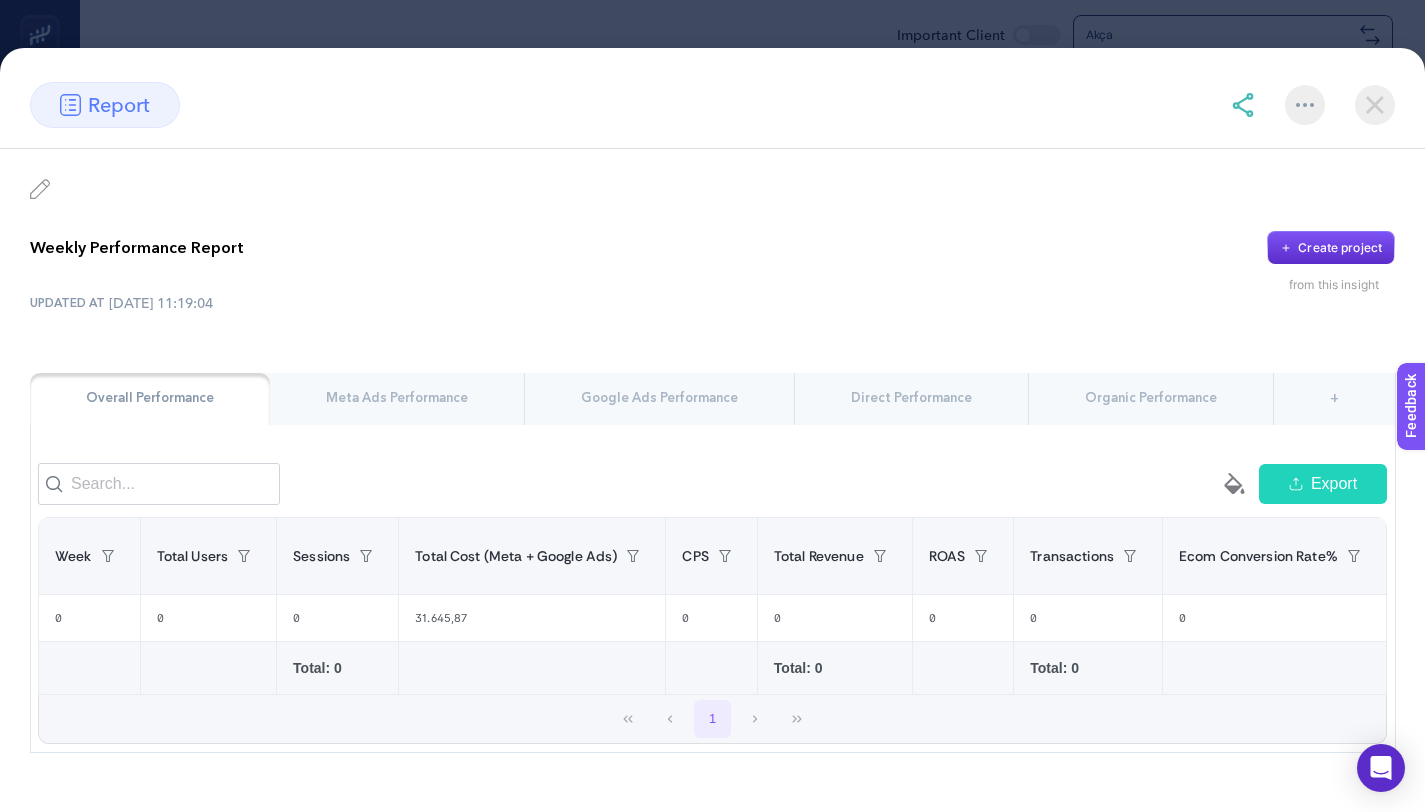 click on "Meta Ads Performance" at bounding box center [397, 399] 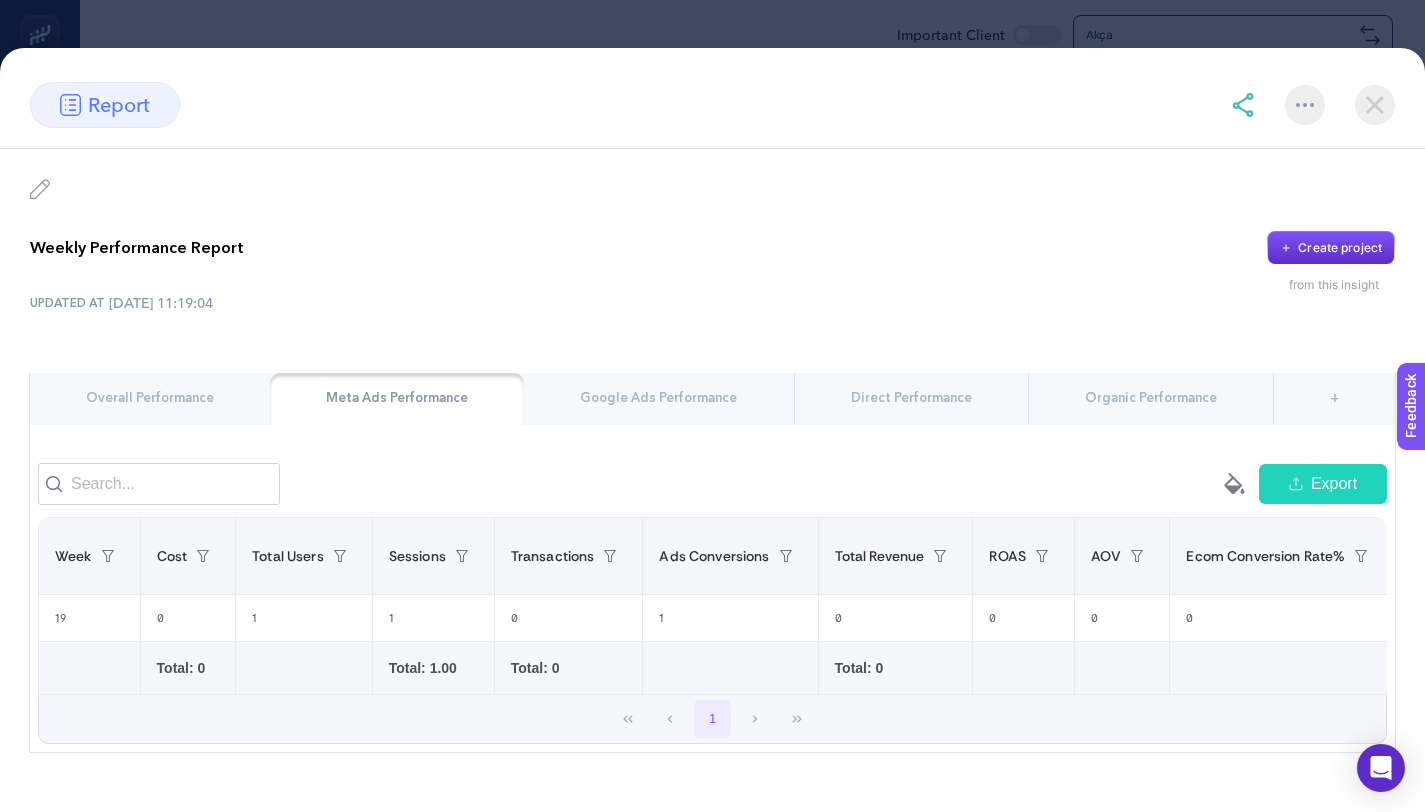 click on "Overall Performance" at bounding box center (150, 399) 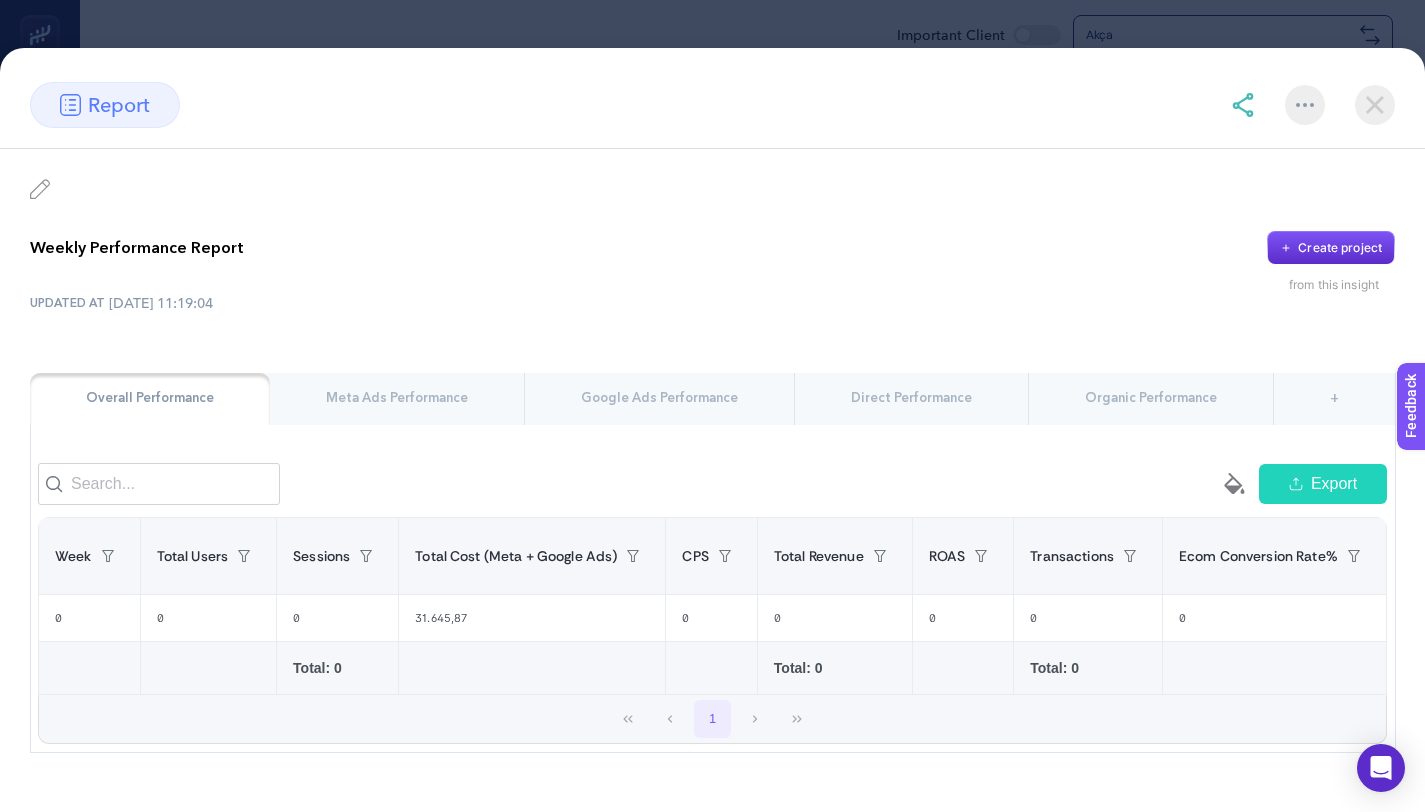 click at bounding box center [1375, 105] 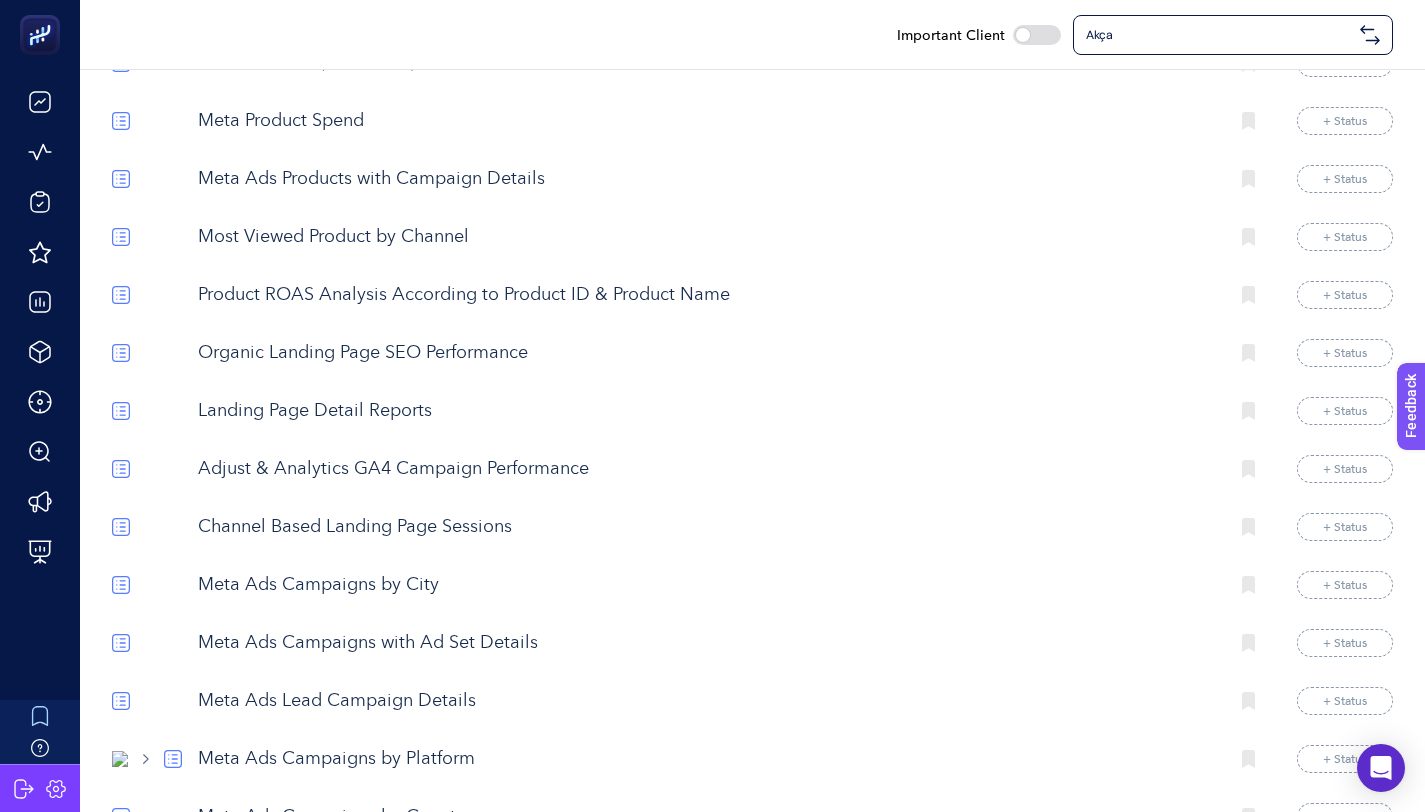 scroll, scrollTop: 2552, scrollLeft: 0, axis: vertical 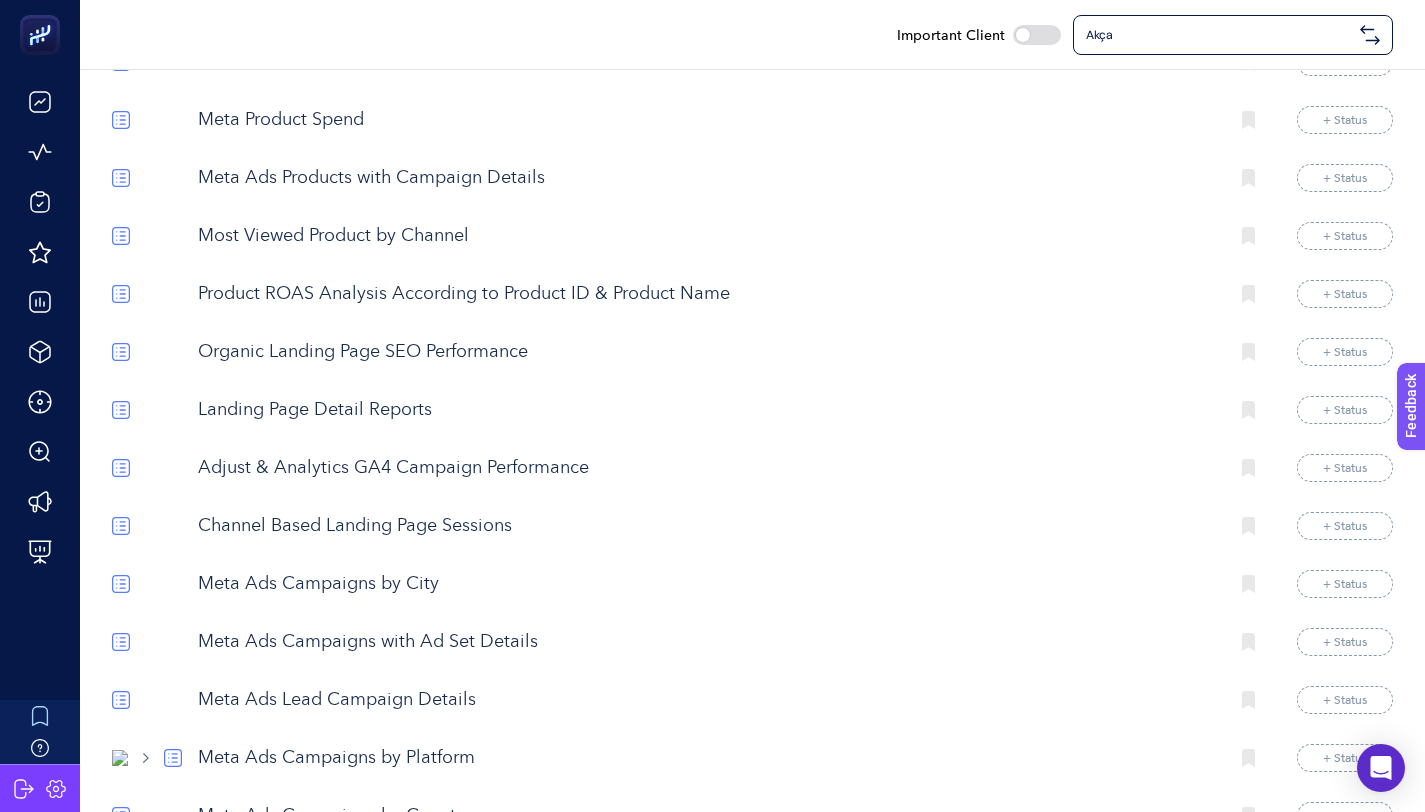 click on "Meta Ads Products with Campaign Details" at bounding box center (705, 178) 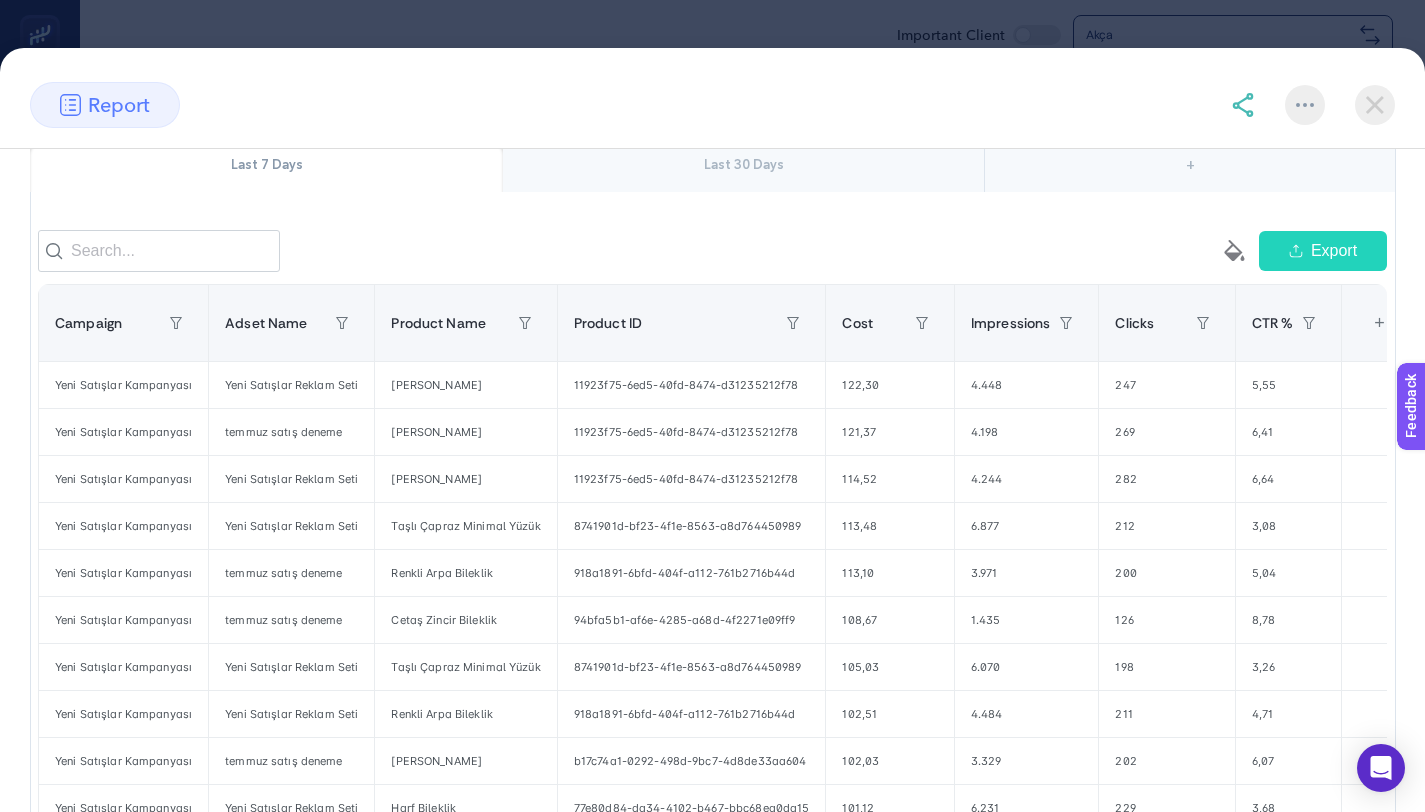 scroll, scrollTop: 230, scrollLeft: 0, axis: vertical 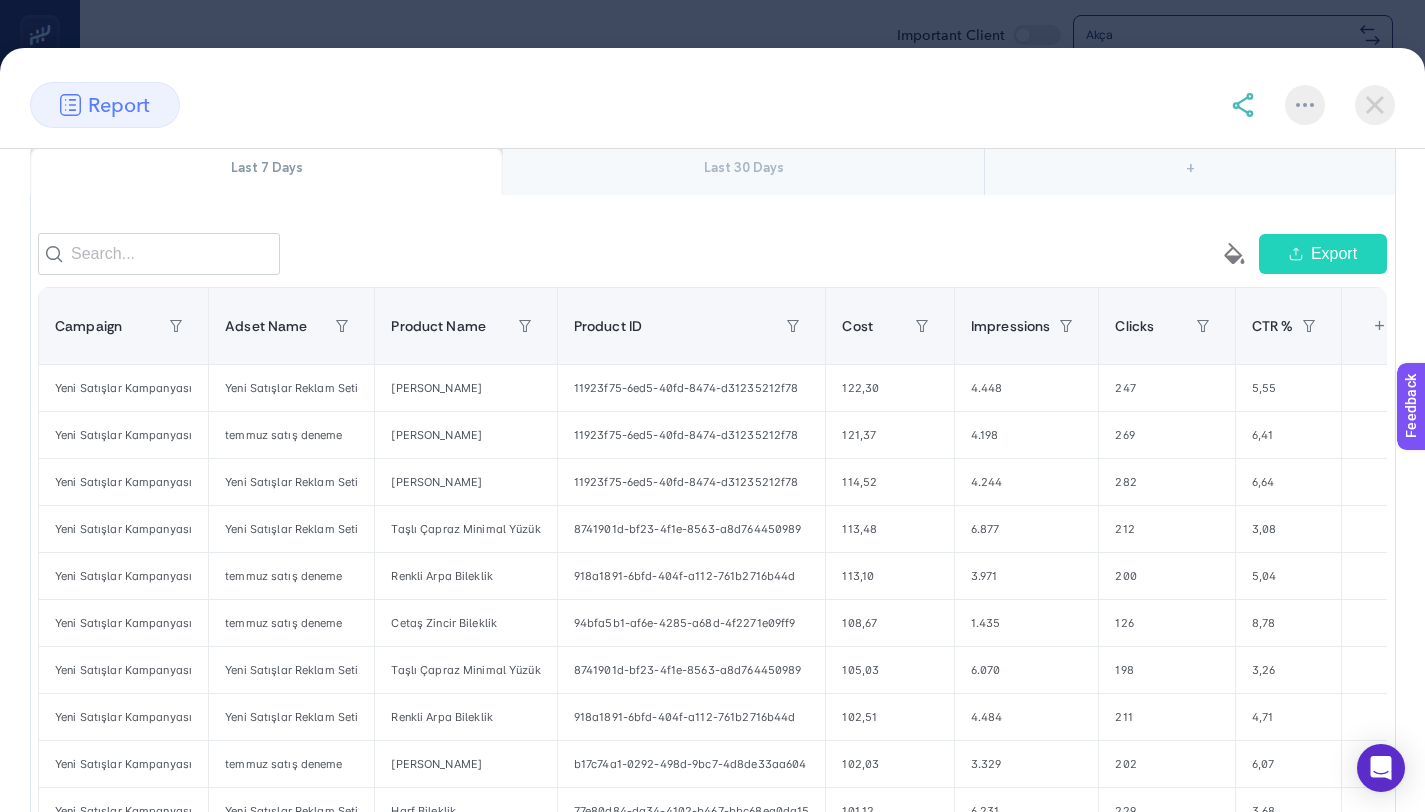 click on "Last 30 Days" at bounding box center [743, 169] 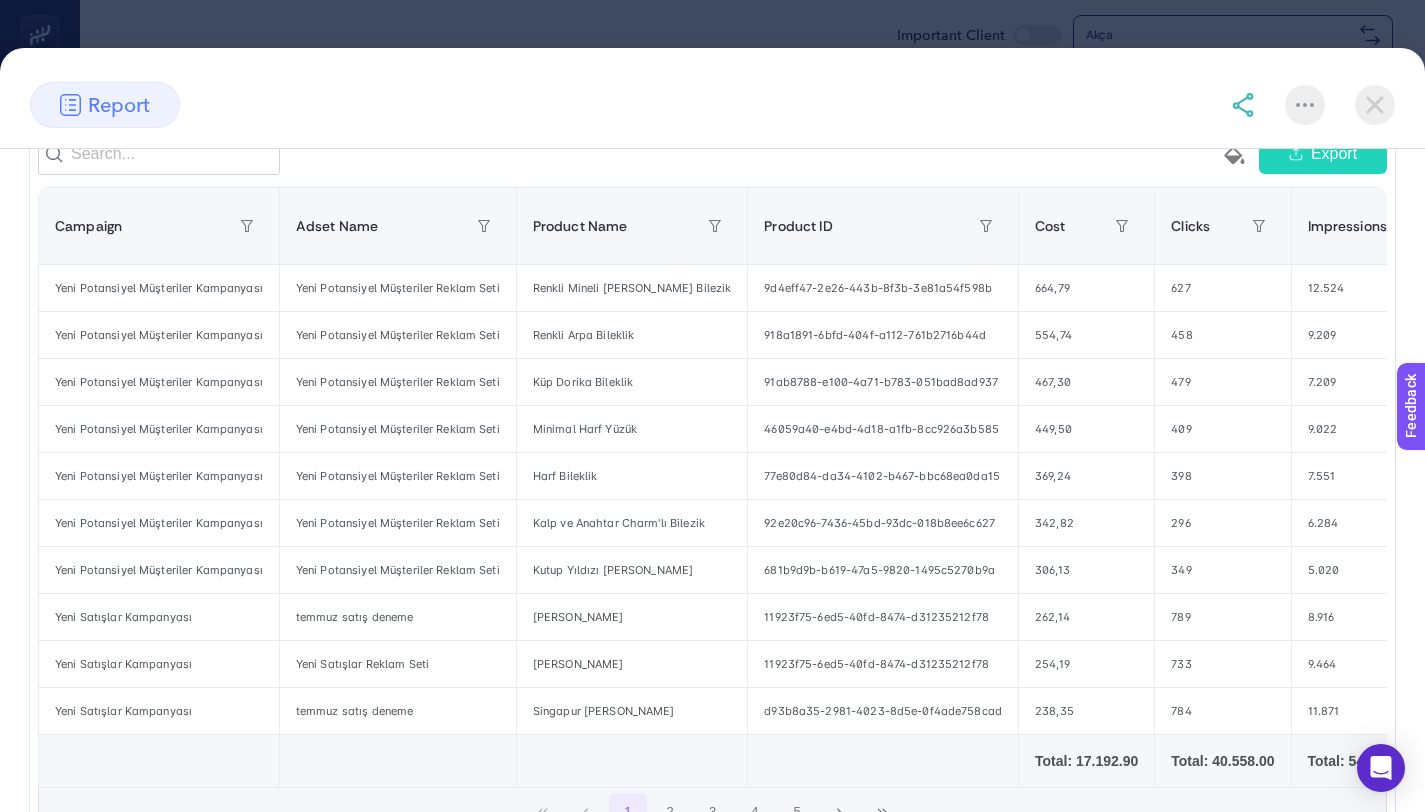 scroll, scrollTop: 341, scrollLeft: 0, axis: vertical 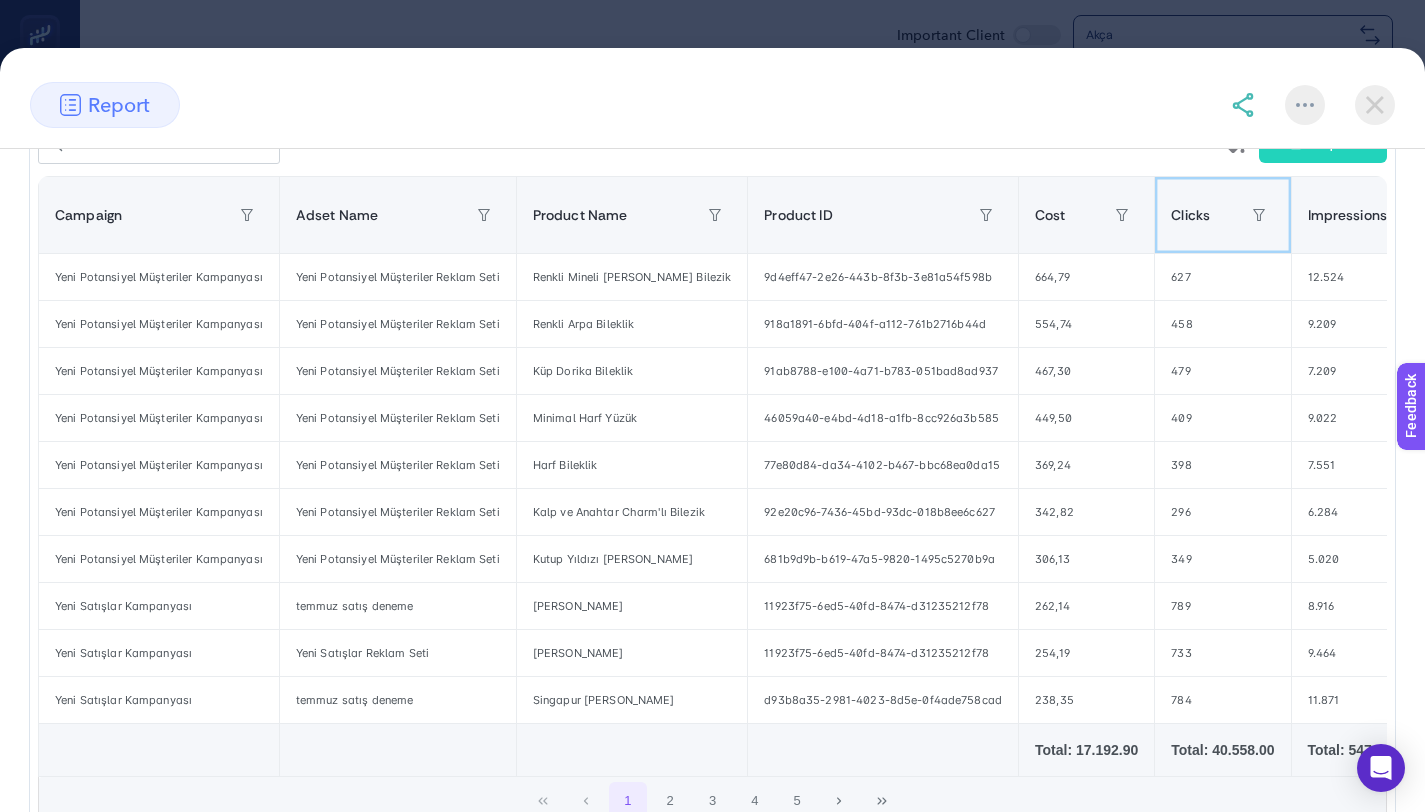 click on "Clicks" 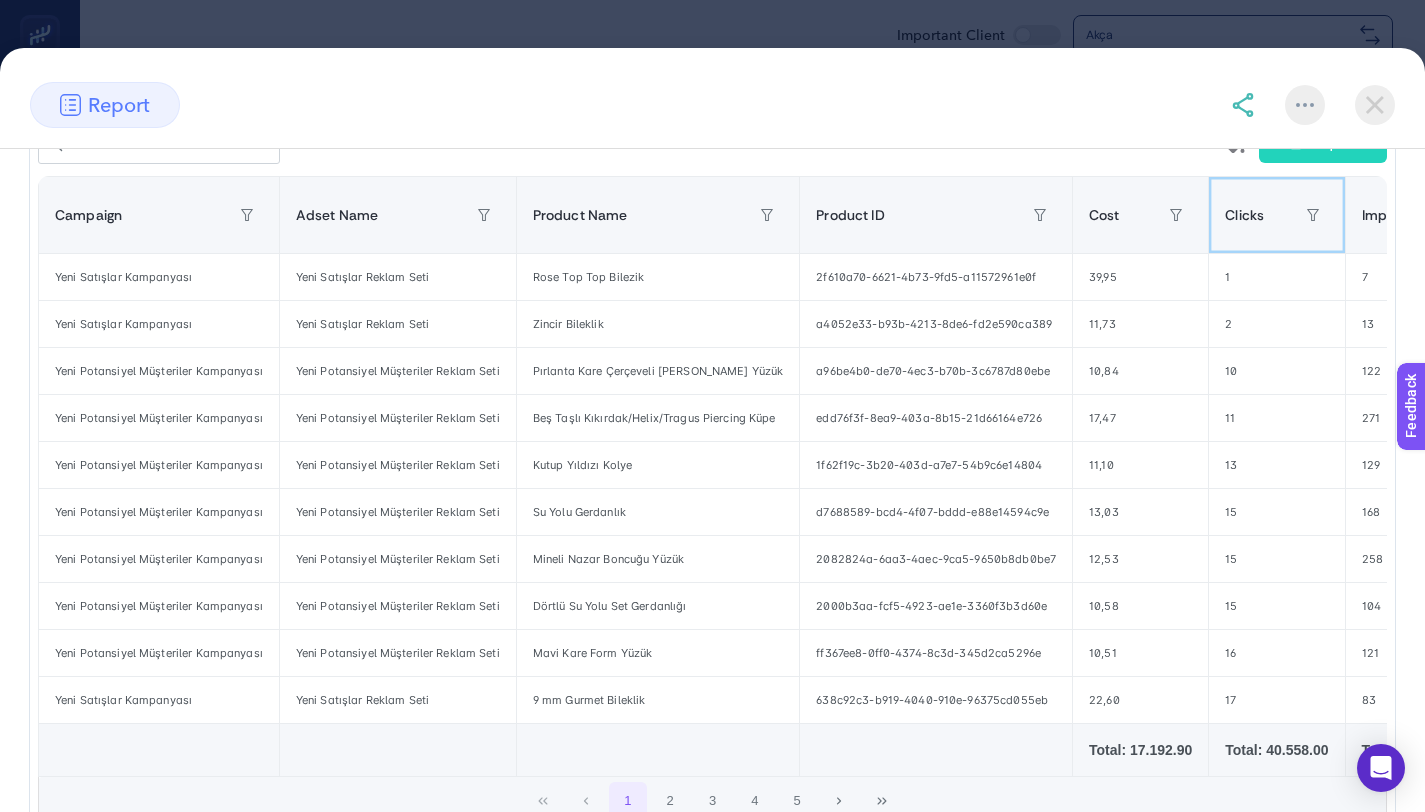 click on "Clicks" 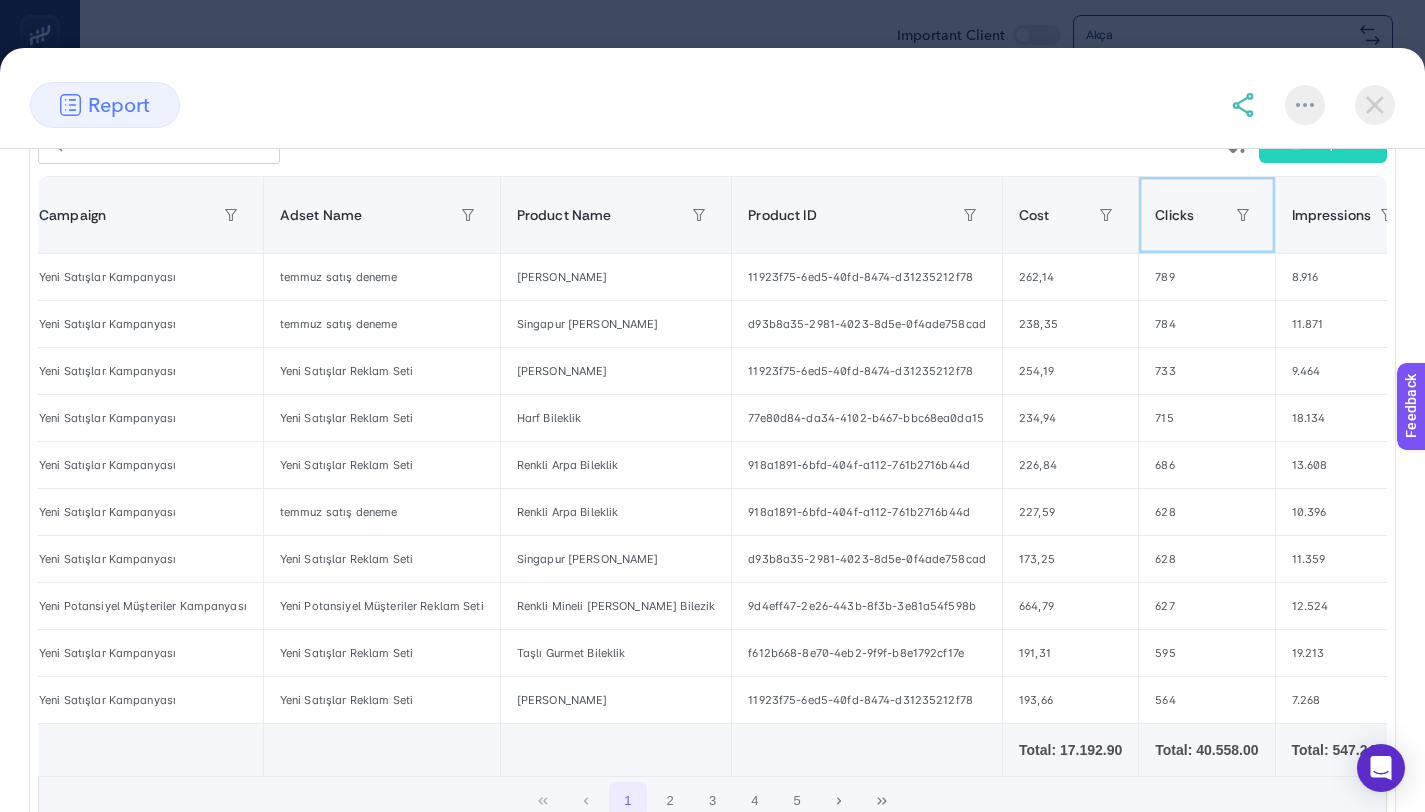 scroll, scrollTop: 0, scrollLeft: 0, axis: both 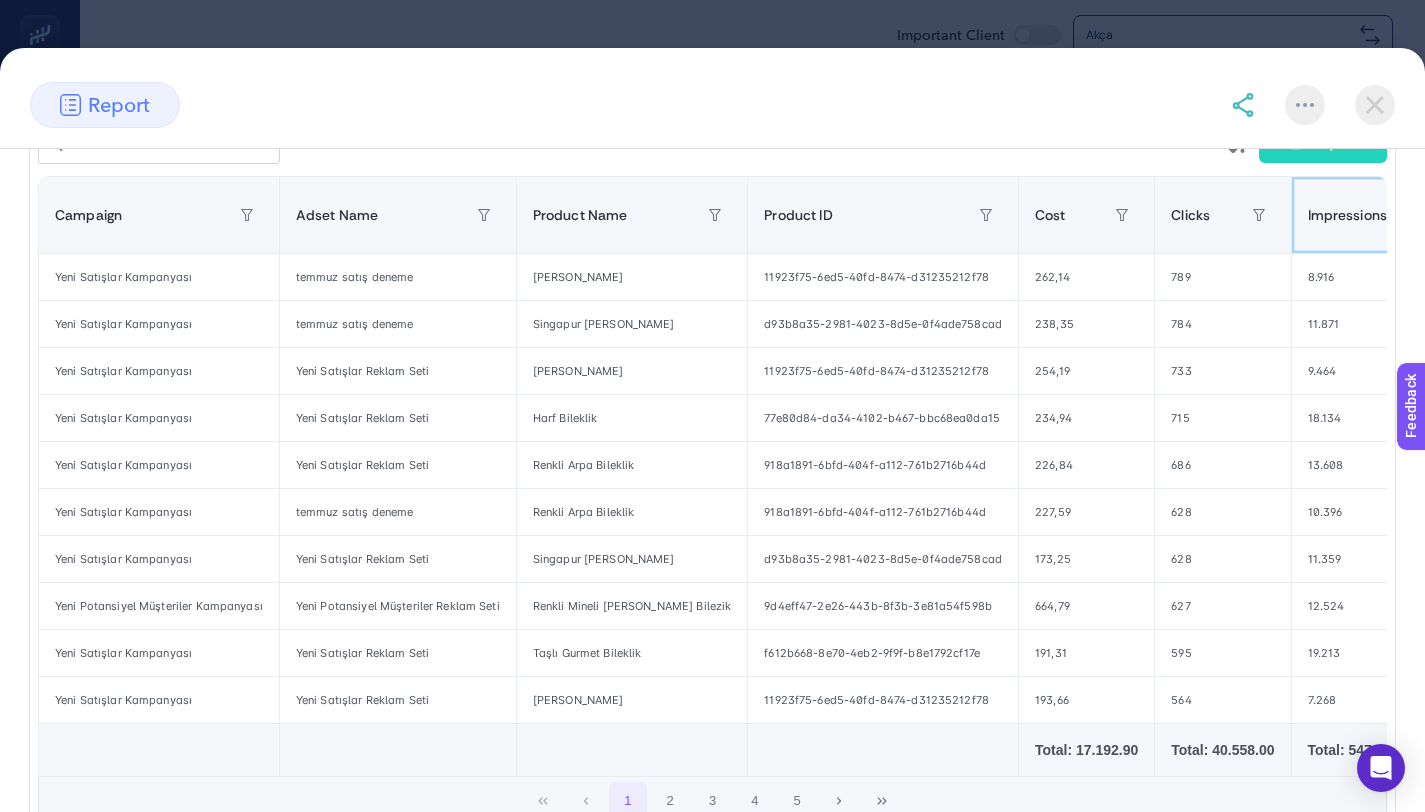 click on "Impressions" 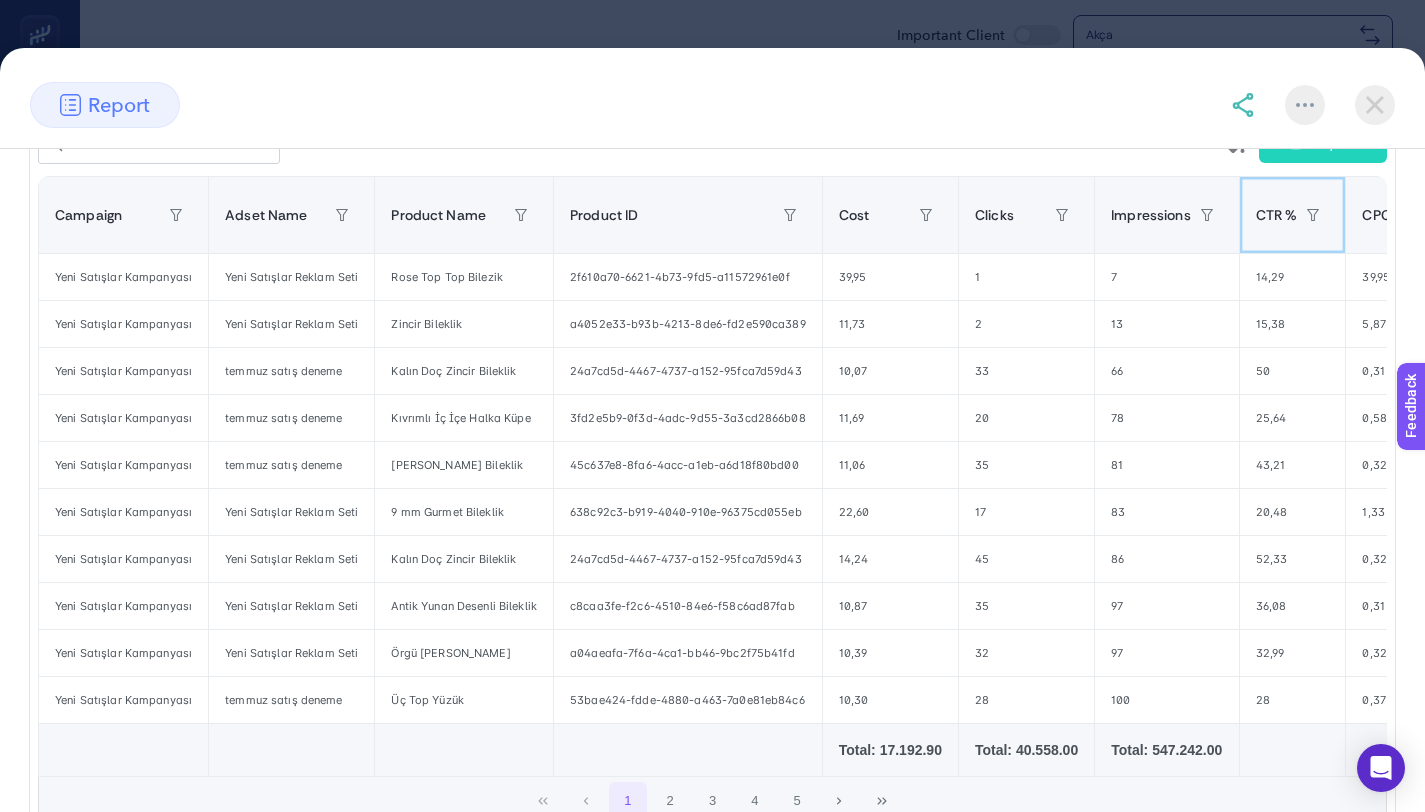 click on "CTR %" 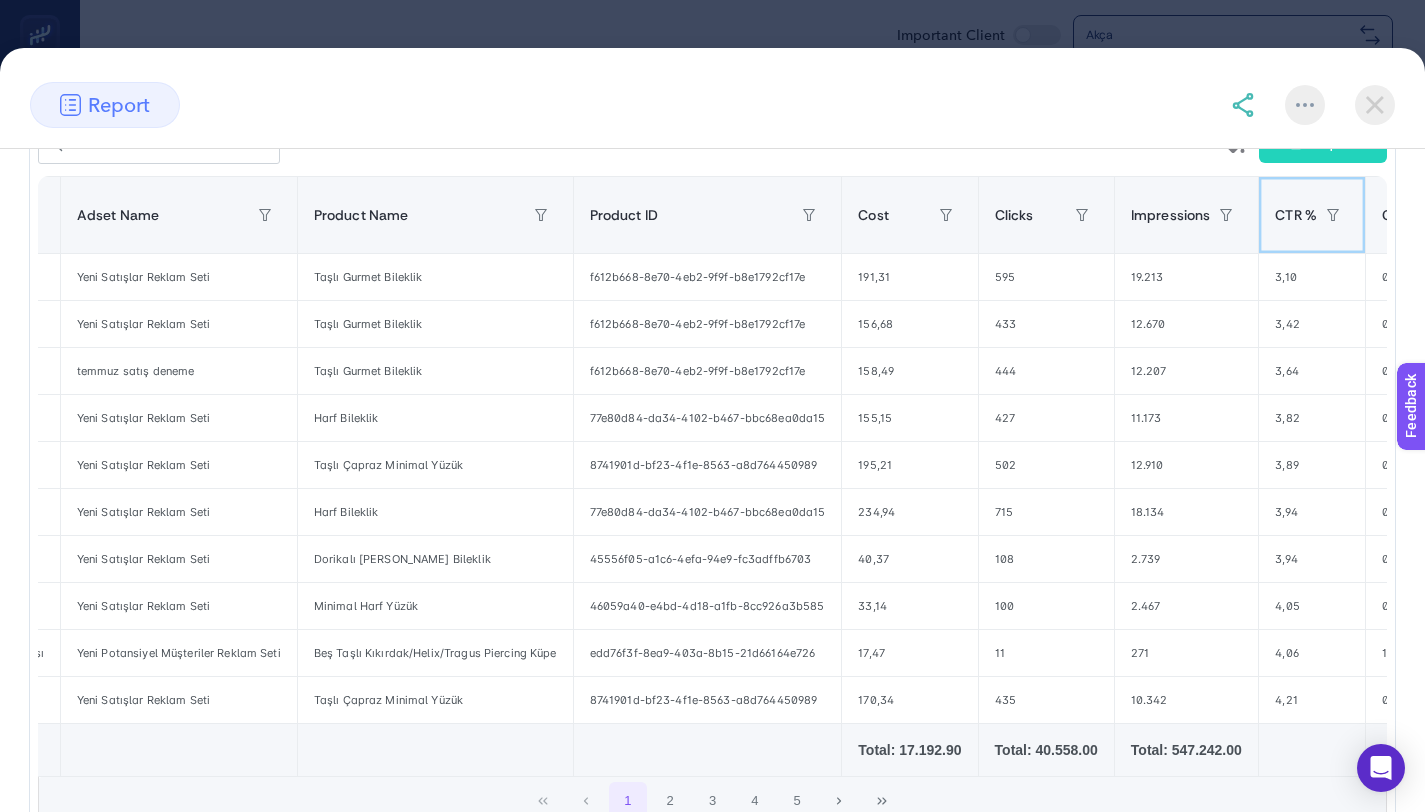 scroll, scrollTop: 0, scrollLeft: 222, axis: horizontal 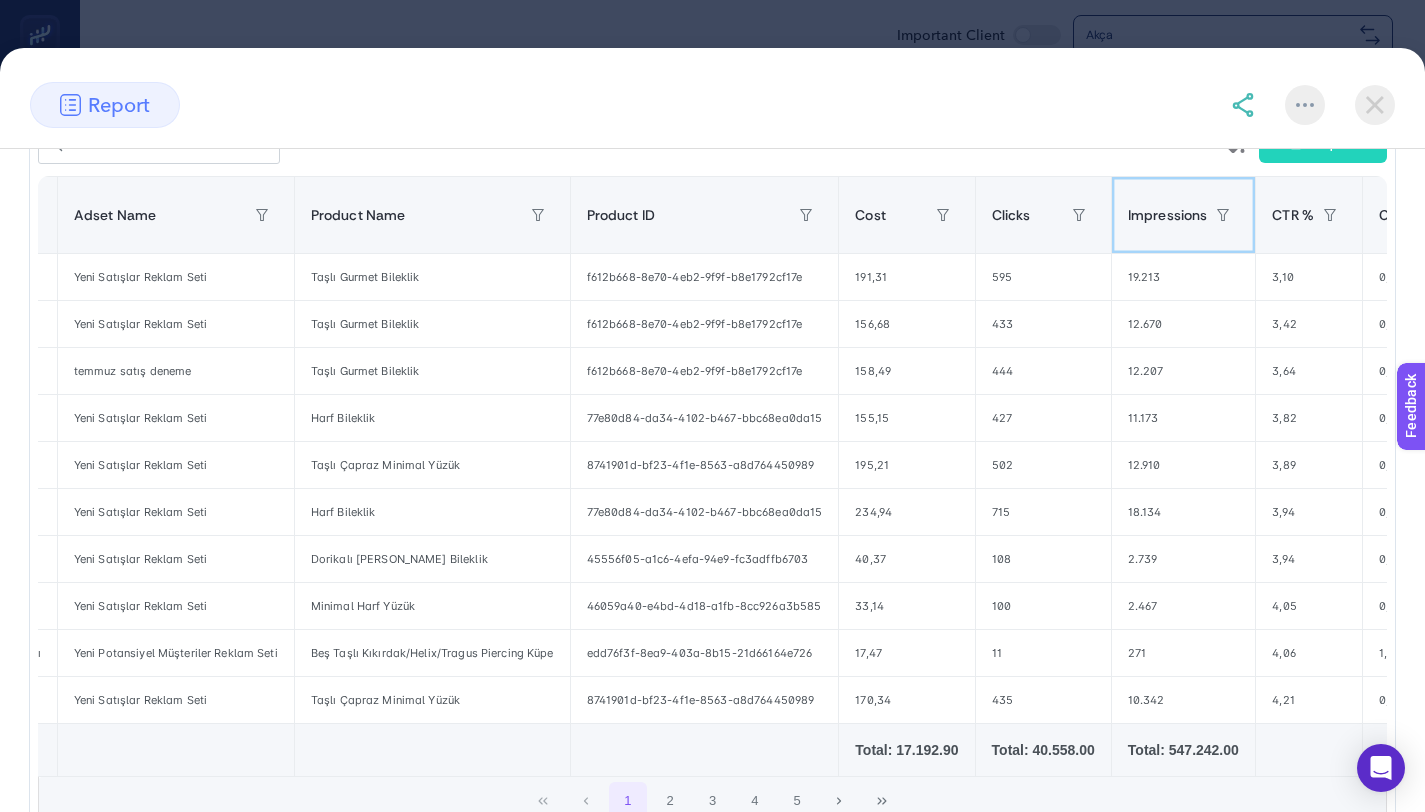 click on "Impressions" 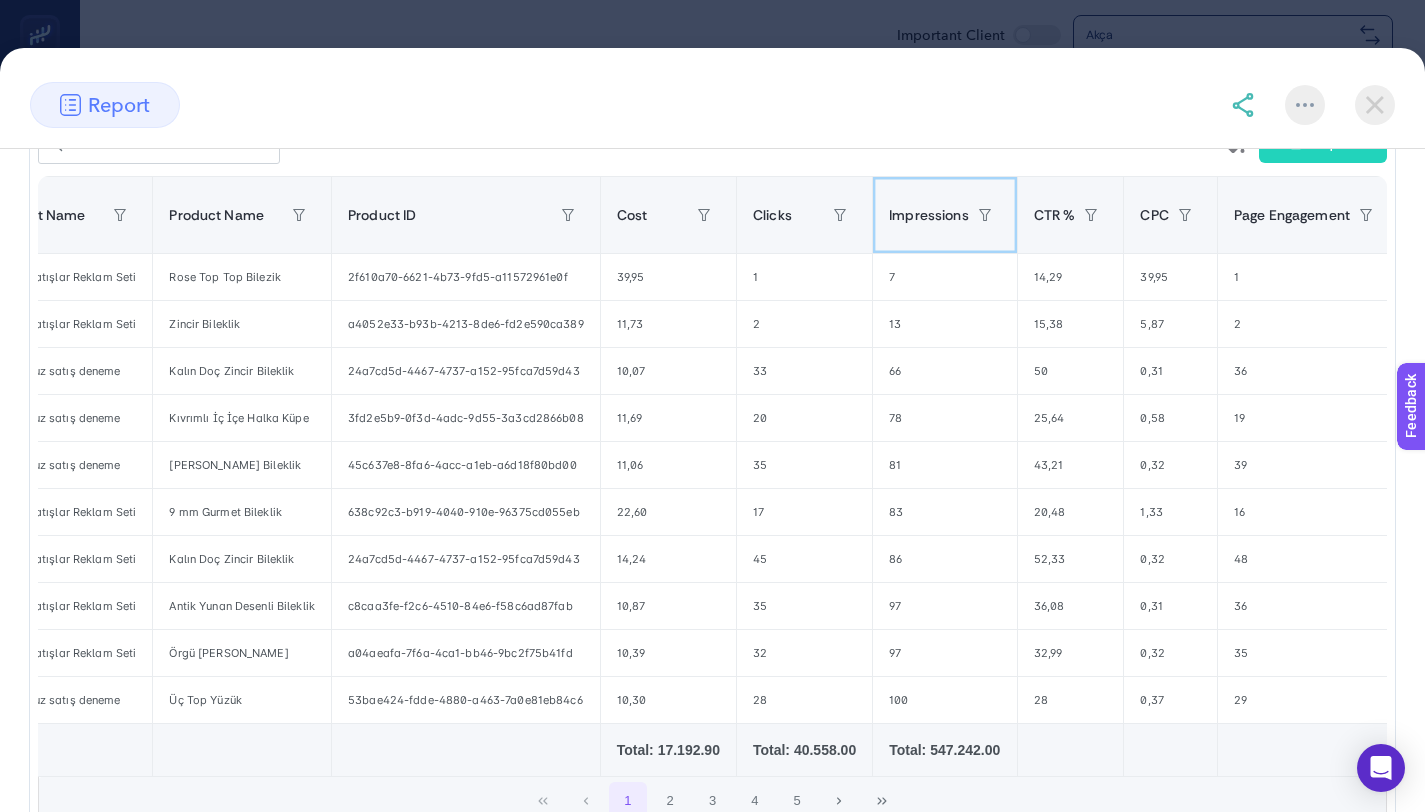 click on "Impressions" at bounding box center (945, 215) 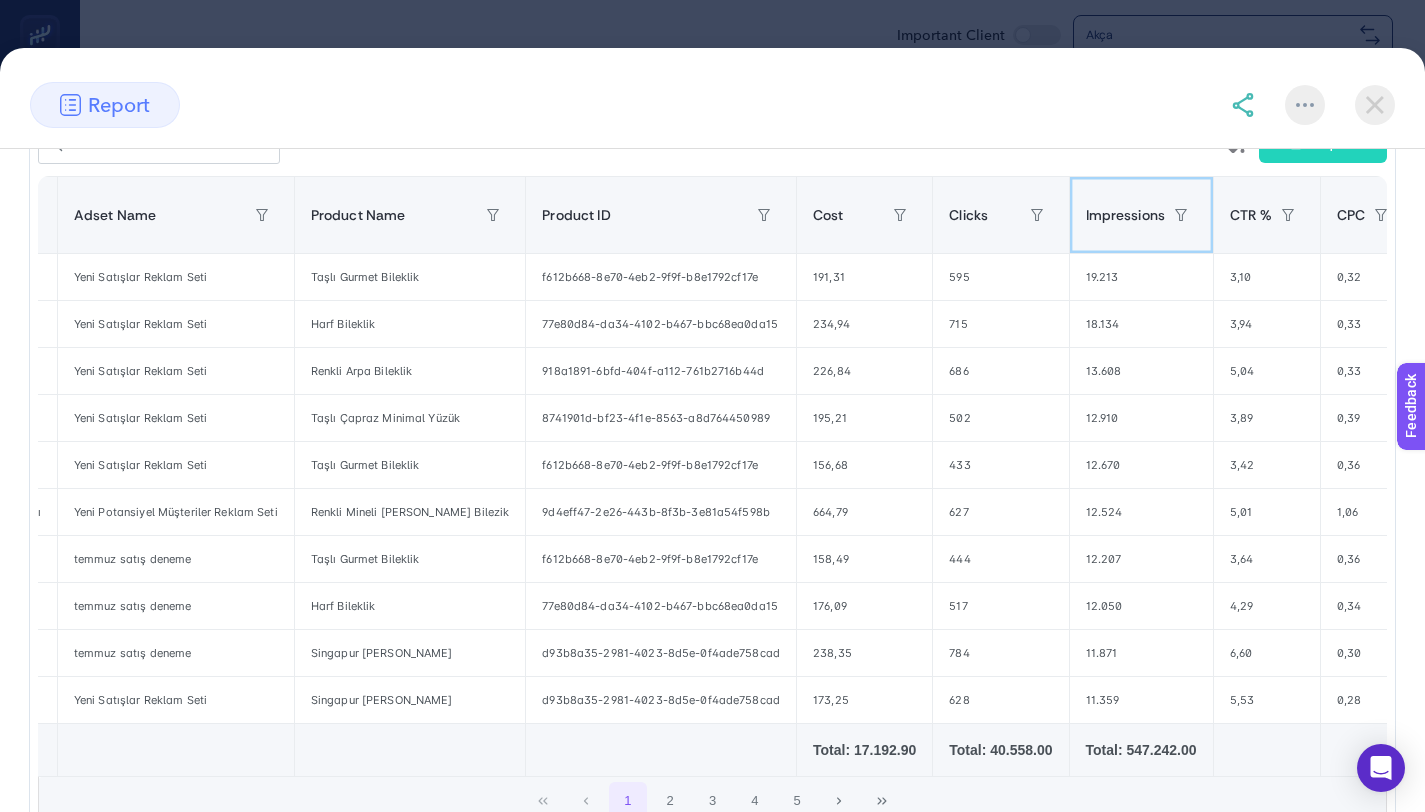 scroll, scrollTop: 0, scrollLeft: 0, axis: both 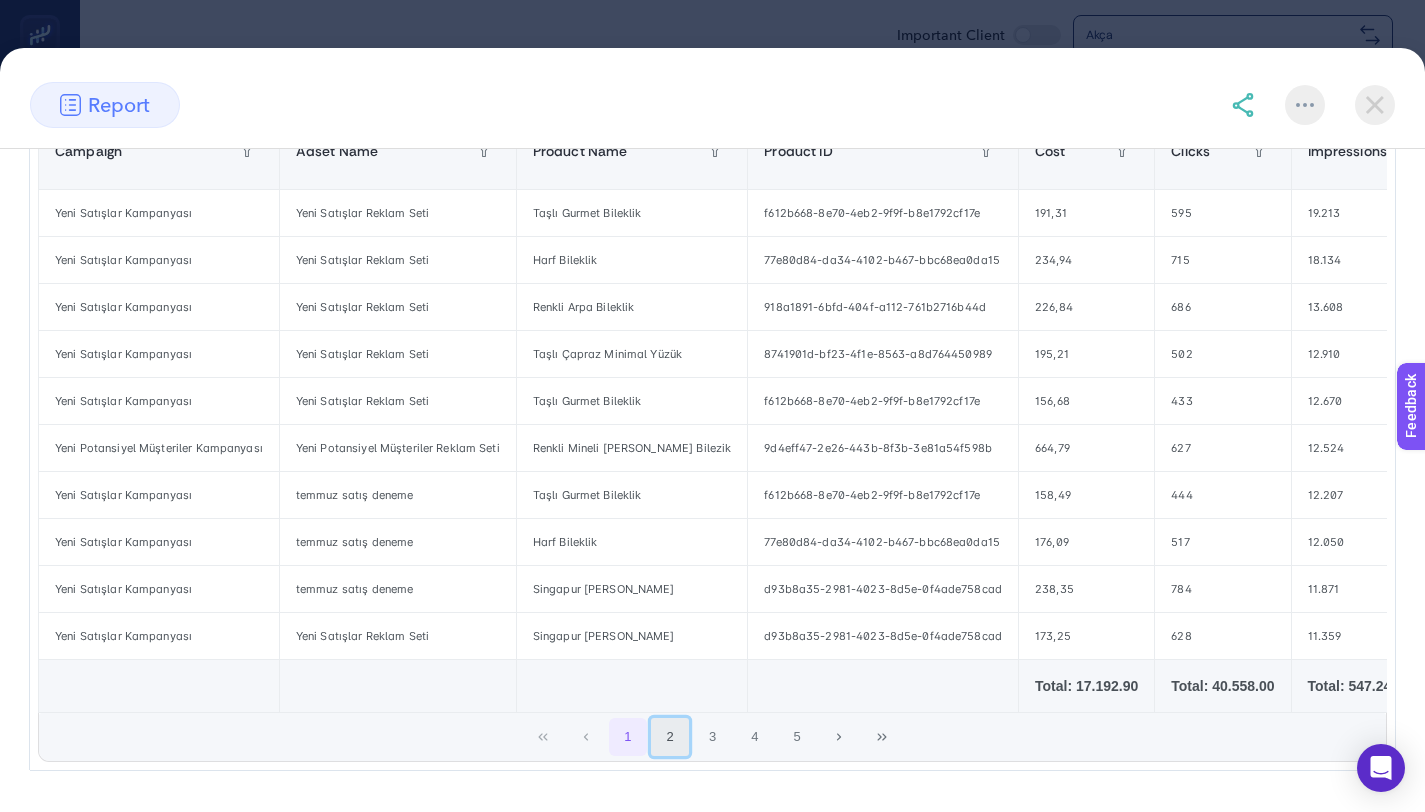 click on "2" 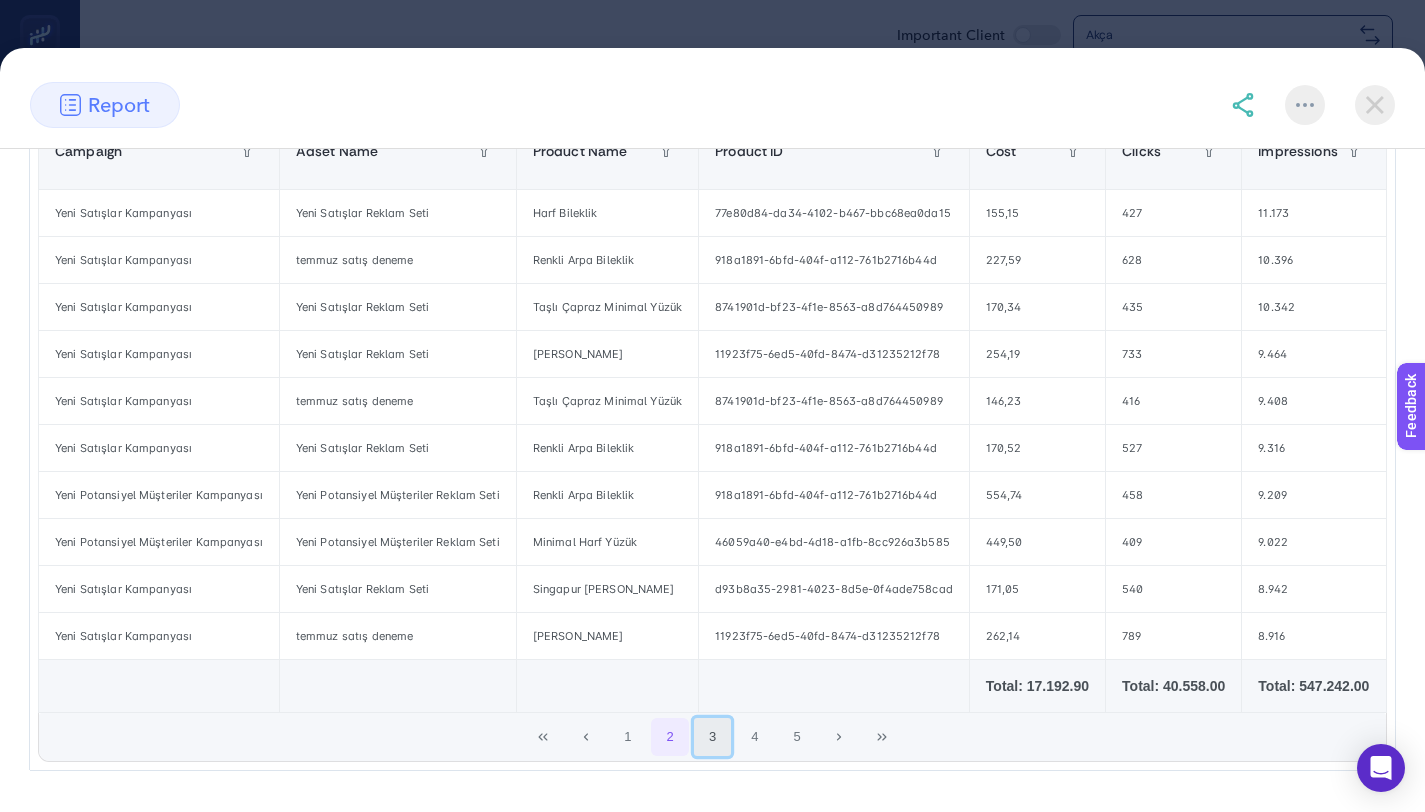 click on "3" 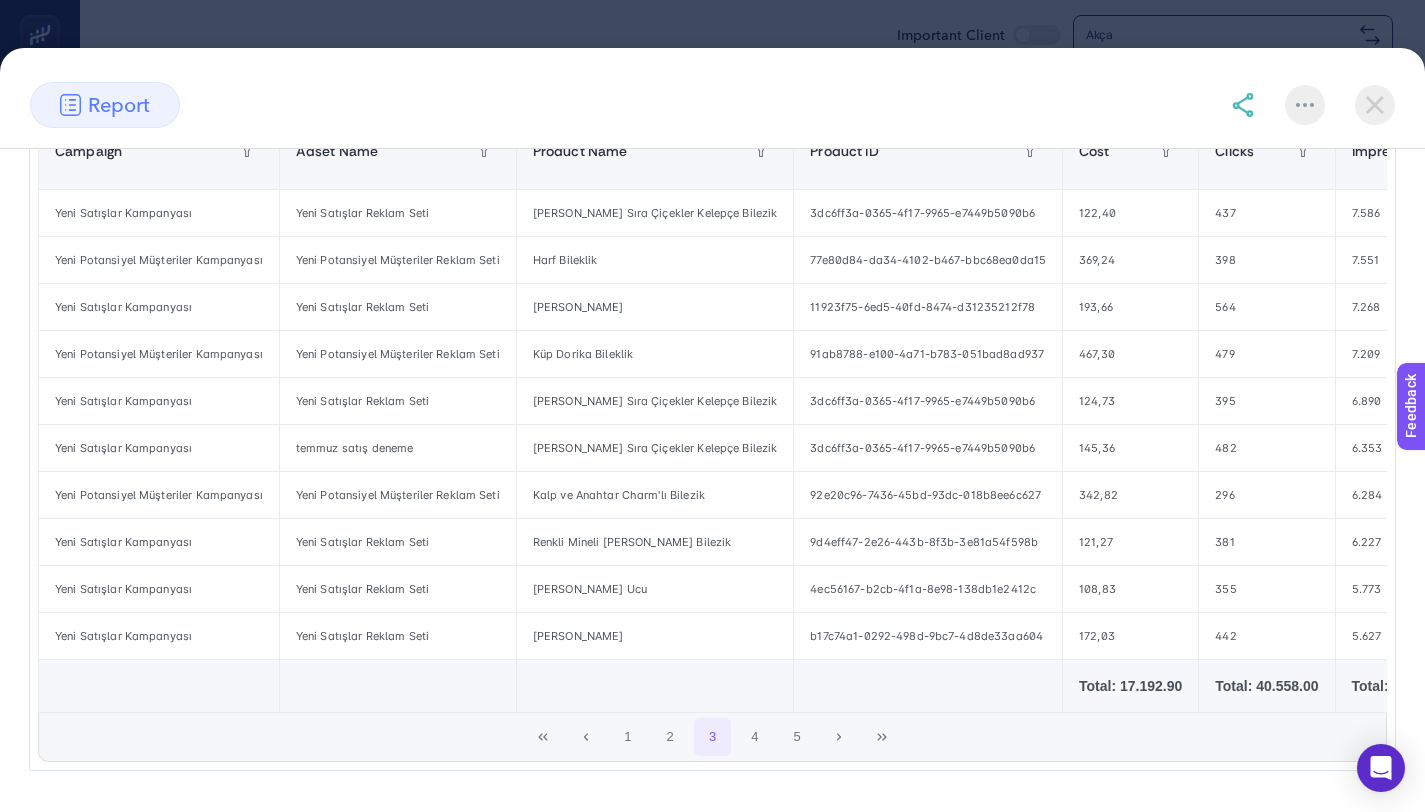 click at bounding box center (1375, 105) 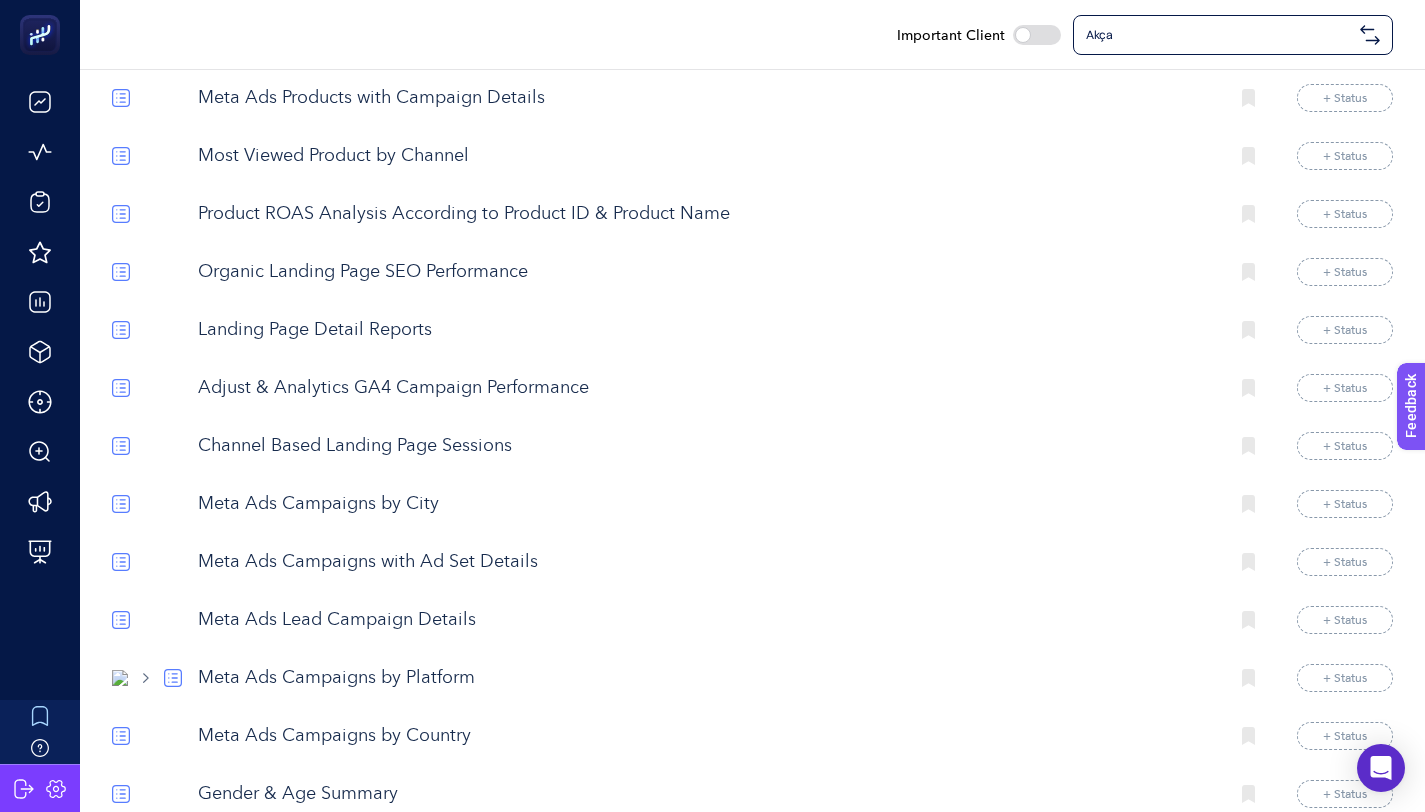 scroll, scrollTop: 2647, scrollLeft: 0, axis: vertical 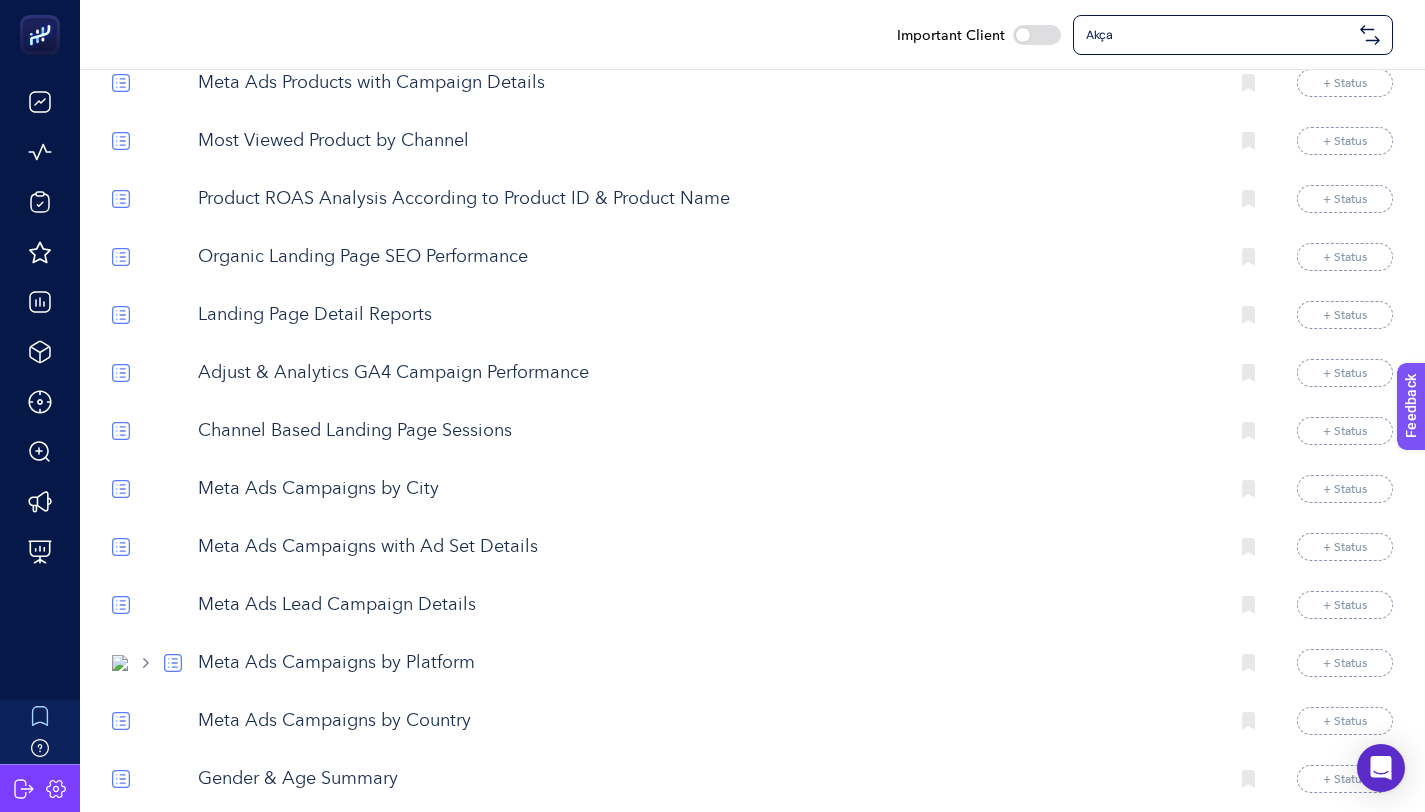 click on "Organic Landing Page SEO Performance" at bounding box center [705, 257] 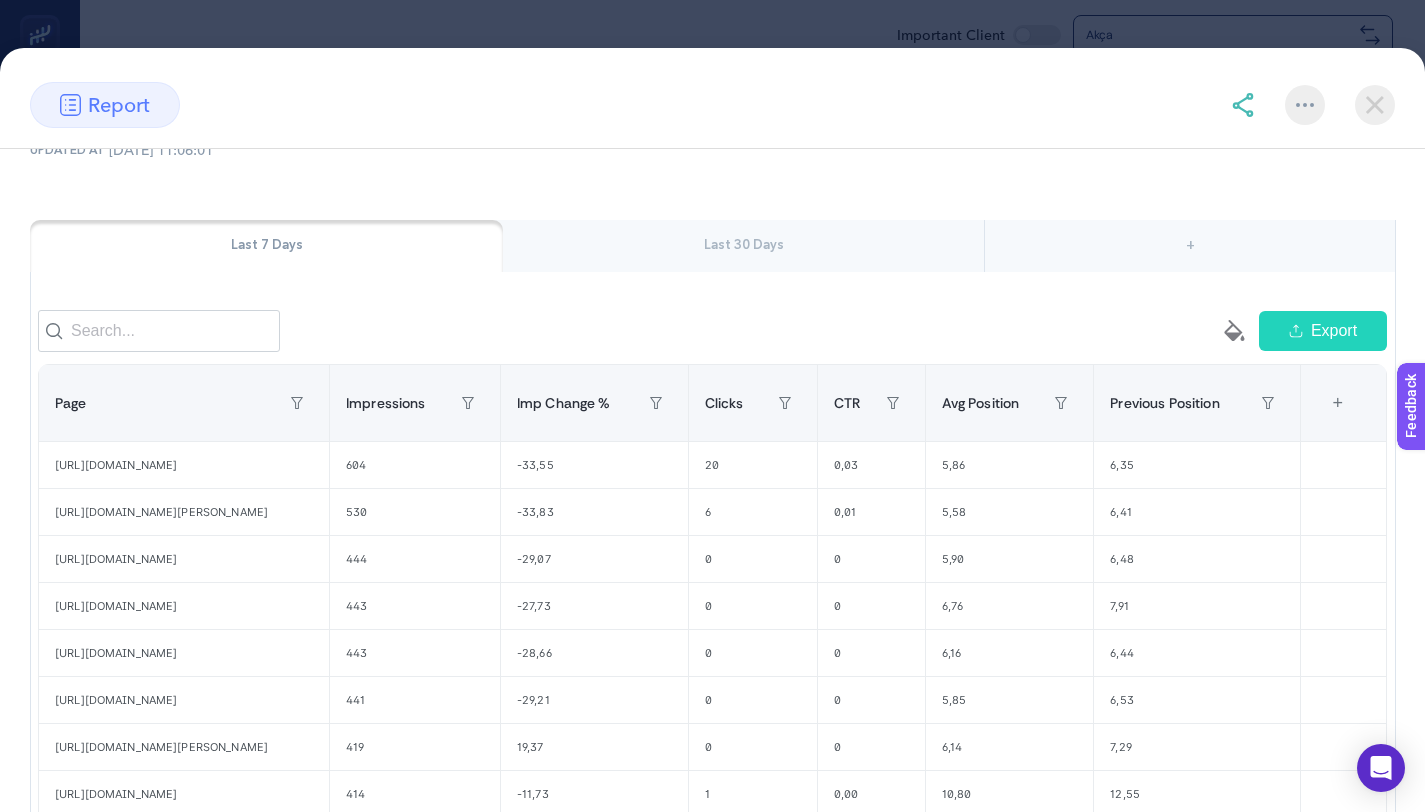 scroll, scrollTop: 170, scrollLeft: 0, axis: vertical 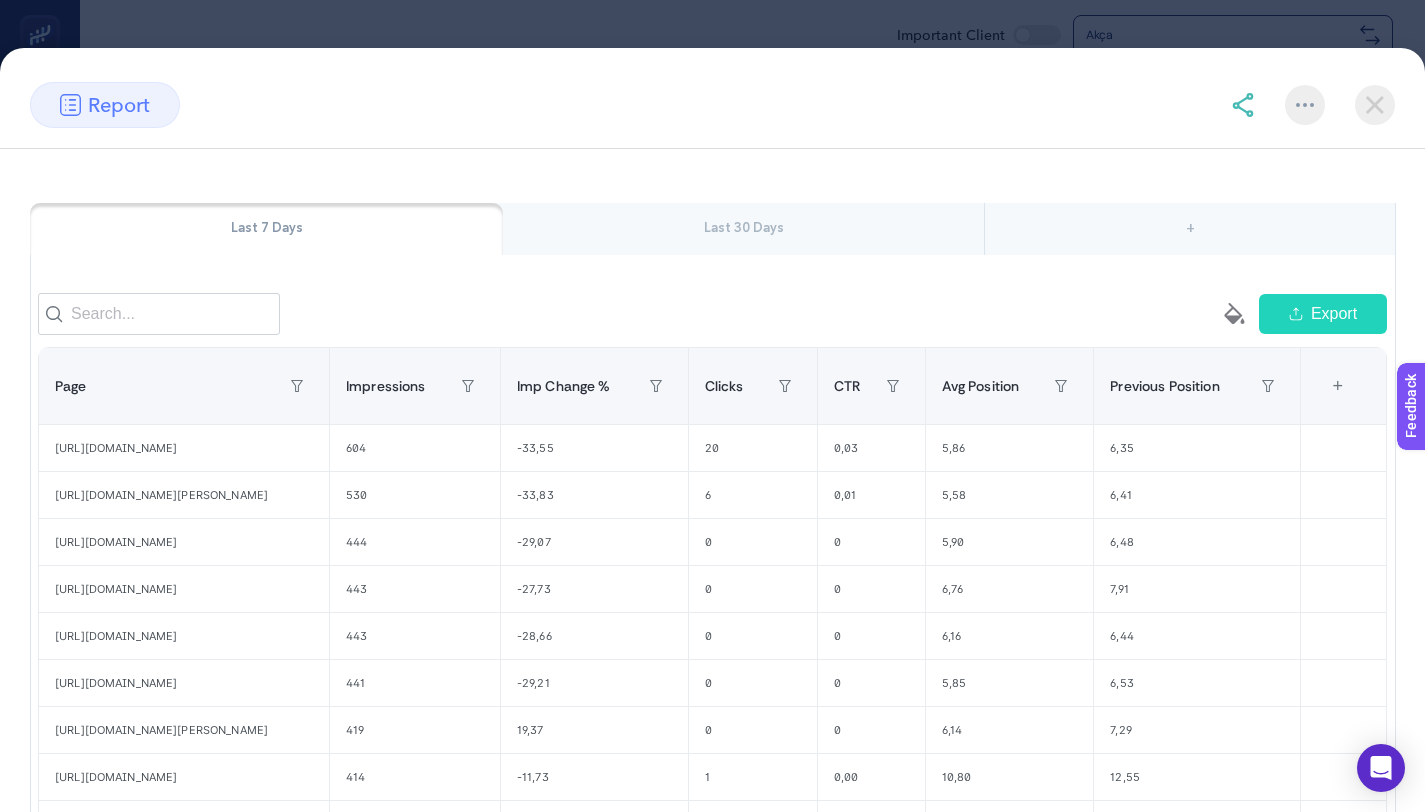 click on "Last 30 Days" at bounding box center (743, 229) 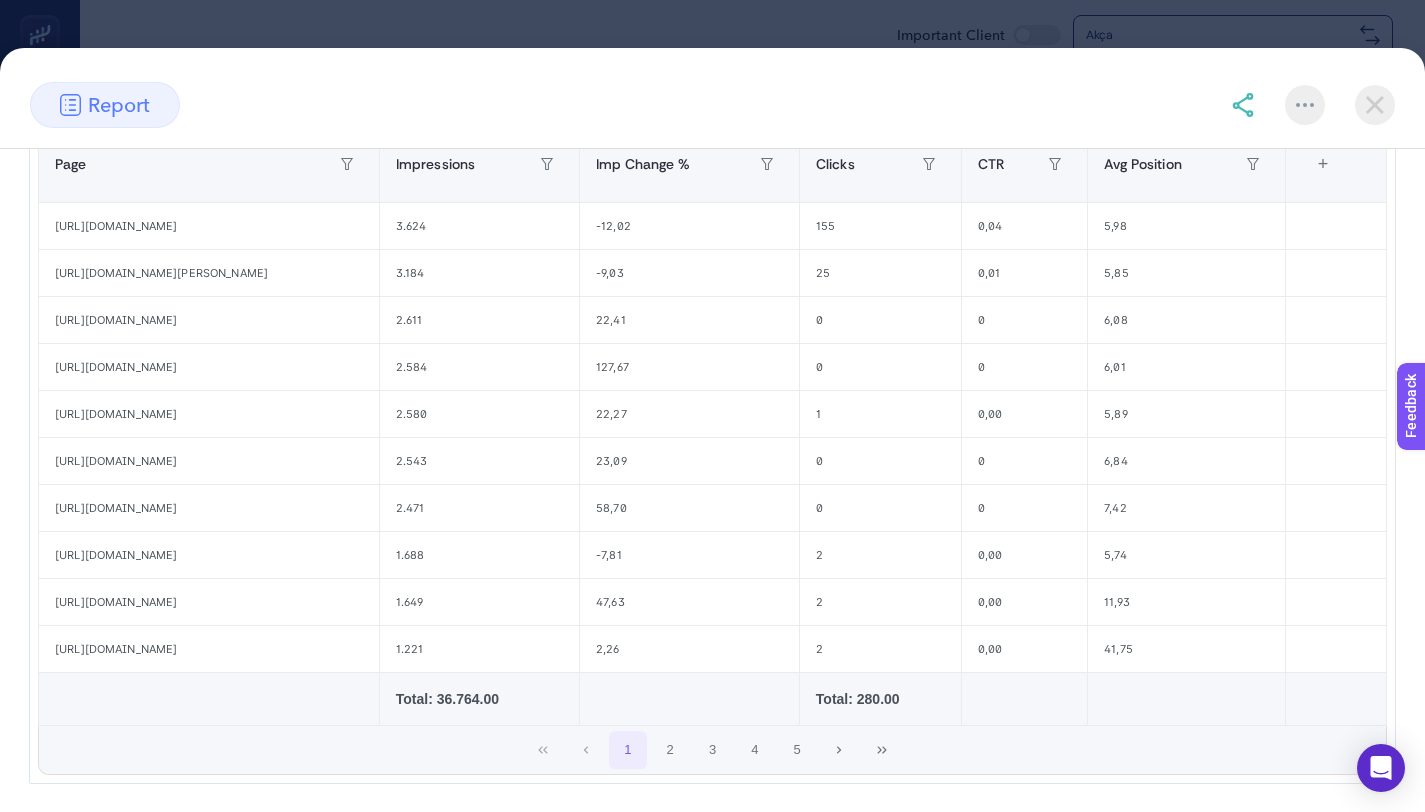 scroll, scrollTop: 388, scrollLeft: 0, axis: vertical 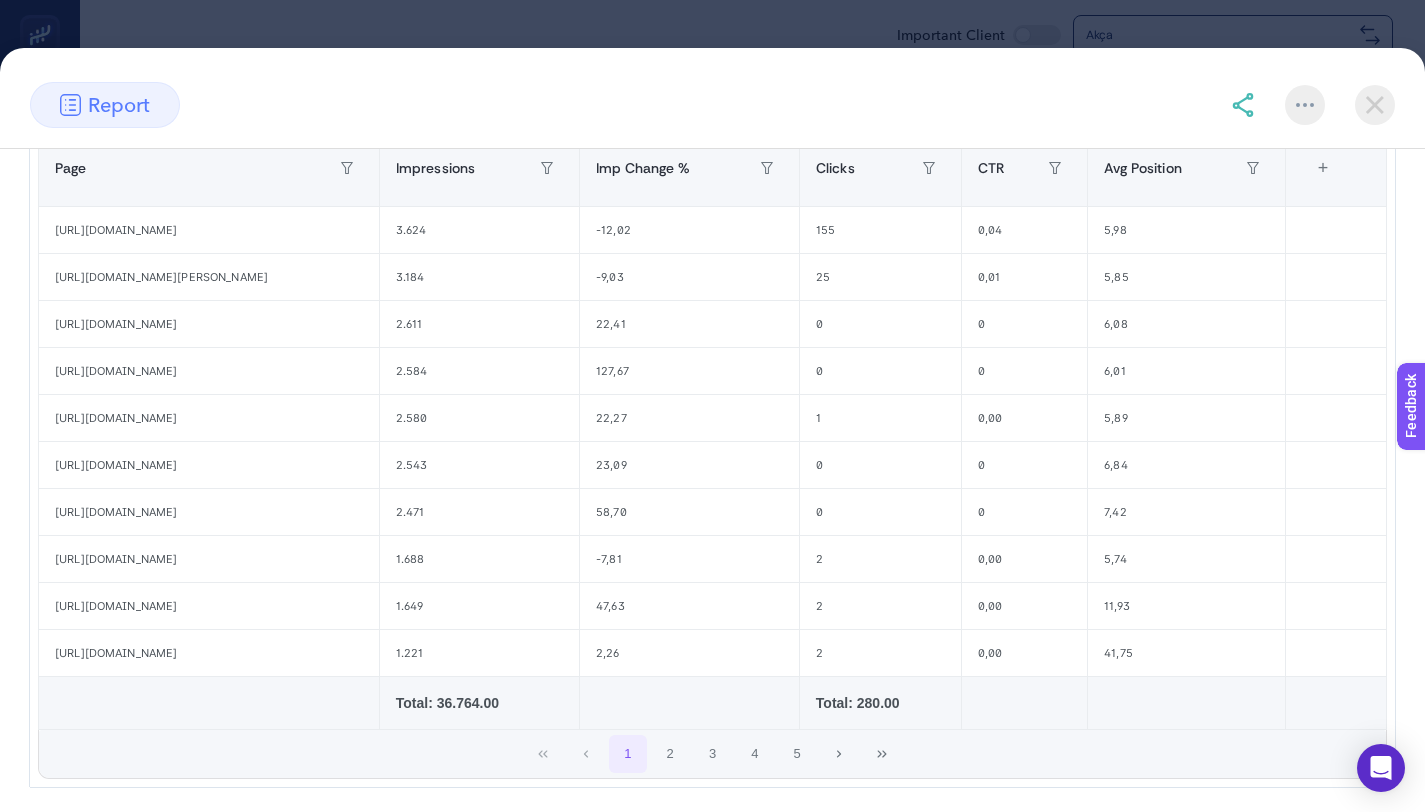 click at bounding box center [1375, 105] 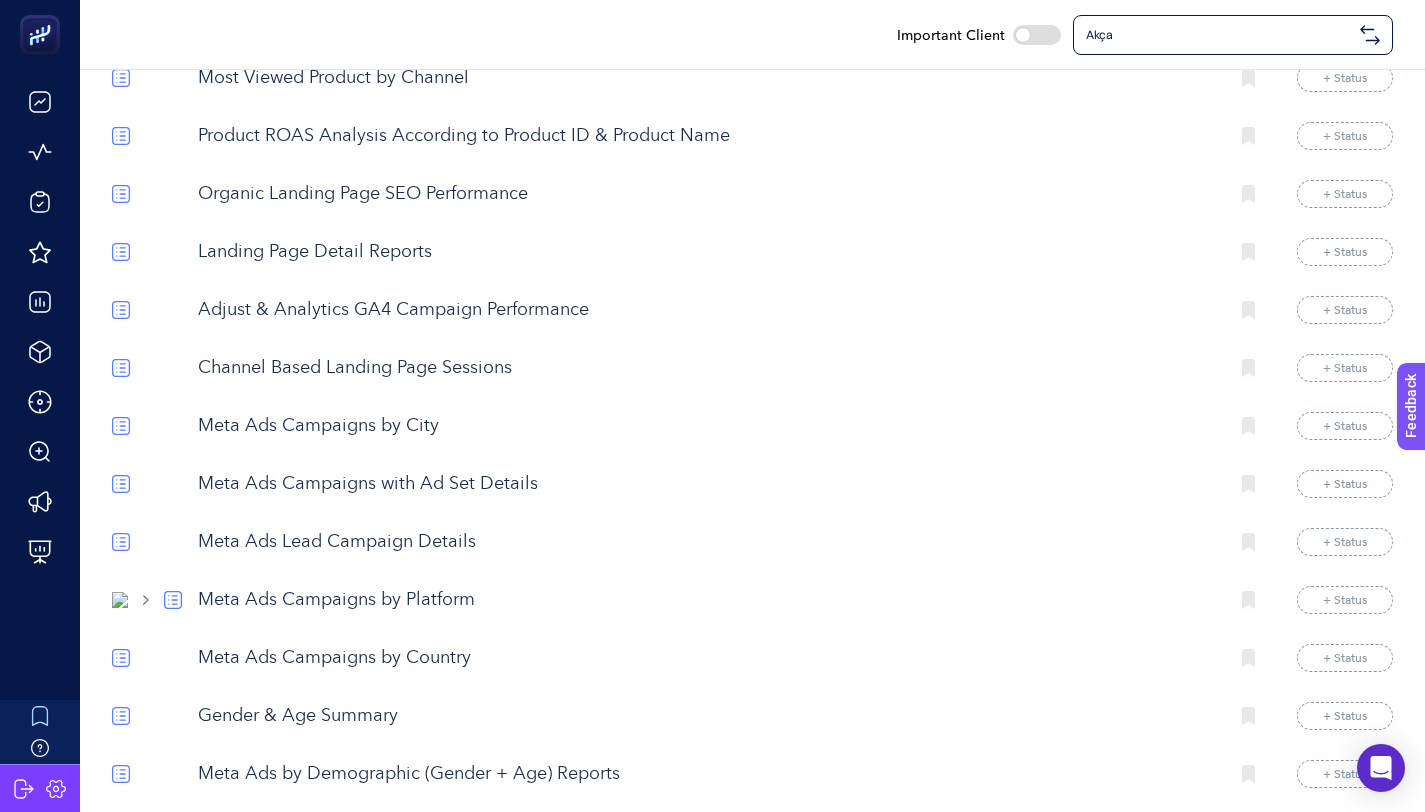 scroll, scrollTop: 2723, scrollLeft: 0, axis: vertical 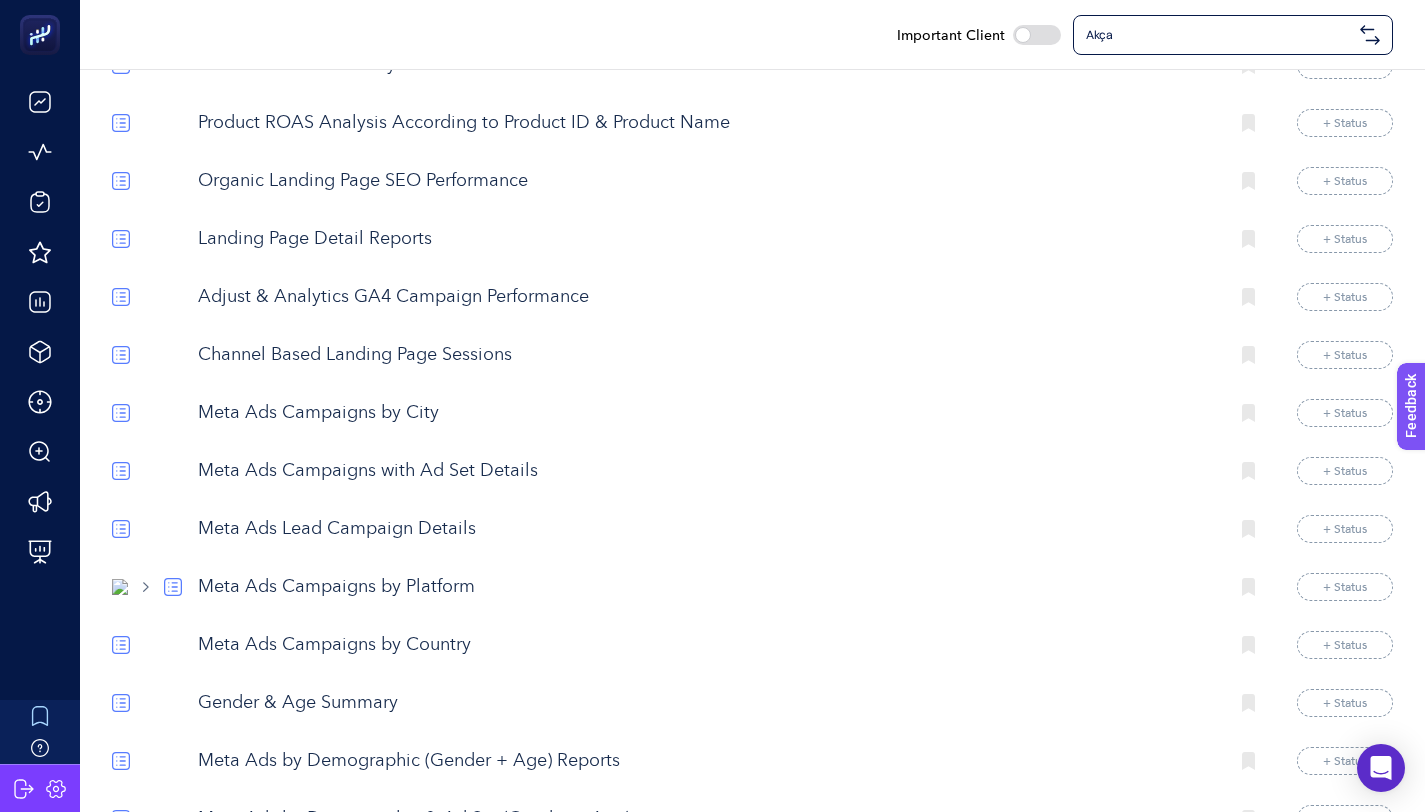 click on "Meta Ads Campaigns by City" at bounding box center (705, 413) 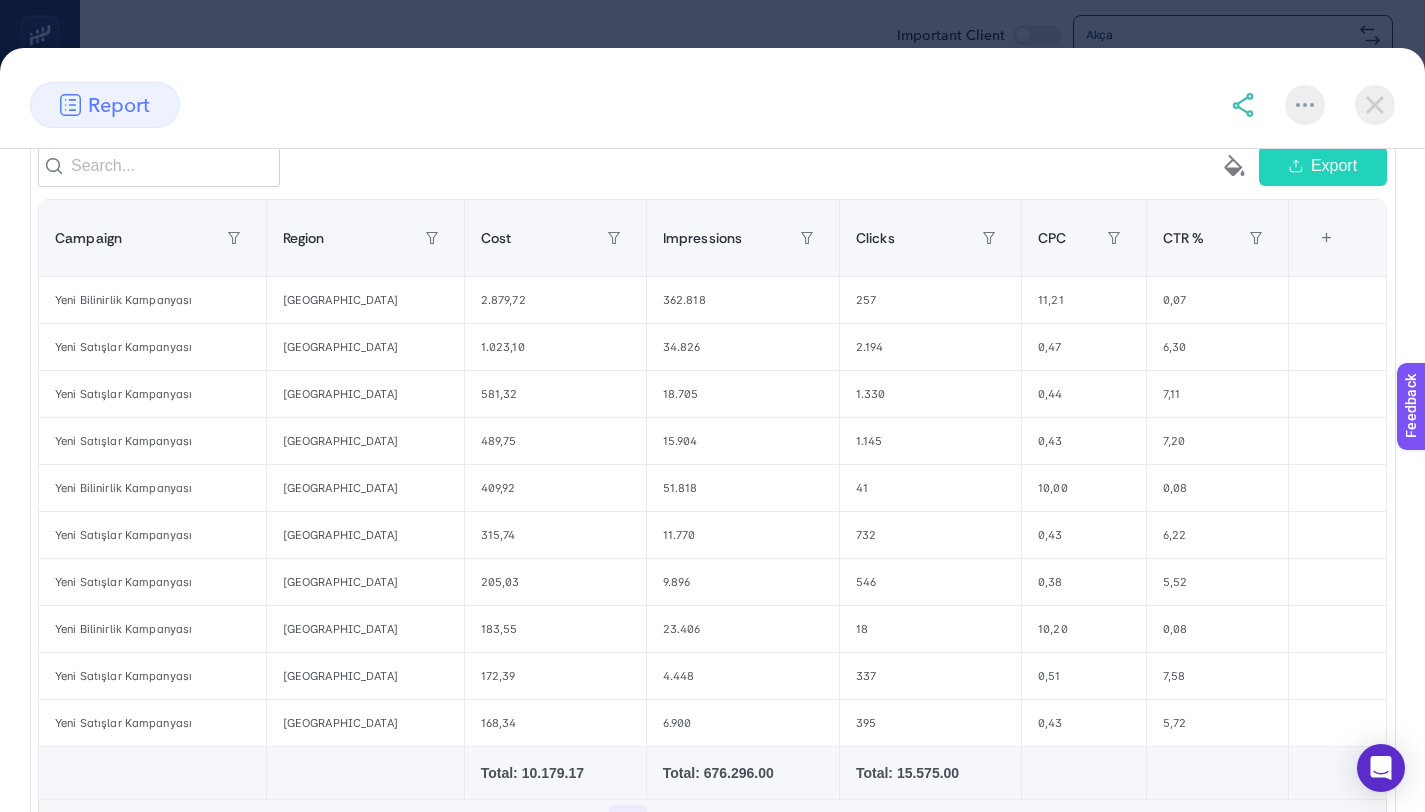 scroll, scrollTop: 352, scrollLeft: 0, axis: vertical 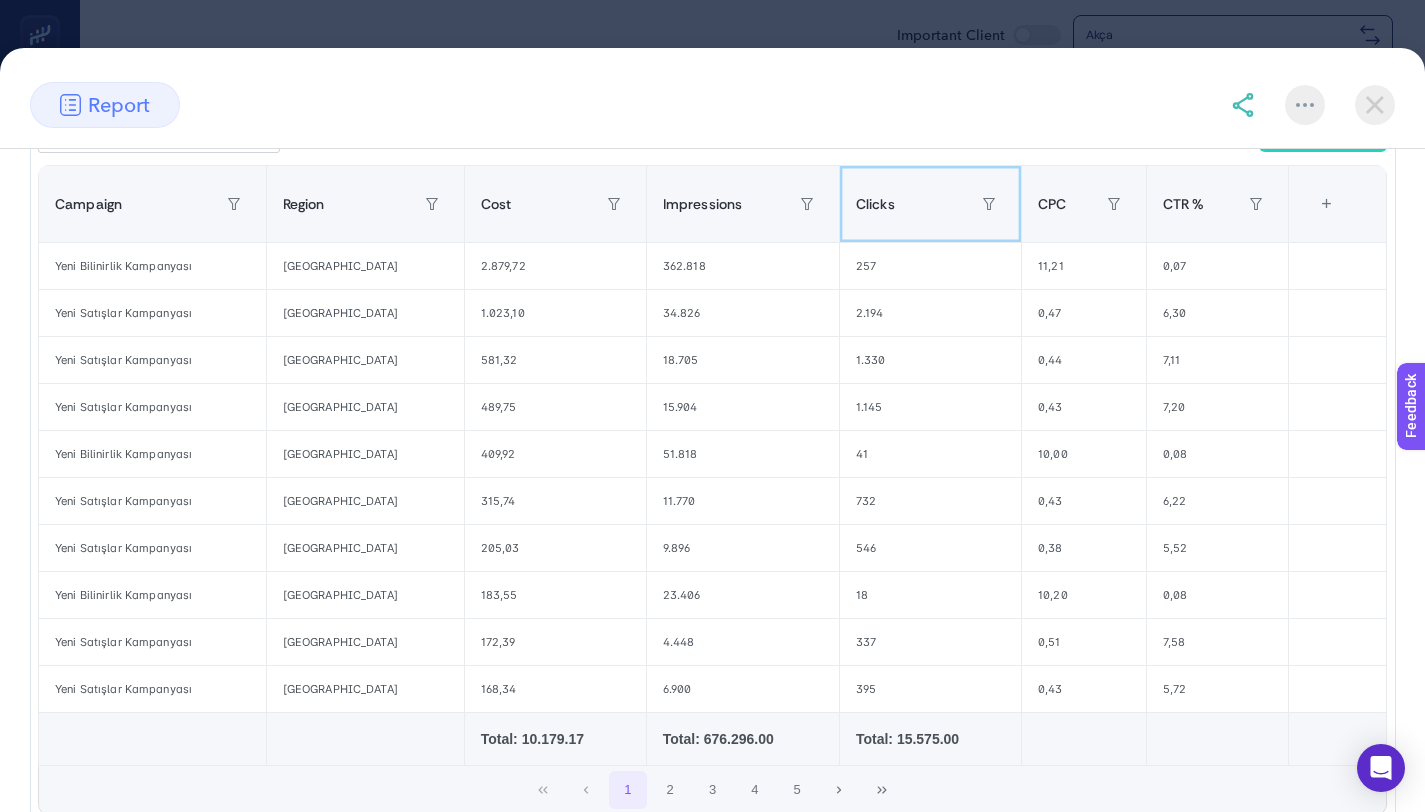 click on "Clicks" at bounding box center [930, 204] 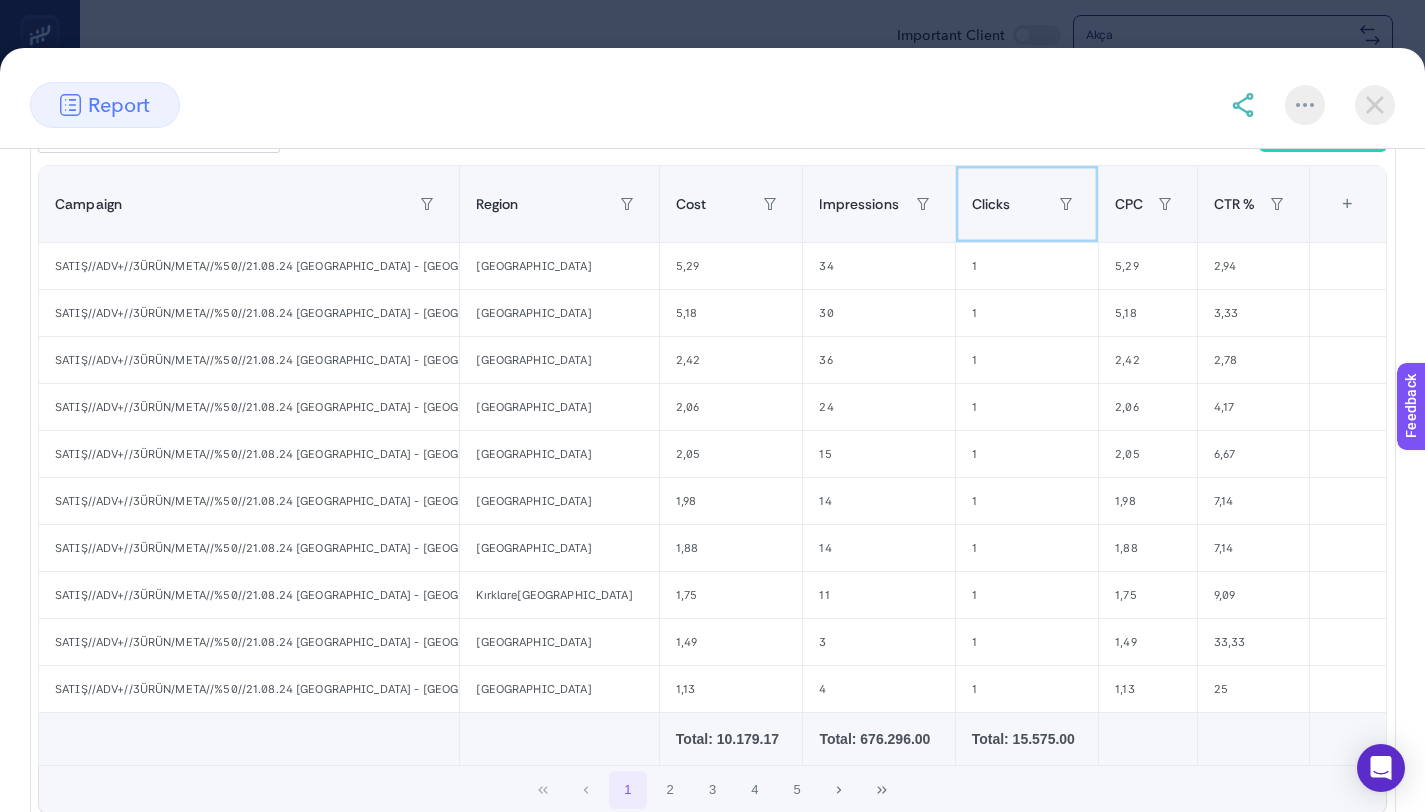 click on "Clicks" at bounding box center [1027, 204] 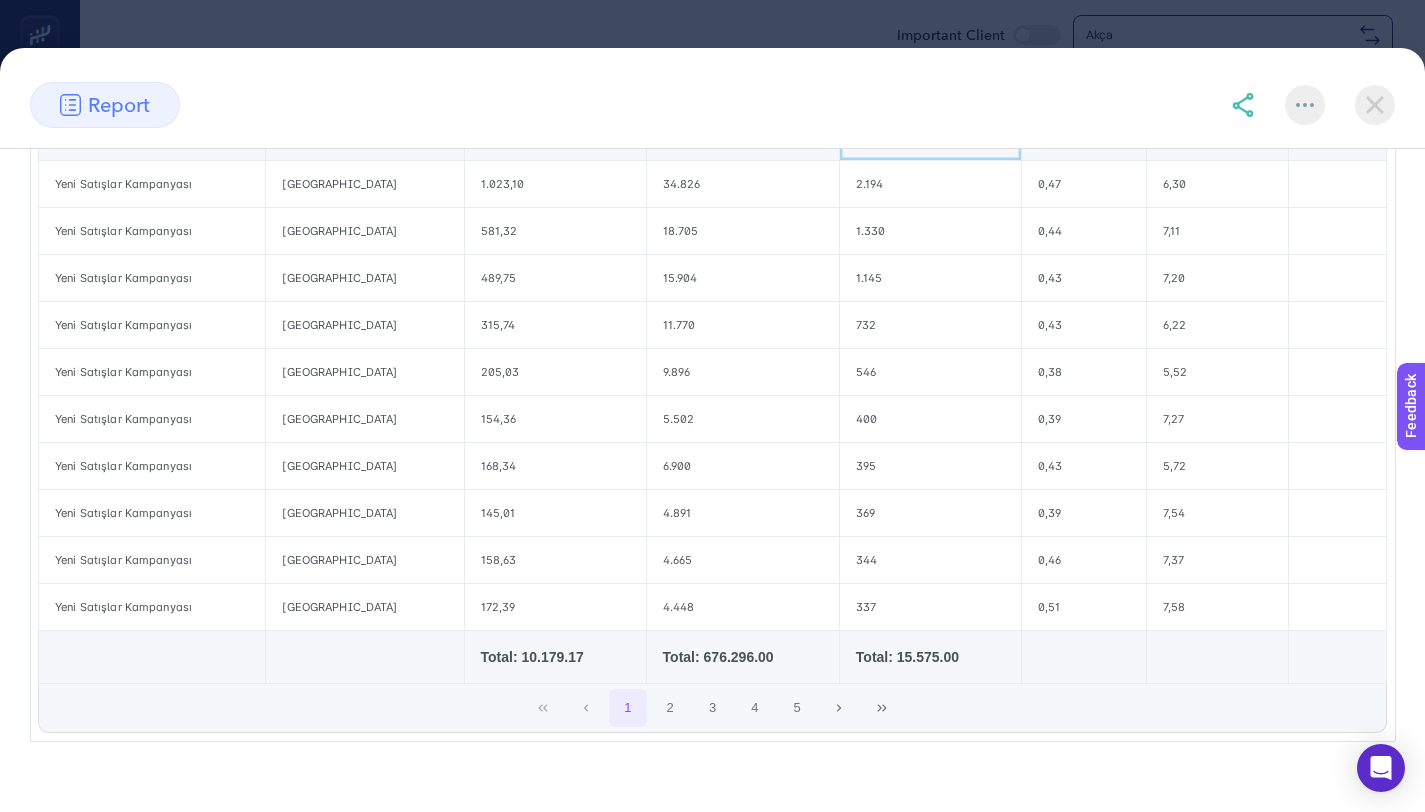scroll, scrollTop: 440, scrollLeft: 0, axis: vertical 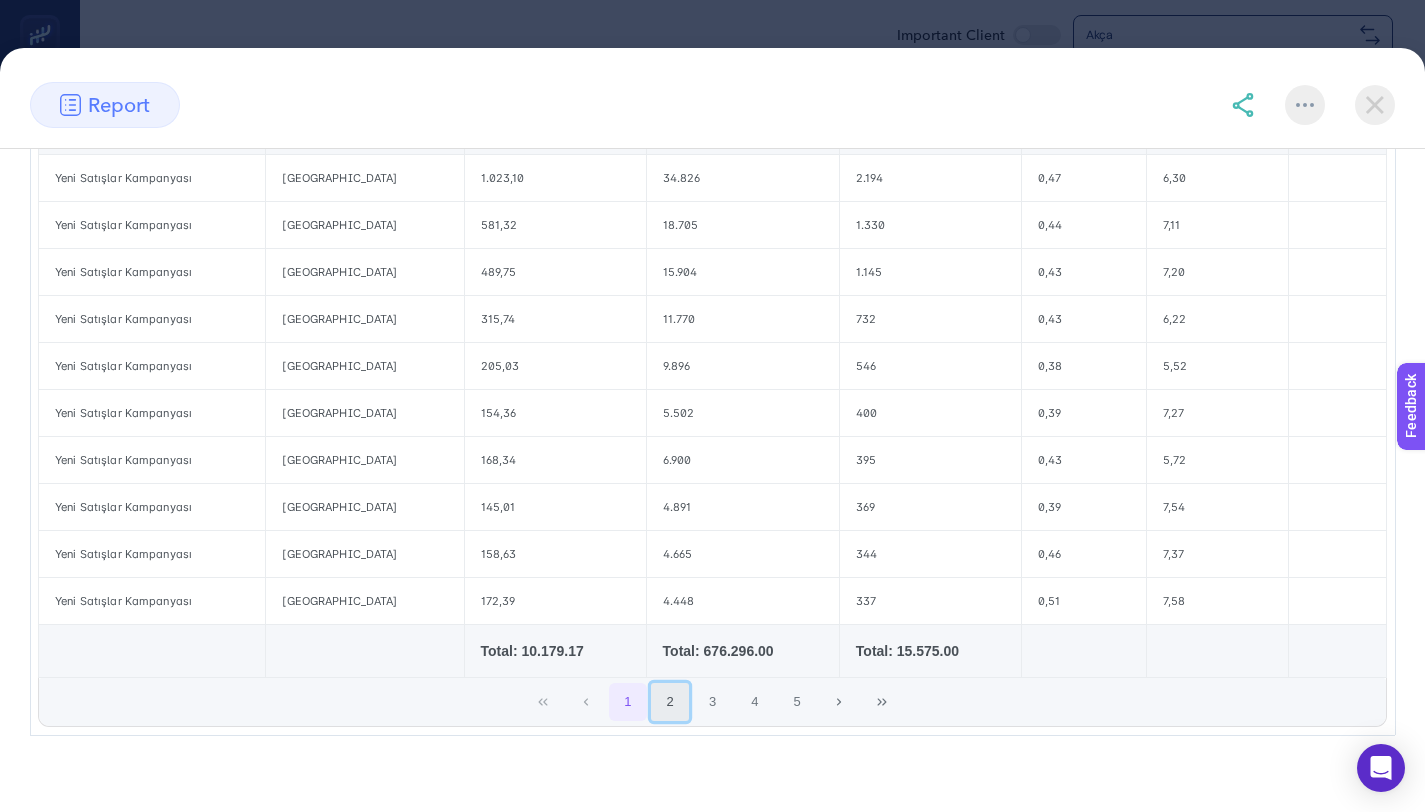 click on "2" 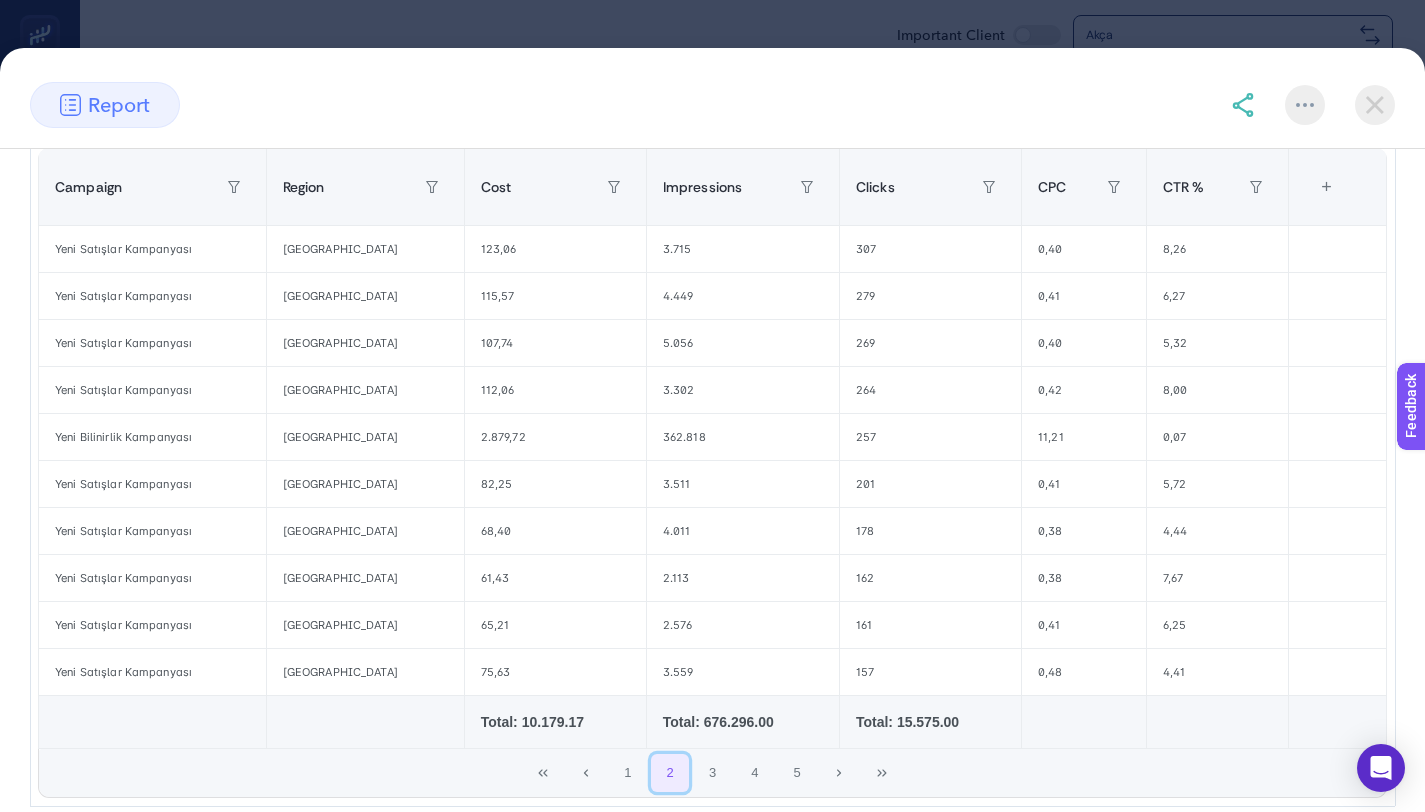 scroll, scrollTop: 368, scrollLeft: 0, axis: vertical 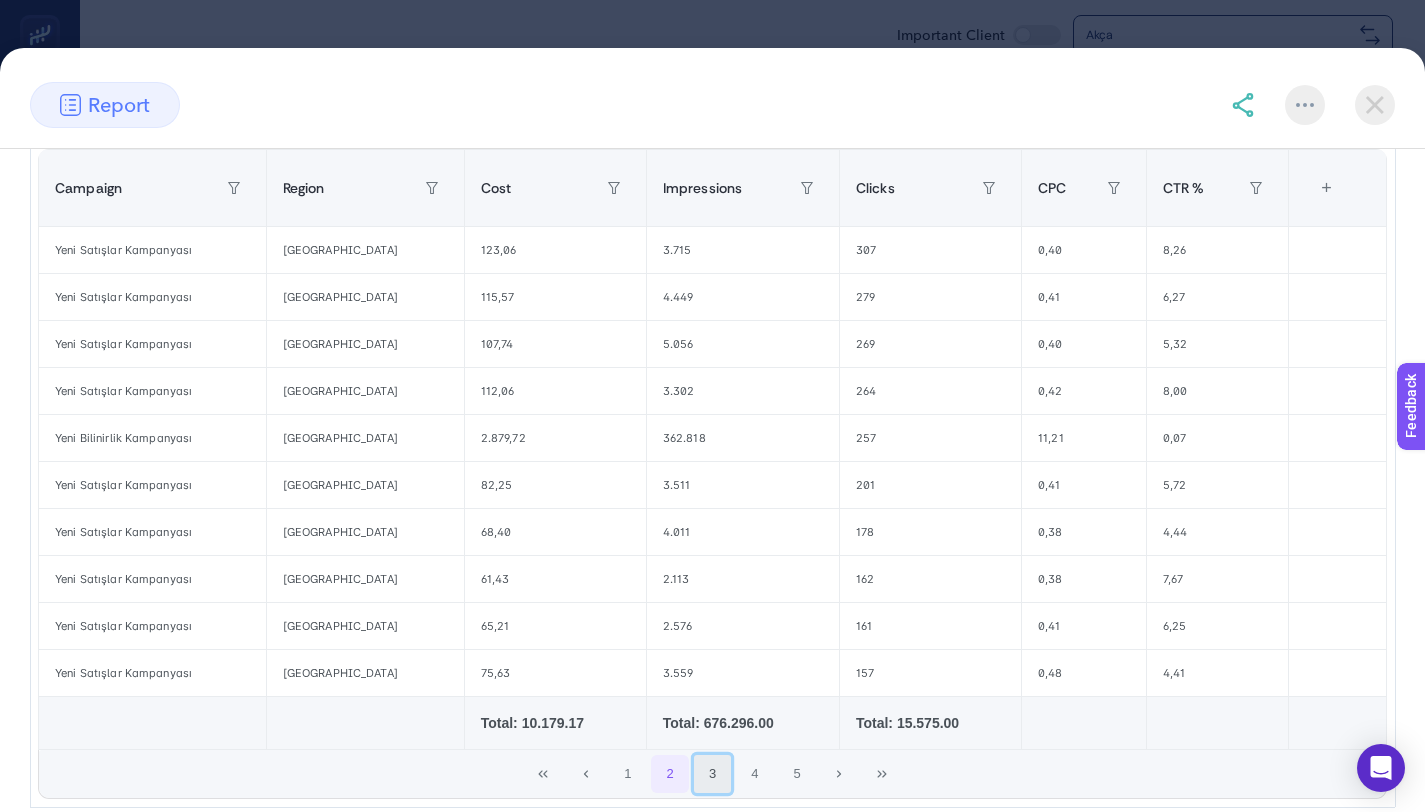 click on "3" 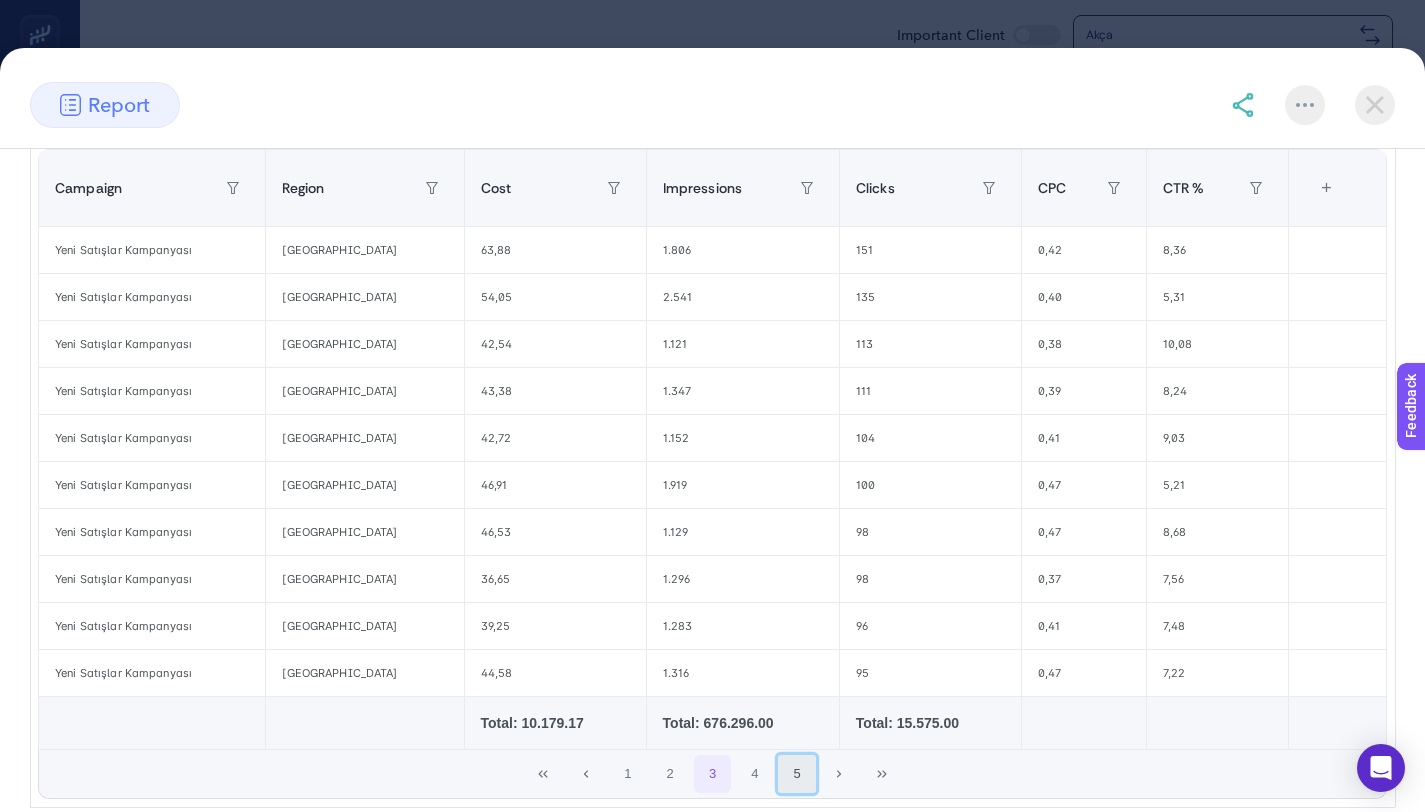 click on "5" 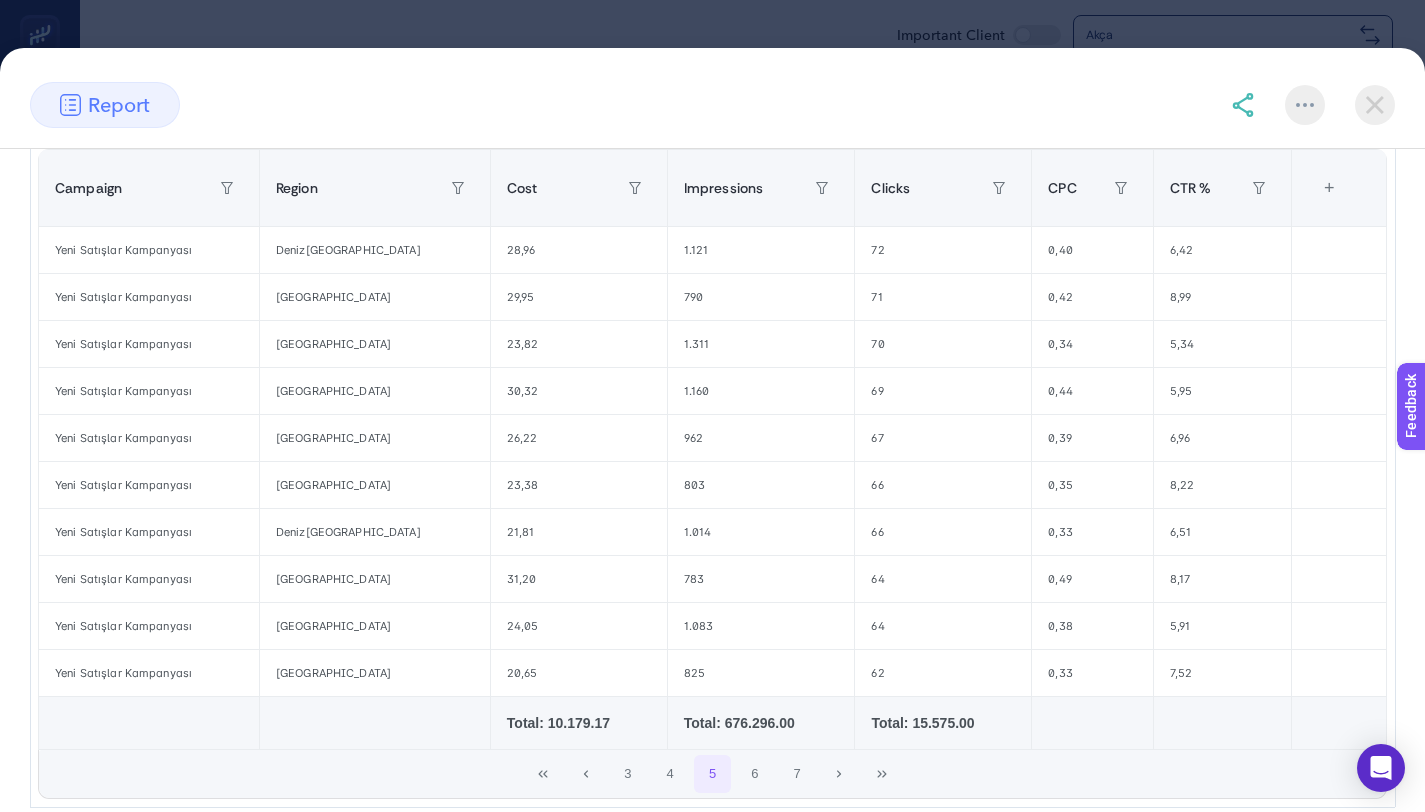 click at bounding box center [1375, 105] 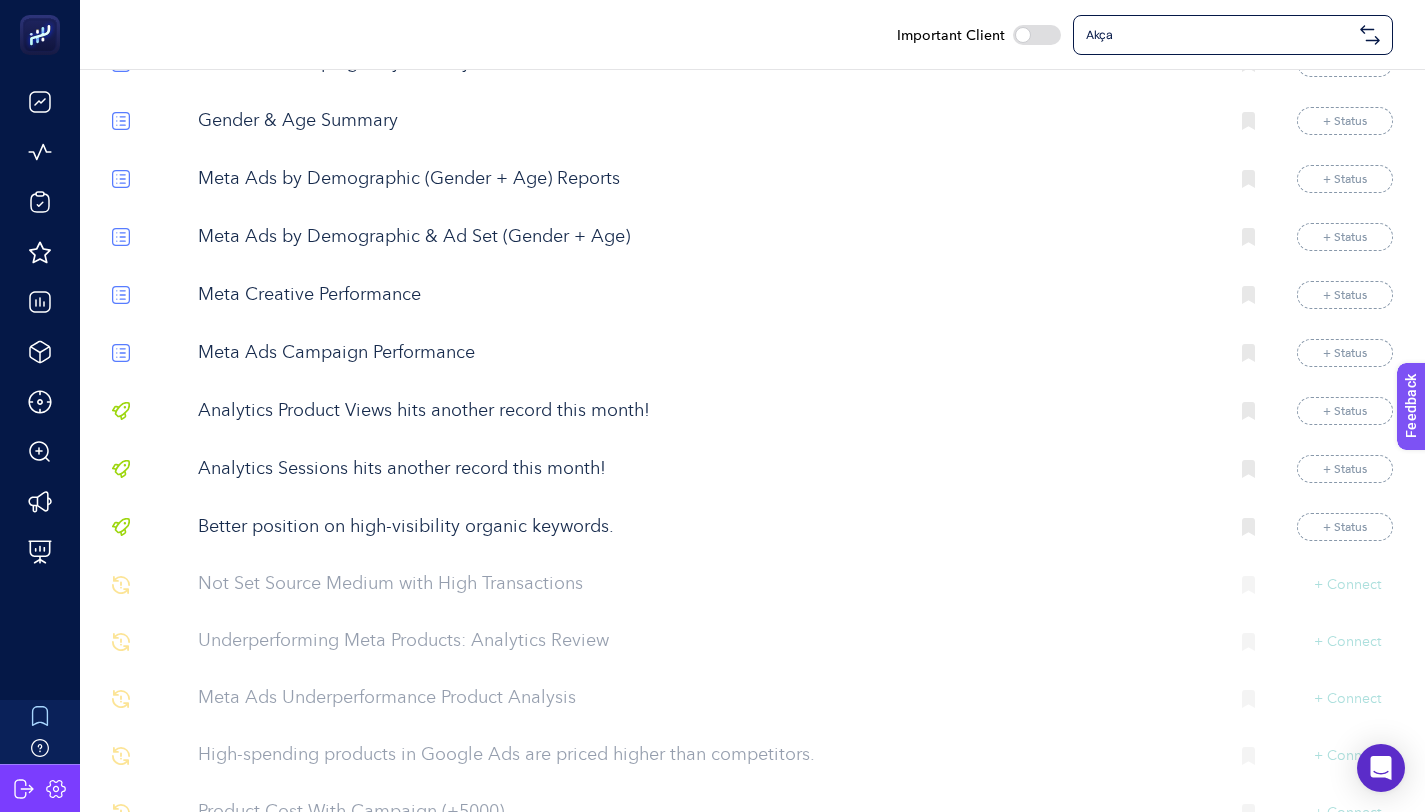 scroll, scrollTop: 3302, scrollLeft: 0, axis: vertical 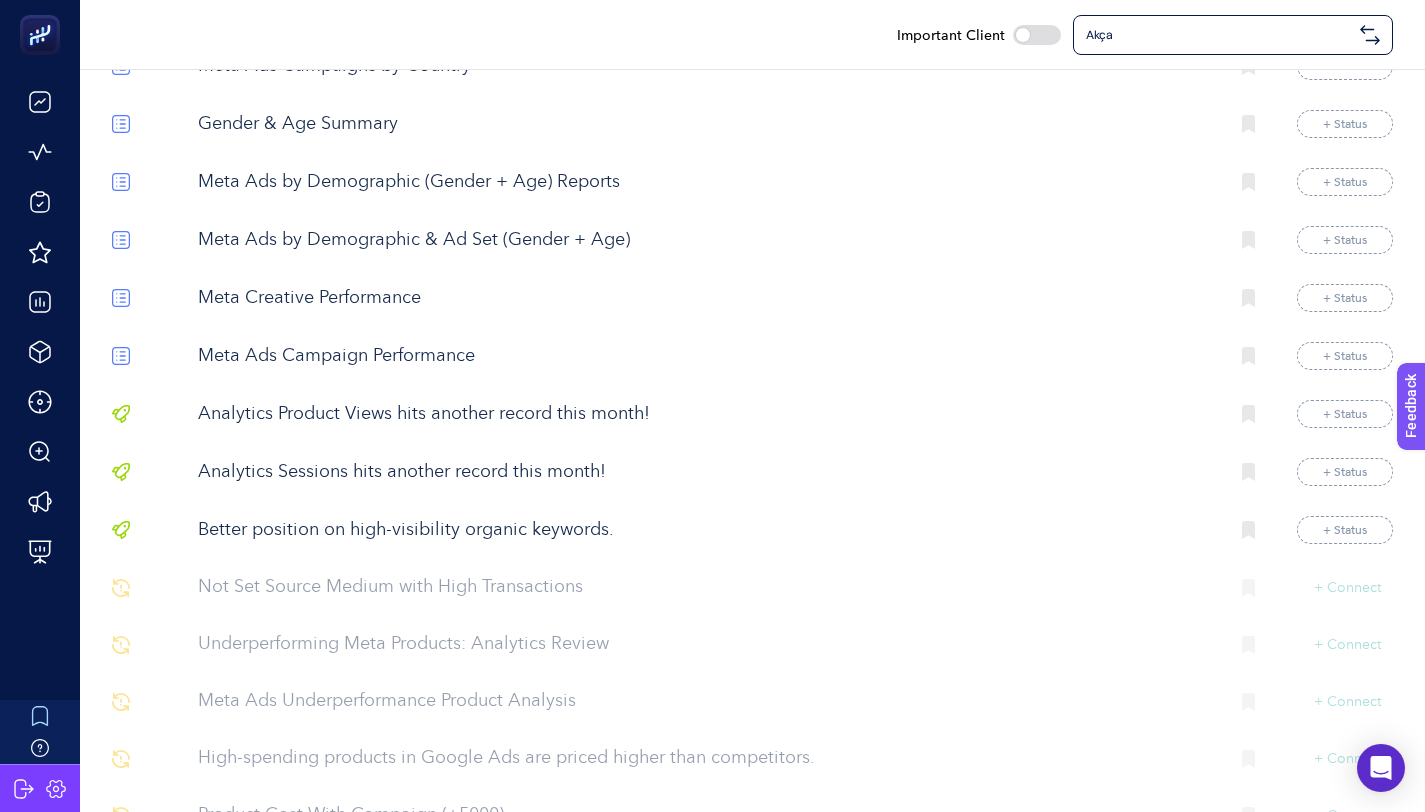 click on "Better position on high-visibility organic keywords." at bounding box center (705, 530) 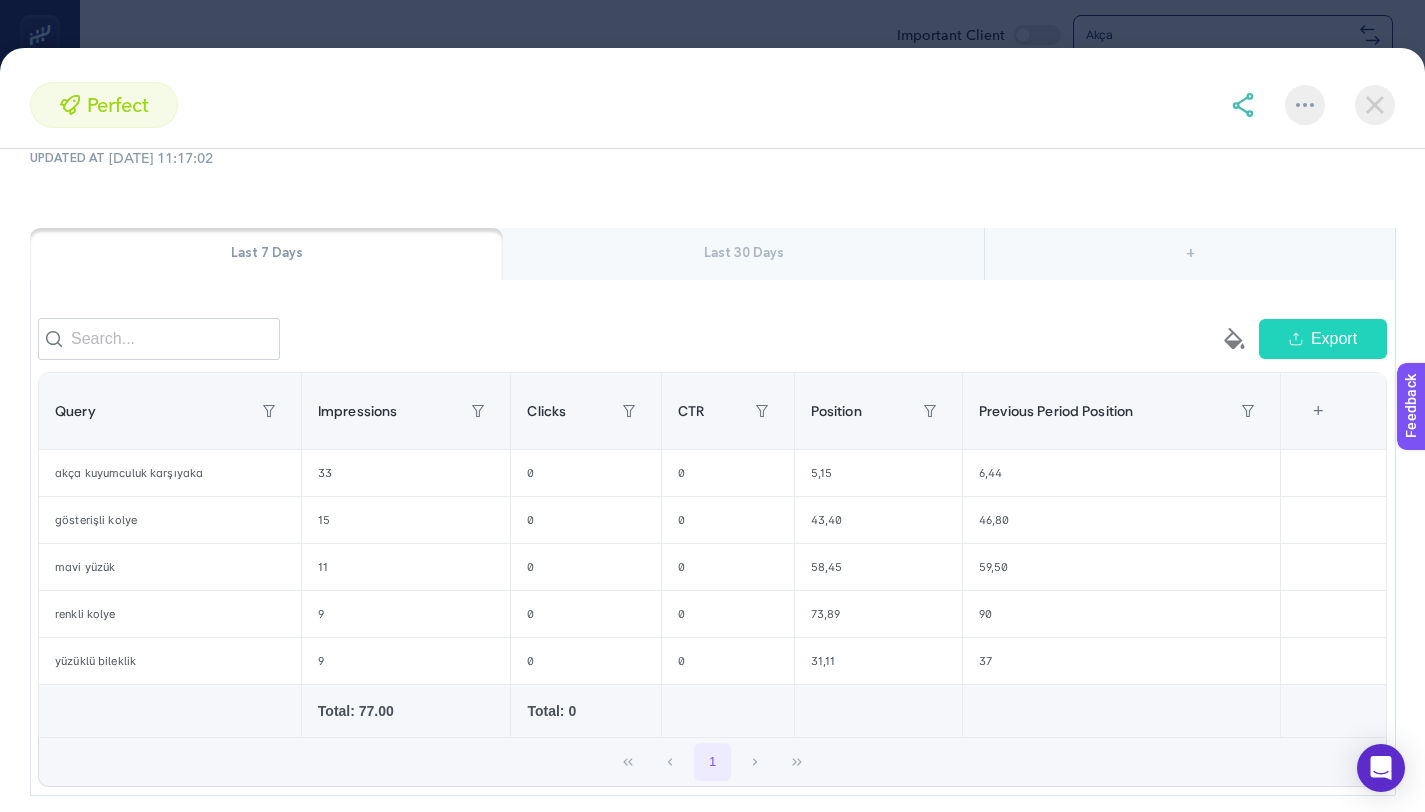 scroll, scrollTop: 146, scrollLeft: 0, axis: vertical 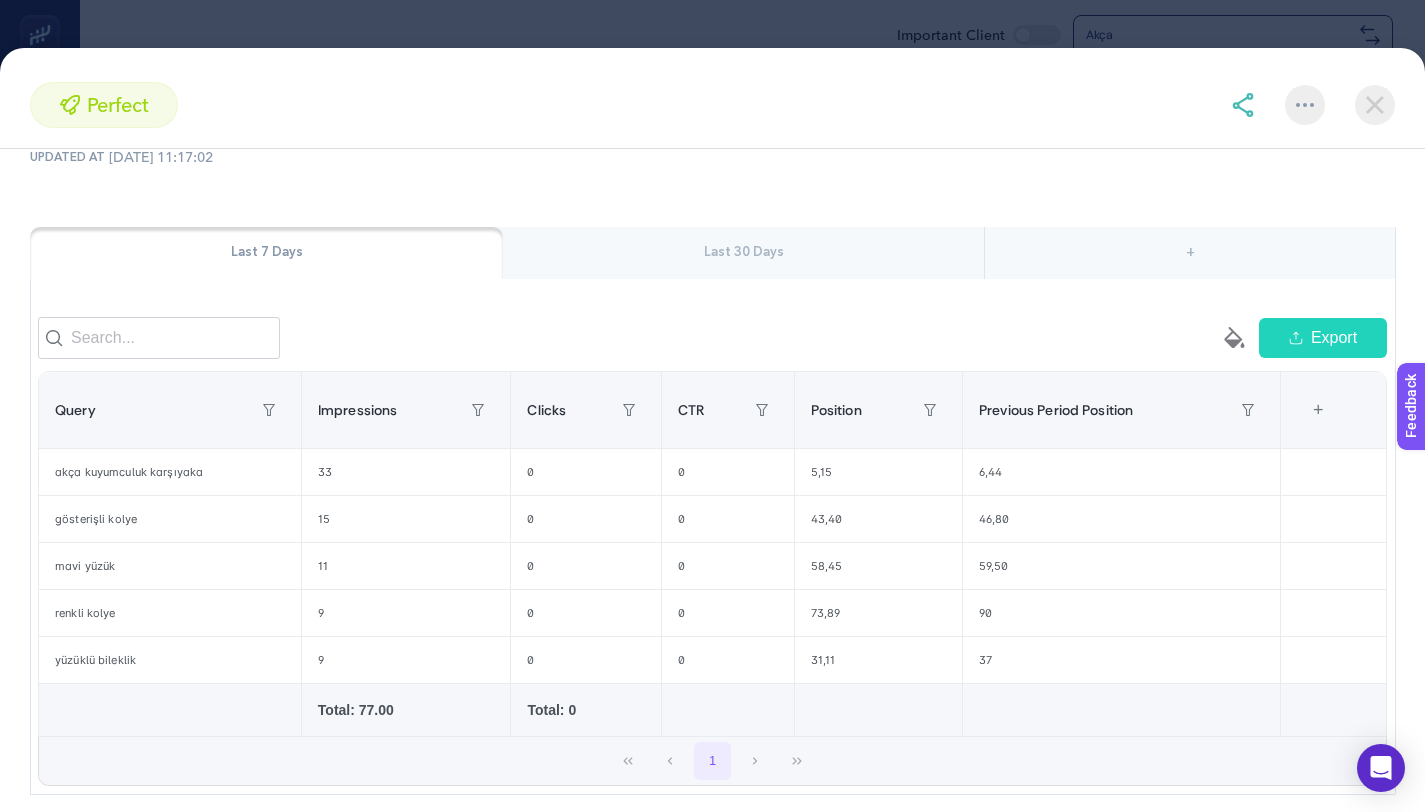 click on "Last 30 Days" at bounding box center (743, 253) 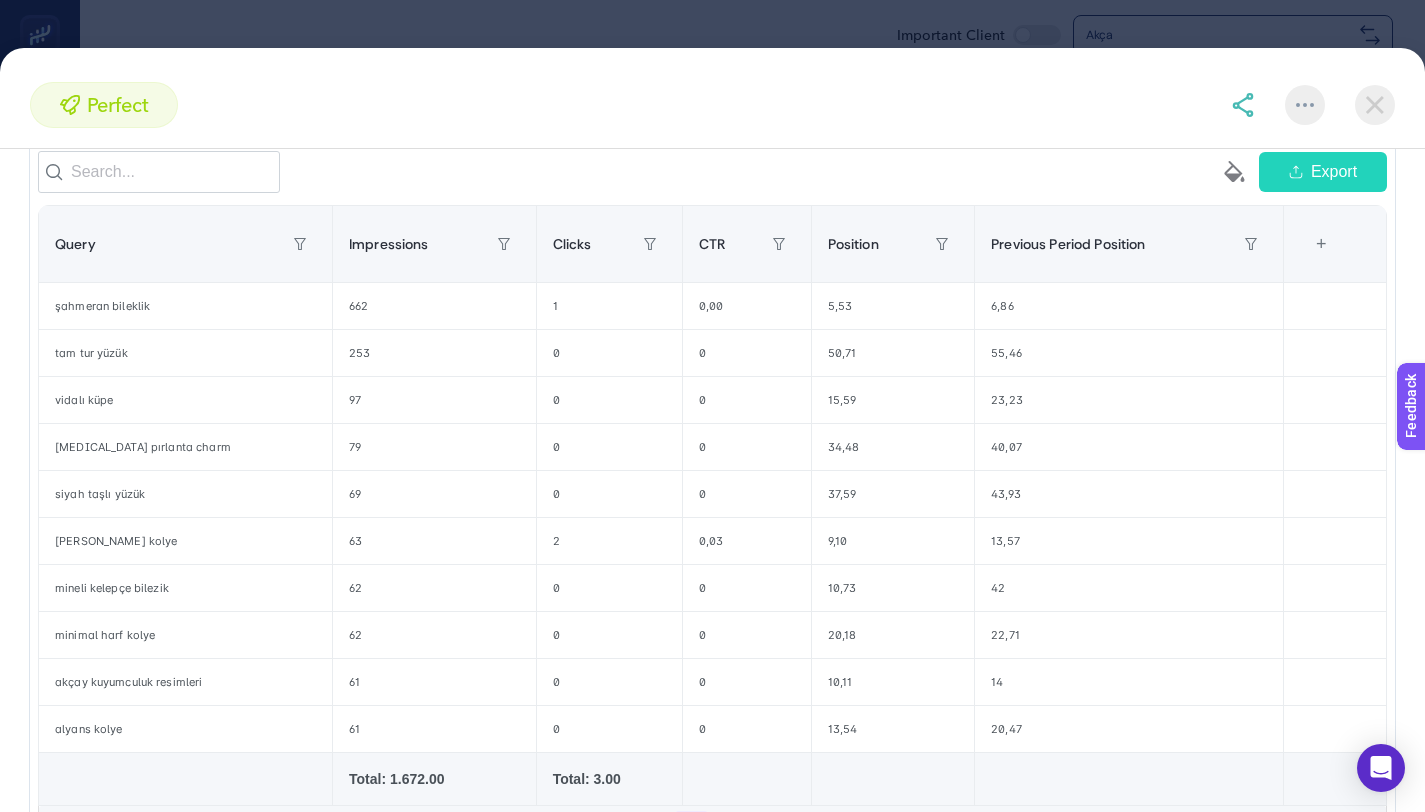 scroll, scrollTop: 313, scrollLeft: 0, axis: vertical 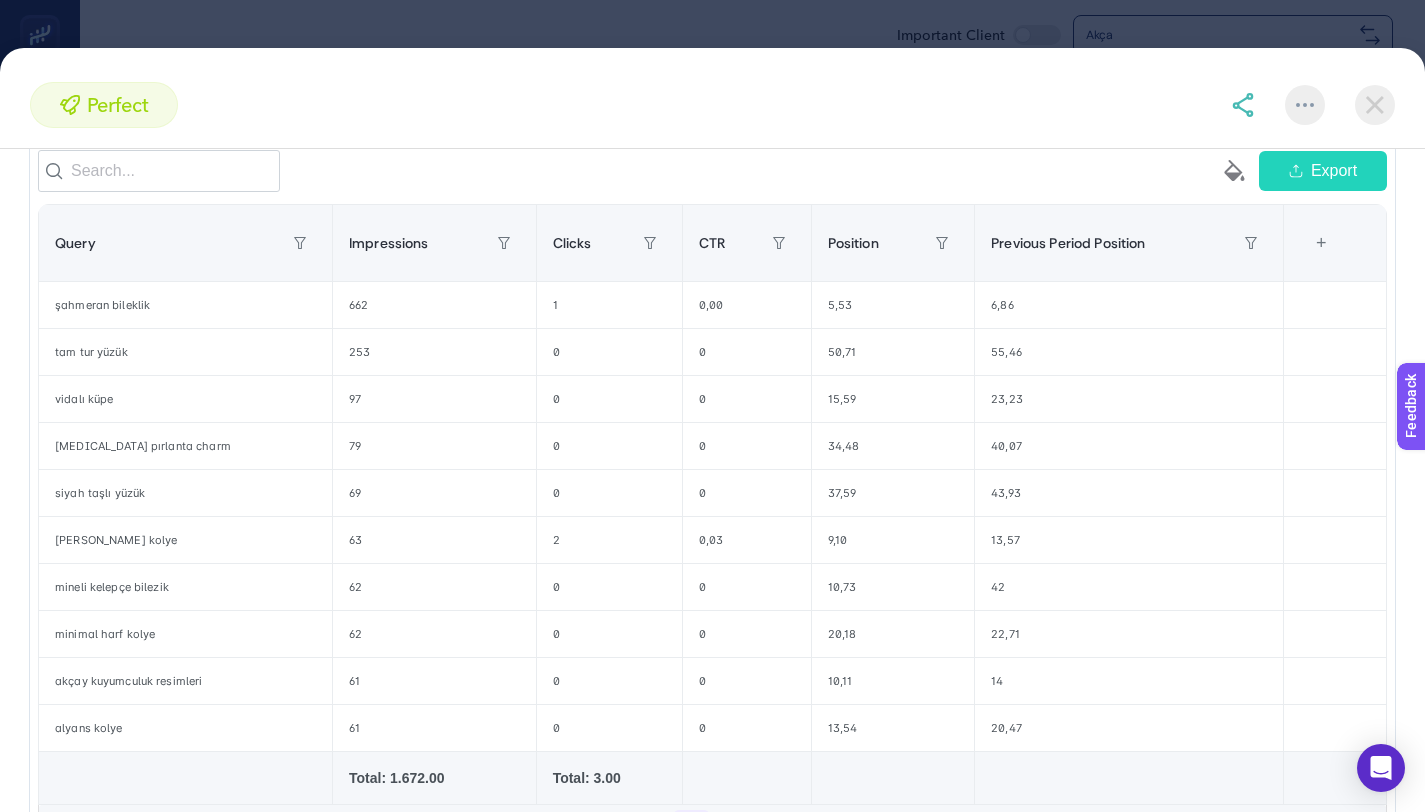 click at bounding box center [1375, 105] 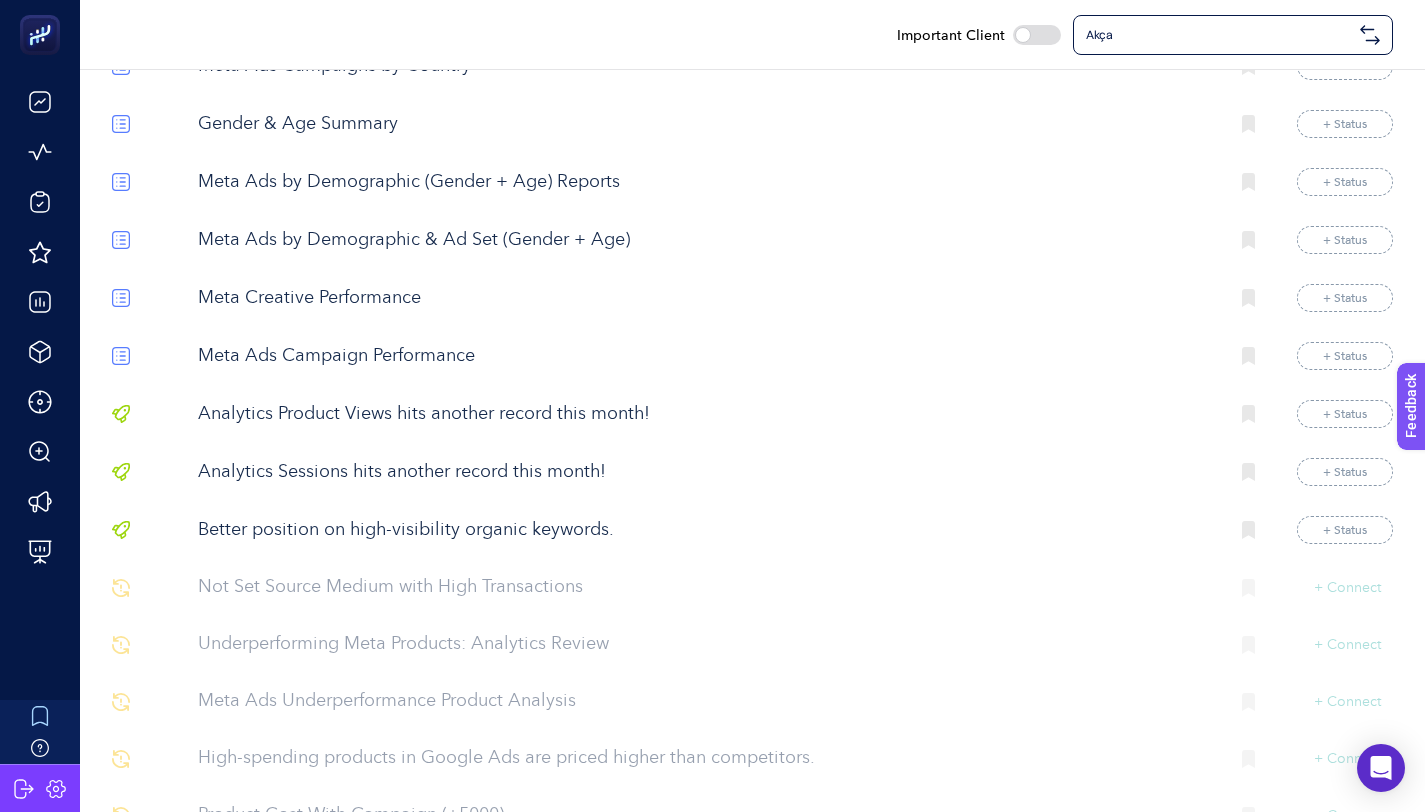 click on "Analytics Product Checkout dropped dramatically.
+ Status Keywords lost positions from top 3
+ Status Lost position on high-visibility organic keywords.
+ Status Ads products that have high views but low conversion rate
+ Status Zombie Products in Conversion Campaigns
+ Status Underperform Google Ads & Meta Ads Products (Product Name + ID)
+ Status Content that lost organic traffic.
+ Status Low CTR and Non-Converting Creatives
+ Status Content ideas from your potential customers' search
+ Status You have organic keywords with high-traffic potential
+ Status Anaytics Revenue between expected values!
+ Status Organic Impressions between expected values!
+ Status Google Organic Sessions between expected values!
+ Status Organic Position between expected values!
+ Status Meta Ads Cost between expected values!
+ Status Analytics Session Conversion Rate between expected values!
+ Status Analytics Purchase Rate between expected values!
+ Status
+ Status
+ Status
+ Status" at bounding box center [752, 3178] 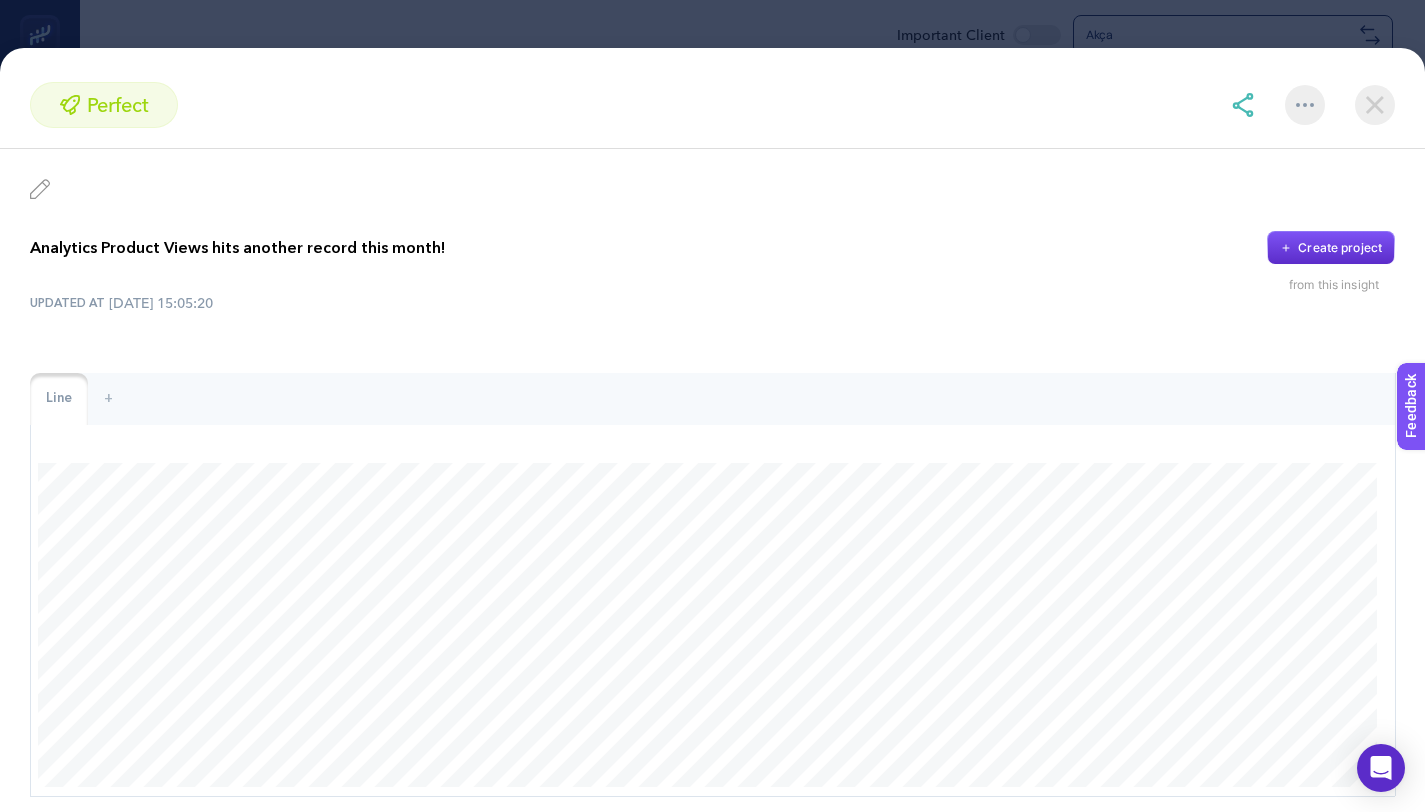 click on "Analytics Product Views hits another record this month!" at bounding box center (237, 248) 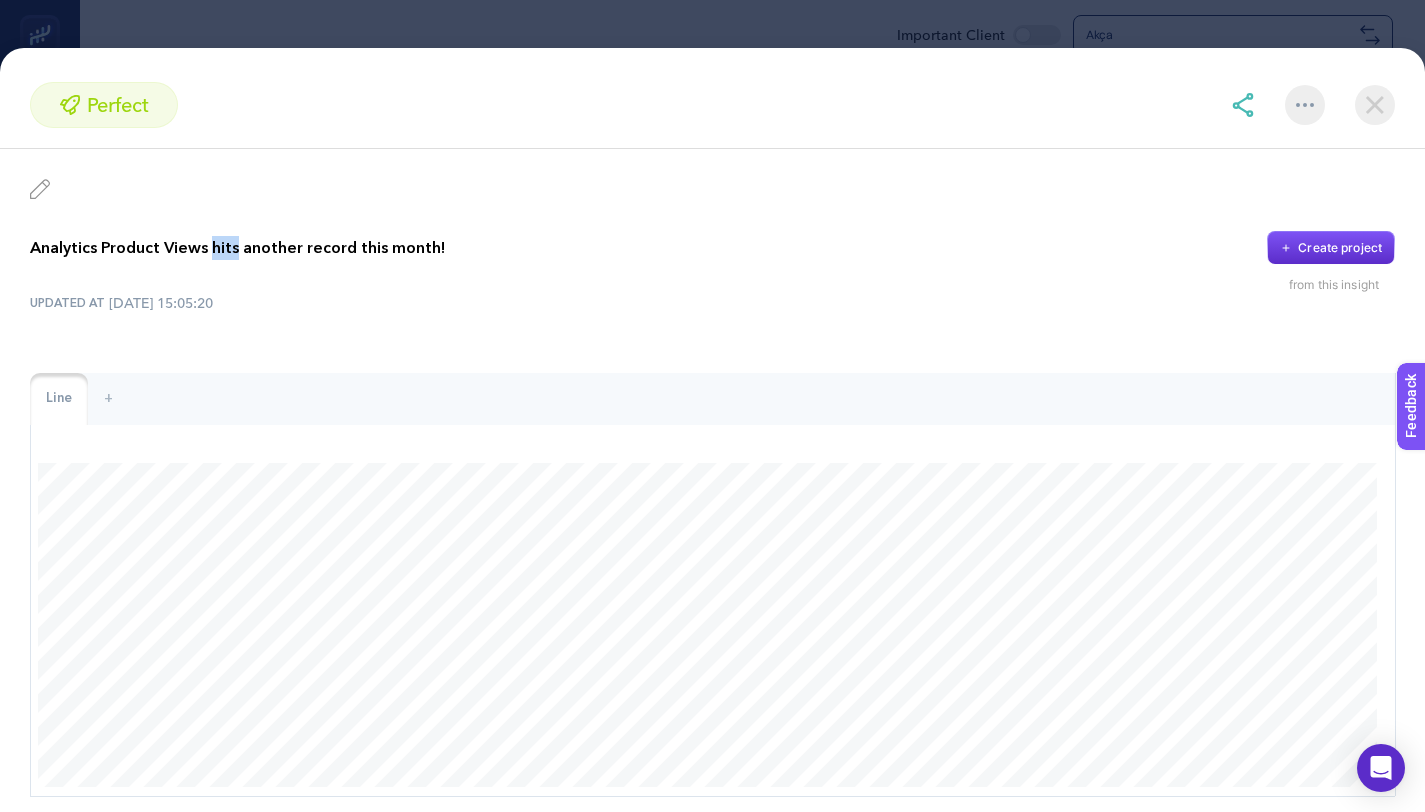 click on "Analytics Product Views hits another record this month!" at bounding box center [237, 248] 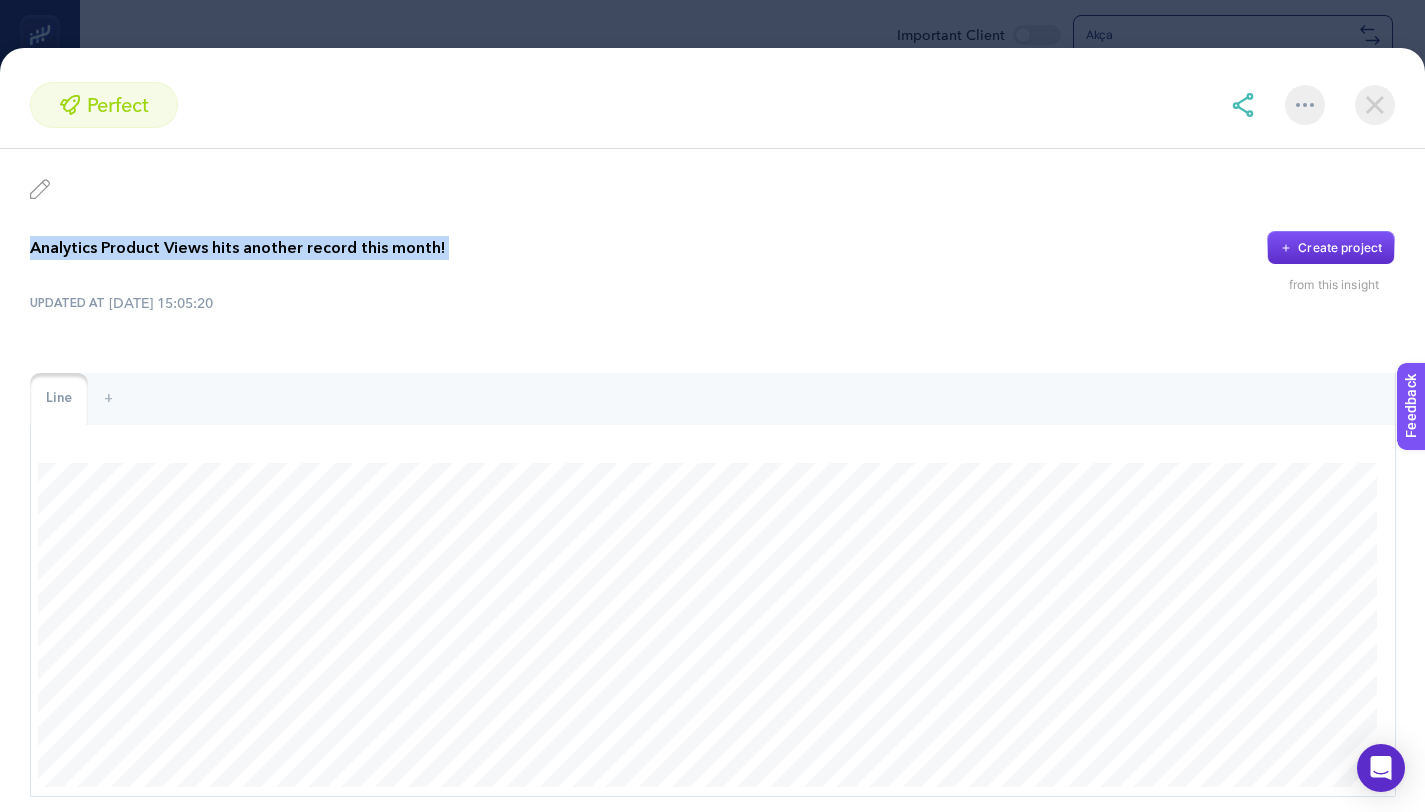 click on "Analytics Product Views hits another record this month!" at bounding box center [237, 248] 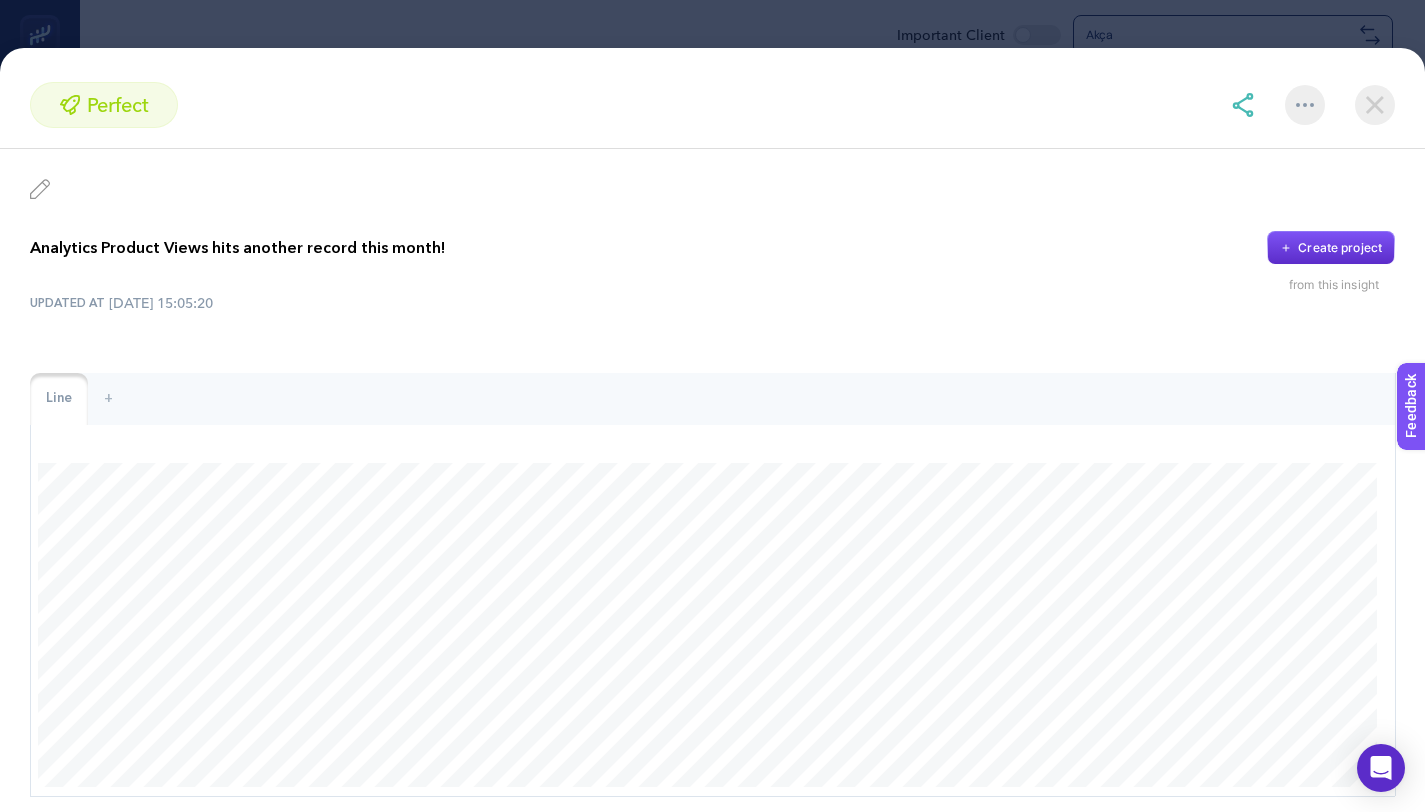 click on "Analytics Product Views hits another record this month!
Create project from this insight UPDATED AT [DATE] 15:05:20 Line +" 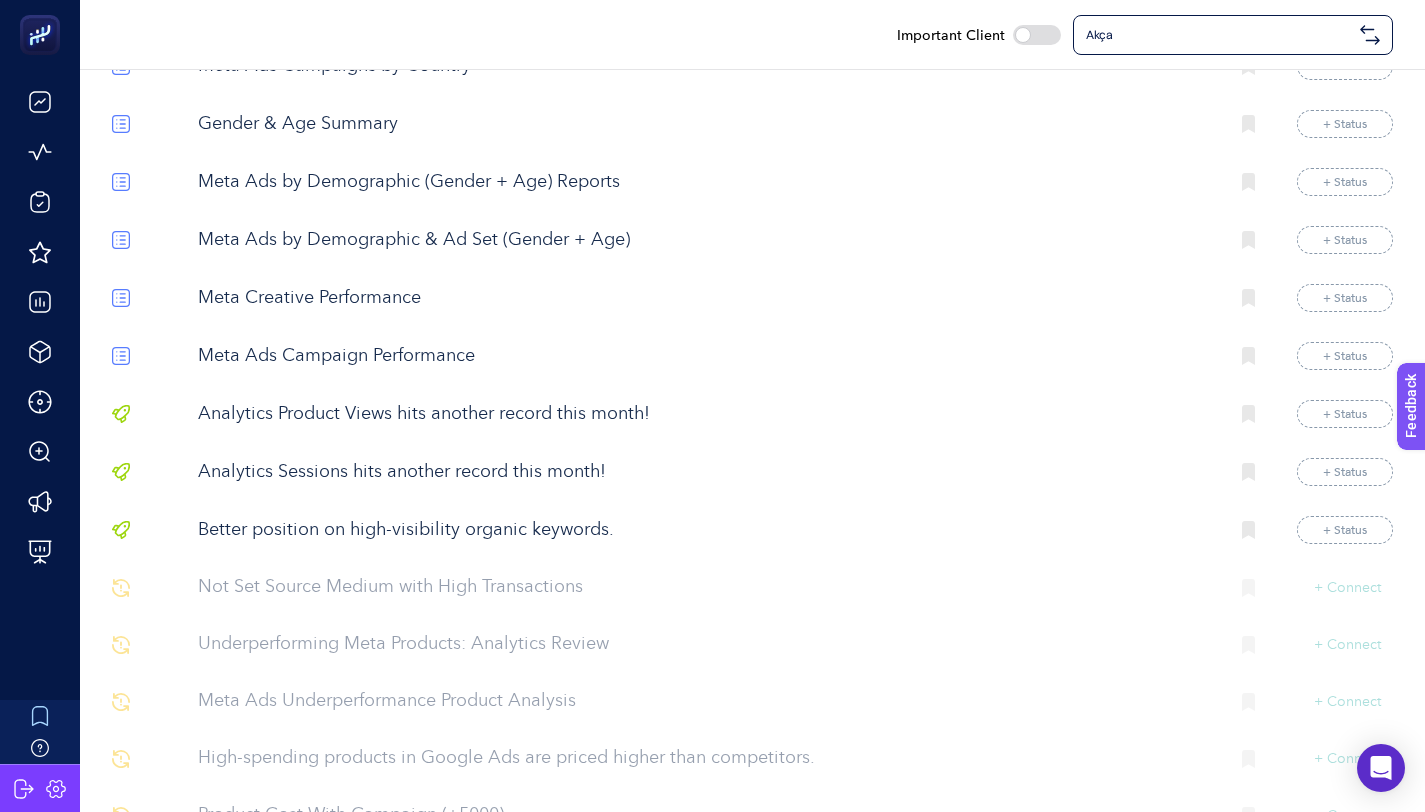 click on "Analytics Sessions hits another record this month!" at bounding box center (705, 472) 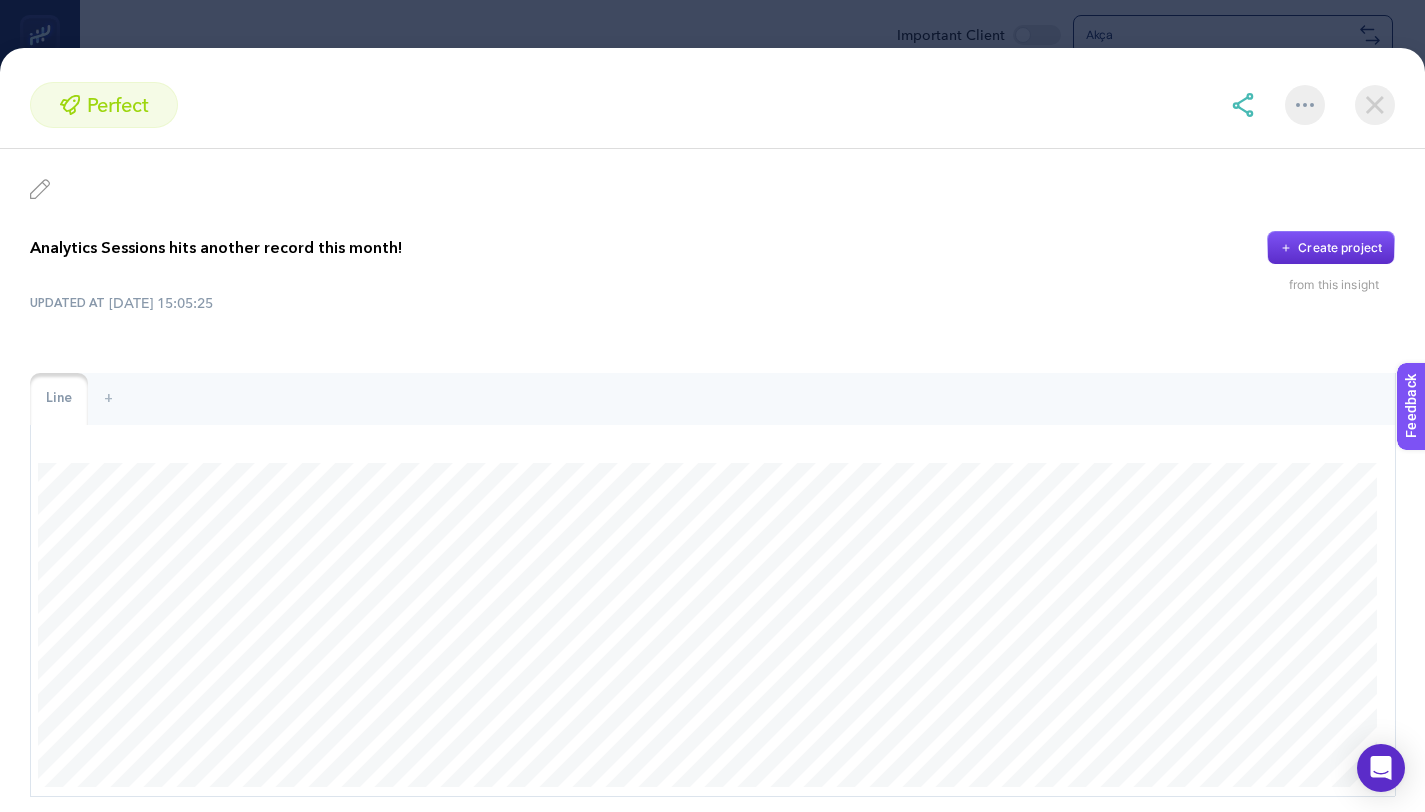 click on "Analytics Sessions hits another record this month!" at bounding box center (216, 248) 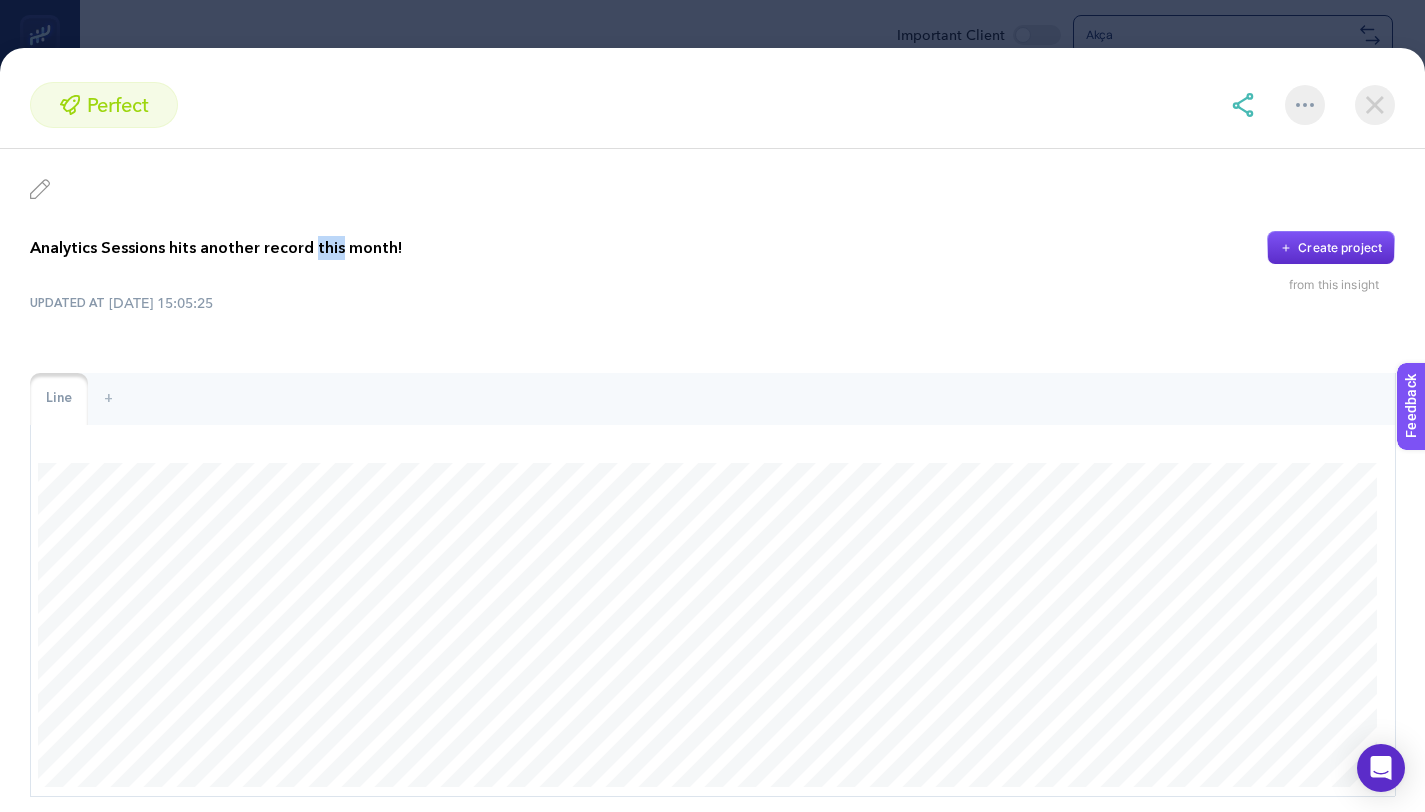 click on "Analytics Sessions hits another record this month!" at bounding box center (216, 248) 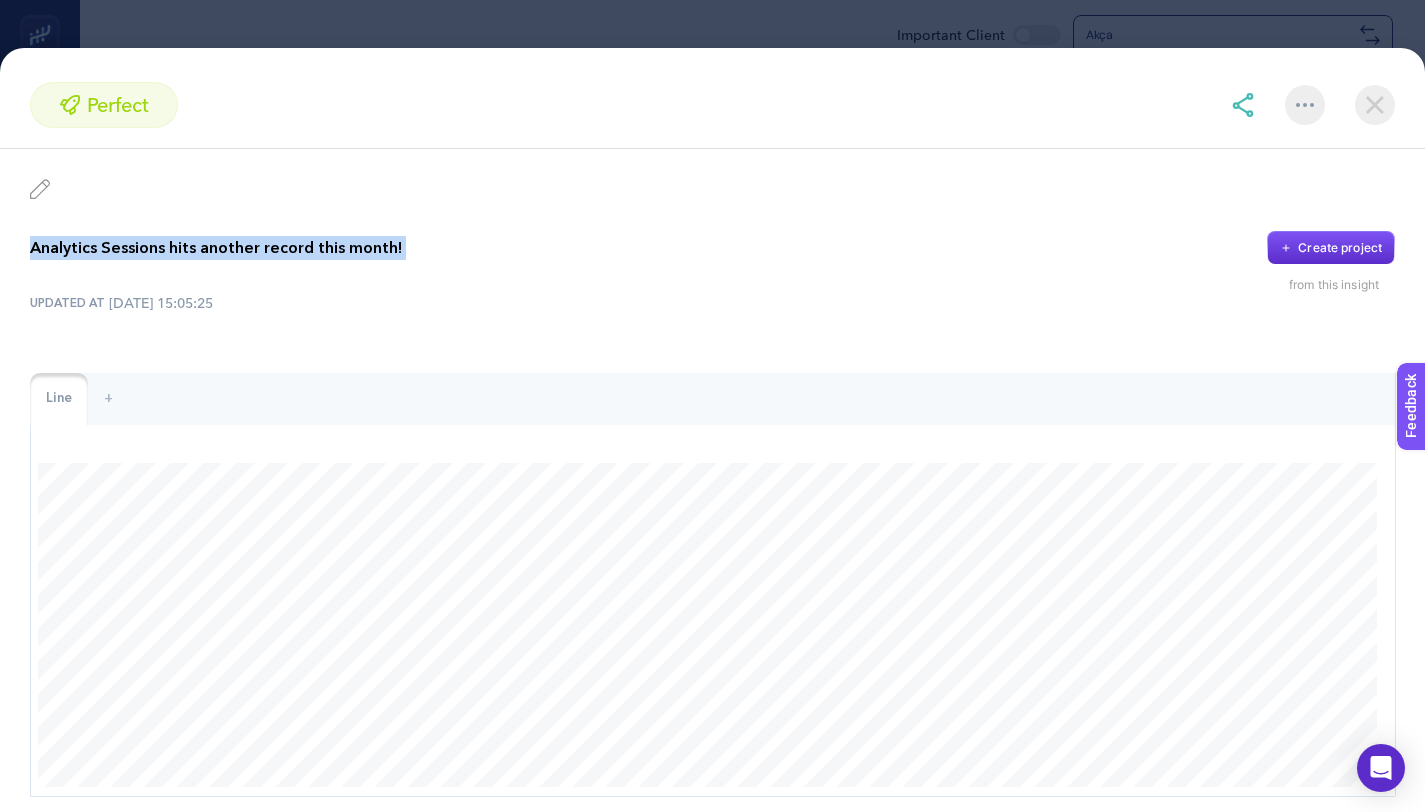 click on "Analytics Sessions hits another record this month!" at bounding box center (216, 248) 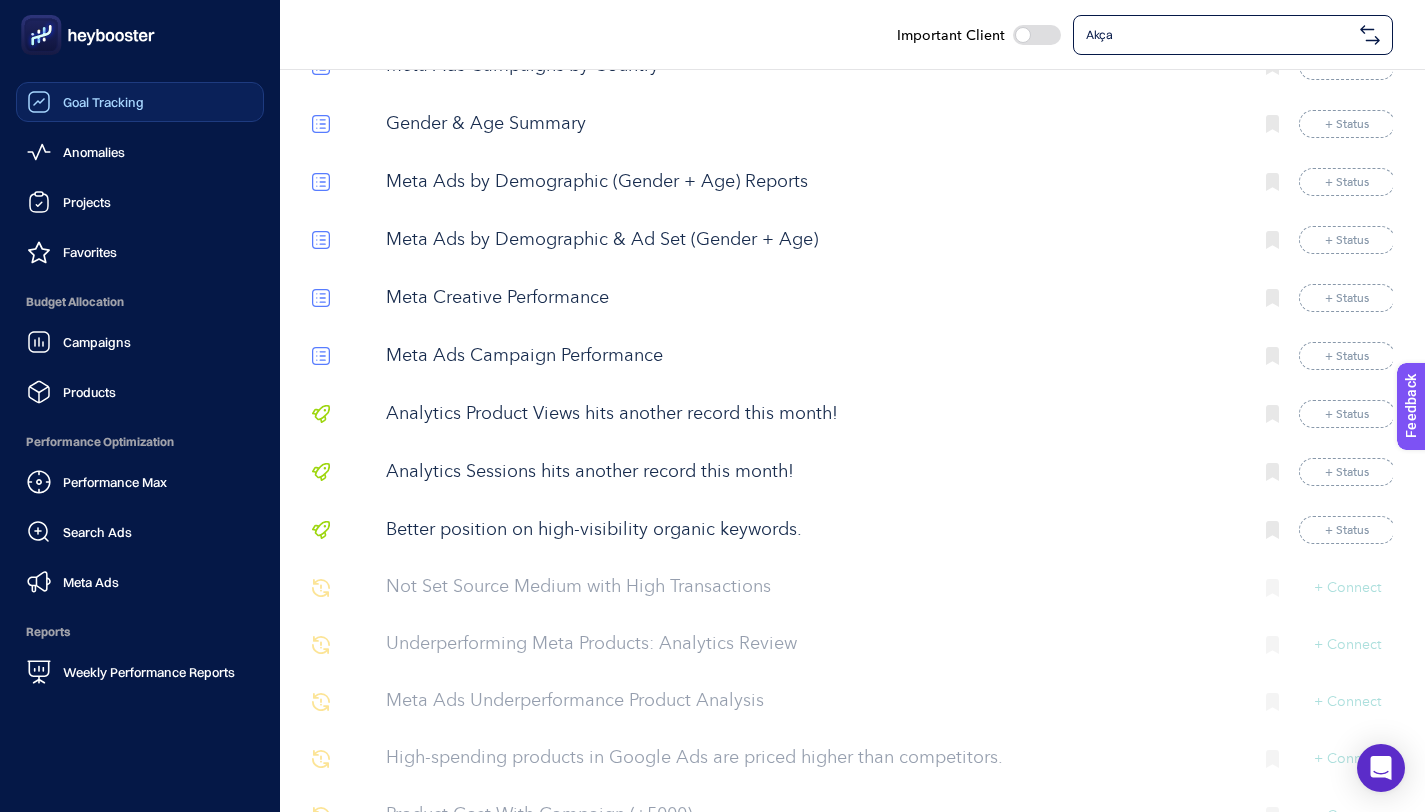 click on "Goal Tracking" at bounding box center [103, 102] 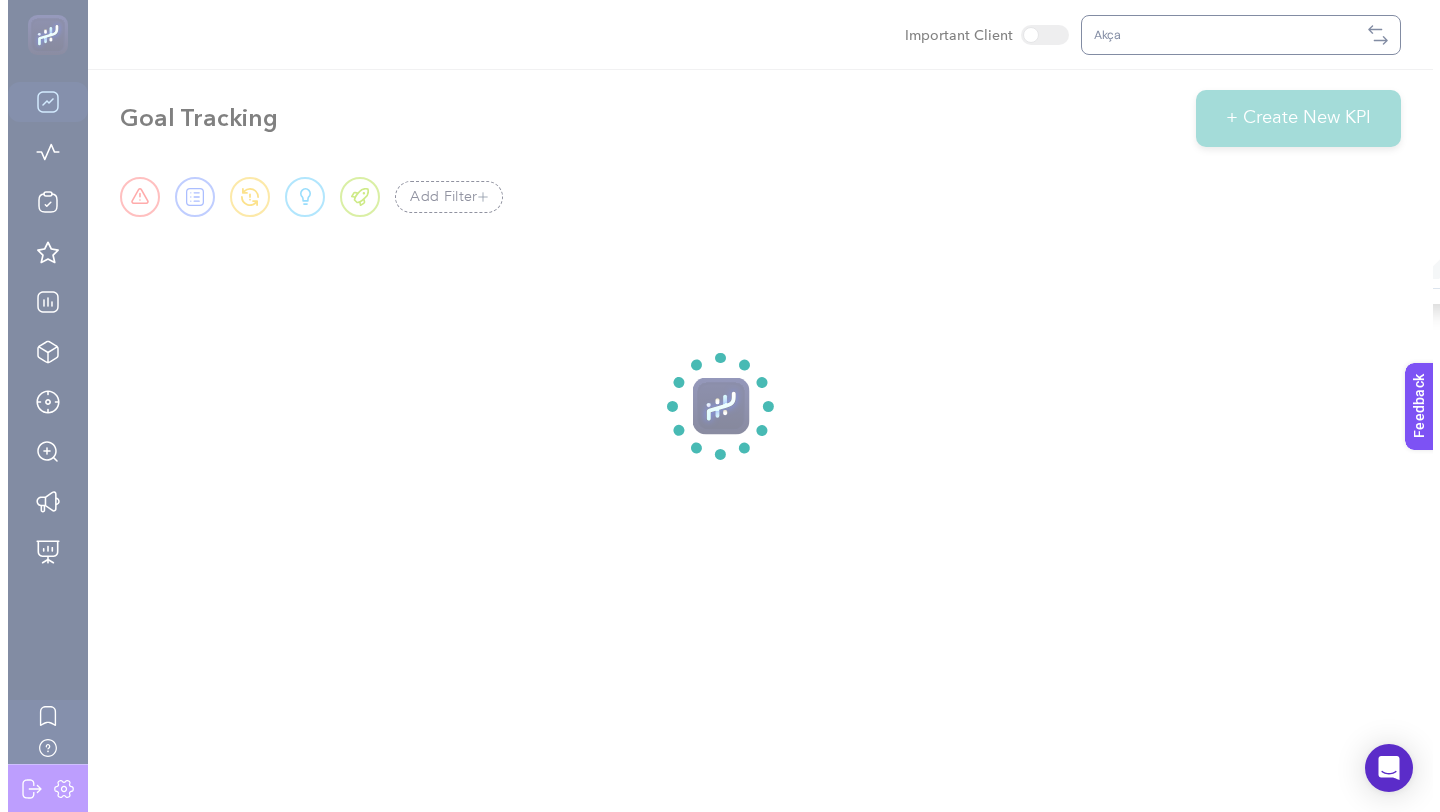 scroll, scrollTop: 0, scrollLeft: 0, axis: both 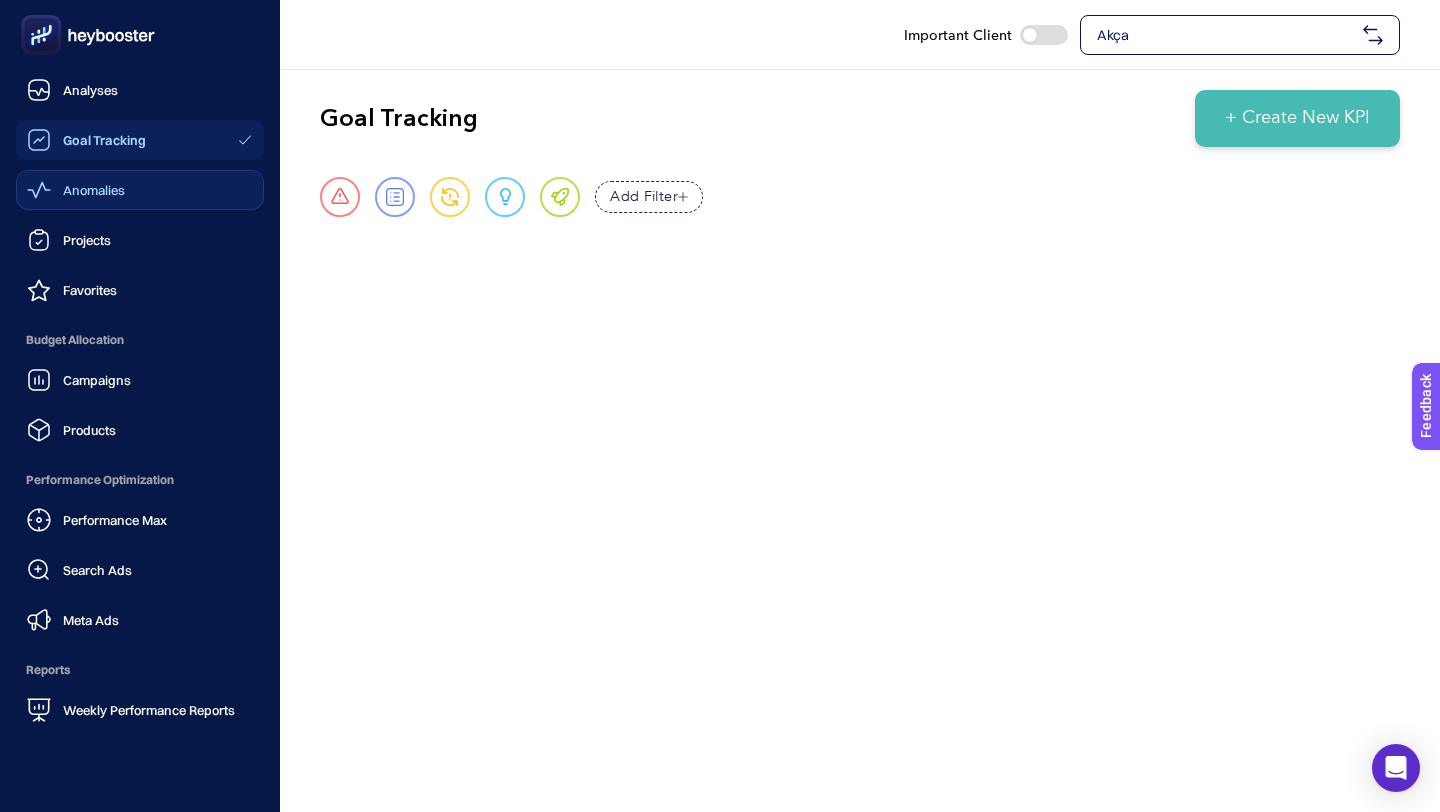 click on "Anomalies" at bounding box center [94, 190] 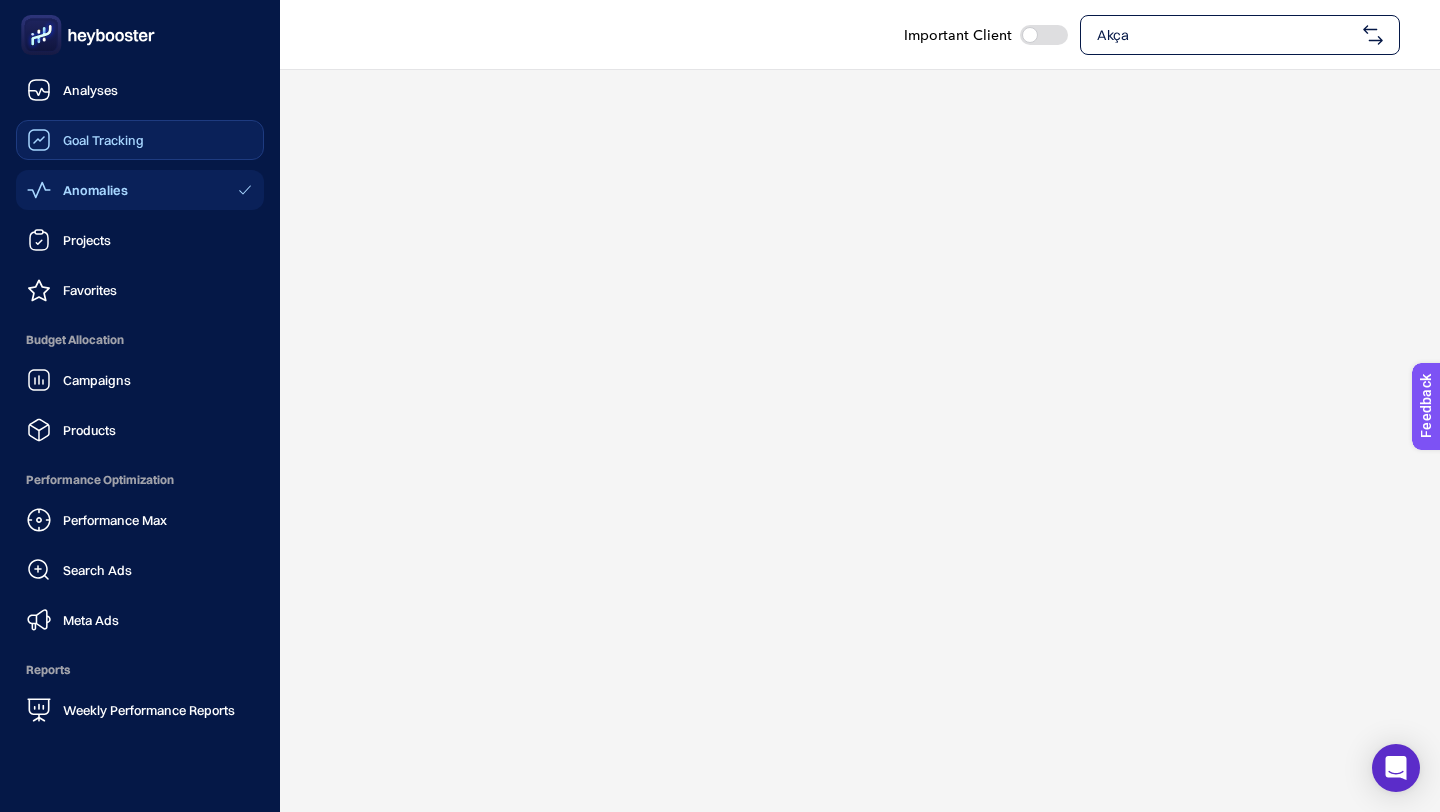click on "Anomalies" at bounding box center (95, 190) 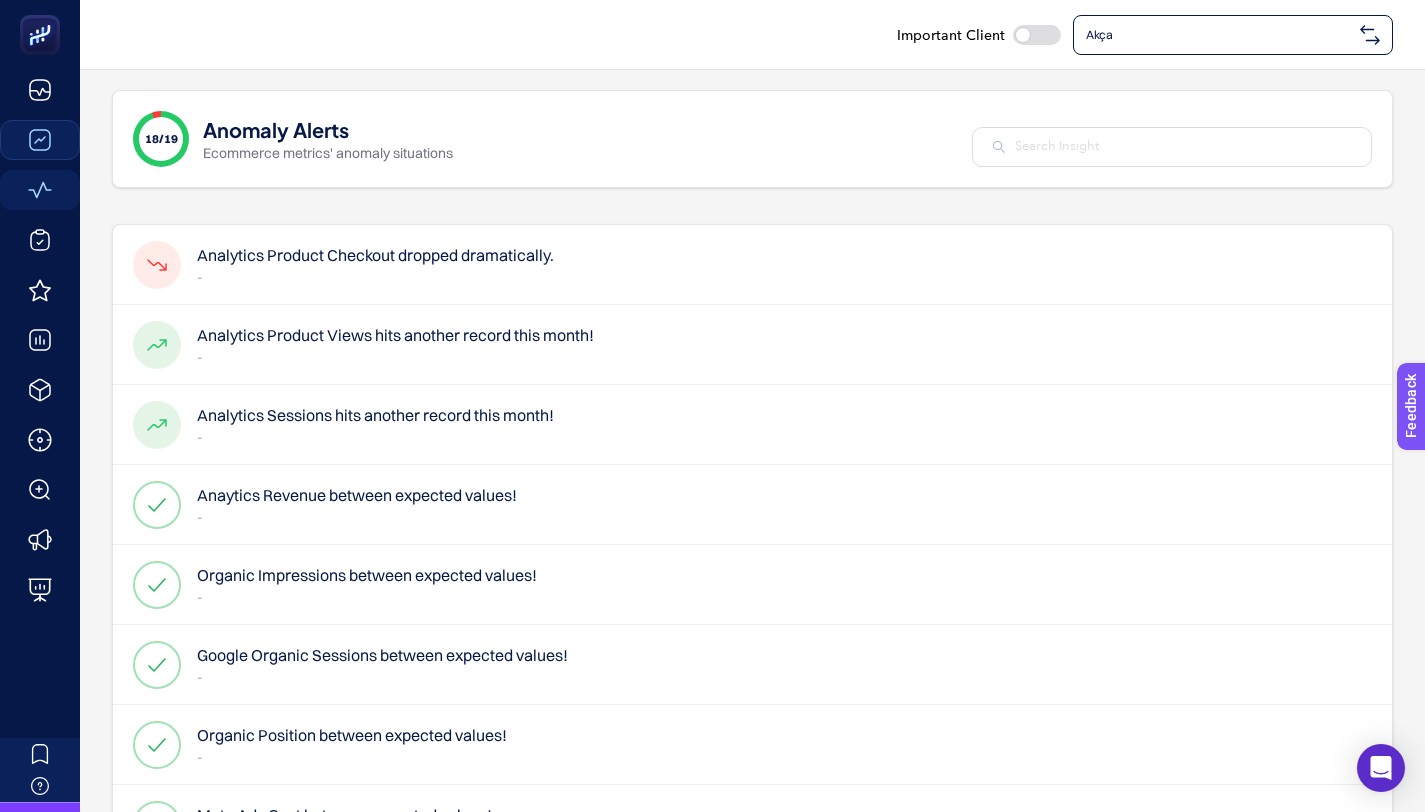 click on "Analytics Product Checkout dropped dramatically." at bounding box center [375, 255] 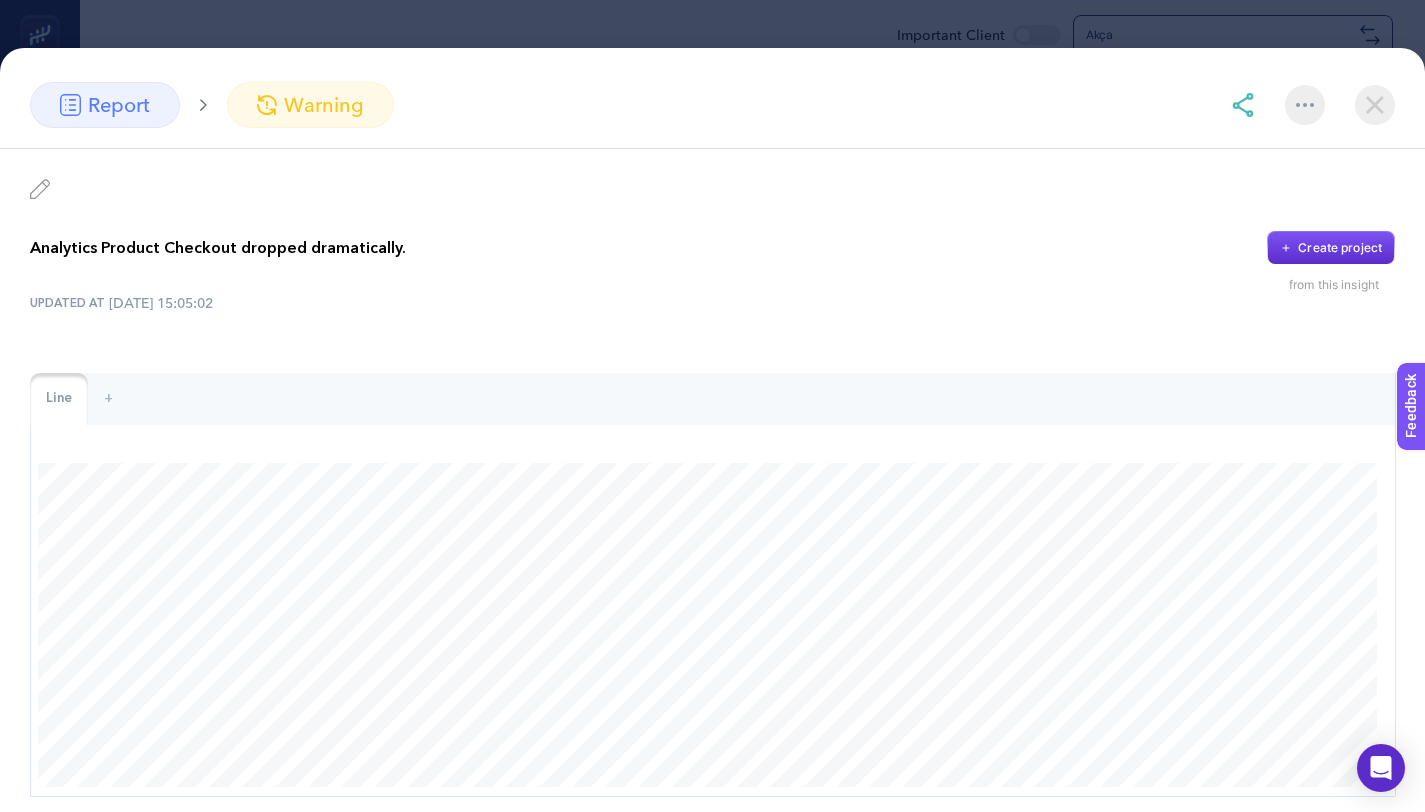 click on "Analytics Product Checkout dropped dramatically." at bounding box center (218, 248) 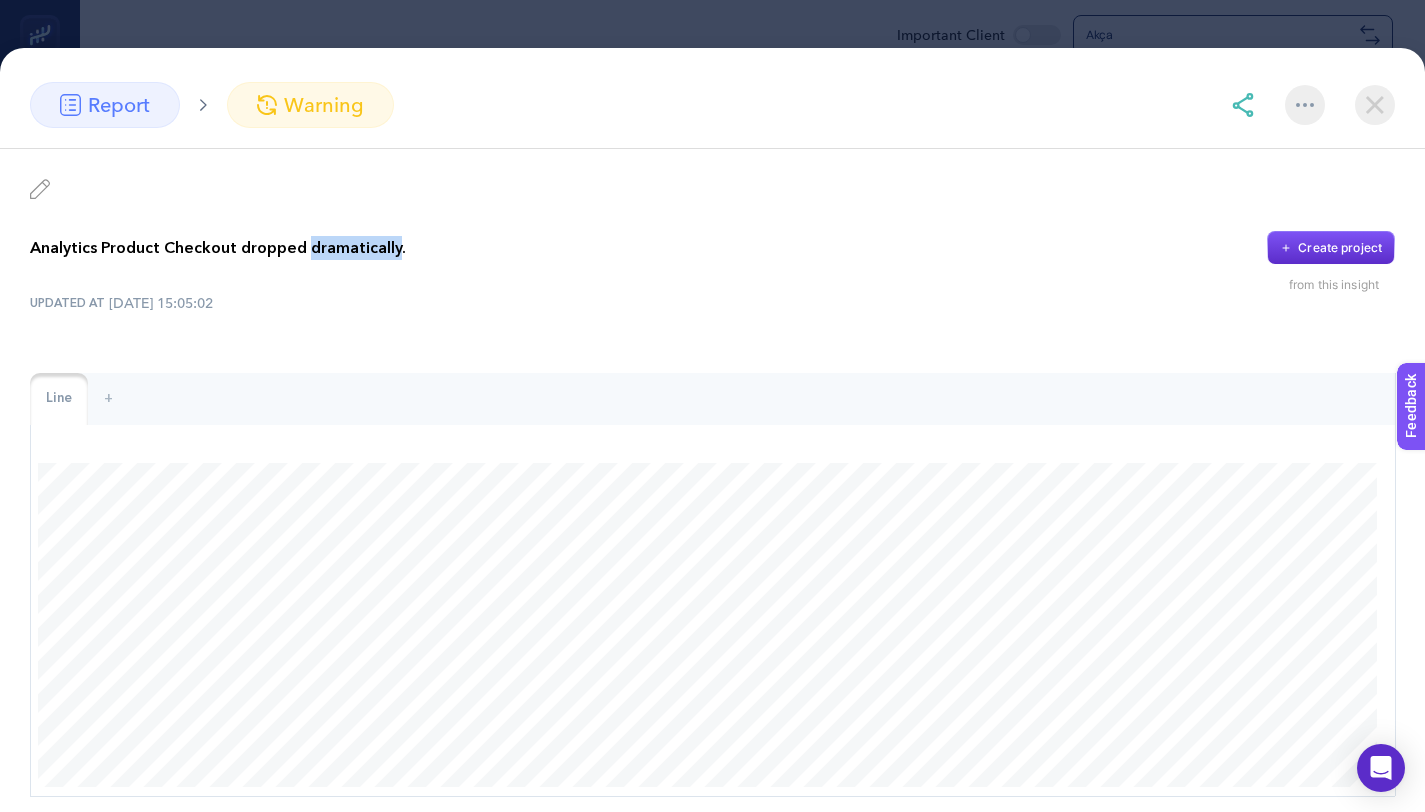 click on "Analytics Product Checkout dropped dramatically." at bounding box center (218, 248) 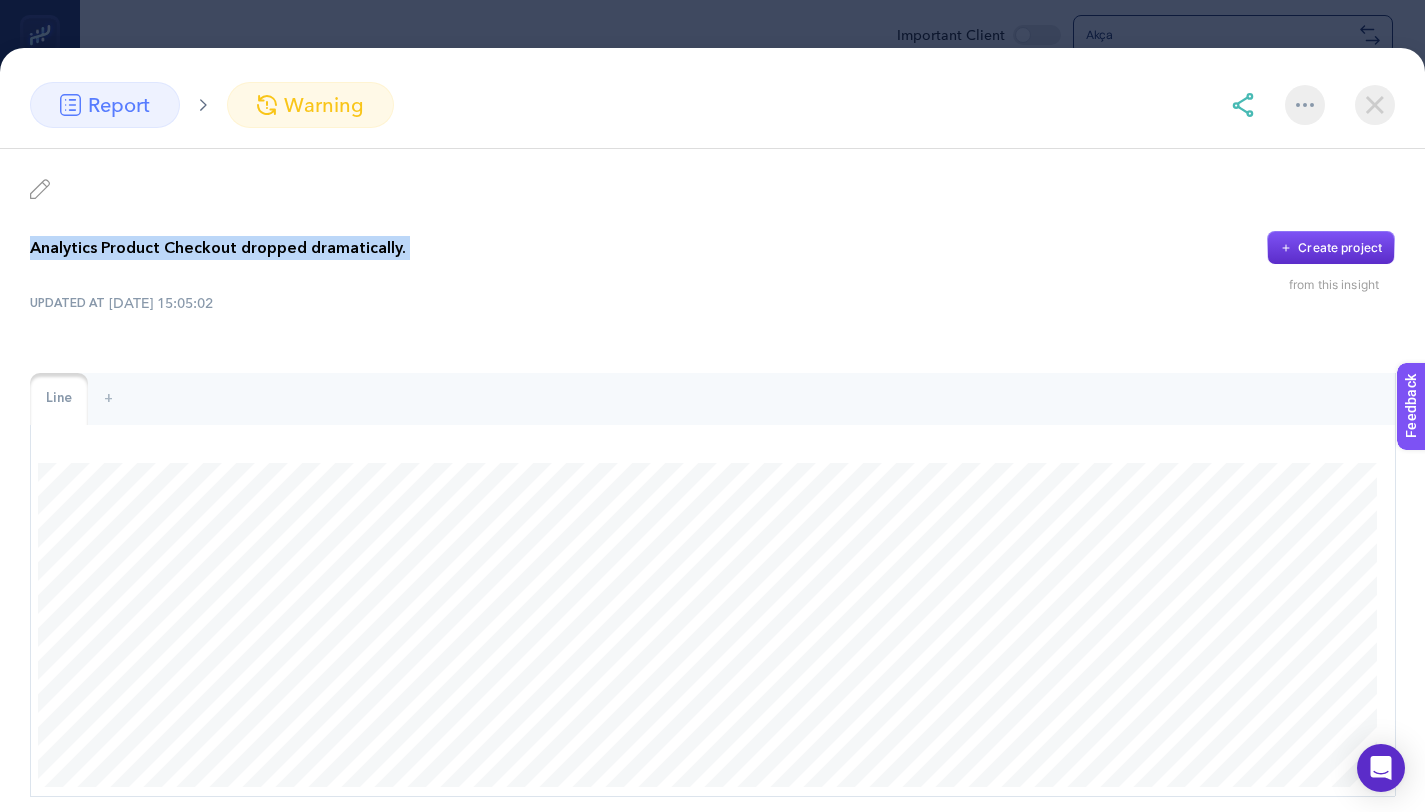 click on "Analytics Product Checkout dropped dramatically." at bounding box center [218, 248] 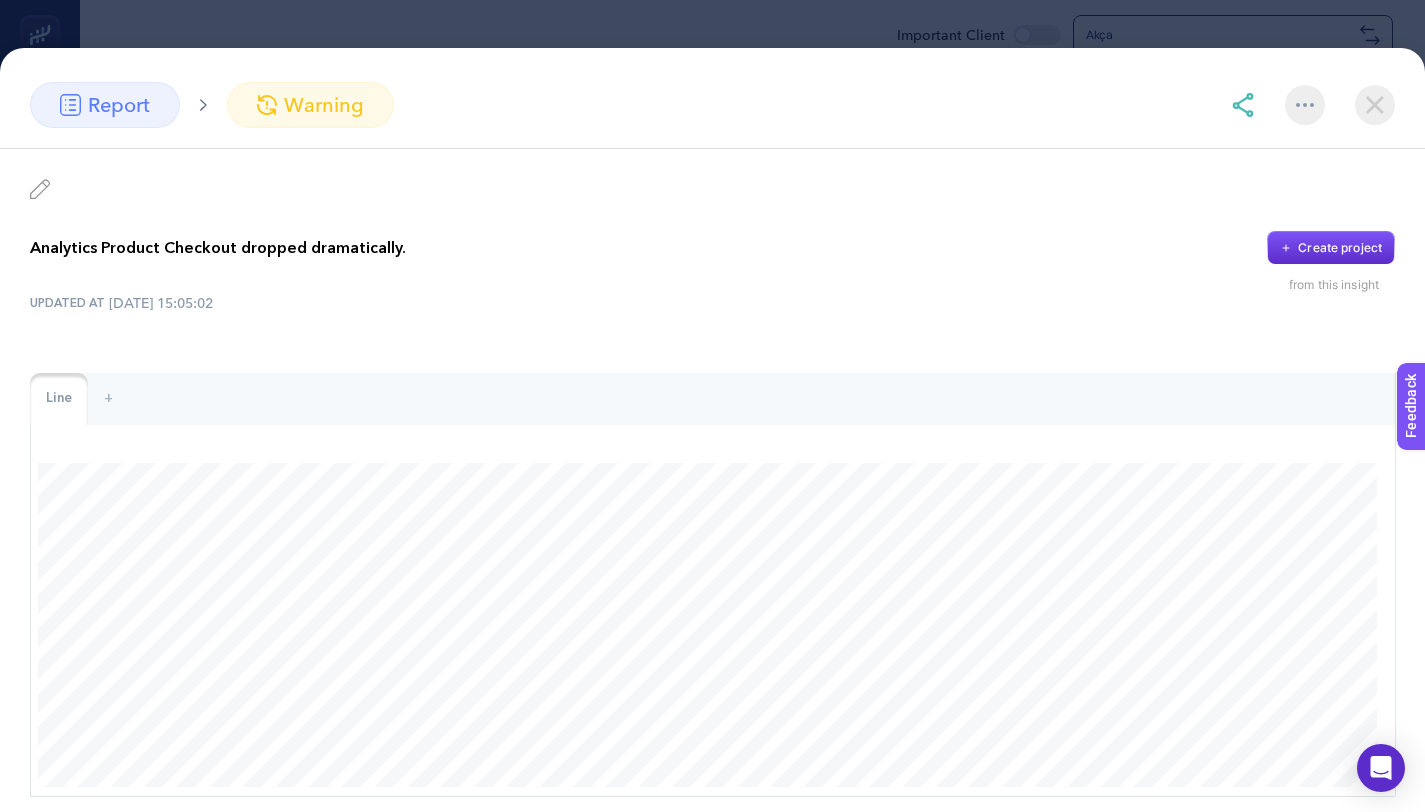 click on "Analytics Product Checkout dropped dramatically.
Create project from this insight UPDATED AT [DATE] 15:05:02 Line +" 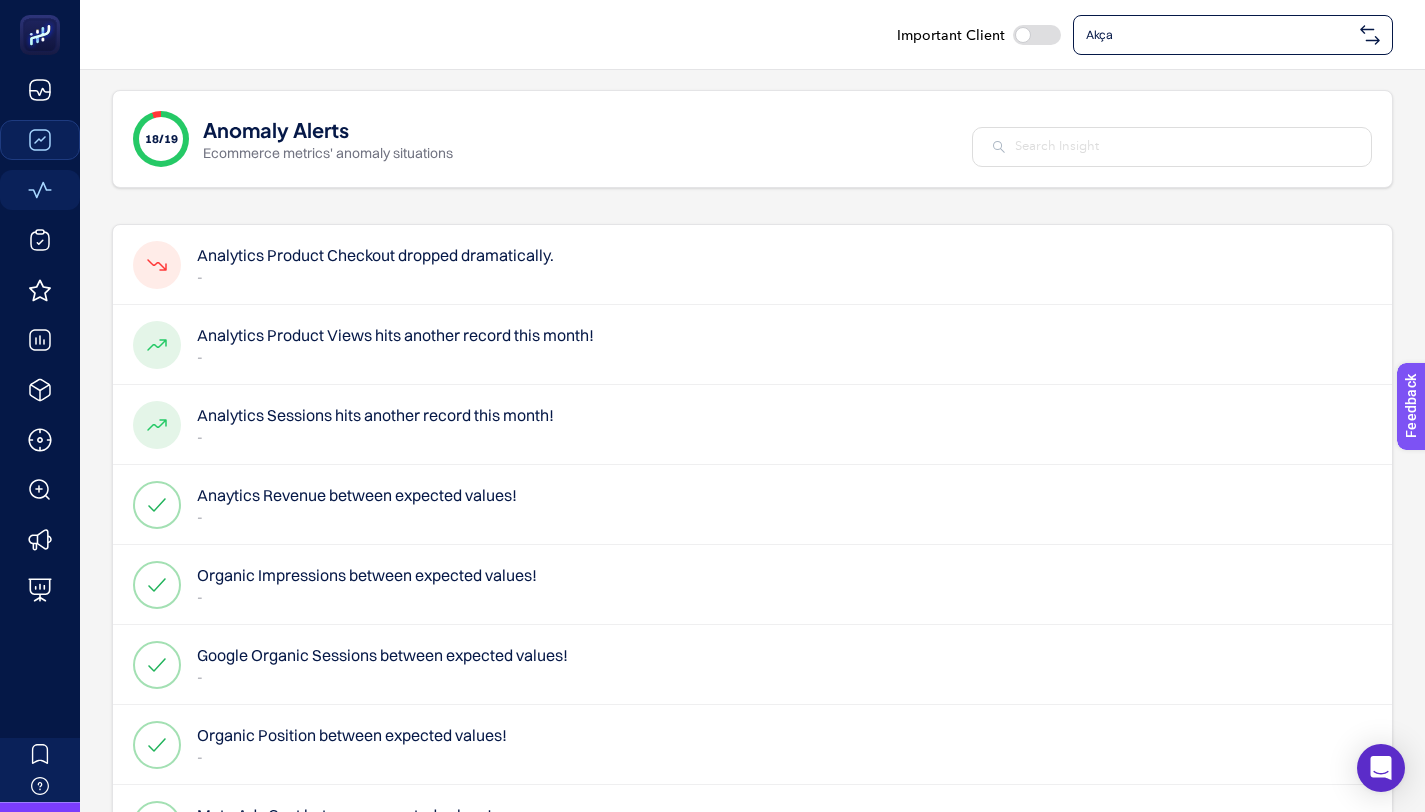 click on "-" at bounding box center [395, 357] 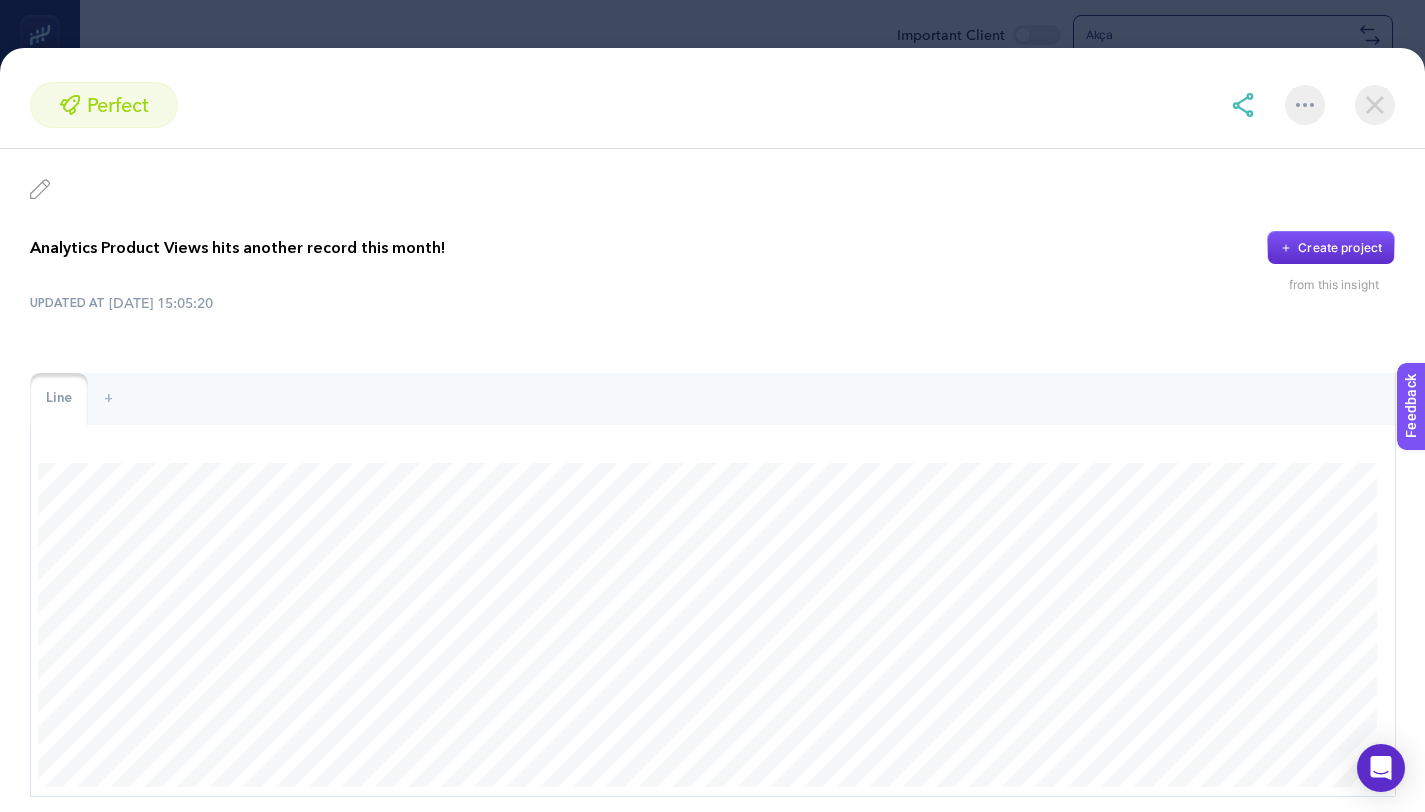 click at bounding box center [1375, 105] 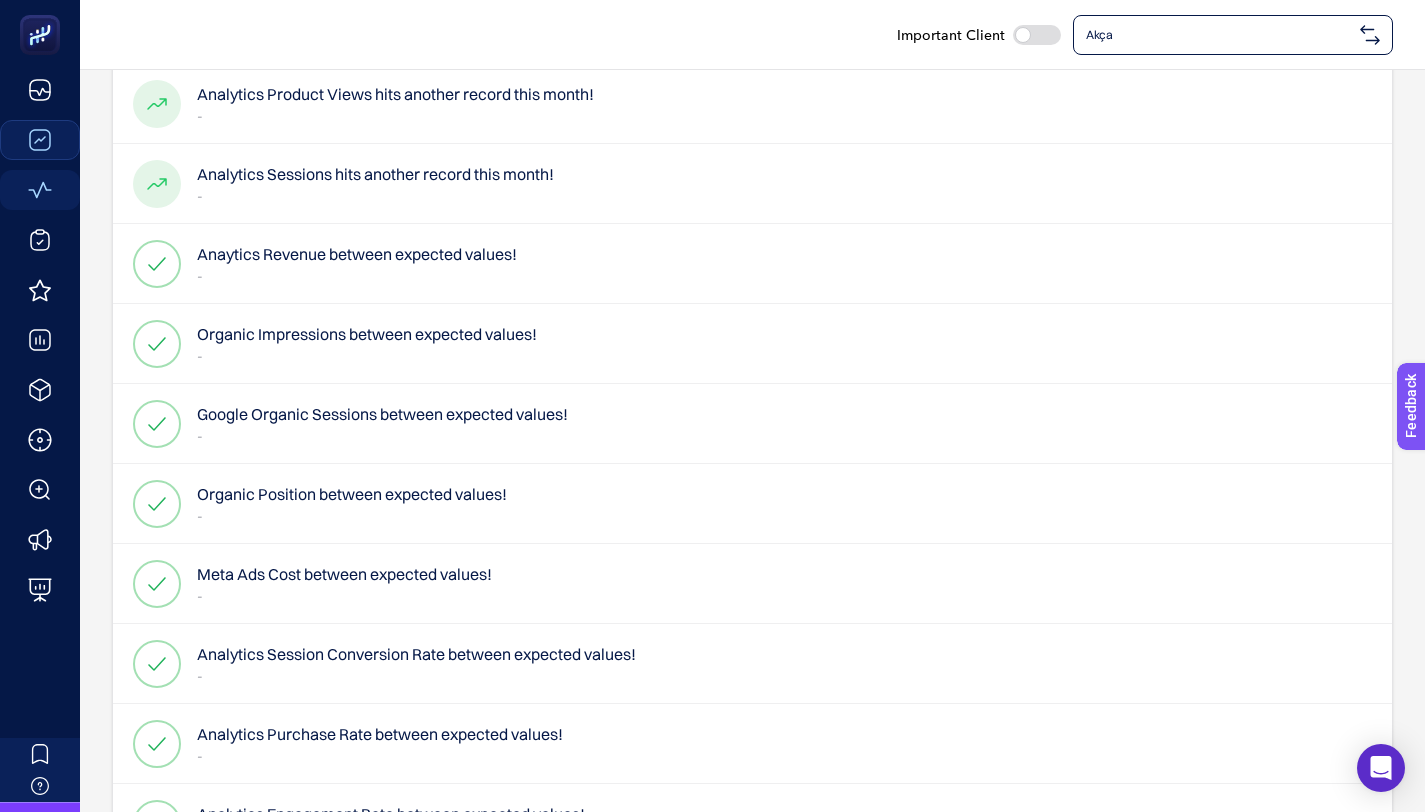 scroll, scrollTop: 240, scrollLeft: 0, axis: vertical 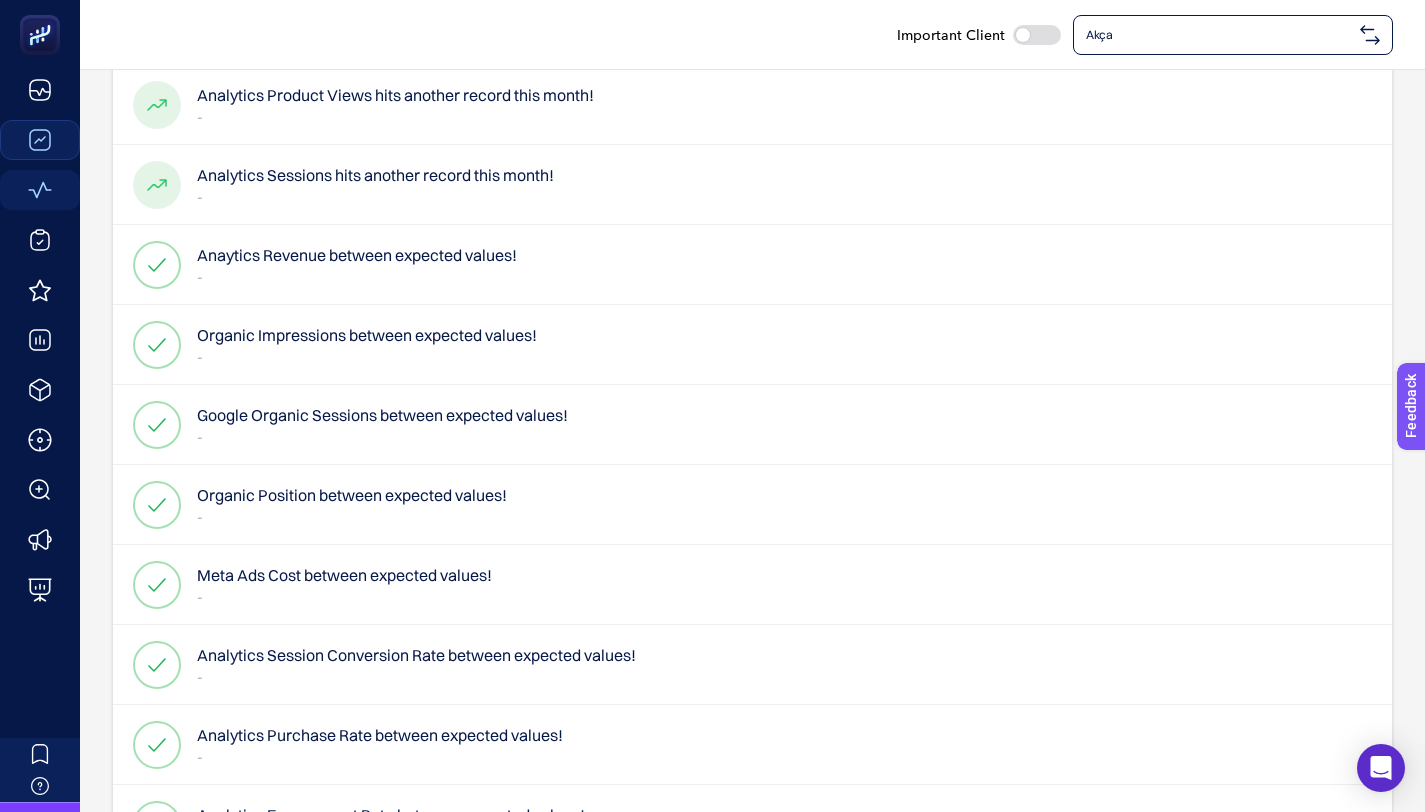 click on "Meta Ads Cost between expected values!" at bounding box center (344, 575) 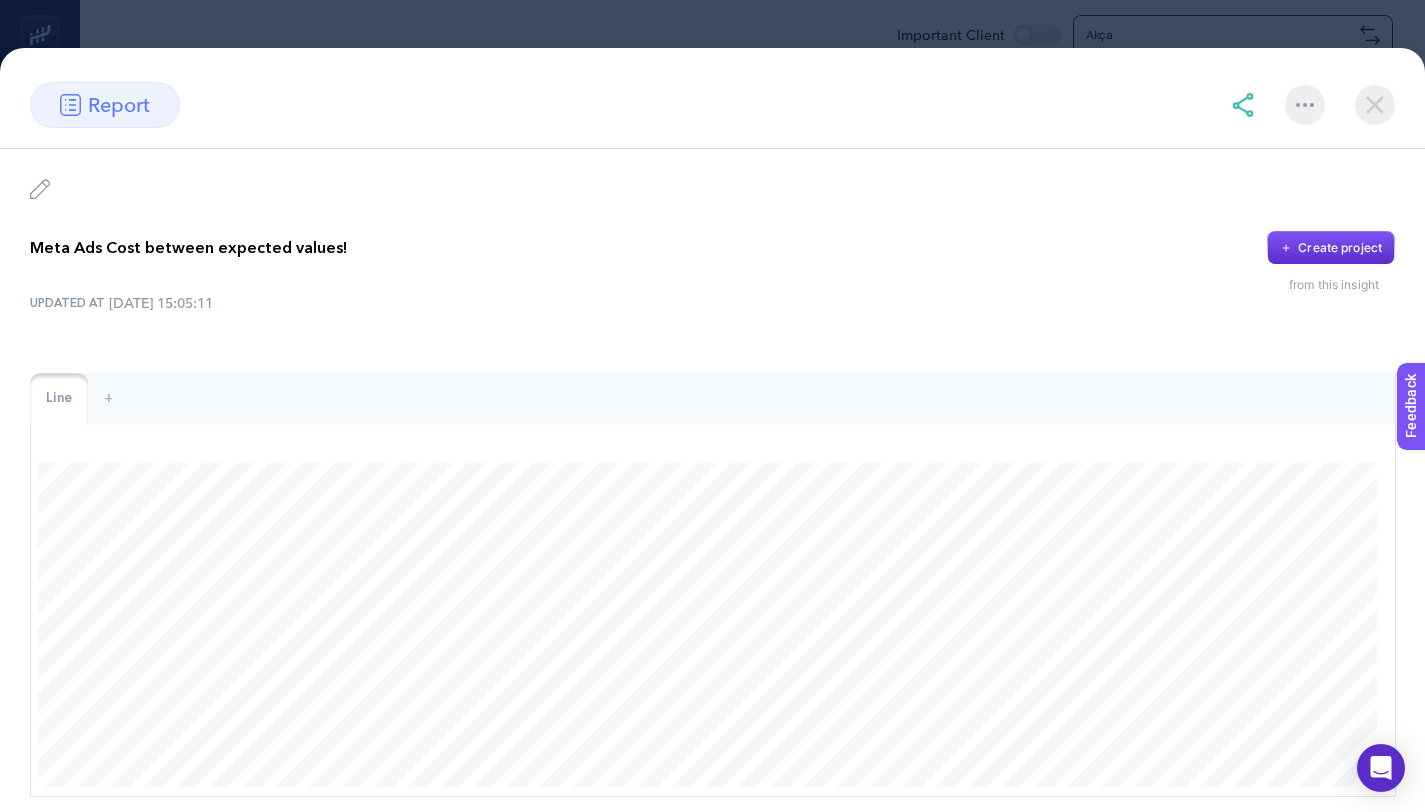 click at bounding box center [1375, 105] 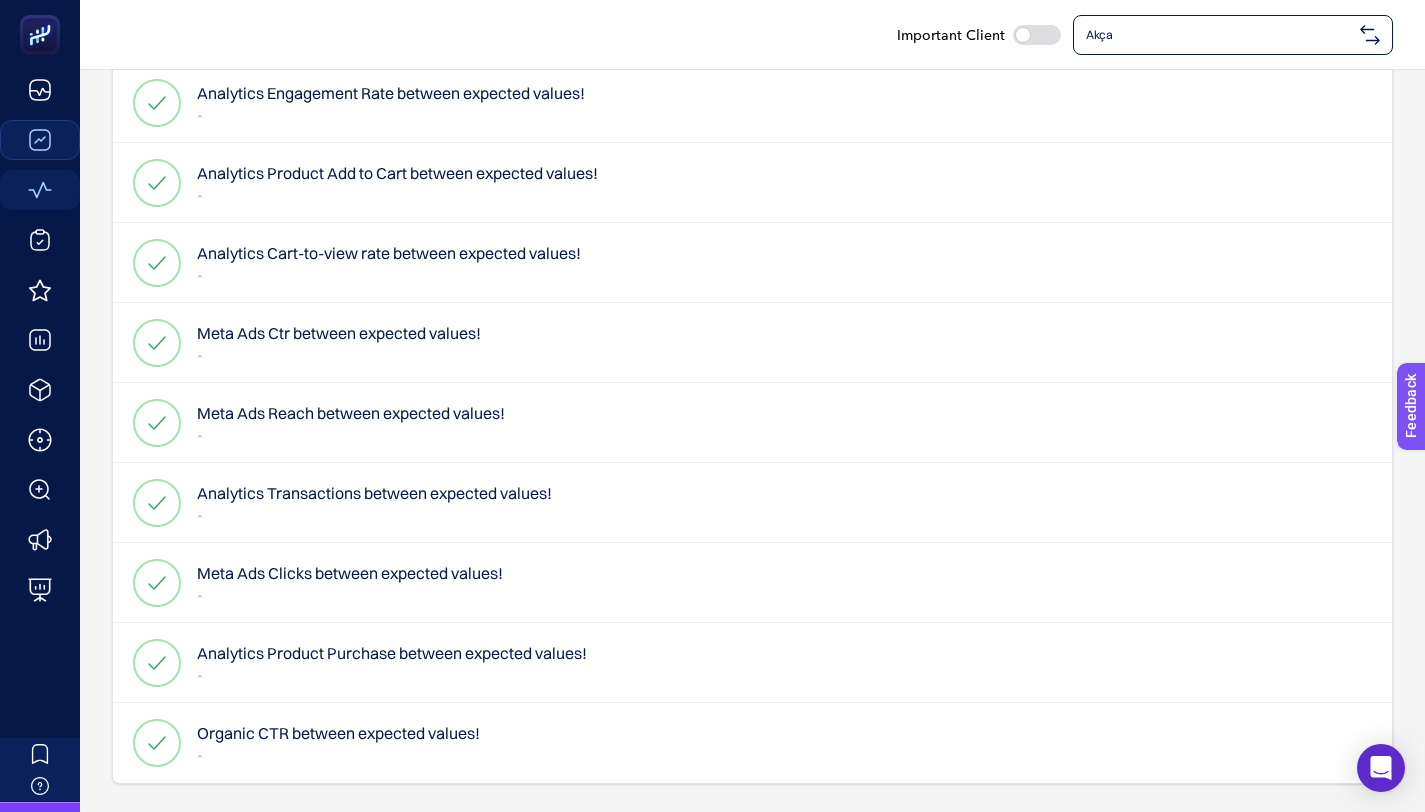 scroll, scrollTop: 0, scrollLeft: 0, axis: both 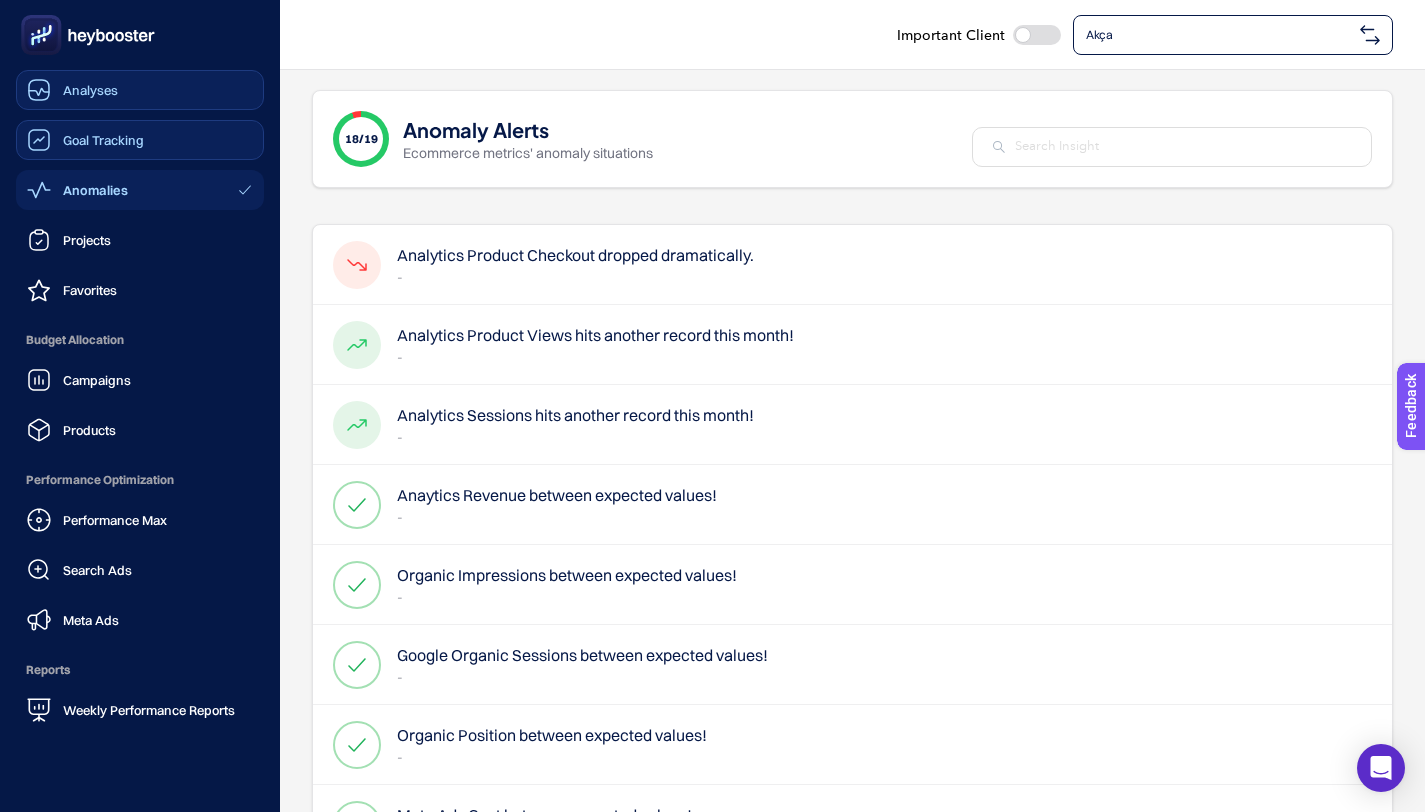 click on "Analyses" at bounding box center [90, 90] 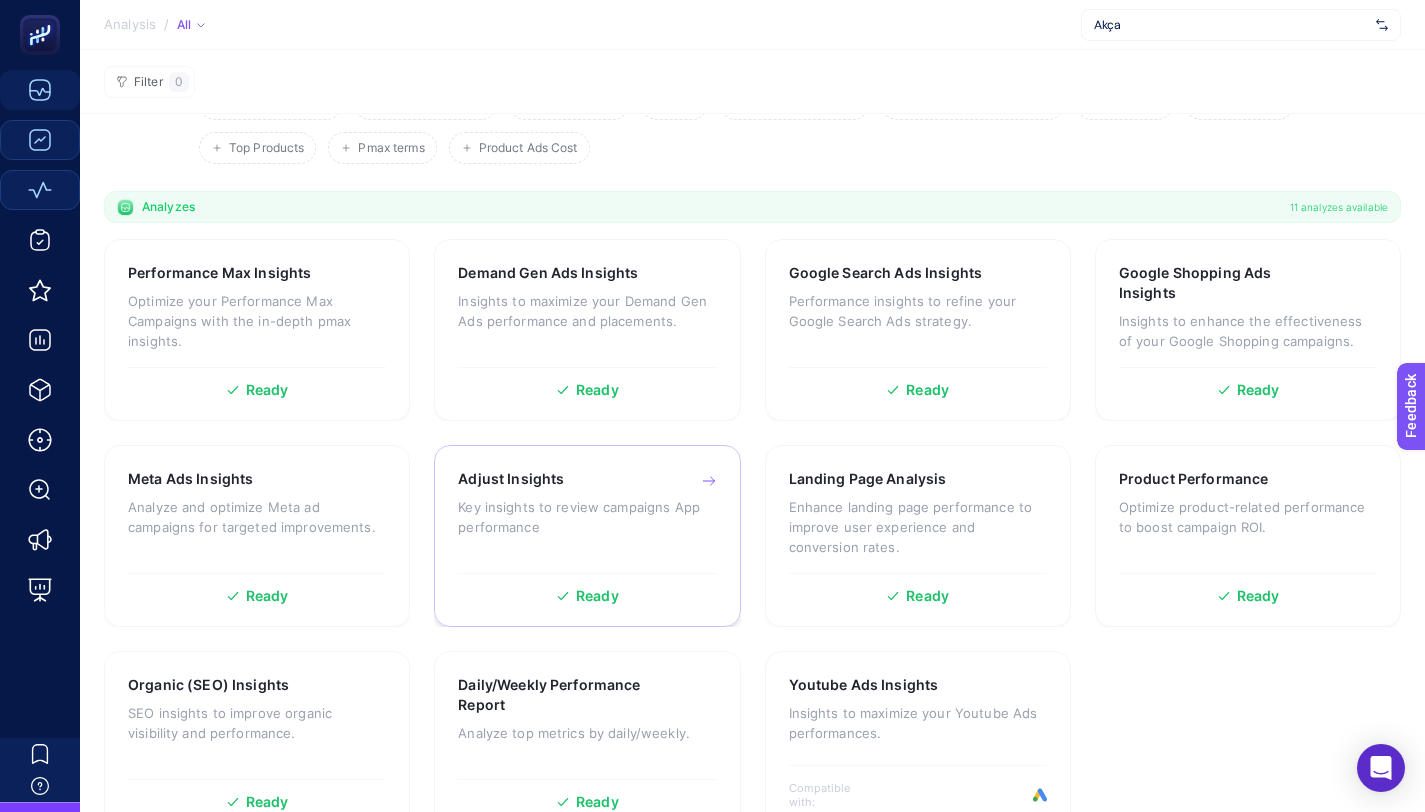 scroll, scrollTop: 157, scrollLeft: 0, axis: vertical 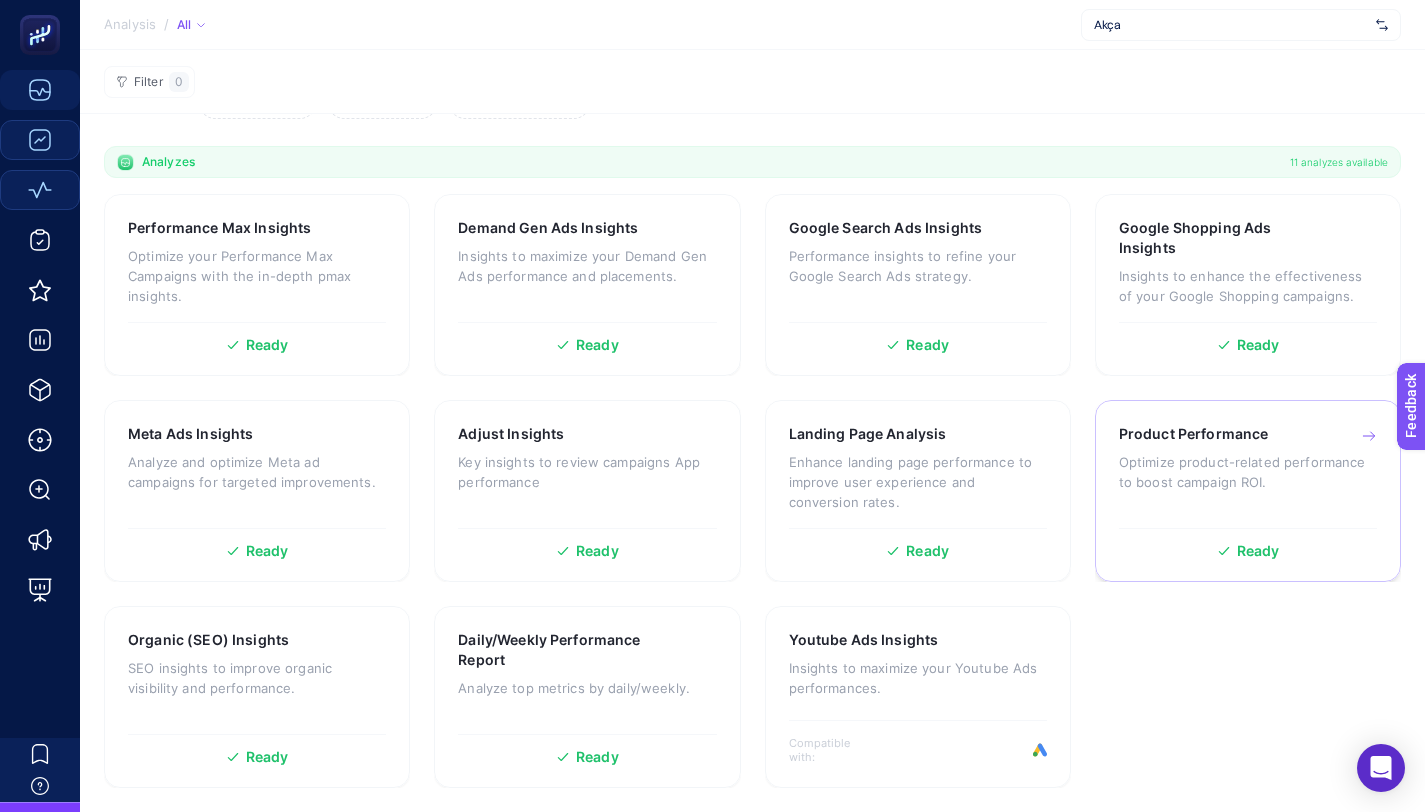 click on "Product Performance" at bounding box center [1194, 434] 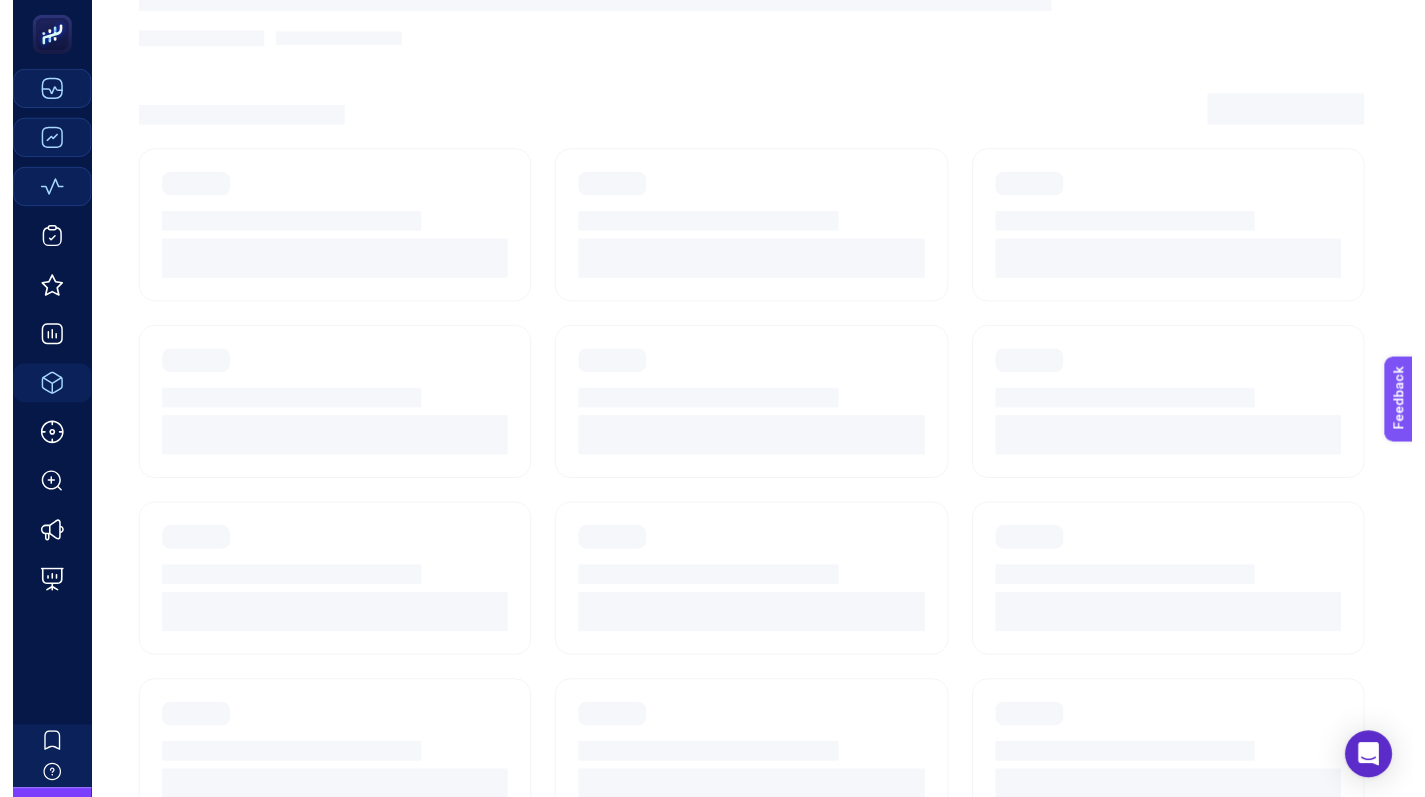 scroll, scrollTop: 43, scrollLeft: 0, axis: vertical 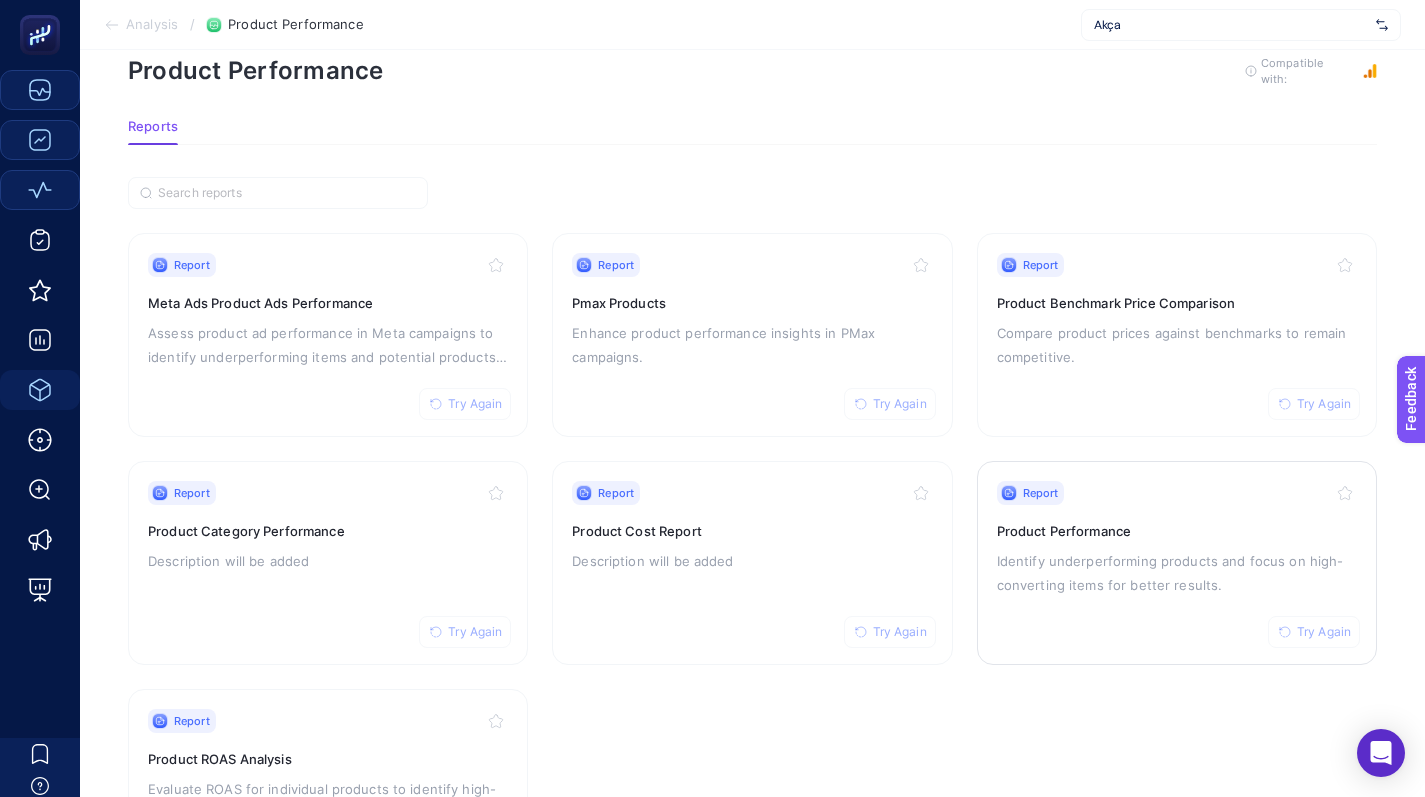 click on "Report Try Again Product Performance Identify underperforming products and focus on high-converting items for better results." at bounding box center [1177, 563] 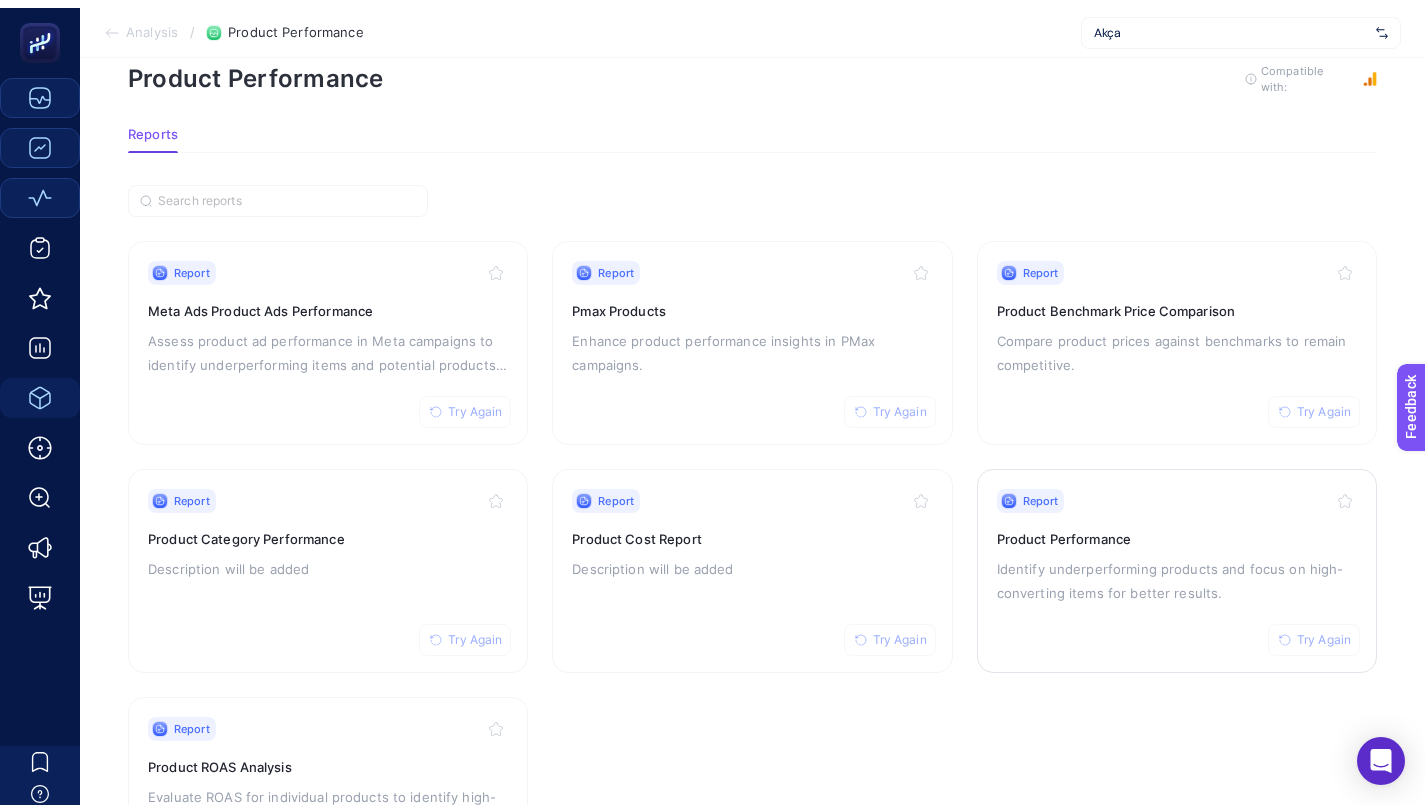 scroll, scrollTop: 0, scrollLeft: 0, axis: both 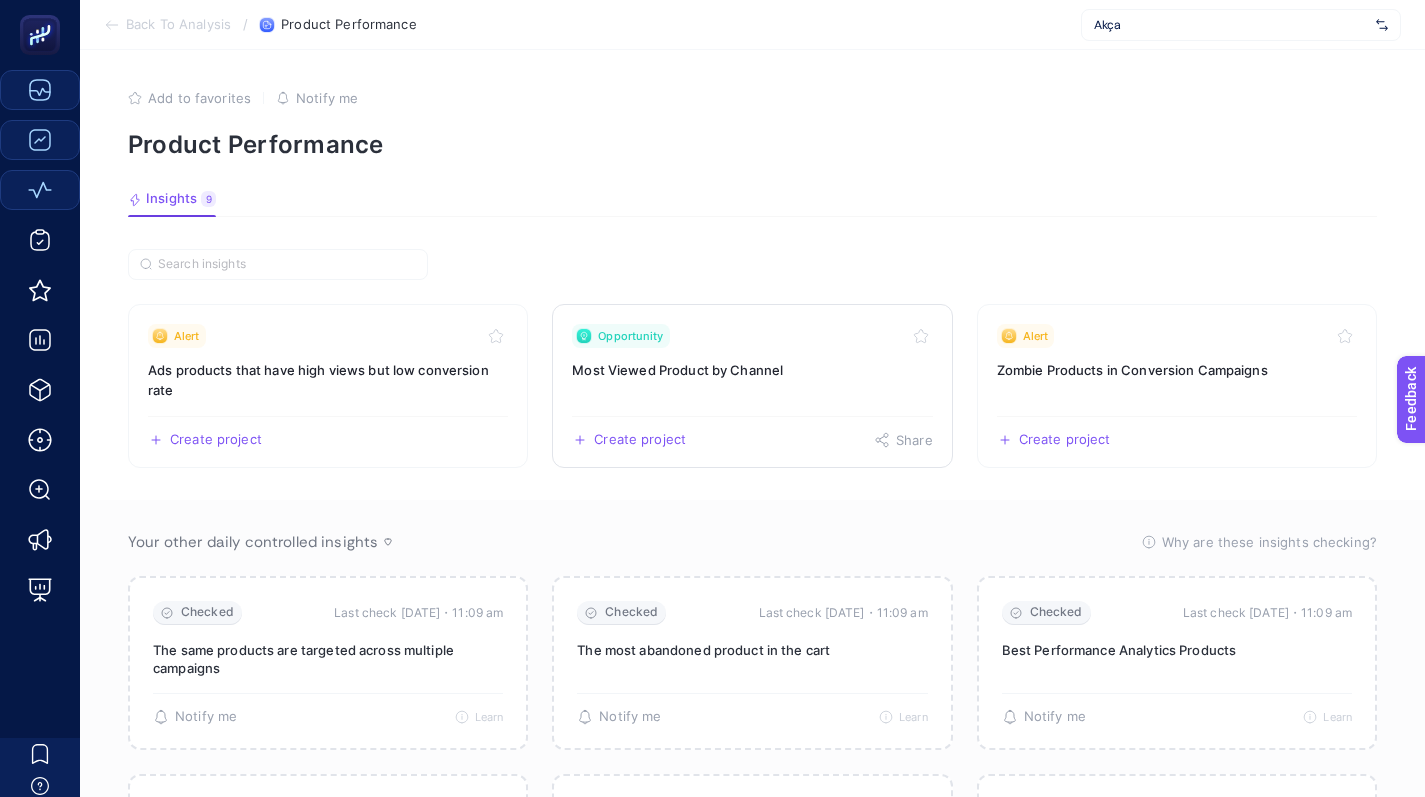 click on "Most Viewed Product by Channel" at bounding box center (752, 370) 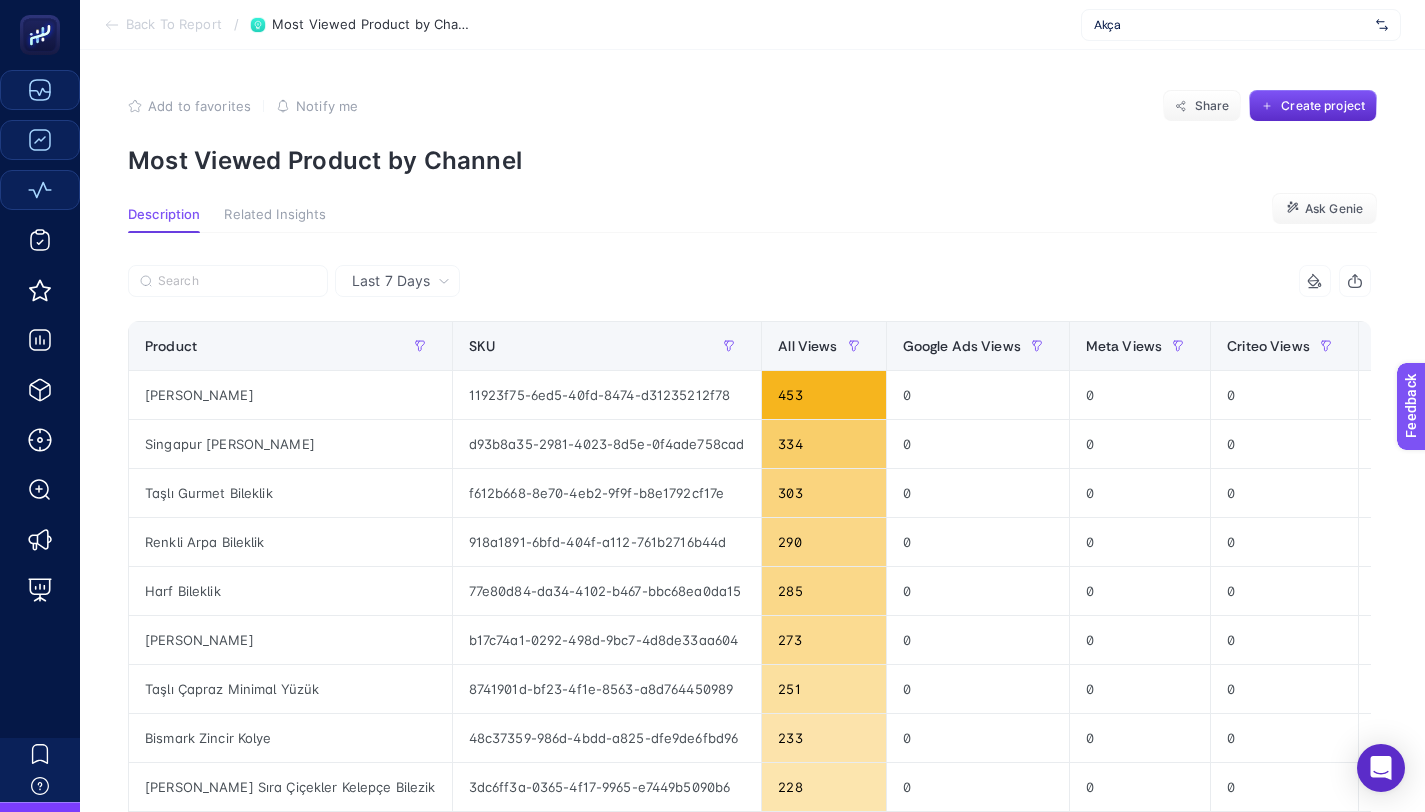 scroll, scrollTop: 0, scrollLeft: 199, axis: horizontal 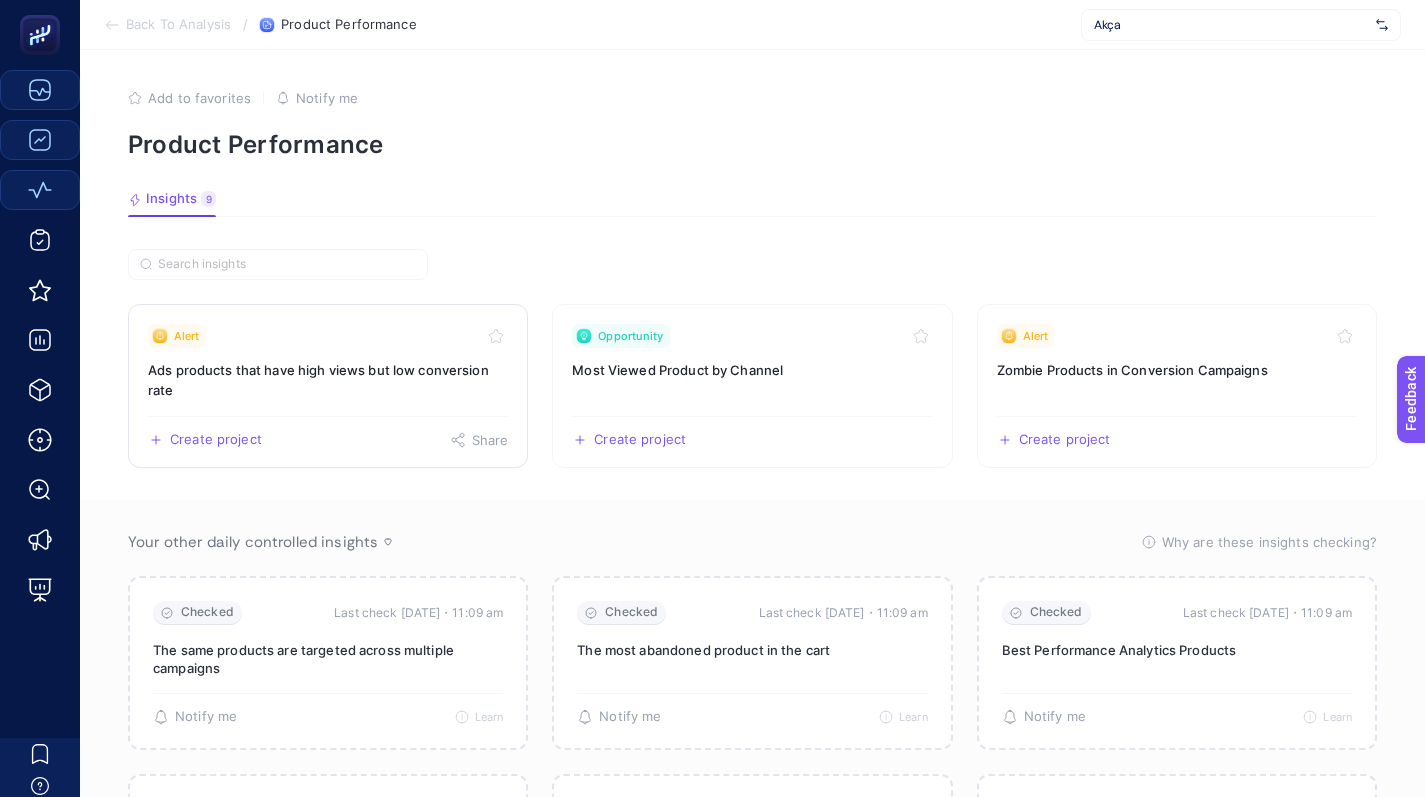 click on "Ads products that have high views but low conversion rate" at bounding box center [328, 380] 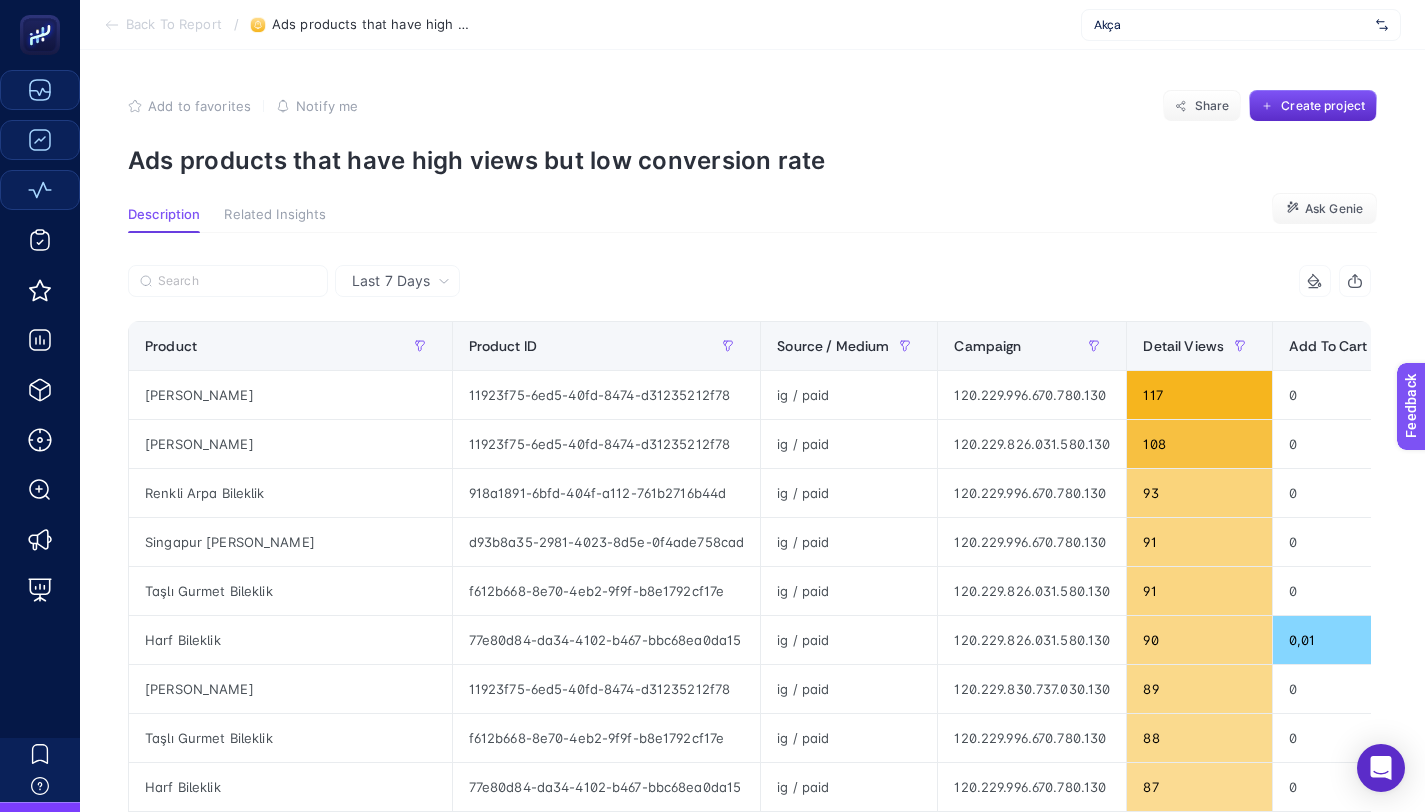 click on "Ads products that have high views but low conversion rate" at bounding box center [752, 160] 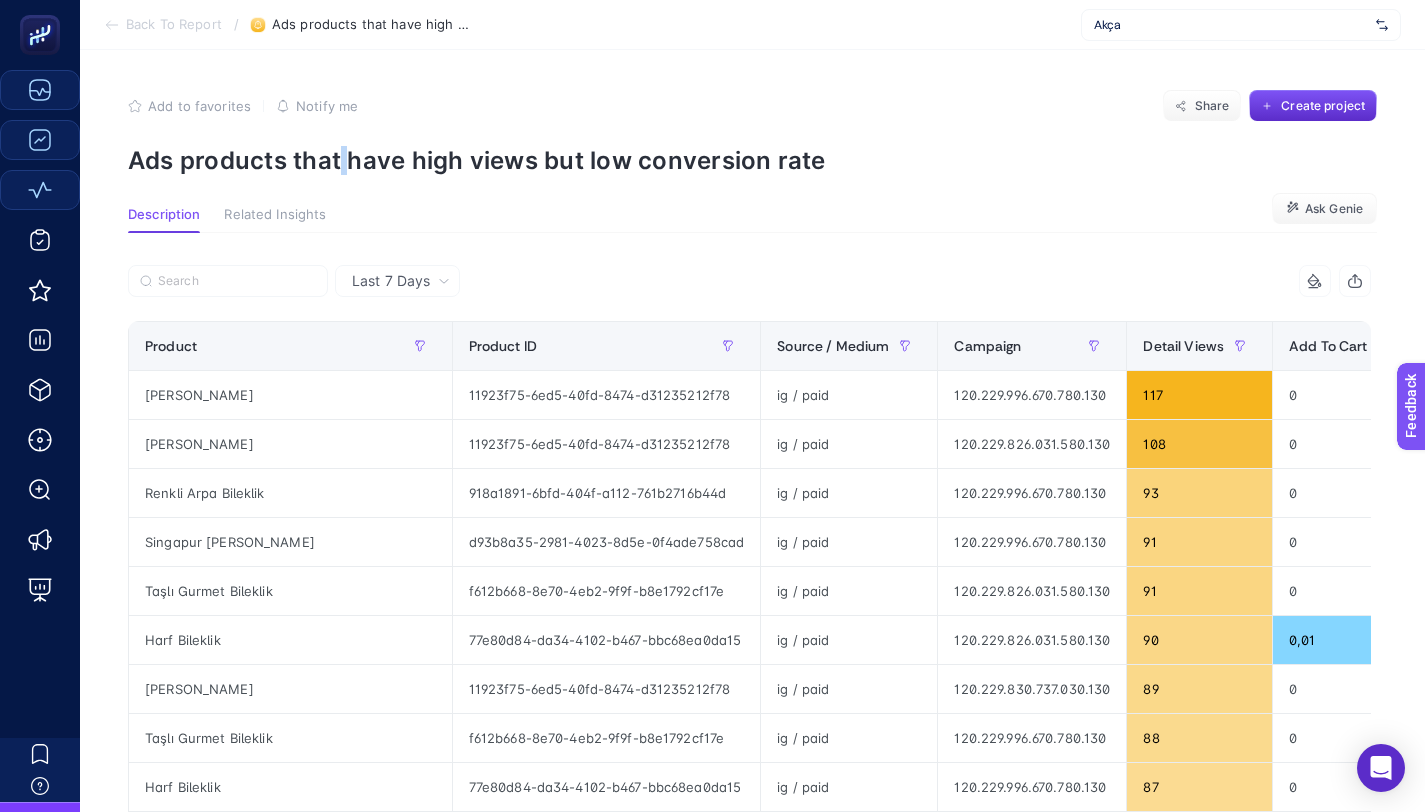 click on "Ads products that have high views but low conversion rate" at bounding box center (752, 160) 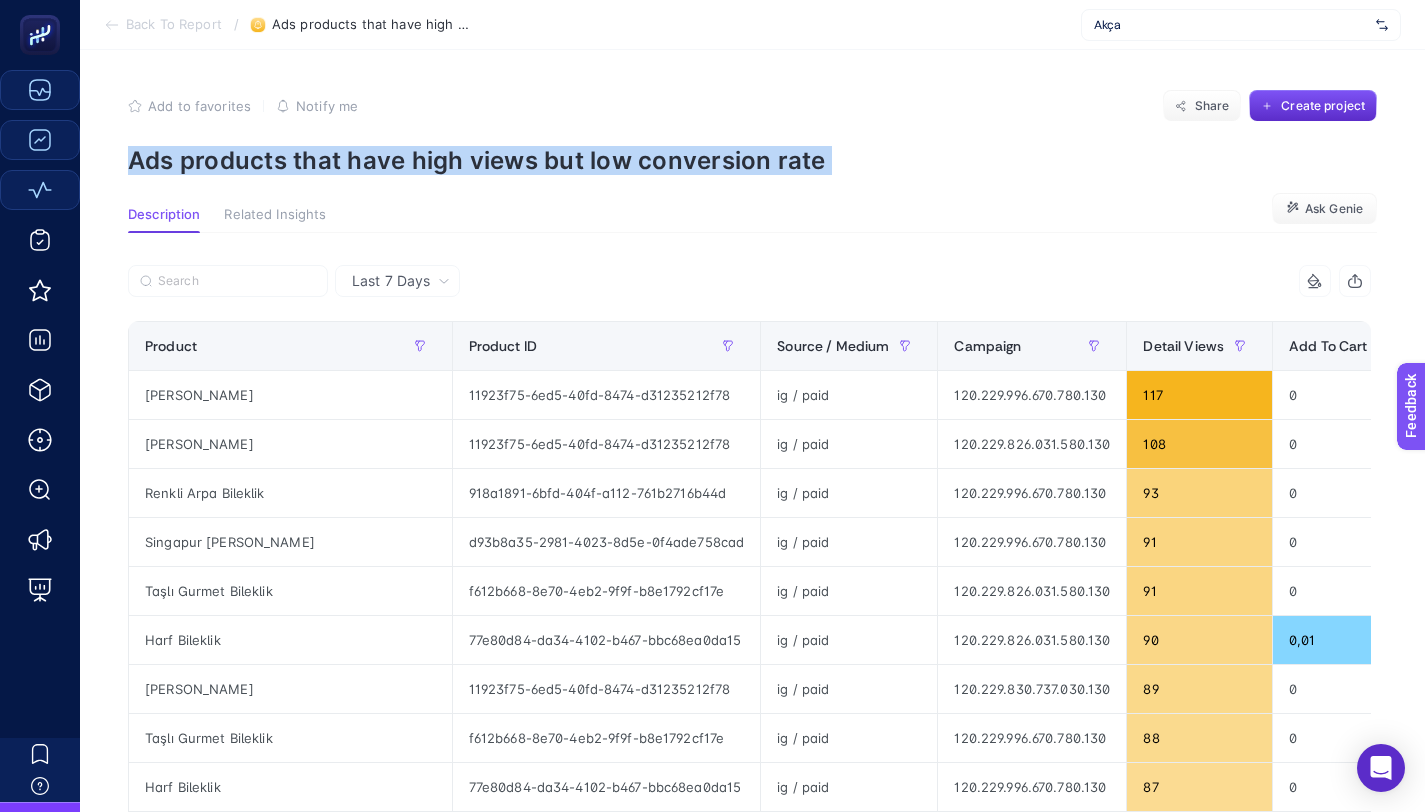click on "Ads products that have high views but low conversion rate" at bounding box center (752, 160) 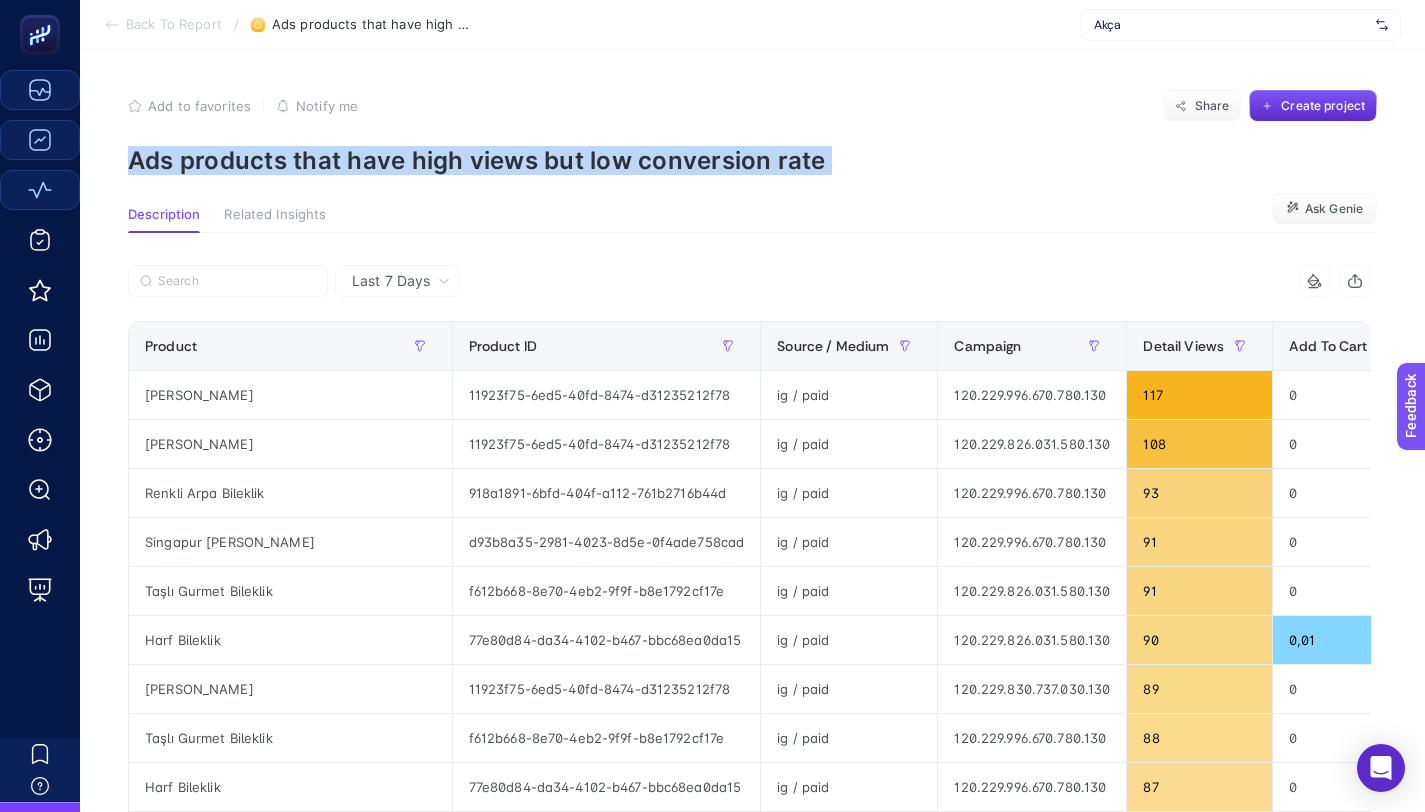 click on "Description Related Insights Ask Genie" at bounding box center [752, 220] 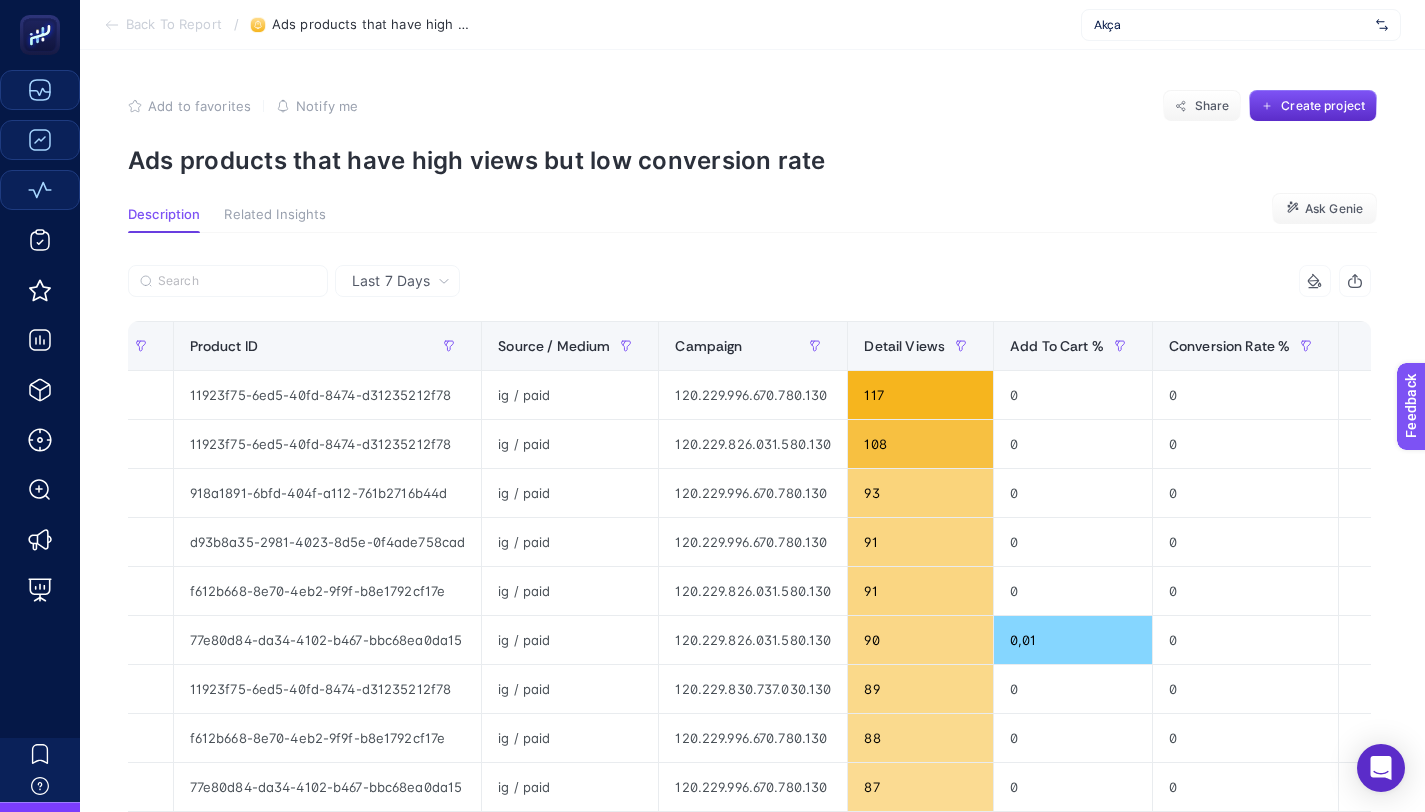 scroll, scrollTop: 0, scrollLeft: 0, axis: both 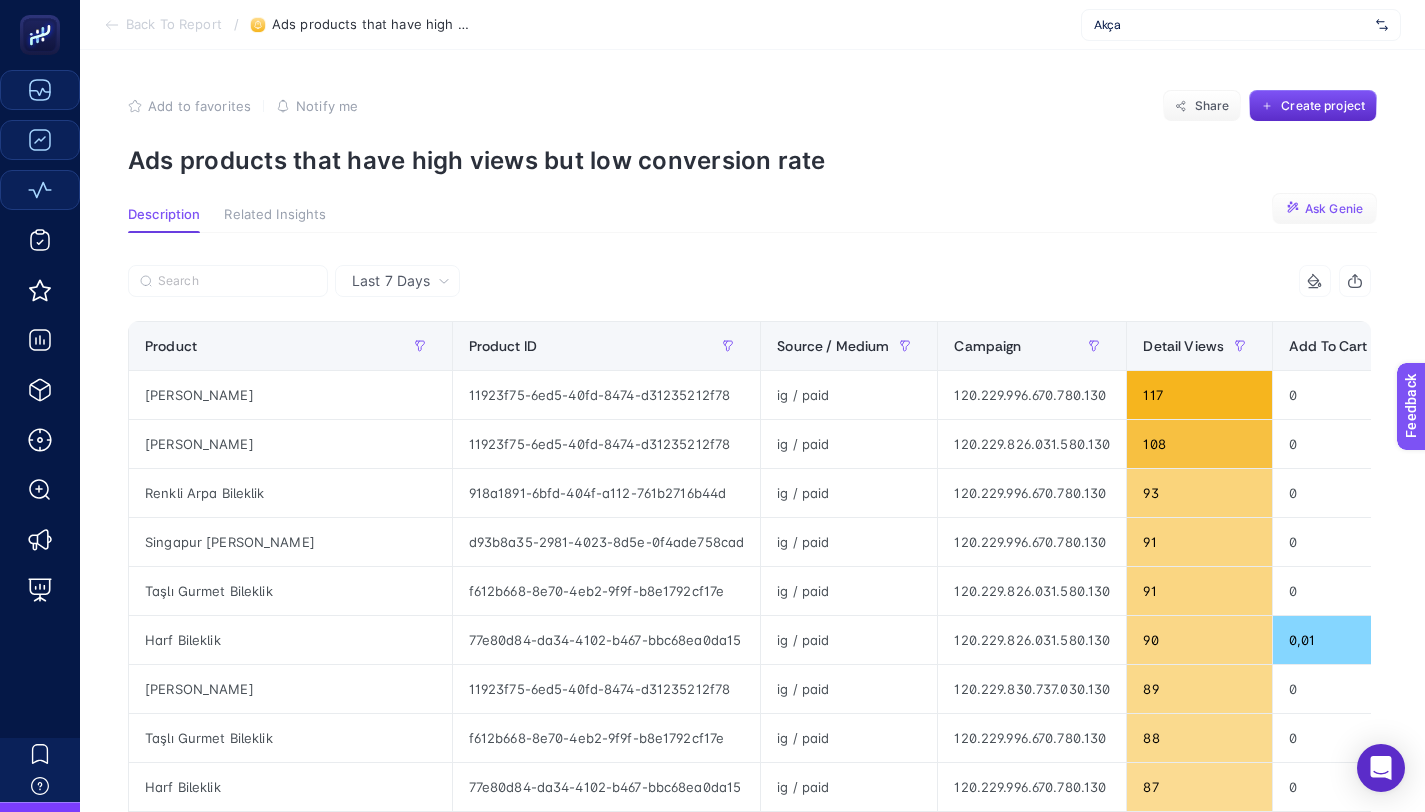 click 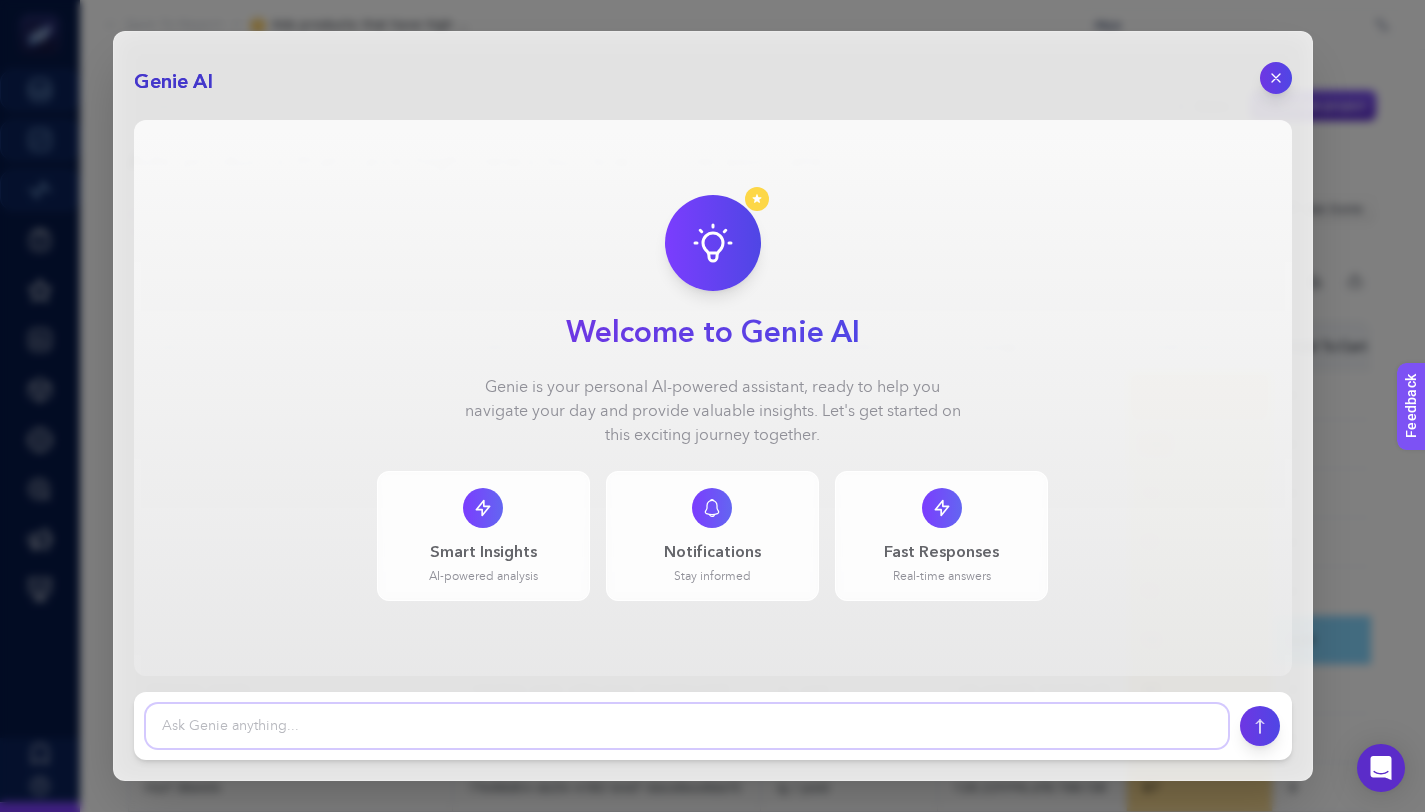 click at bounding box center (687, 726) 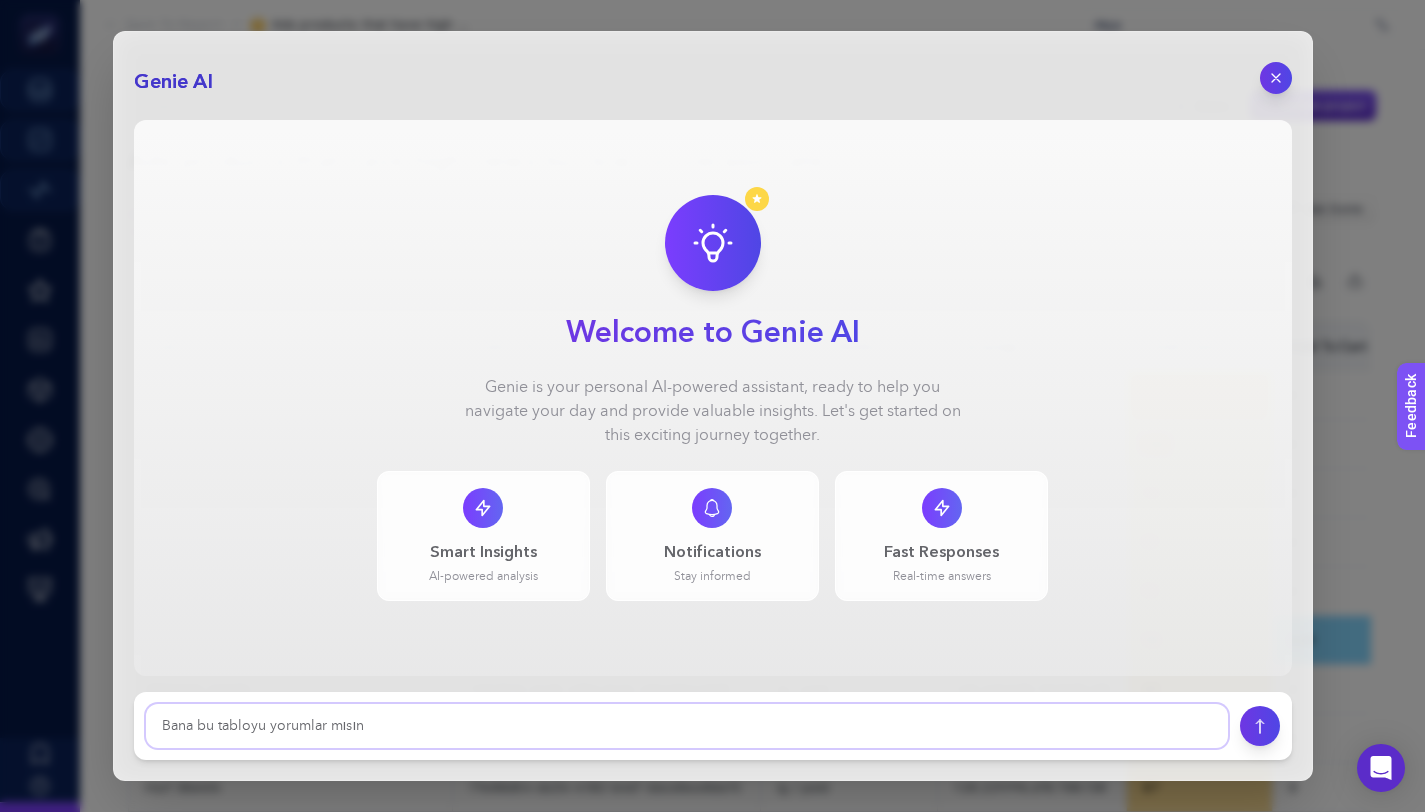 type on "Bana bu tabloyu yorumlar mısın?" 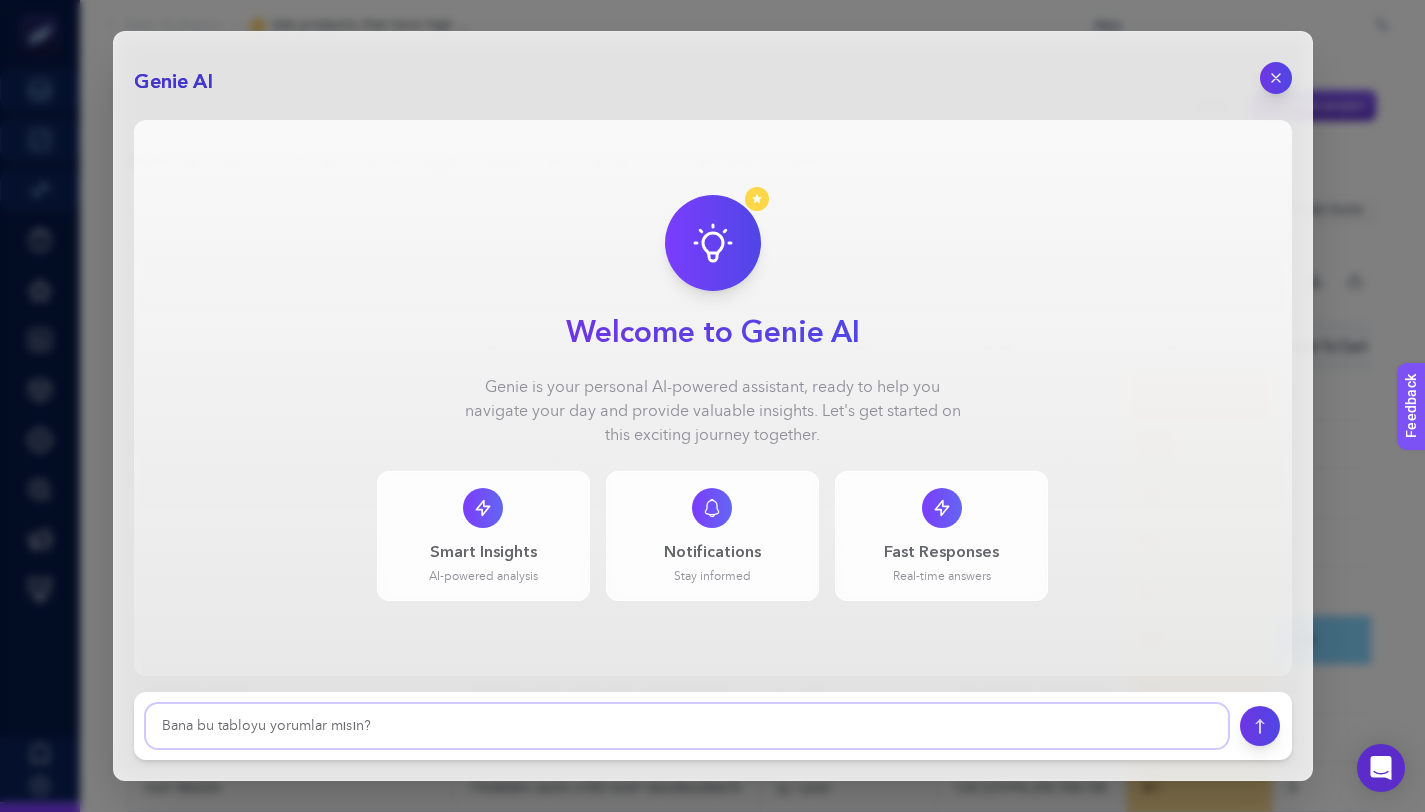 type 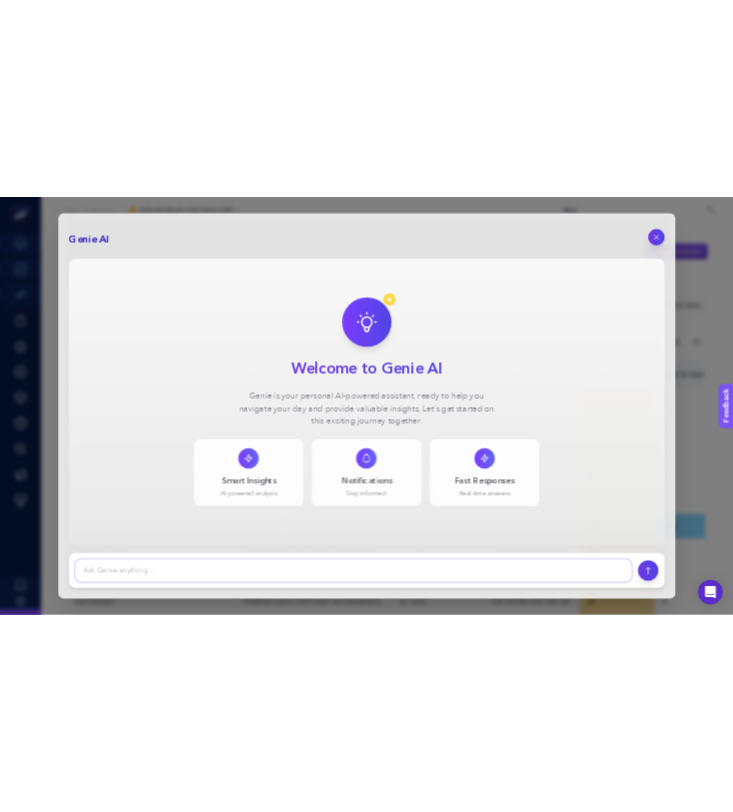 scroll, scrollTop: 4, scrollLeft: 0, axis: vertical 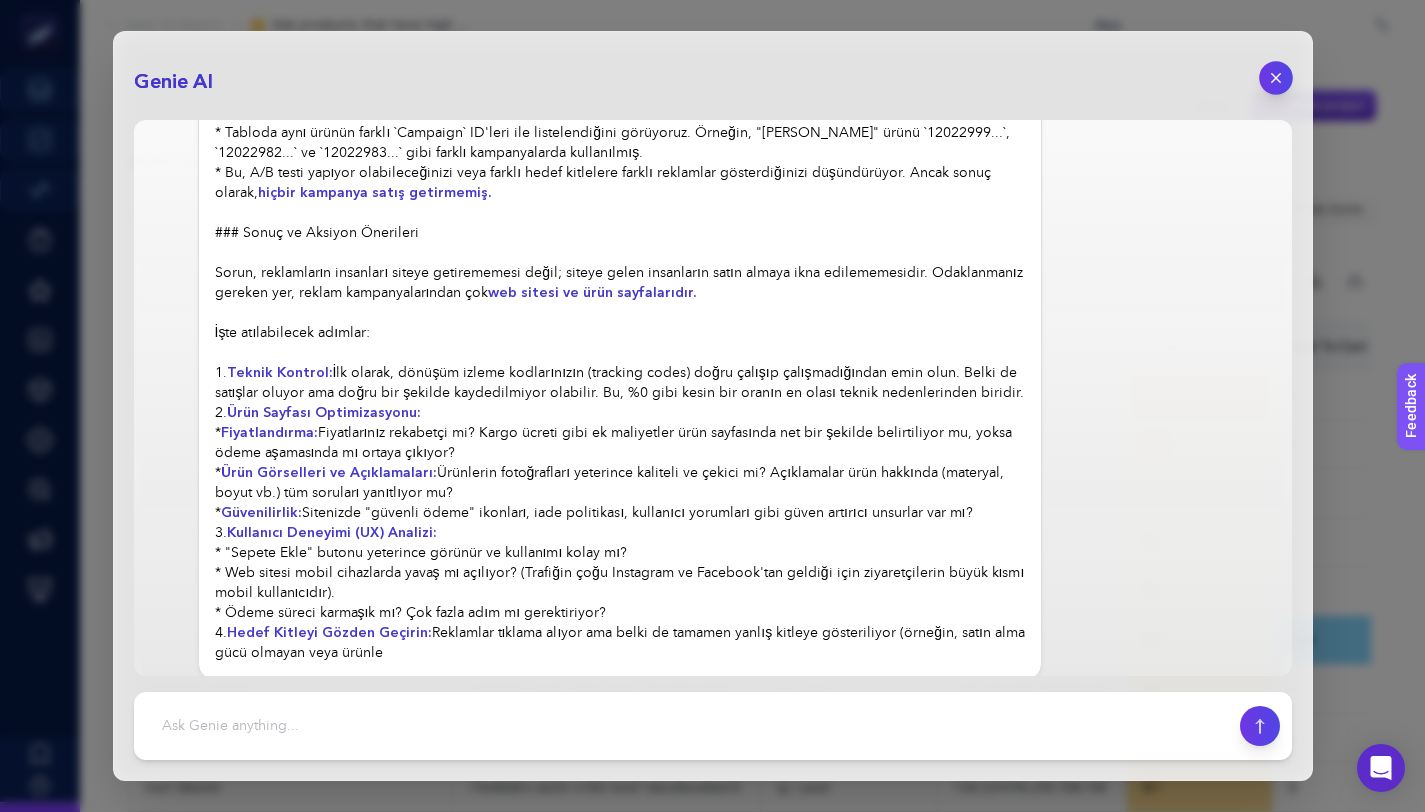 click 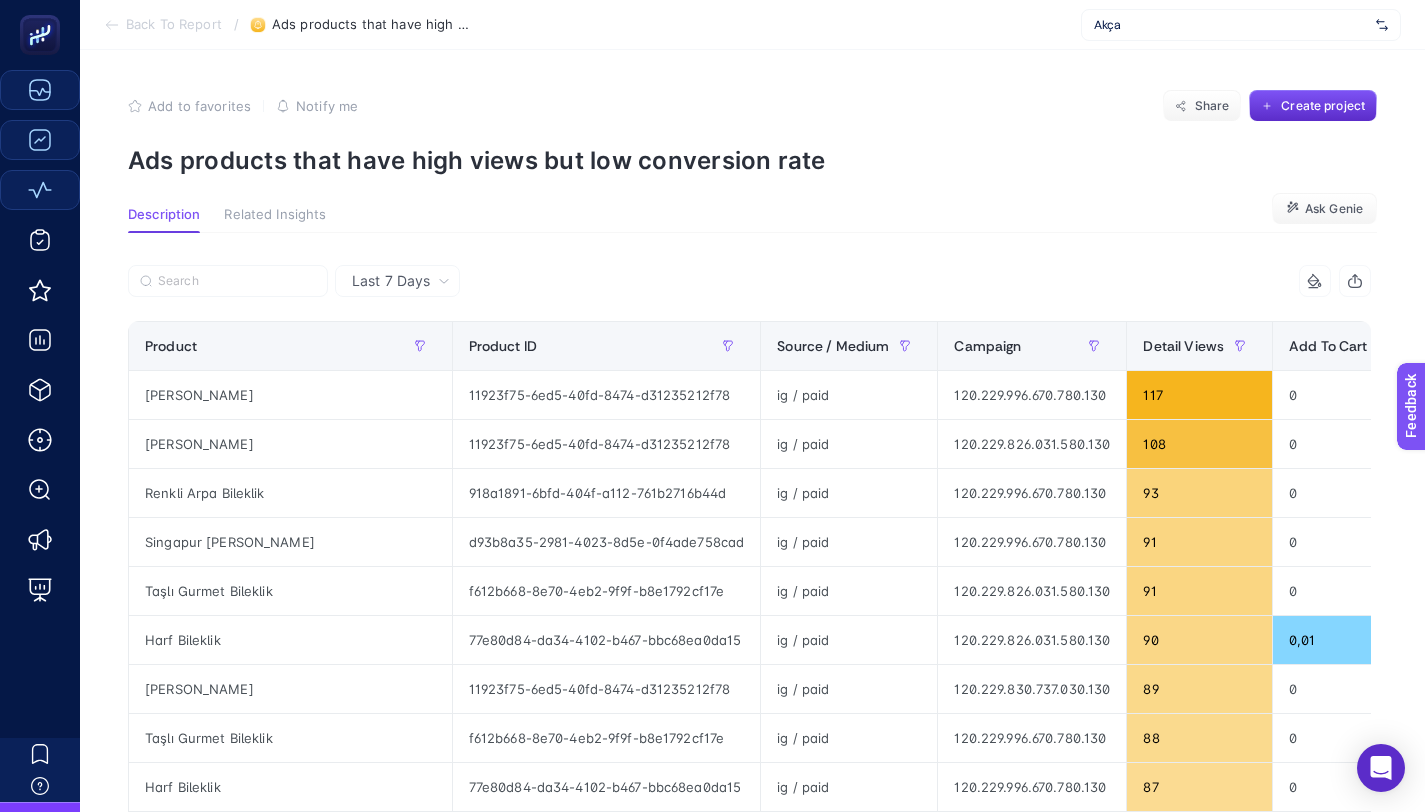 click on "Last 7 Days" at bounding box center (391, 281) 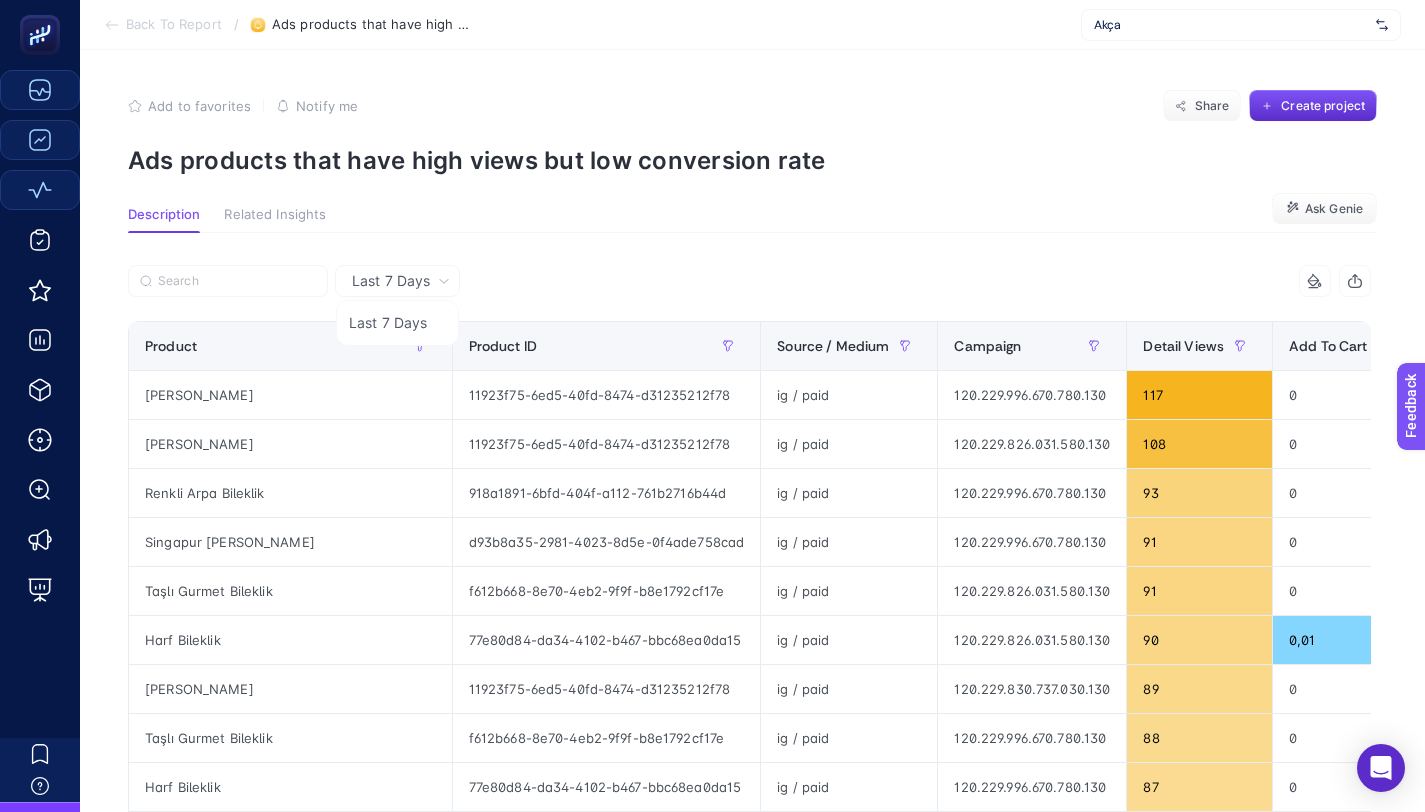click on "Last 7 Days" at bounding box center [391, 281] 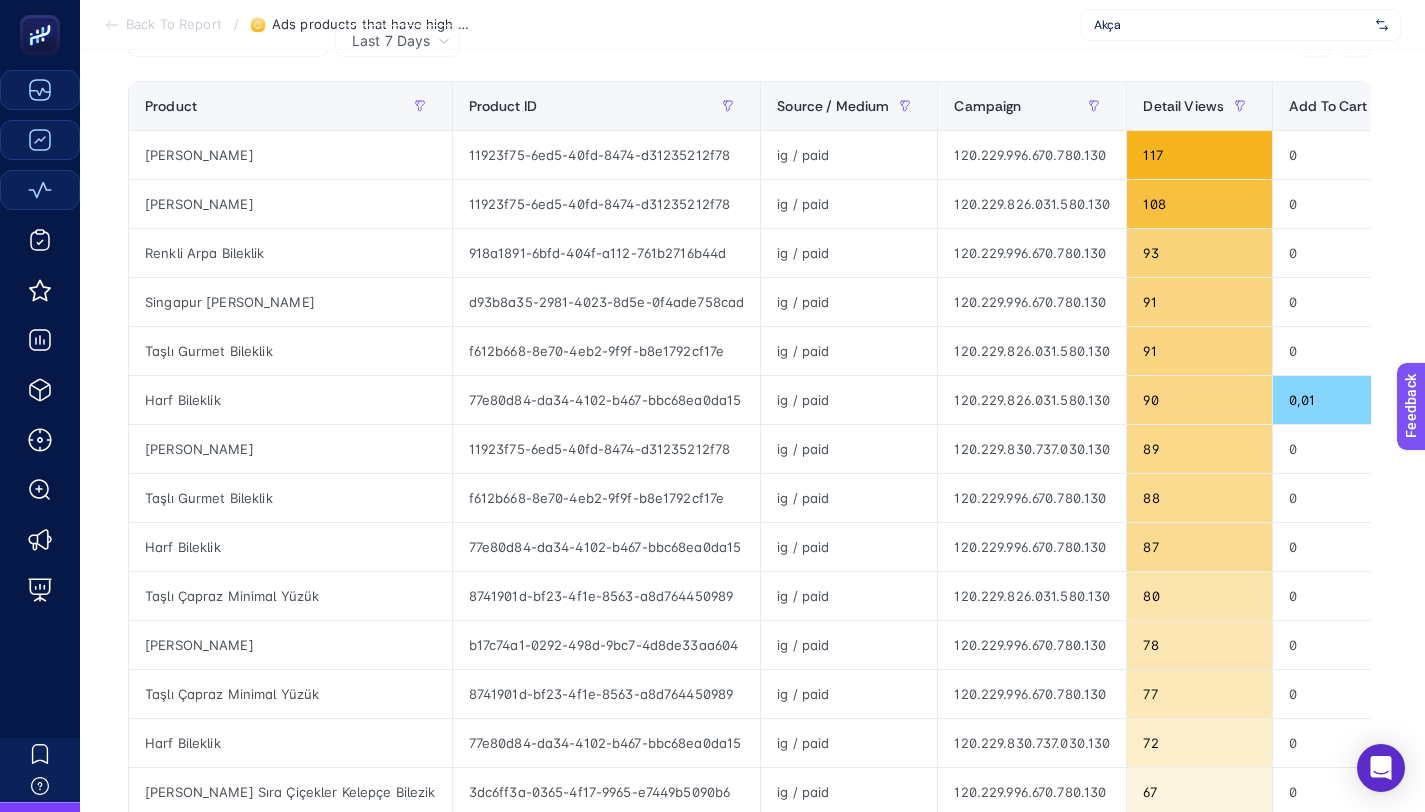 scroll, scrollTop: 0, scrollLeft: 0, axis: both 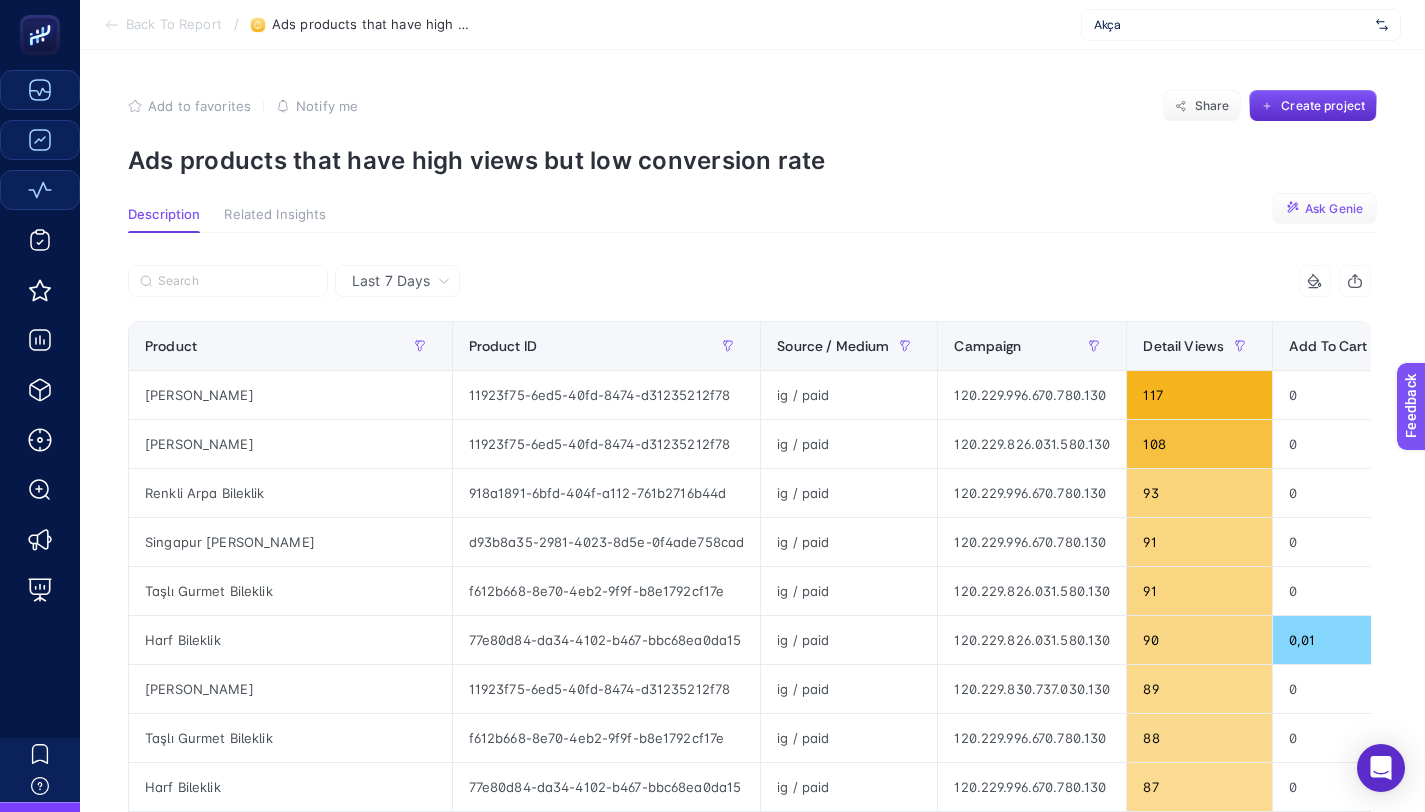 click on "Ask Genie" 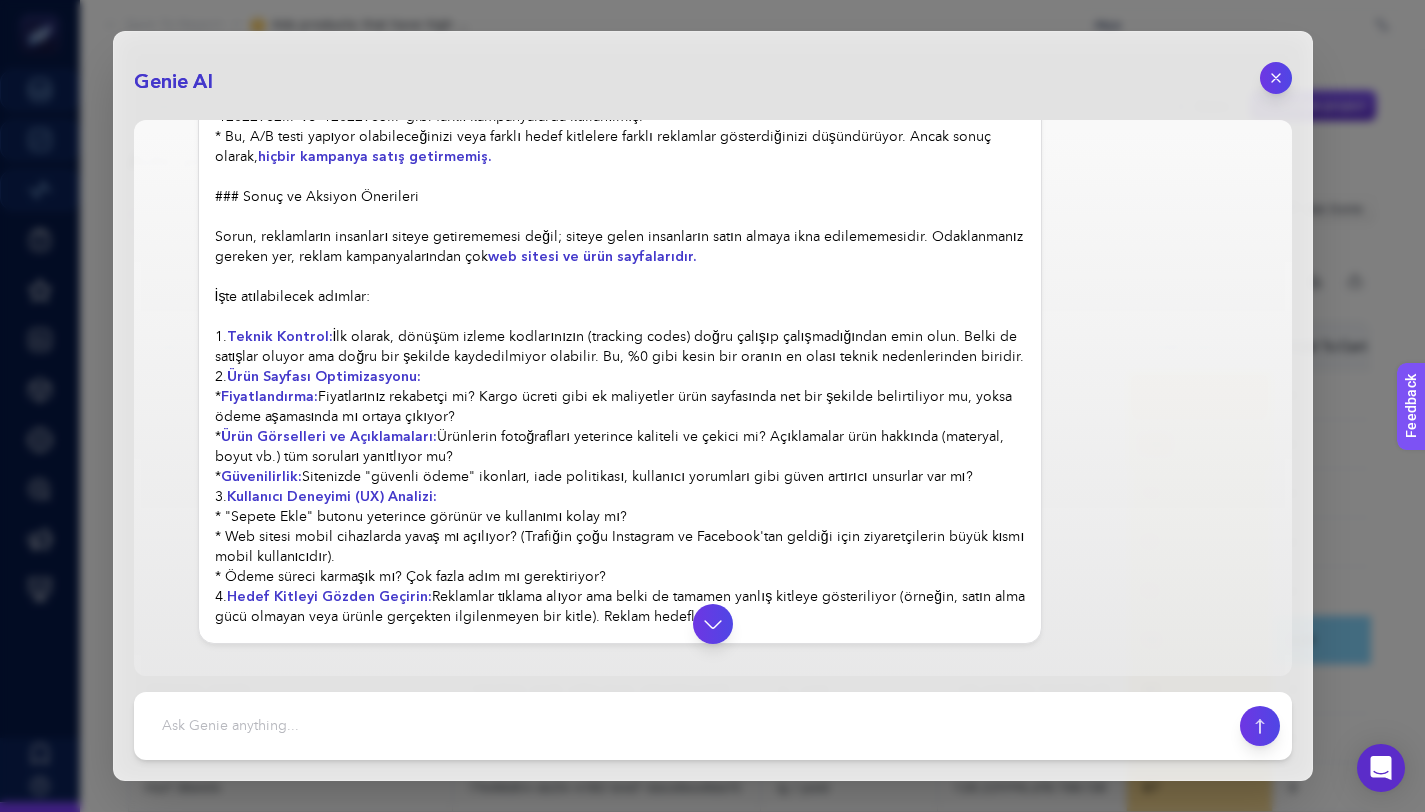 scroll, scrollTop: 1002, scrollLeft: 0, axis: vertical 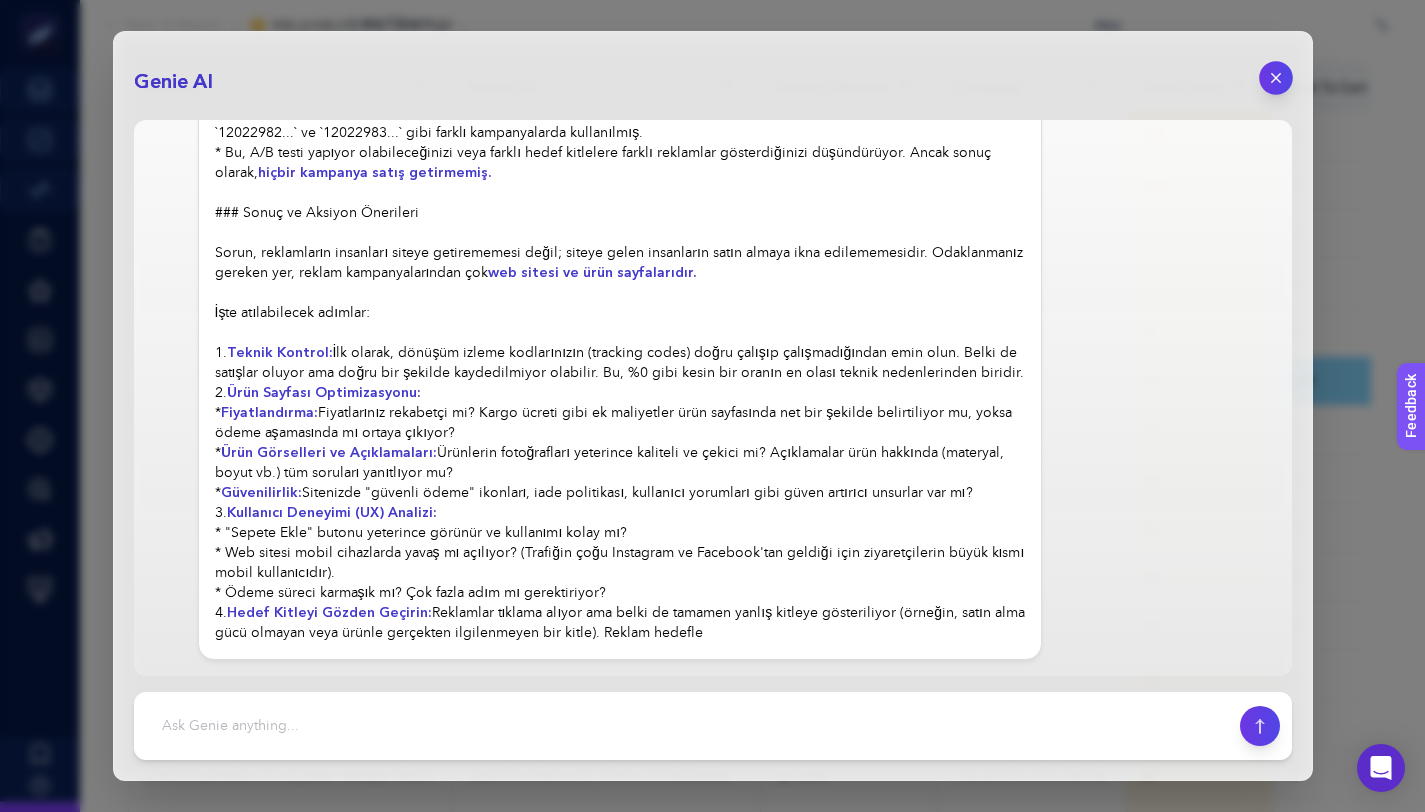 click at bounding box center [1276, 78] 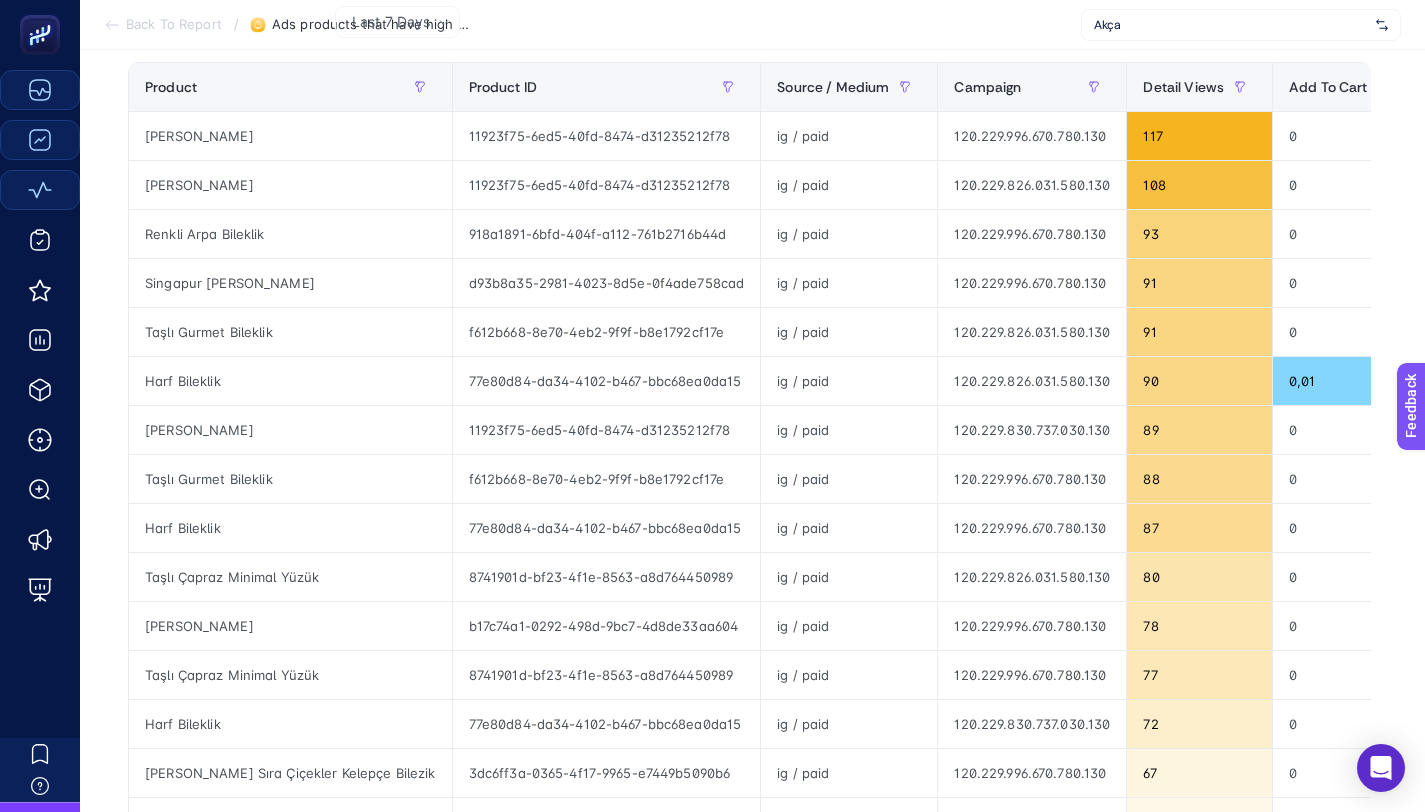 scroll, scrollTop: 0, scrollLeft: 0, axis: both 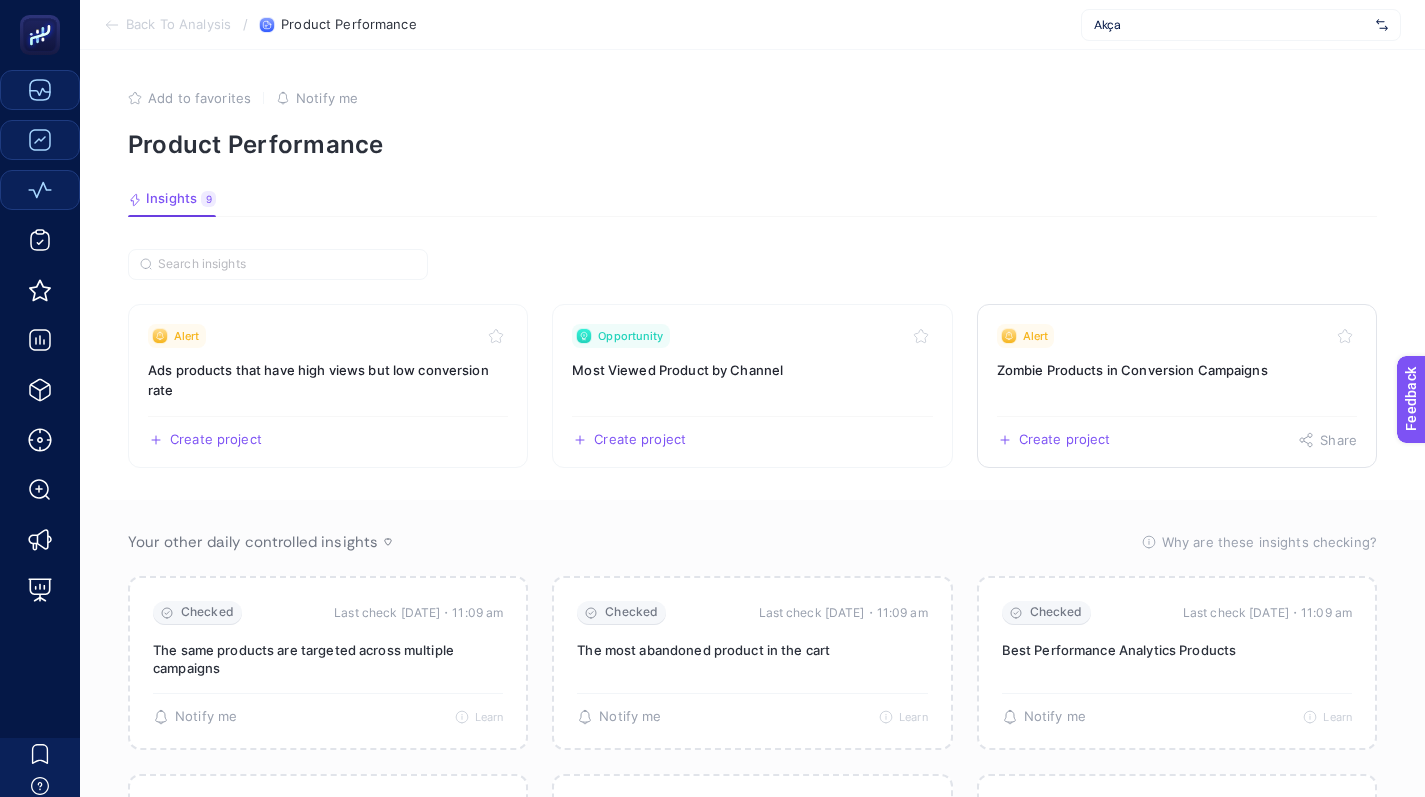 click on "Zombie Products in Conversion Campaigns" at bounding box center [1177, 370] 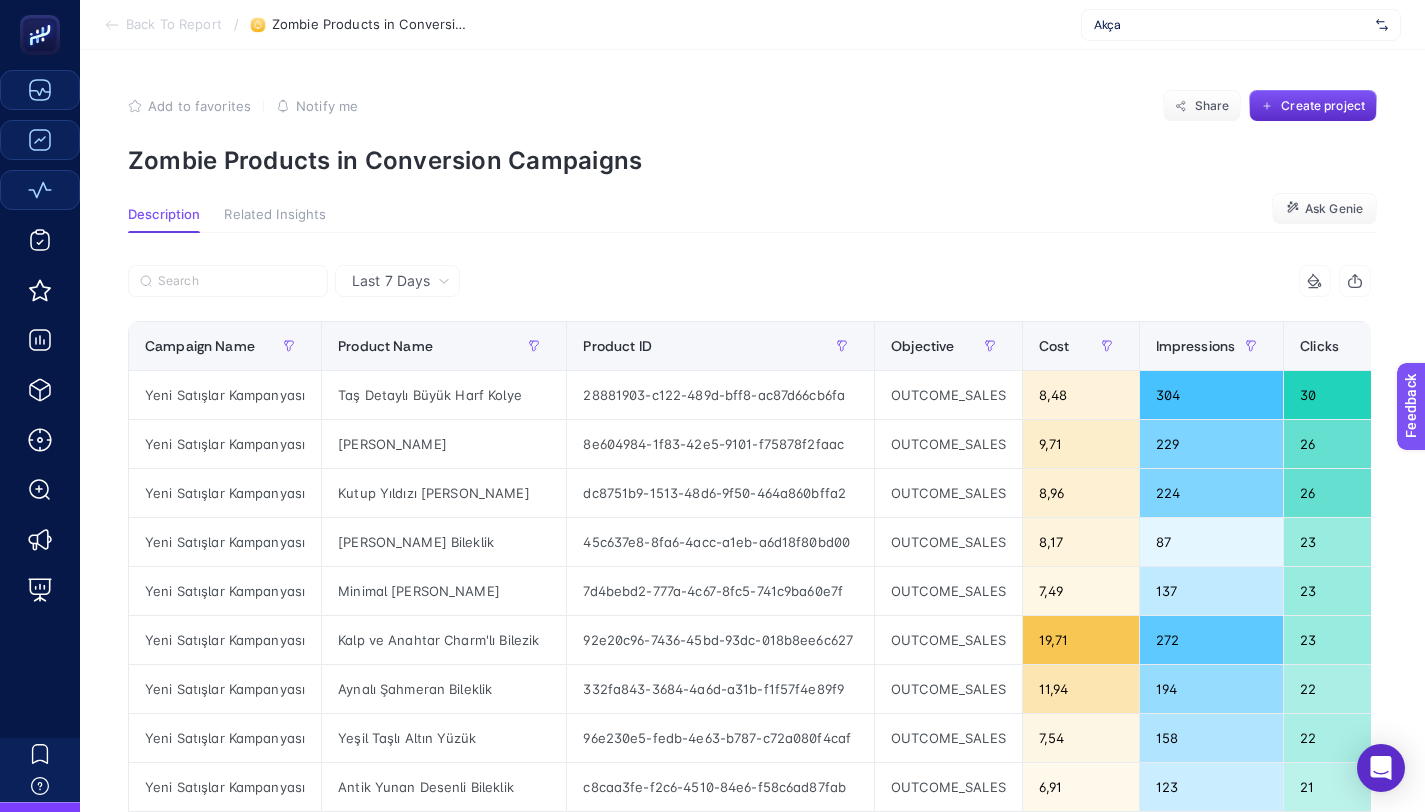 click 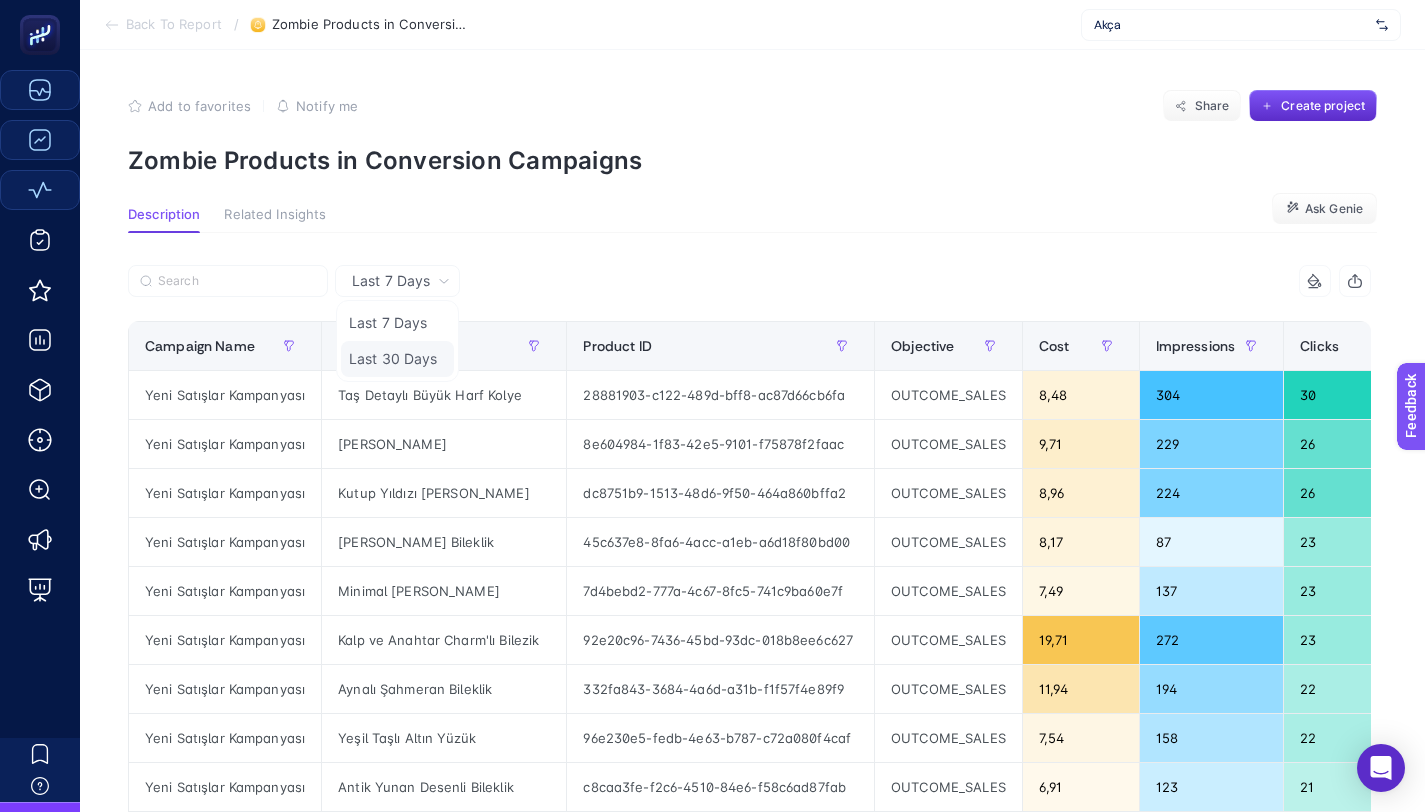 click on "Last 30 Days" 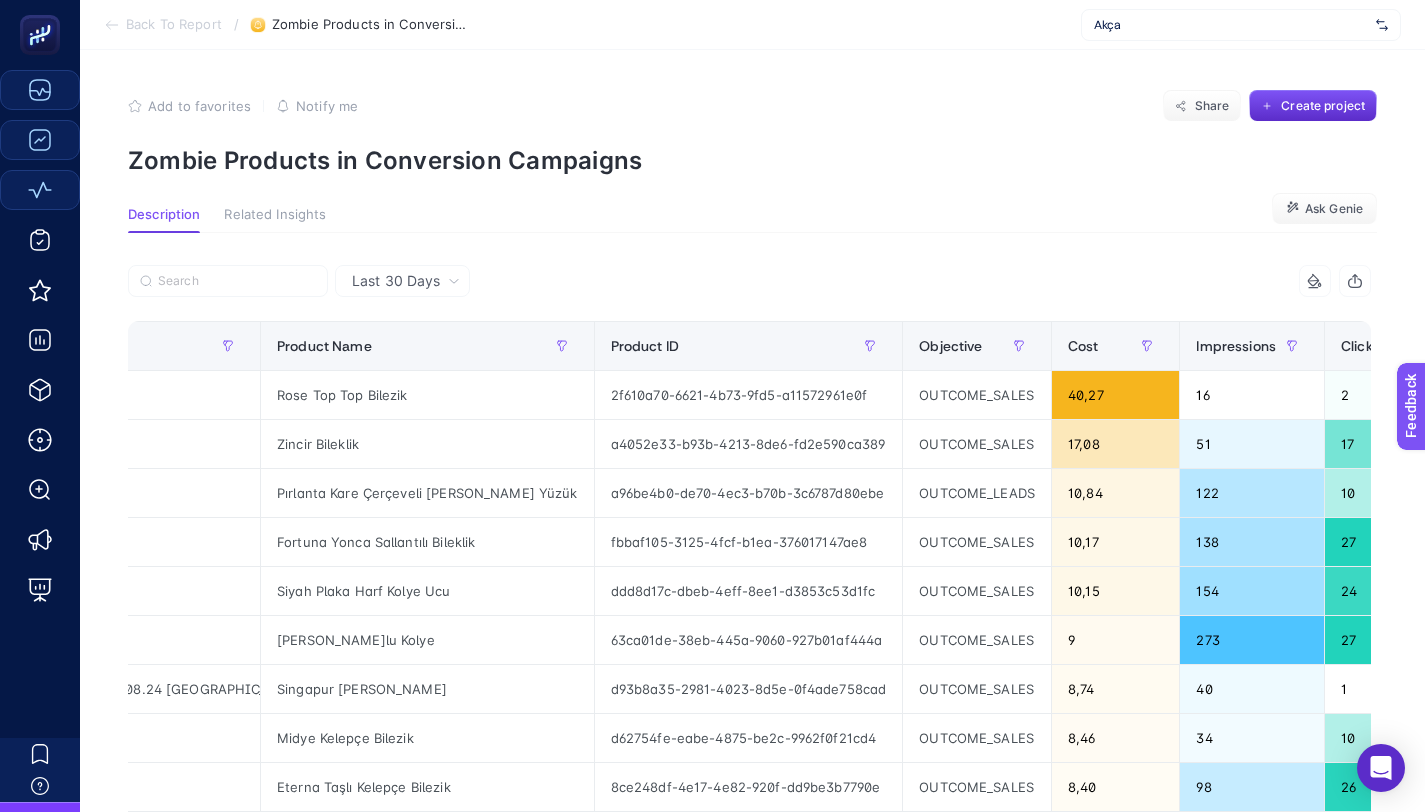 scroll, scrollTop: 0, scrollLeft: 0, axis: both 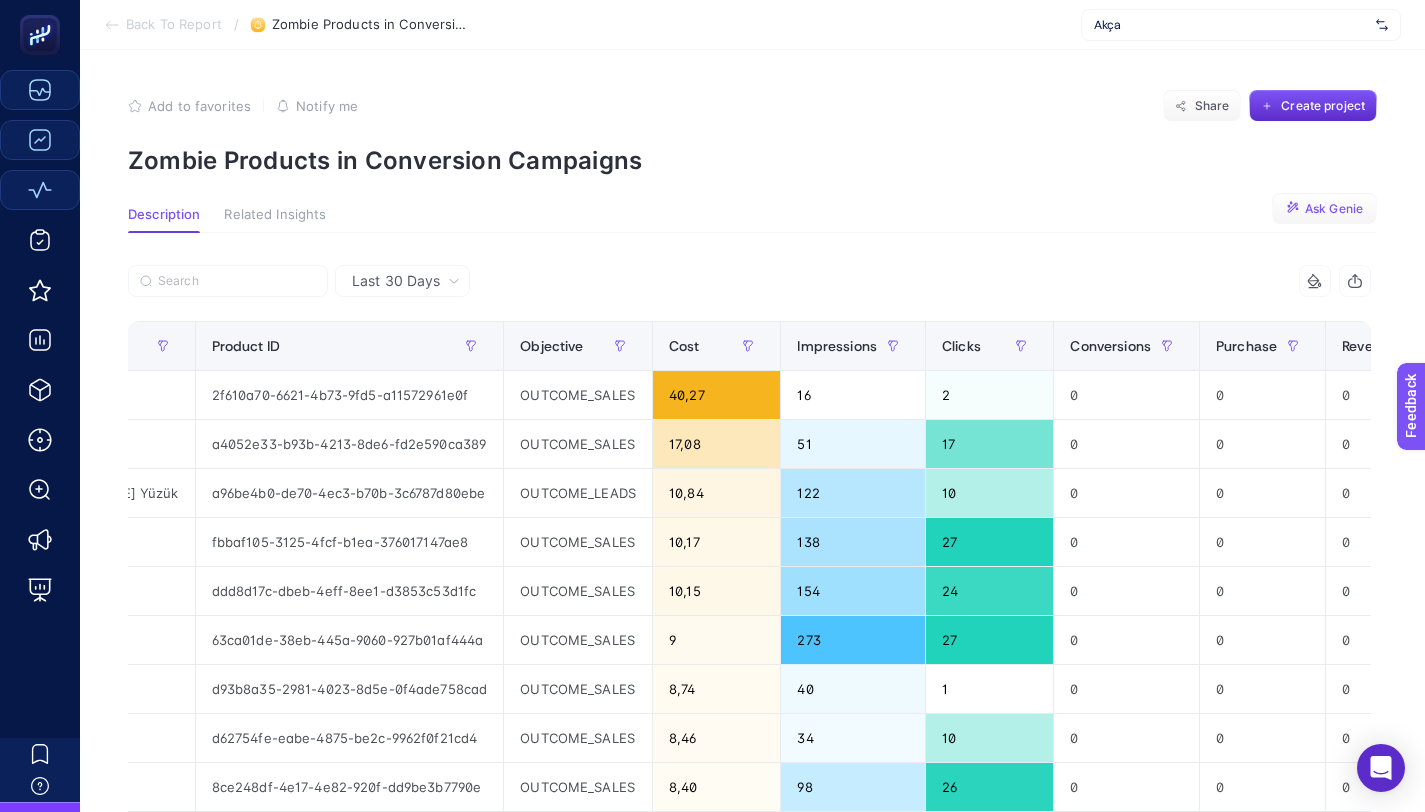 click on "Ask Genie" at bounding box center (1324, 209) 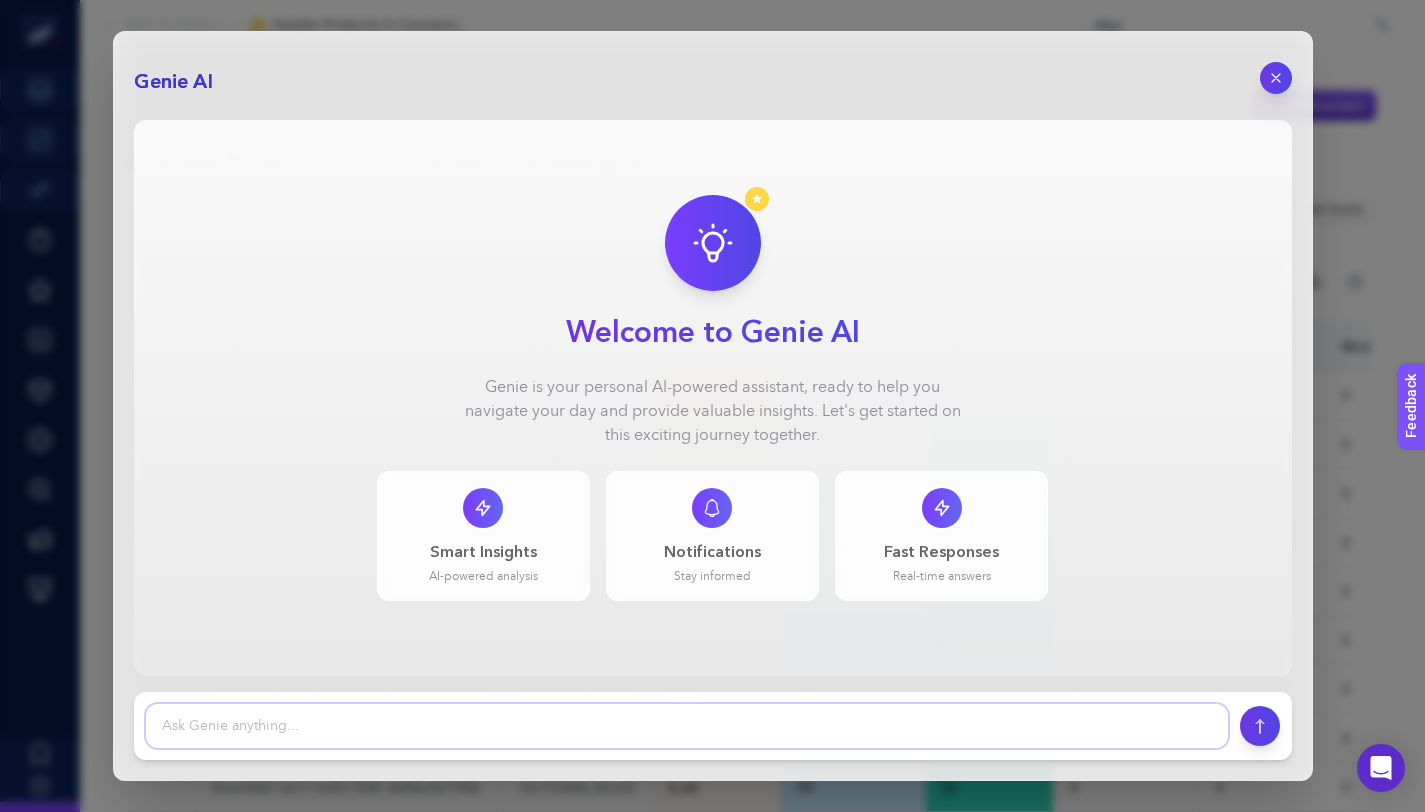 click at bounding box center [687, 726] 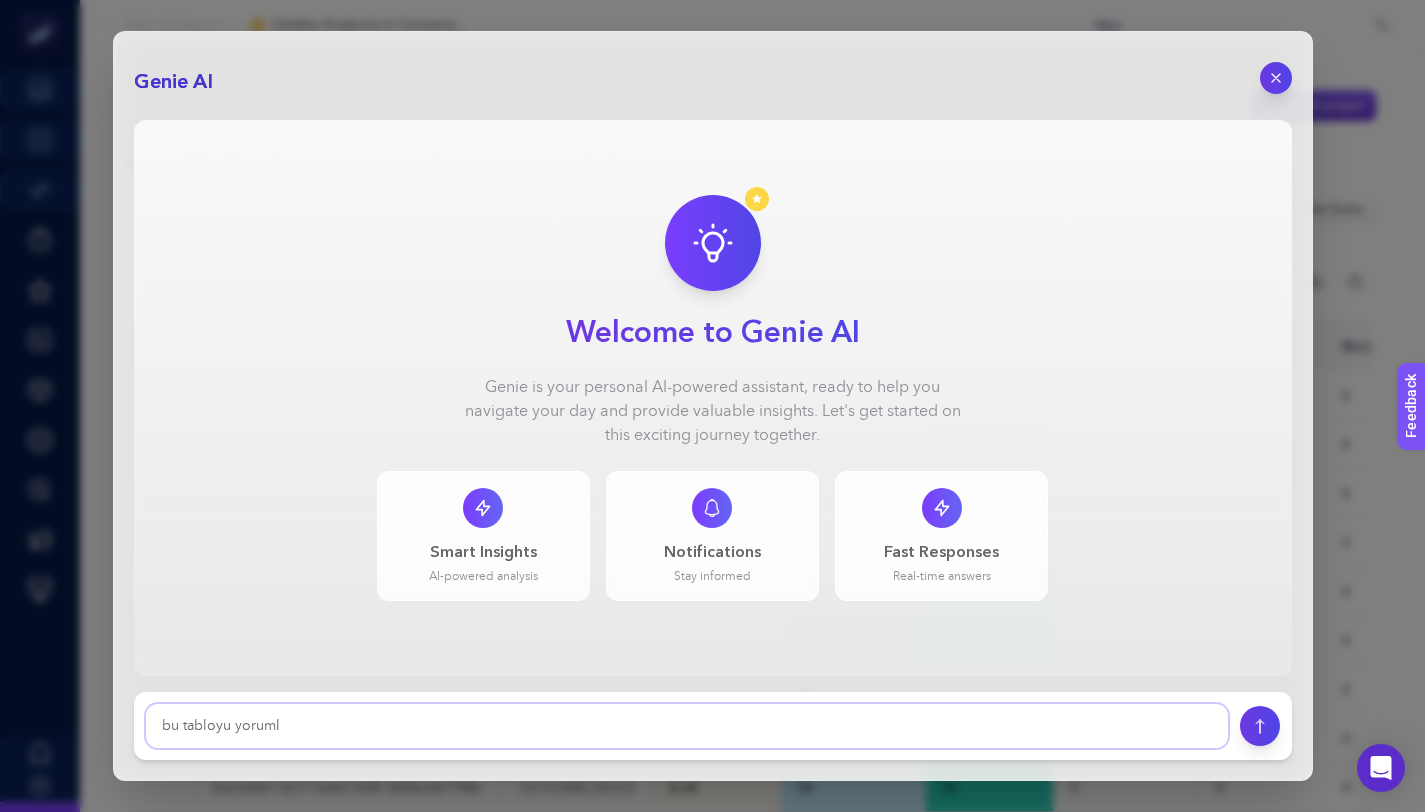 type on "bu tabloyu yorumla" 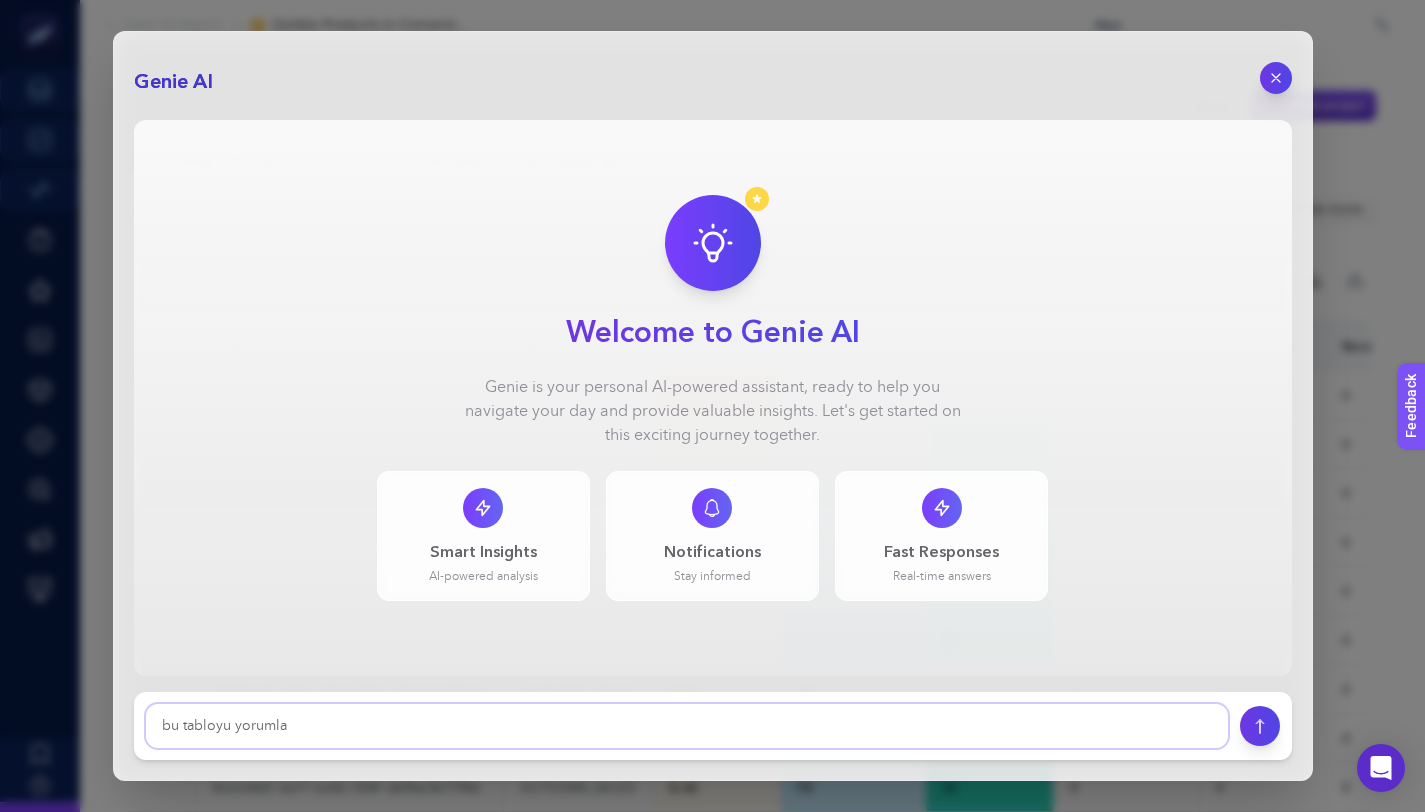 type 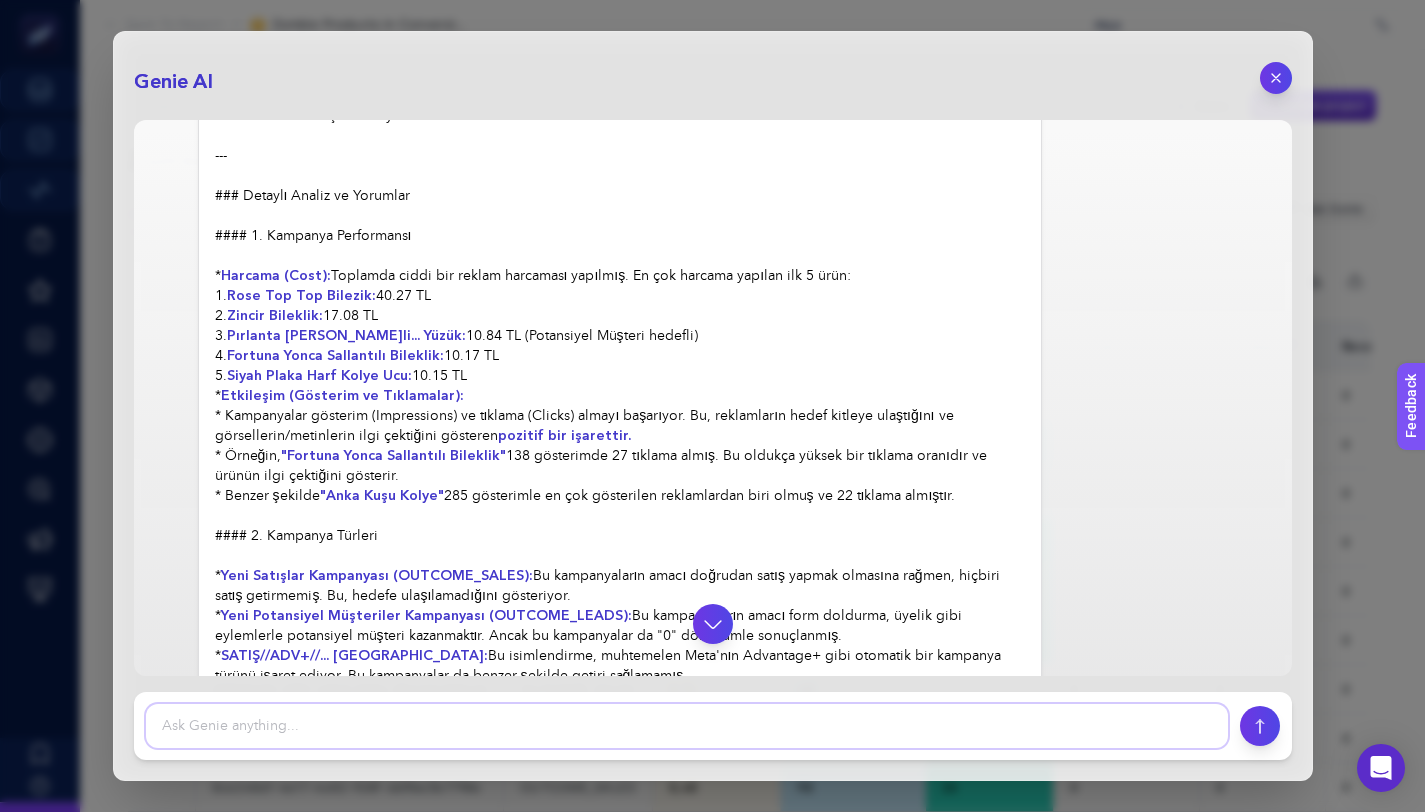scroll, scrollTop: 321, scrollLeft: 0, axis: vertical 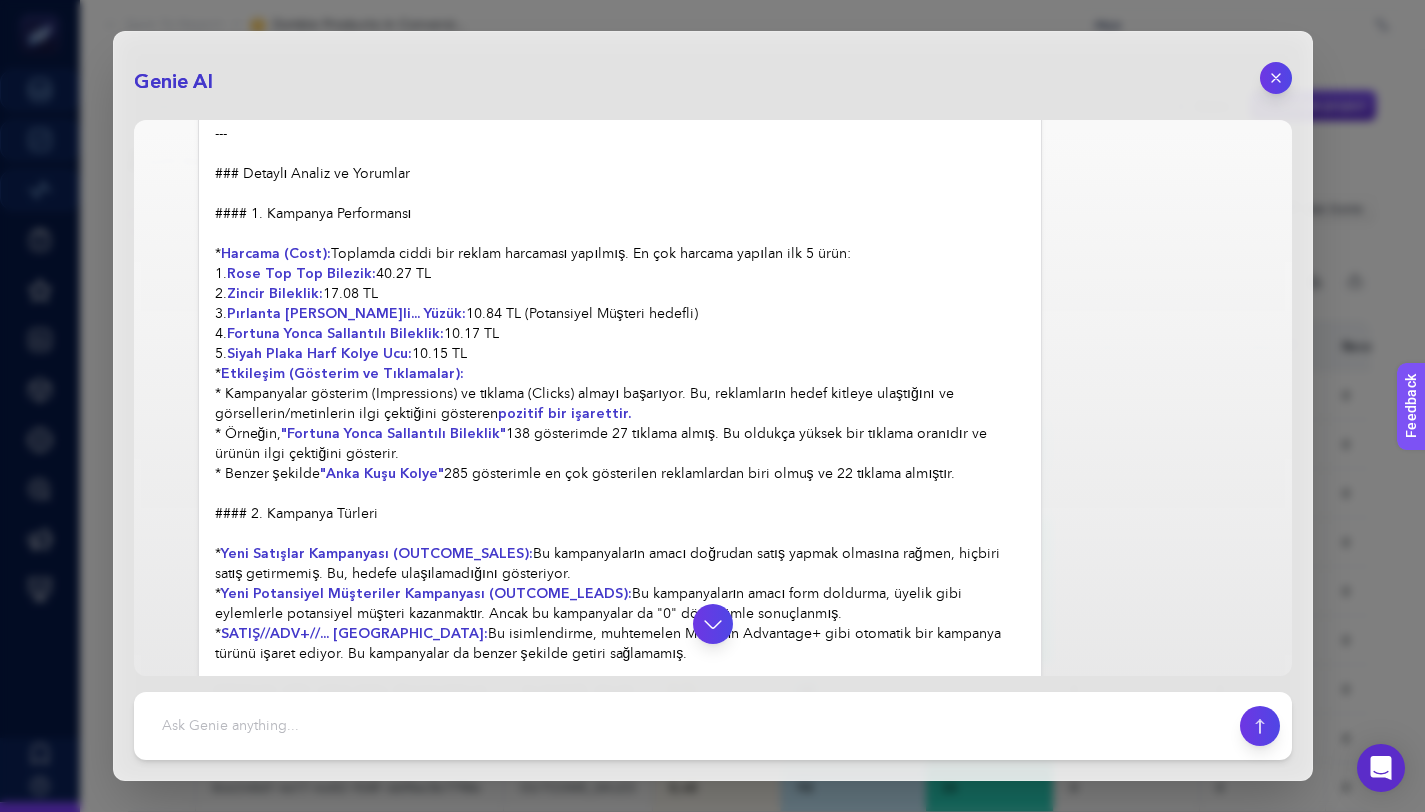click on "Harika bir veri seti. Bu reklam panosunun son [DEMOGRAPHIC_DATA] günlük performansını detaylı bir şekilde yorumlayalım: ### Genel Bakış ve En Kritik Tespit Tablodaki en çarpıcı ve acil müdahale gerektiren durum,  tüm kampanyaların maliyet yapmasına rağmen hiçbirinin dönüşüm (Conversions), satış (Purchase), gelir (Revenue) veya reklam harcamasının geri dönüşünü (ROAS) getirmemiş olmasıdır.  Tüm bu metrikler her bir kampanya ve ürün için "0" olarak gözükmektedir. Bu, harcanan paranın karşılığının  ölçülemediği  veya  alınamadığı  anlamına gelir. Bu, kampanyaların başarısız olmasından çok, teknik bir soruna işaret ediyor olabilir. --- ### Detaylı Analiz ve Yorumlar #### 1. Kampanya Performansı *    Harcama (Cost):  Toplamda ciddi bir reklam harcaması yapılmış. En çok harcama yapılan ilk 5 ürün:     1.   Rose Top Top Bilezik:  40.27 TL     2.   Zincir Bileklik:  17.08 TL     3.   Pırlanta Kare Çerçeveli... Yüzük:     4.    10.17 TL     5.    10.15 TL" at bounding box center [620, 694] 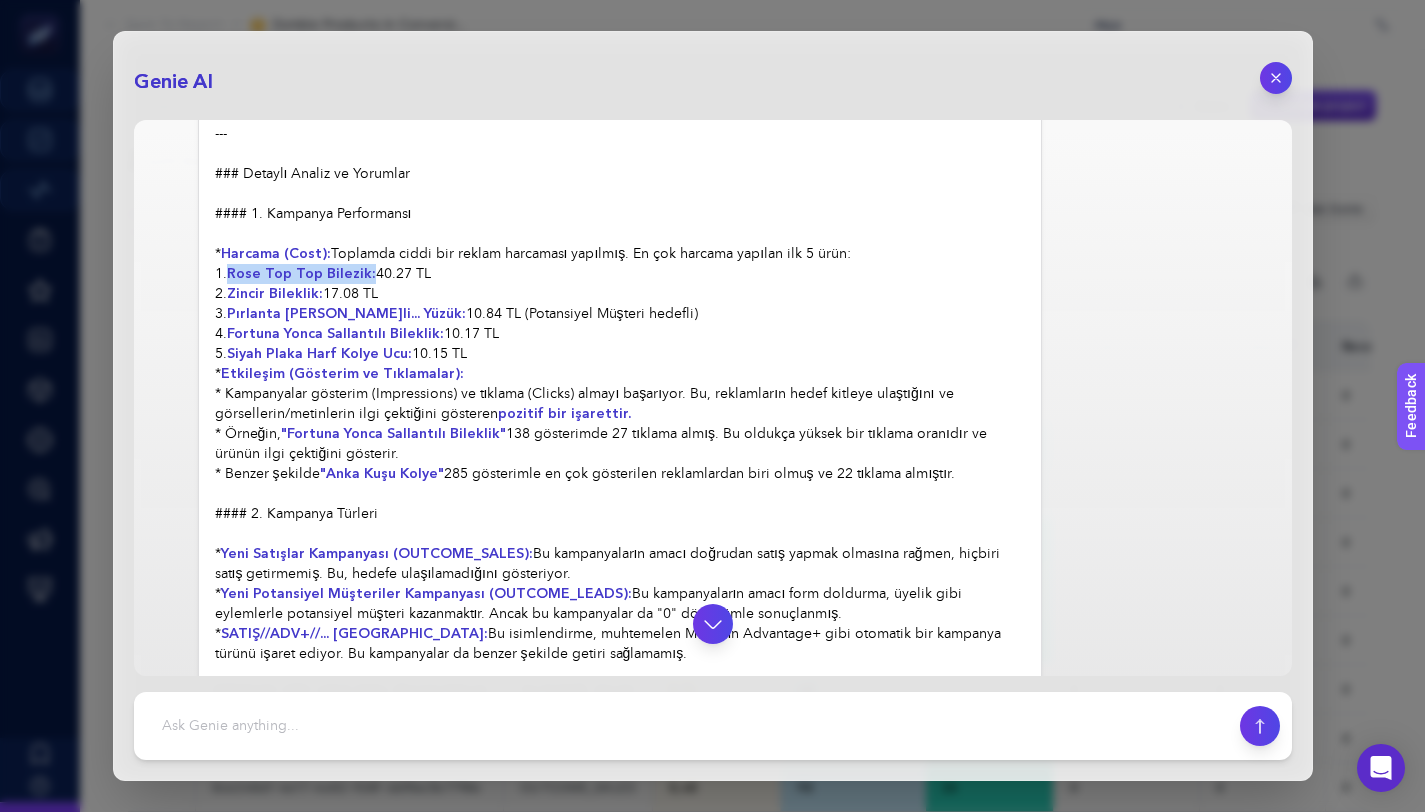 drag, startPoint x: 346, startPoint y: 279, endPoint x: 247, endPoint y: 278, distance: 99.00505 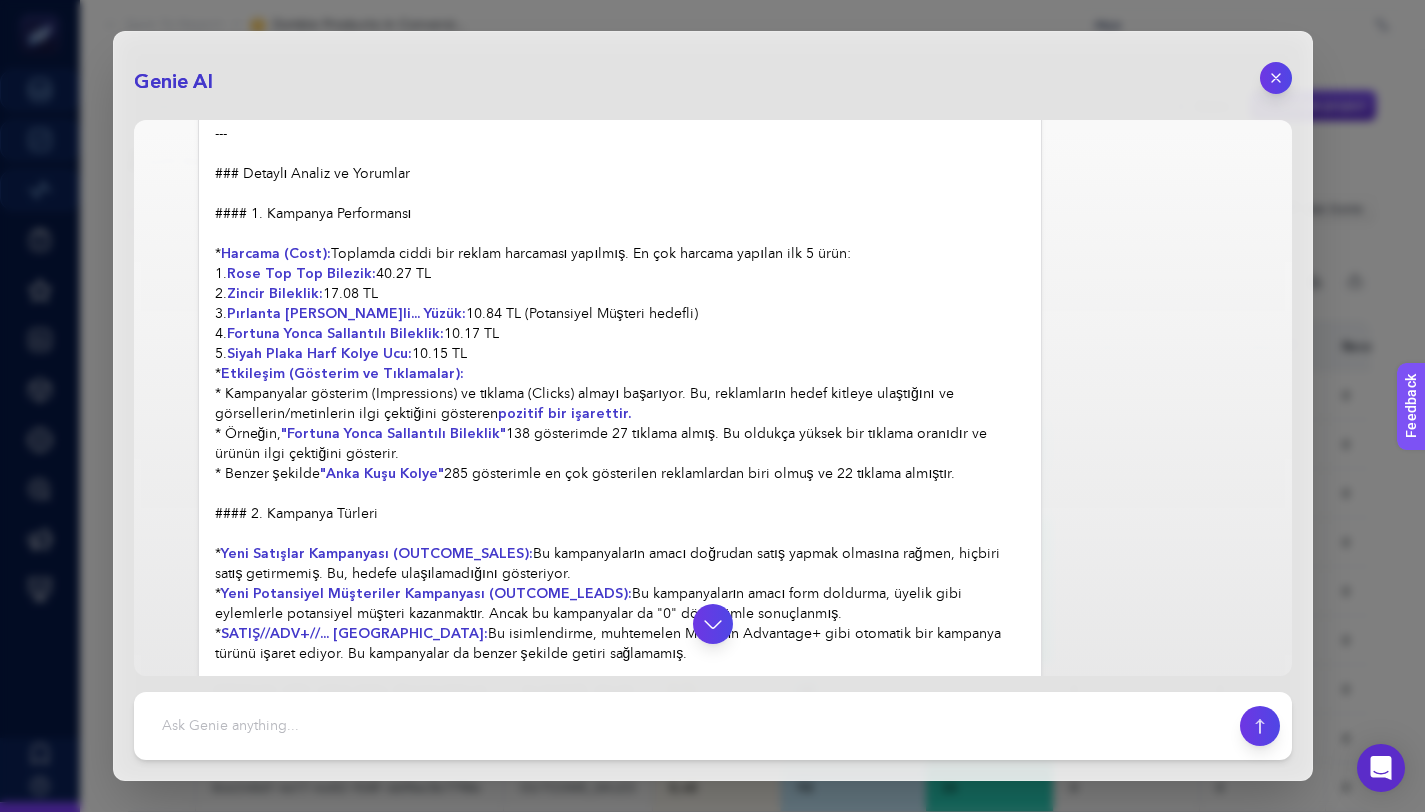 click on "Harika bir veri seti. Bu reklam panosunun son [DEMOGRAPHIC_DATA] günlük performansını detaylı bir şekilde yorumlayalım: ### Genel Bakış ve En Kritik Tespit Tablodaki en çarpıcı ve acil müdahale gerektiren durum,  tüm kampanyaların maliyet yapmasına rağmen hiçbirinin dönüşüm (Conversions), satış (Purchase), gelir (Revenue) veya reklam harcamasının geri dönüşünü (ROAS) getirmemiş olmasıdır.  Tüm bu metrikler her bir kampanya ve ürün için "0" olarak gözükmektedir. Bu, harcanan paranın karşılığının  ölçülemediği  veya  alınamadığı  anlamına gelir. Bu, kampanyaların başarısız olmasından çok, teknik bir soruna işaret ediyor olabilir. --- ### Detaylı Analiz ve Yorumlar #### 1. Kampanya Performansı *    Harcama (Cost):  Toplamda ciddi bir reklam harcaması yapılmış. En çok harcama yapılan ilk 5 ürün:     1.   Rose Top Top Bilezik:  40.27 TL     2.   Zincir Bileklik:  17.08 TL     3.   Pırlanta Kare Çerçeveli... Yüzük:     4.    10.17 TL     5.    10.15 TL" at bounding box center [620, 734] 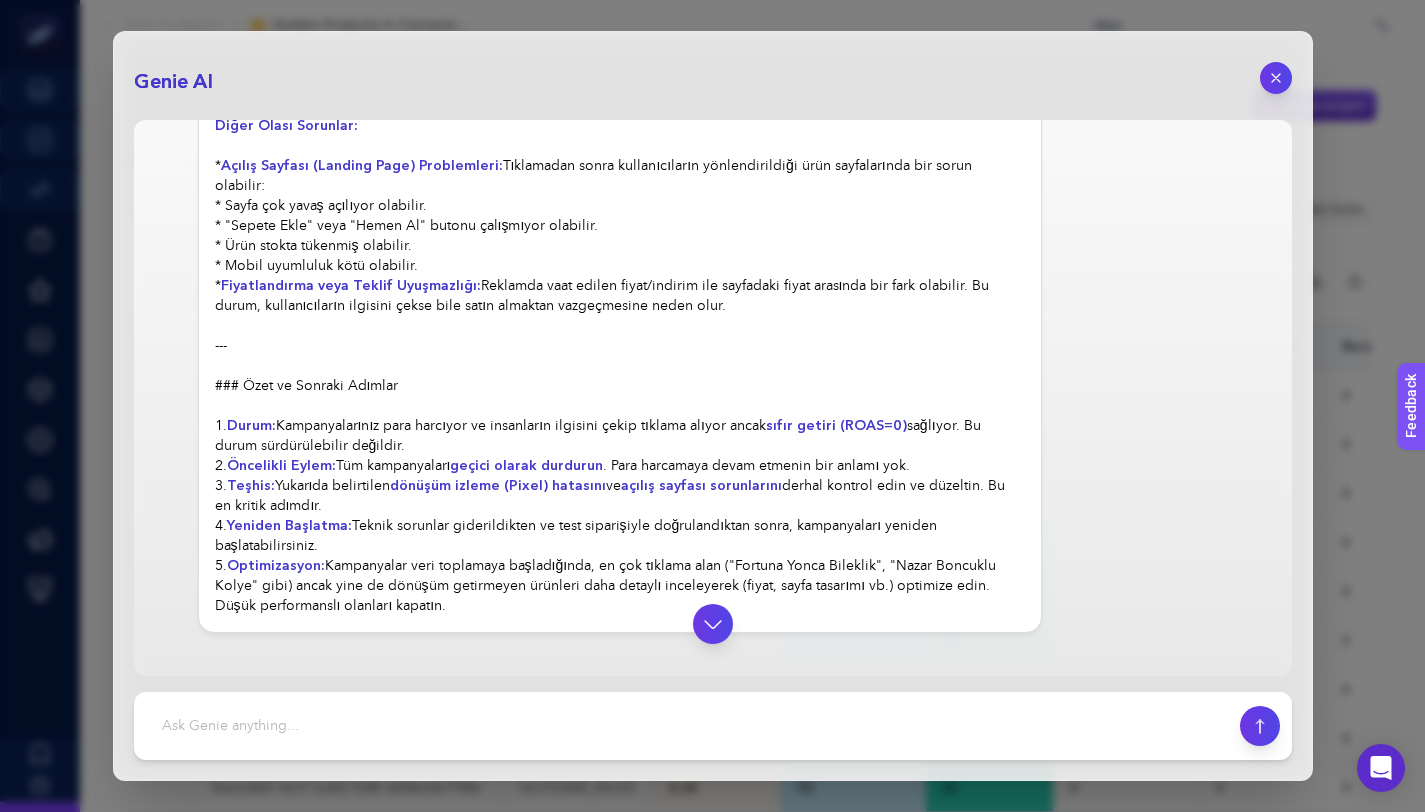 scroll, scrollTop: 1222, scrollLeft: 0, axis: vertical 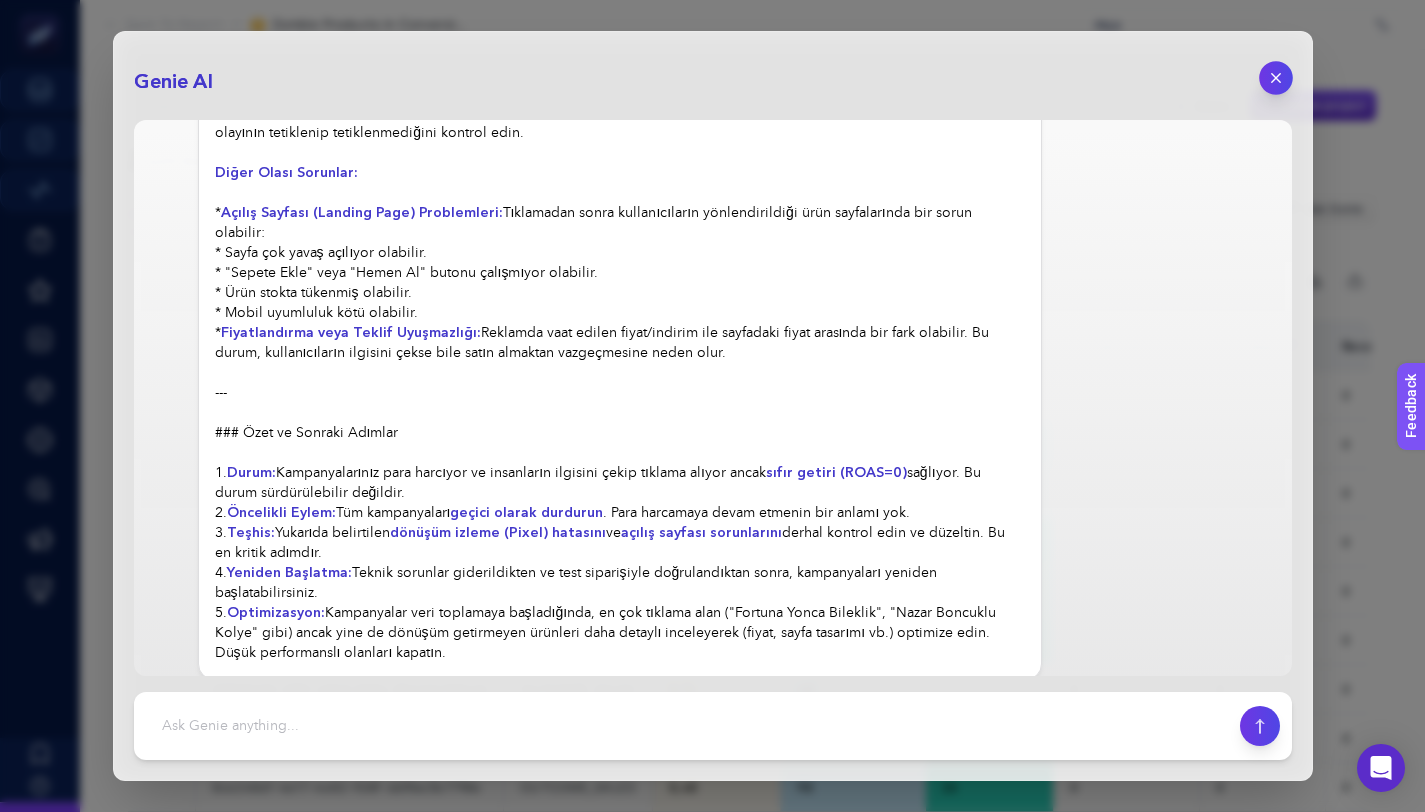 click 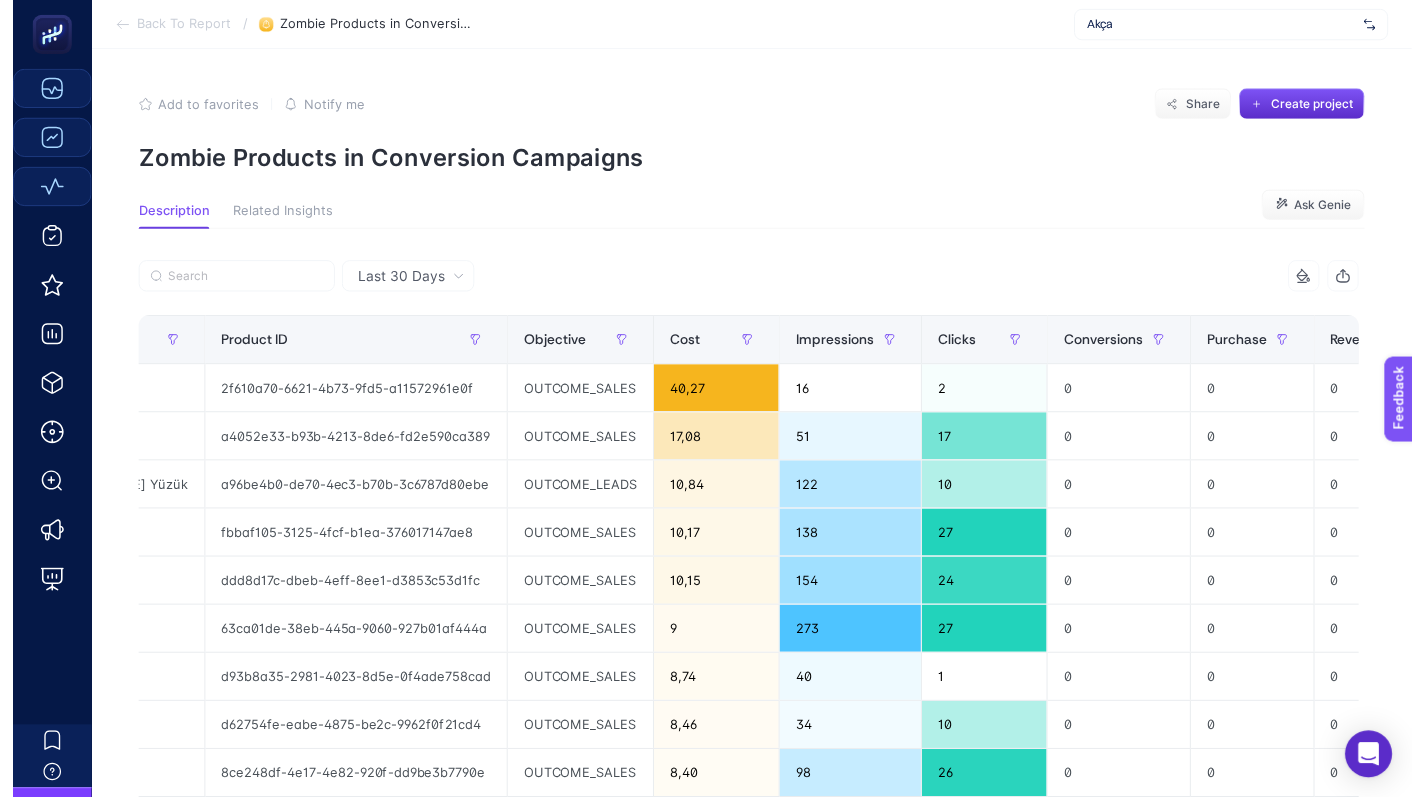 scroll, scrollTop: 0, scrollLeft: 0, axis: both 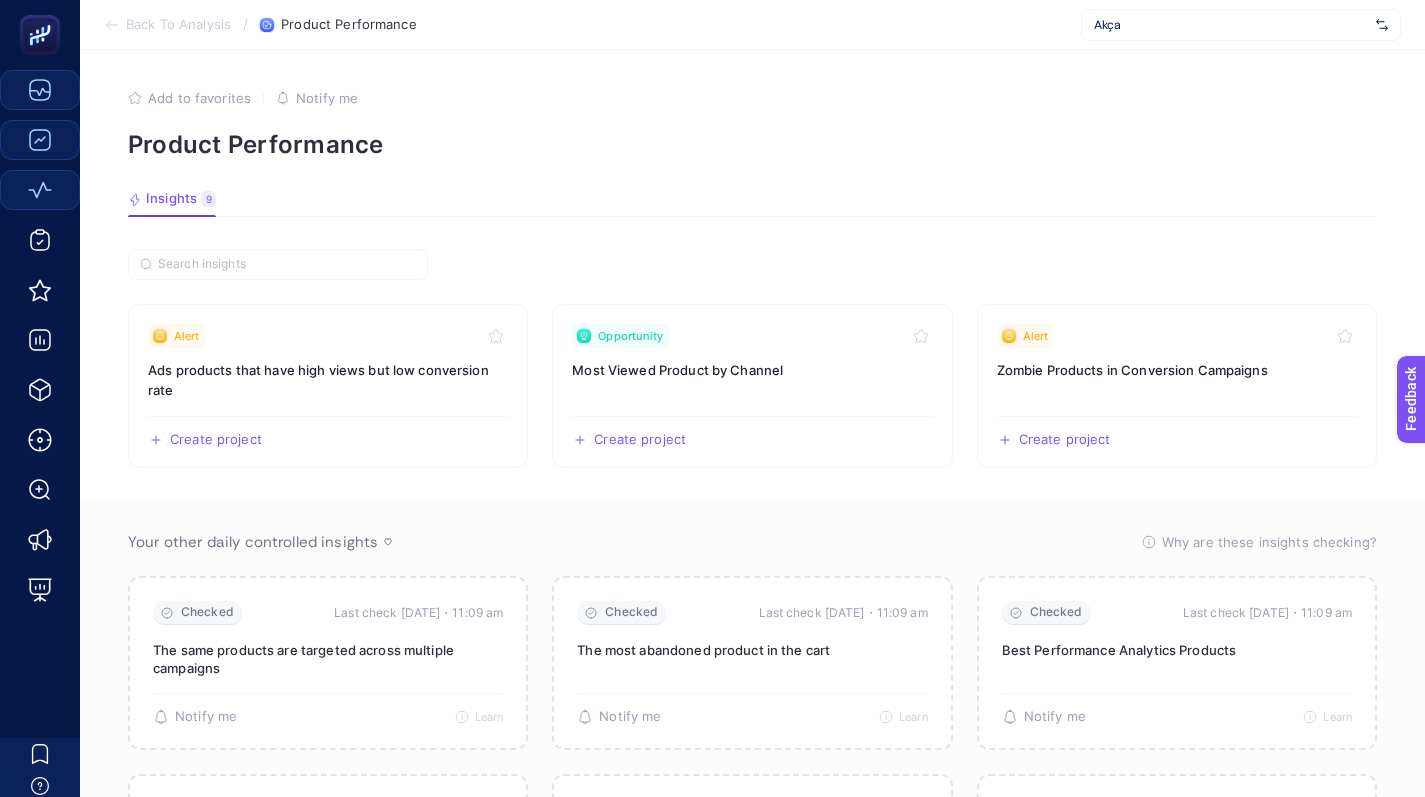 click on "Insights 9  We generated new insights based on the metrics" at bounding box center [752, 204] 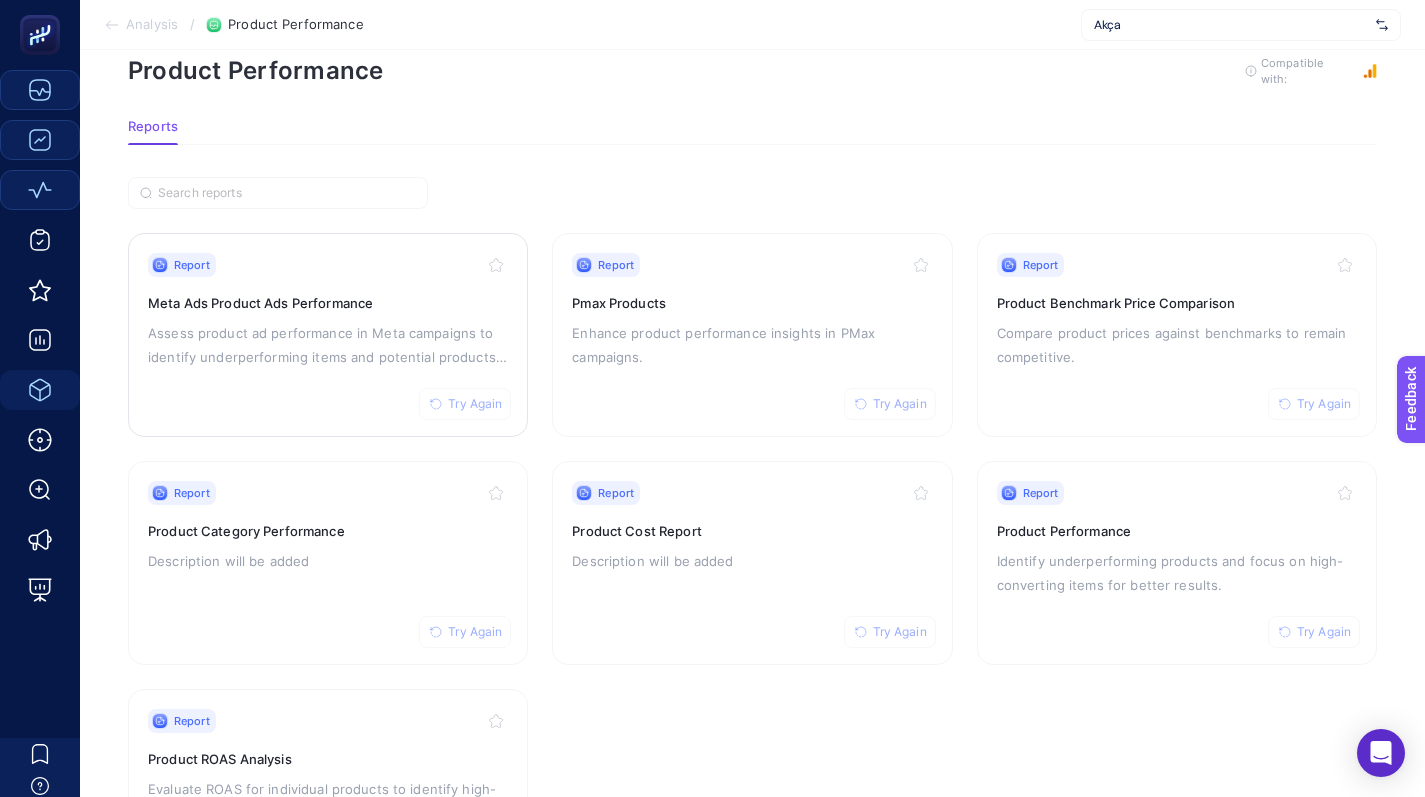 click on "Assess product ad performance in Meta campaigns to identify underperforming items and potential products for promotion." at bounding box center [328, 345] 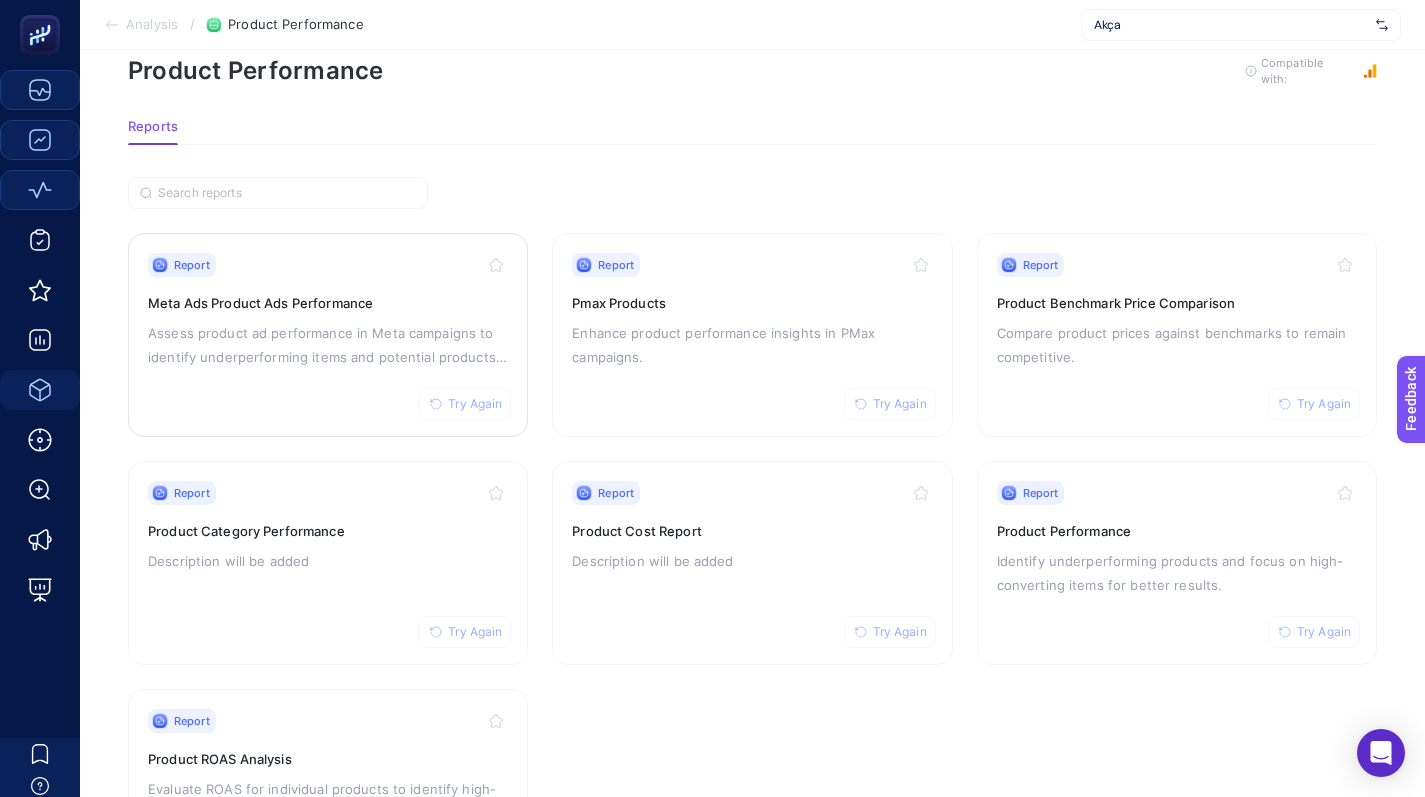 scroll, scrollTop: 0, scrollLeft: 0, axis: both 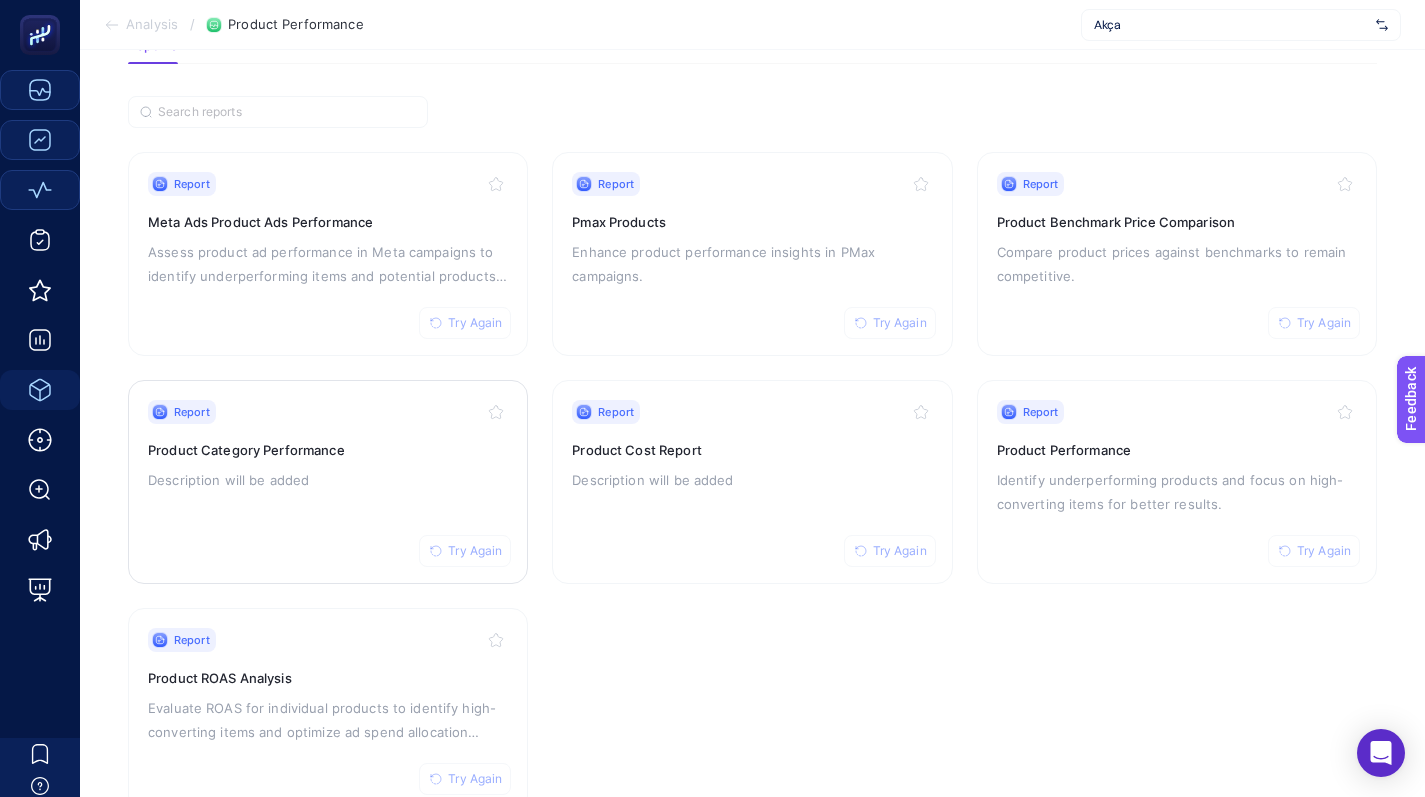 click on "Product Category Performance" at bounding box center (328, 450) 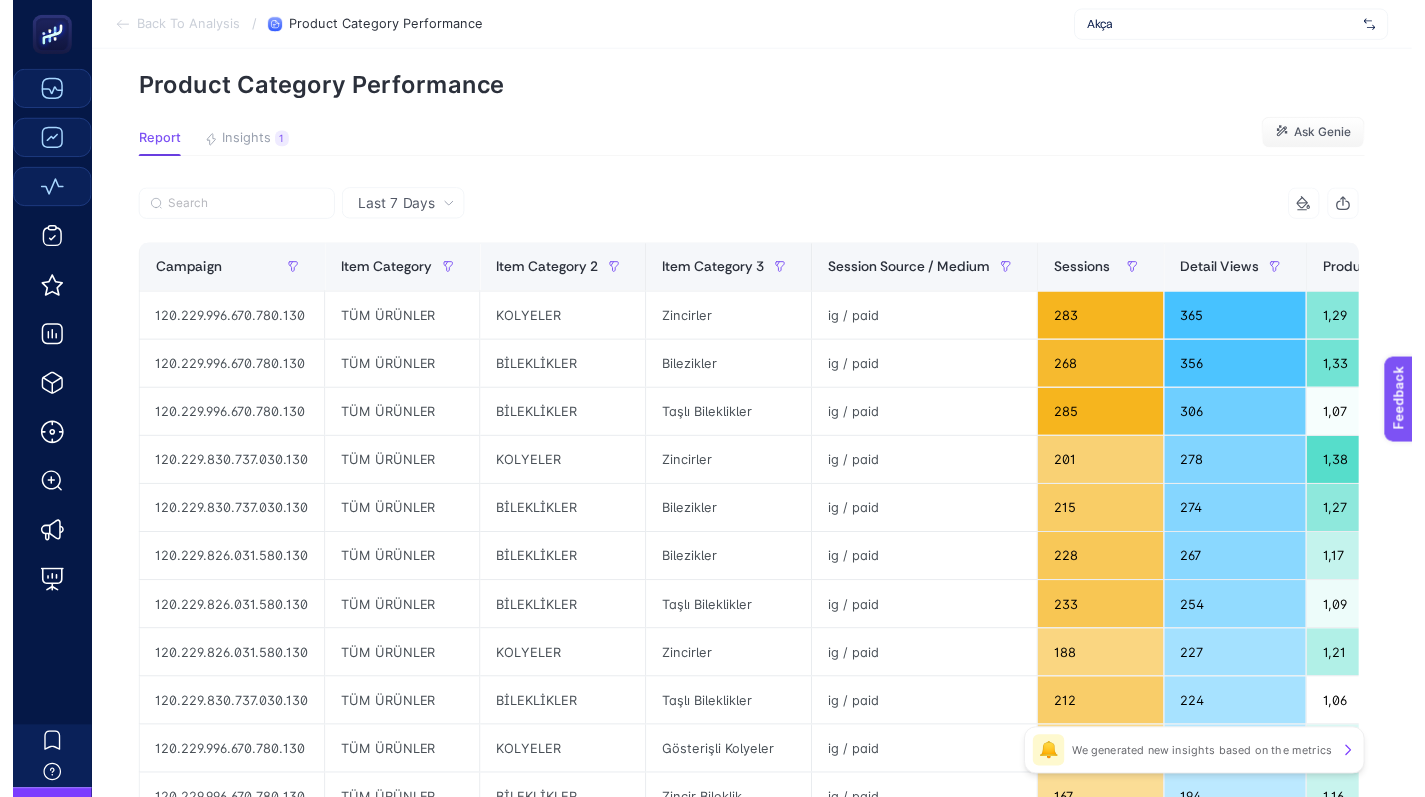scroll, scrollTop: 0, scrollLeft: 0, axis: both 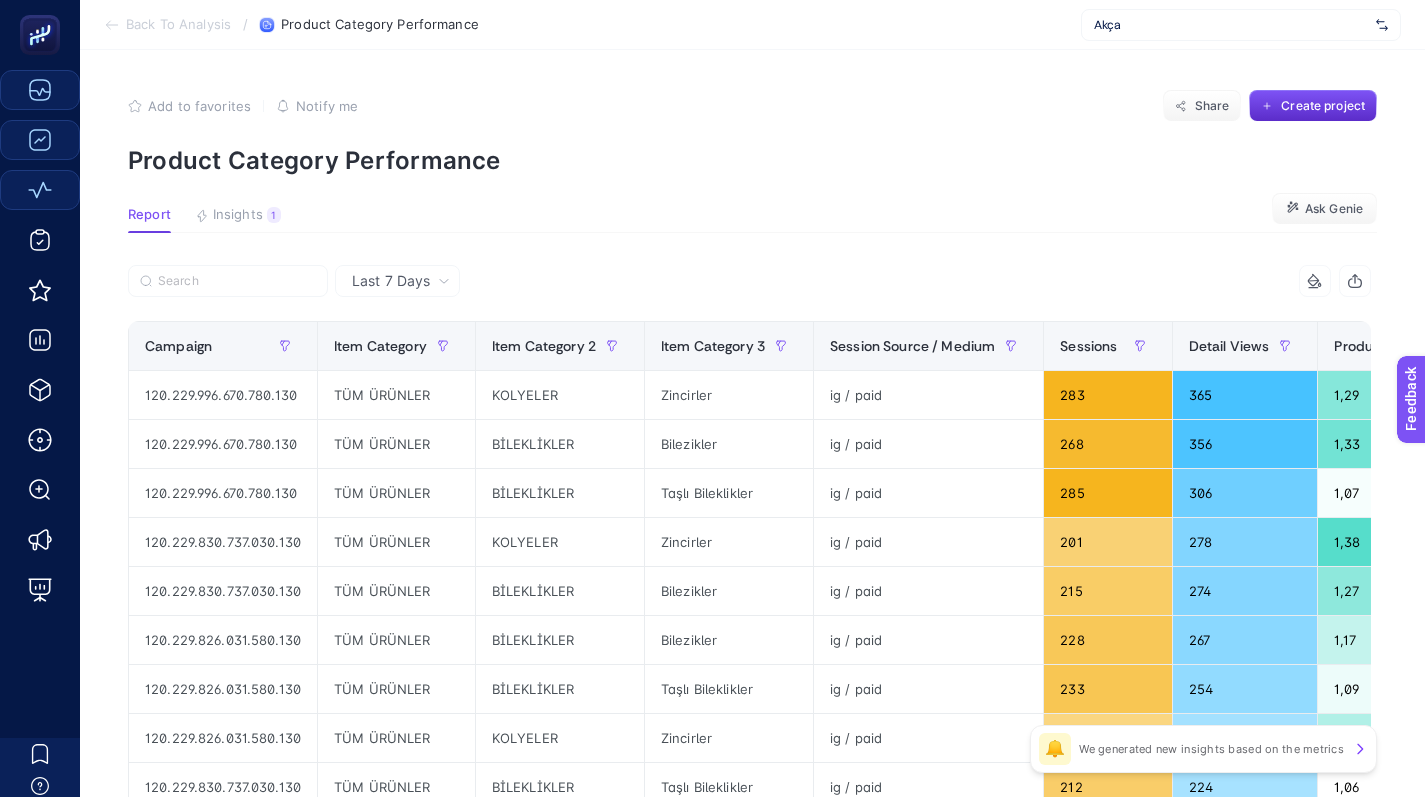click on "Back To Analysis" at bounding box center (178, 25) 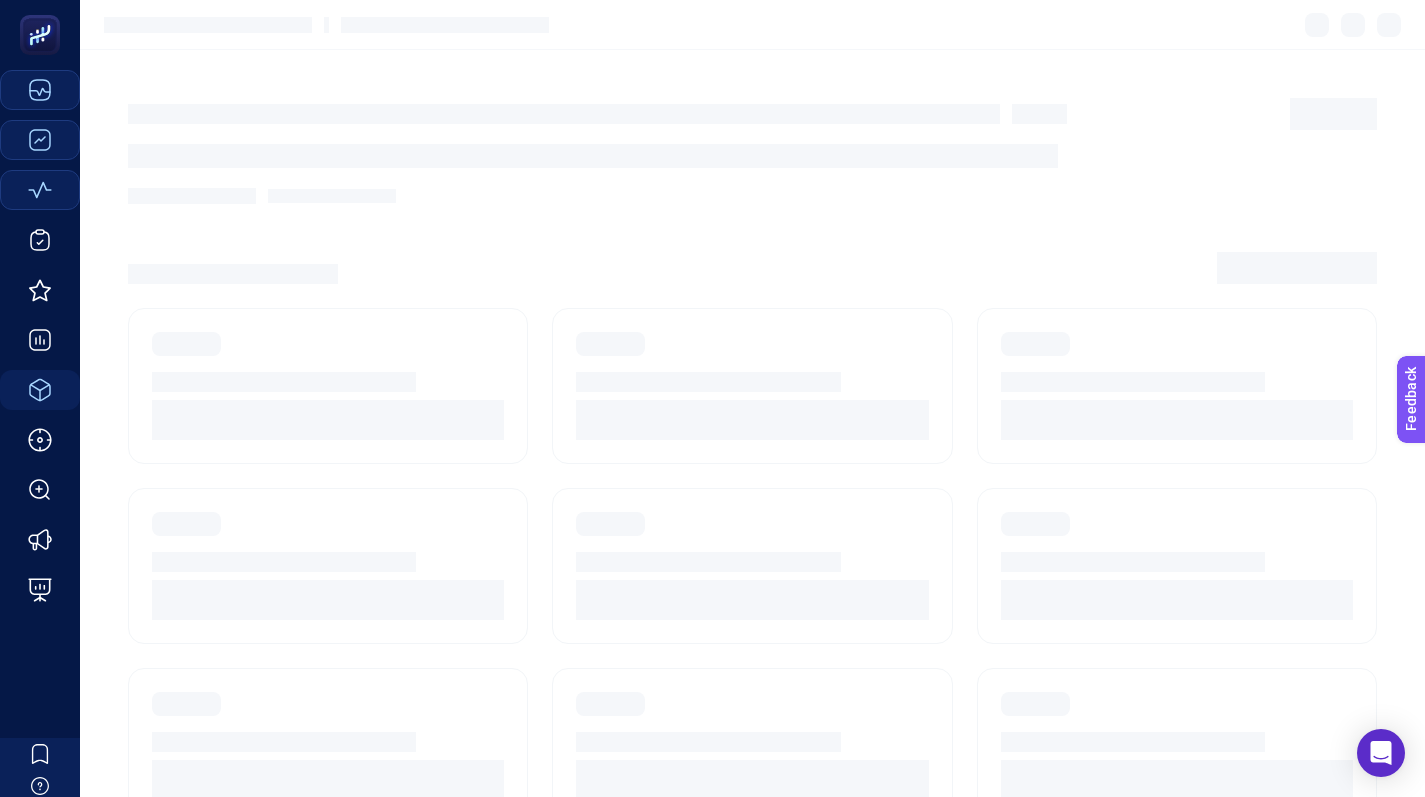 scroll, scrollTop: 124, scrollLeft: 0, axis: vertical 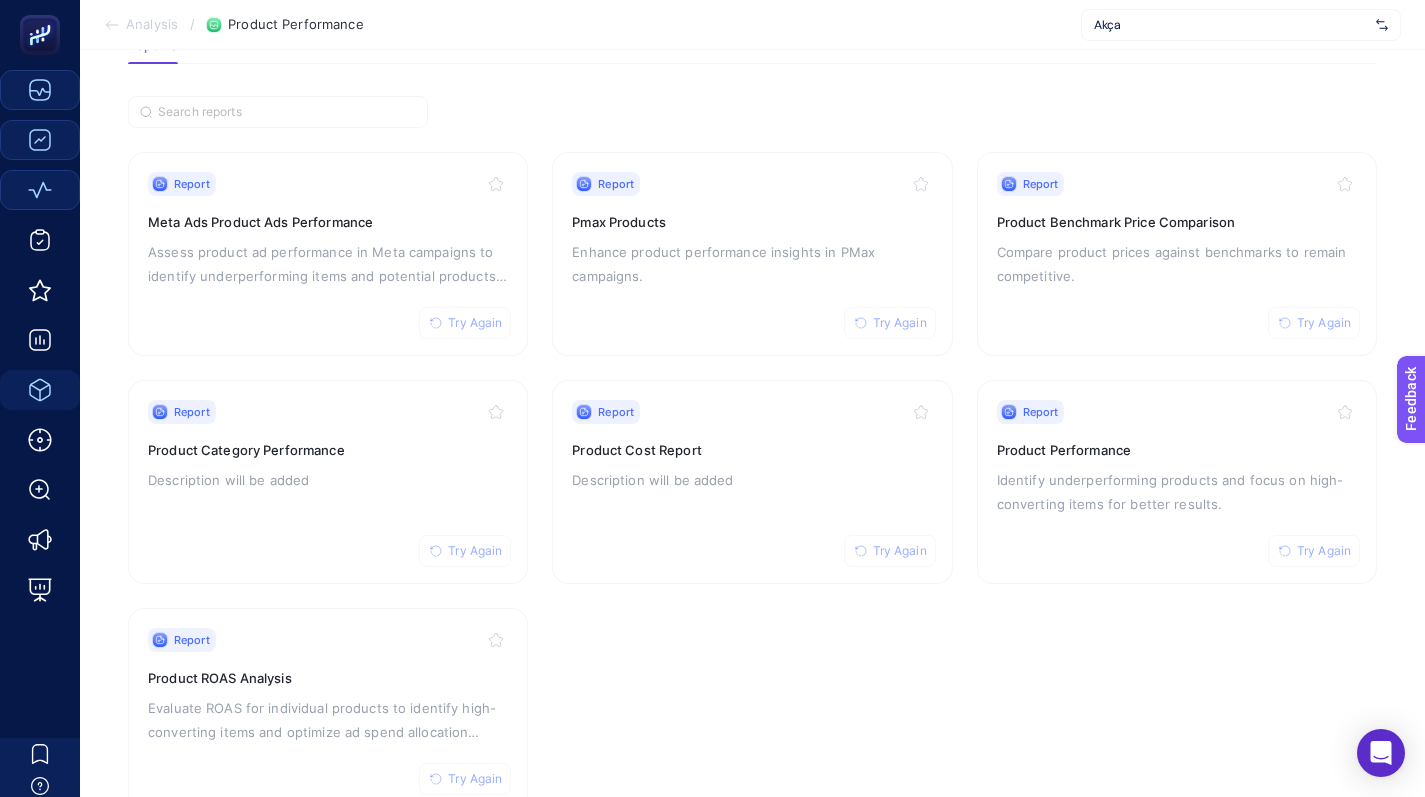 click on "Analysis / Product Performance Akça" 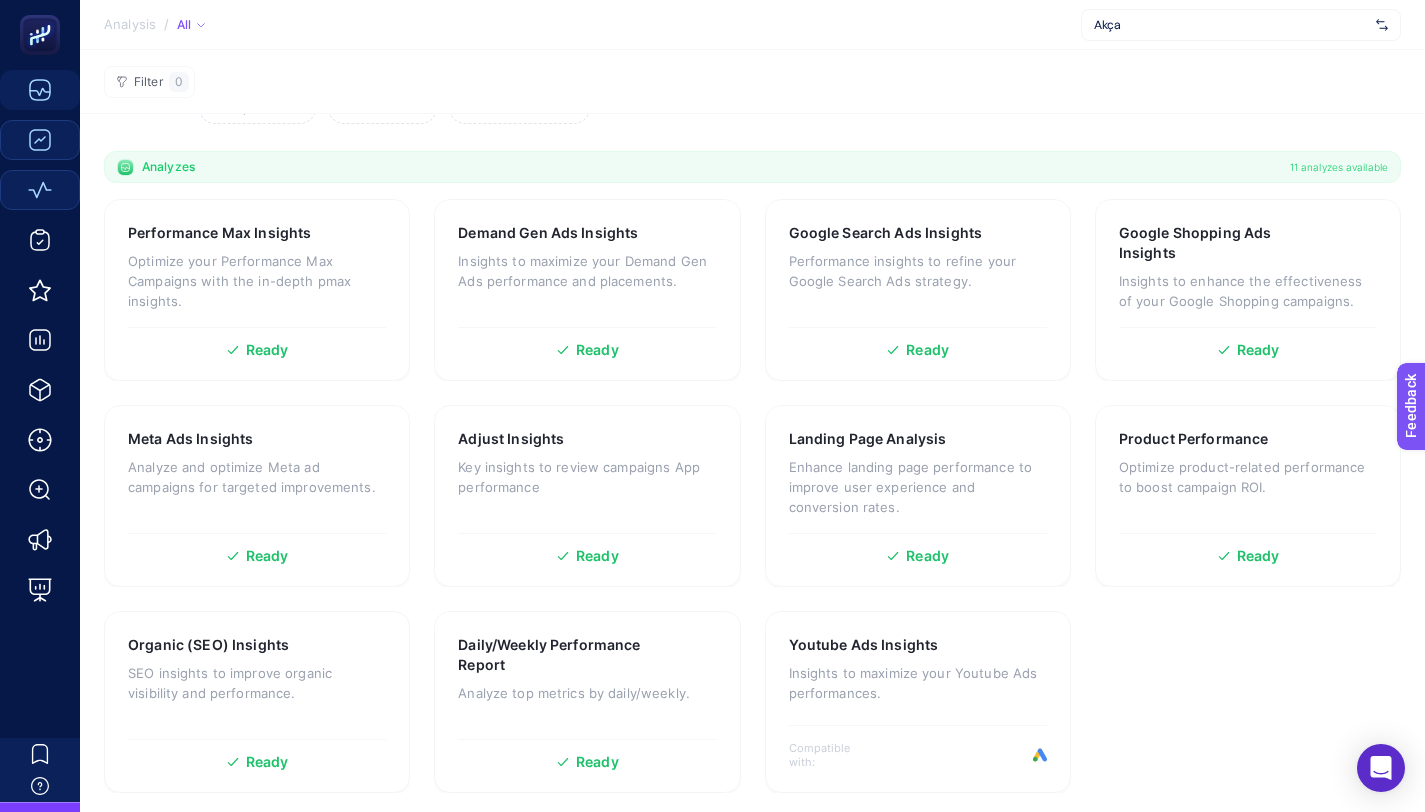 scroll, scrollTop: 157, scrollLeft: 0, axis: vertical 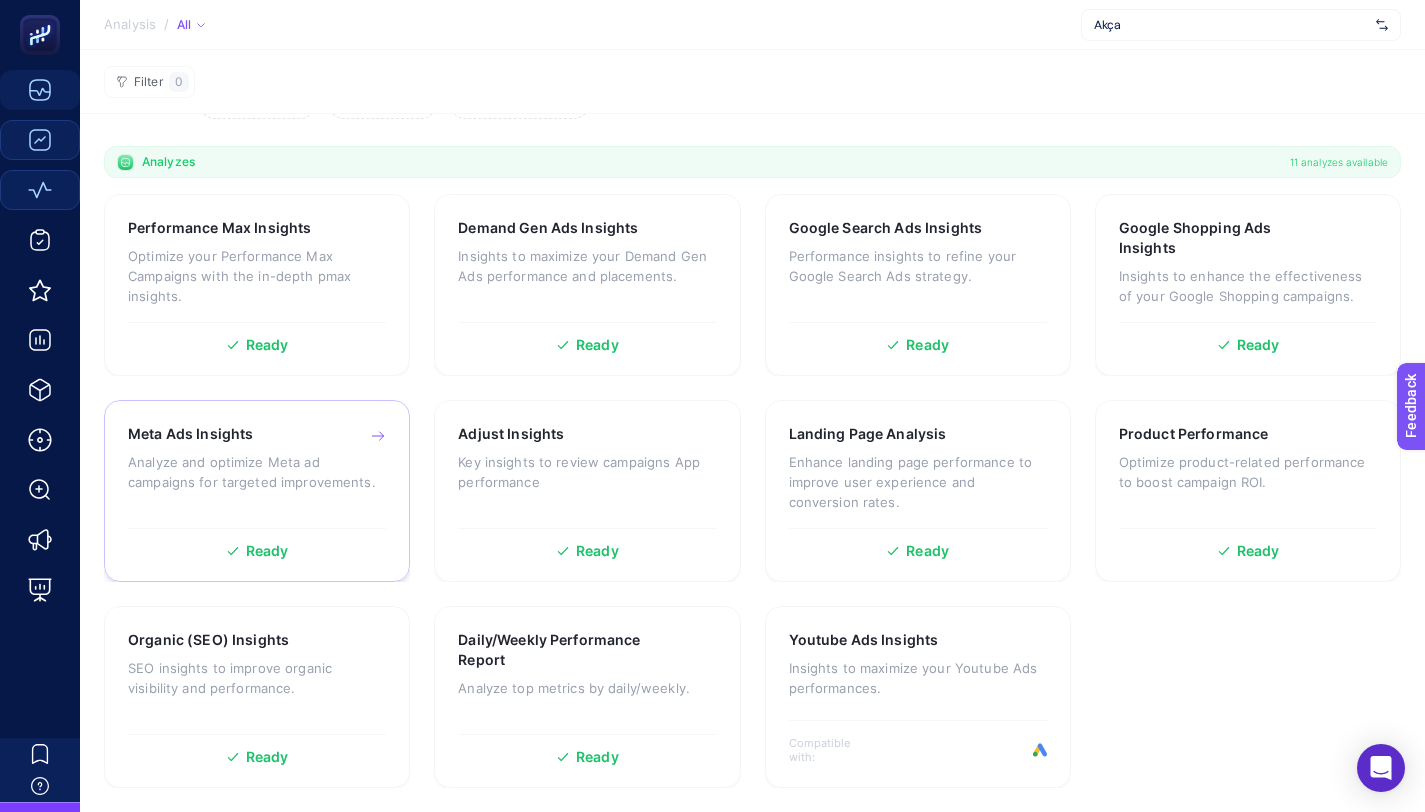 click on "Analyze and optimize Meta ad campaigns for targeted improvements." at bounding box center (257, 472) 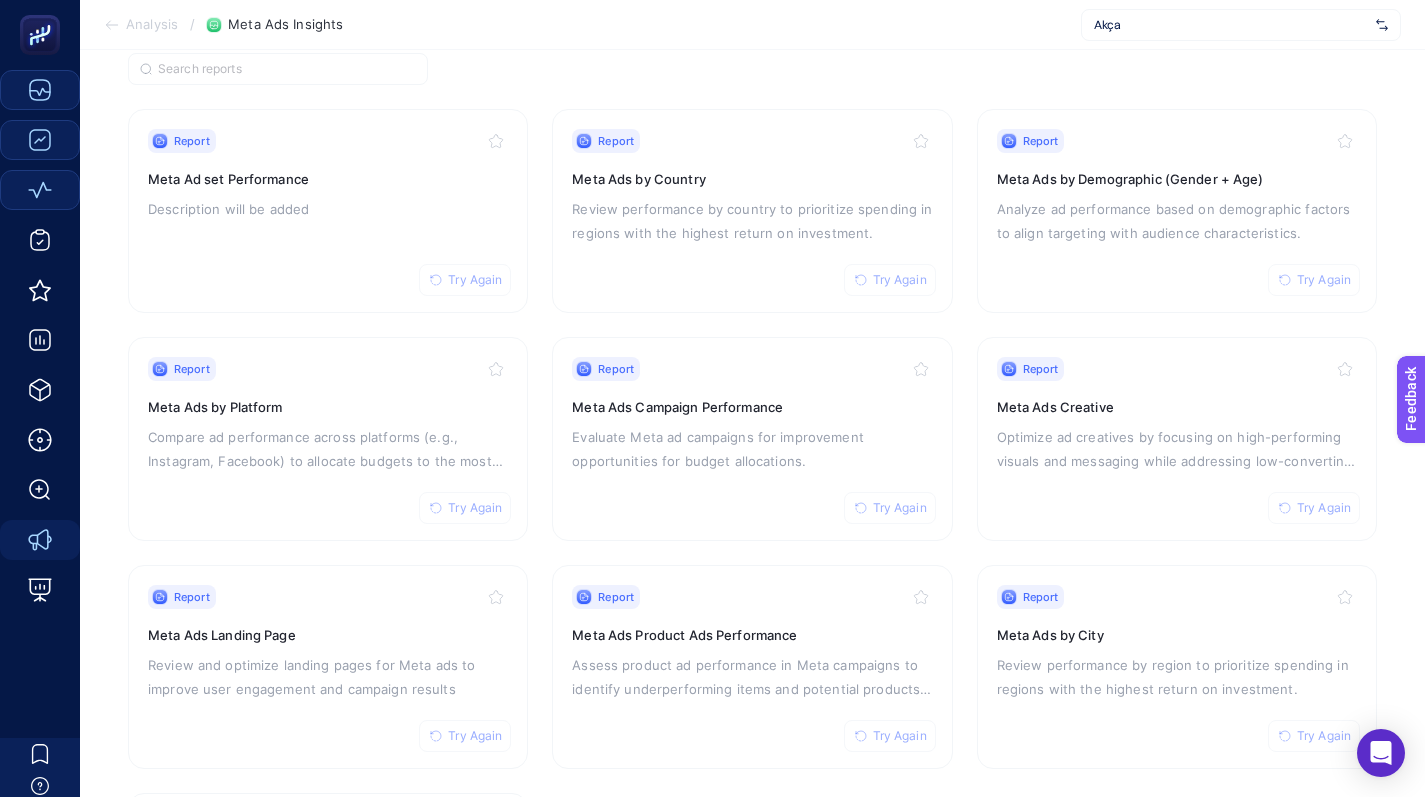 scroll, scrollTop: 161, scrollLeft: 0, axis: vertical 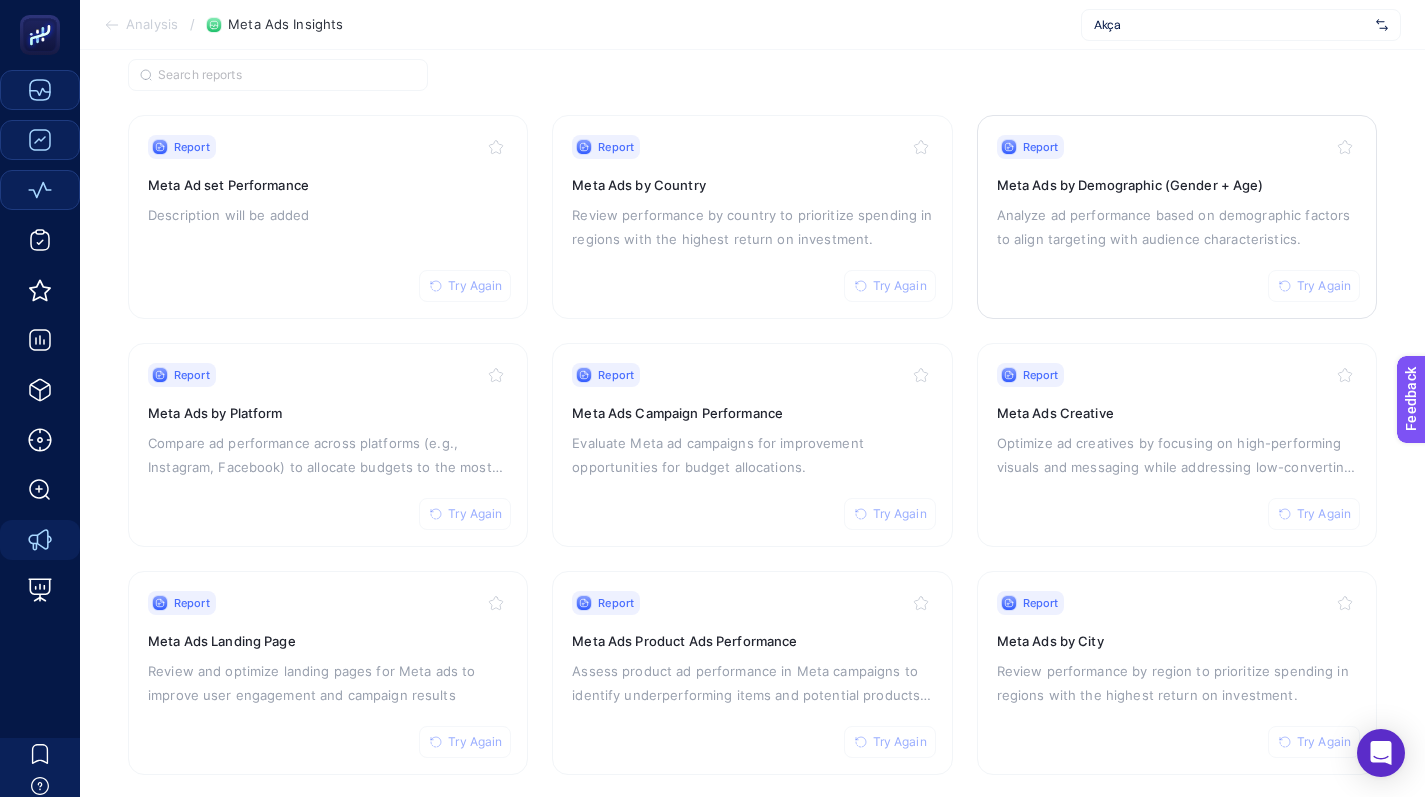 click on "Analyze ad performance based on demographic factors to align targeting with audience characteristics." at bounding box center [1177, 227] 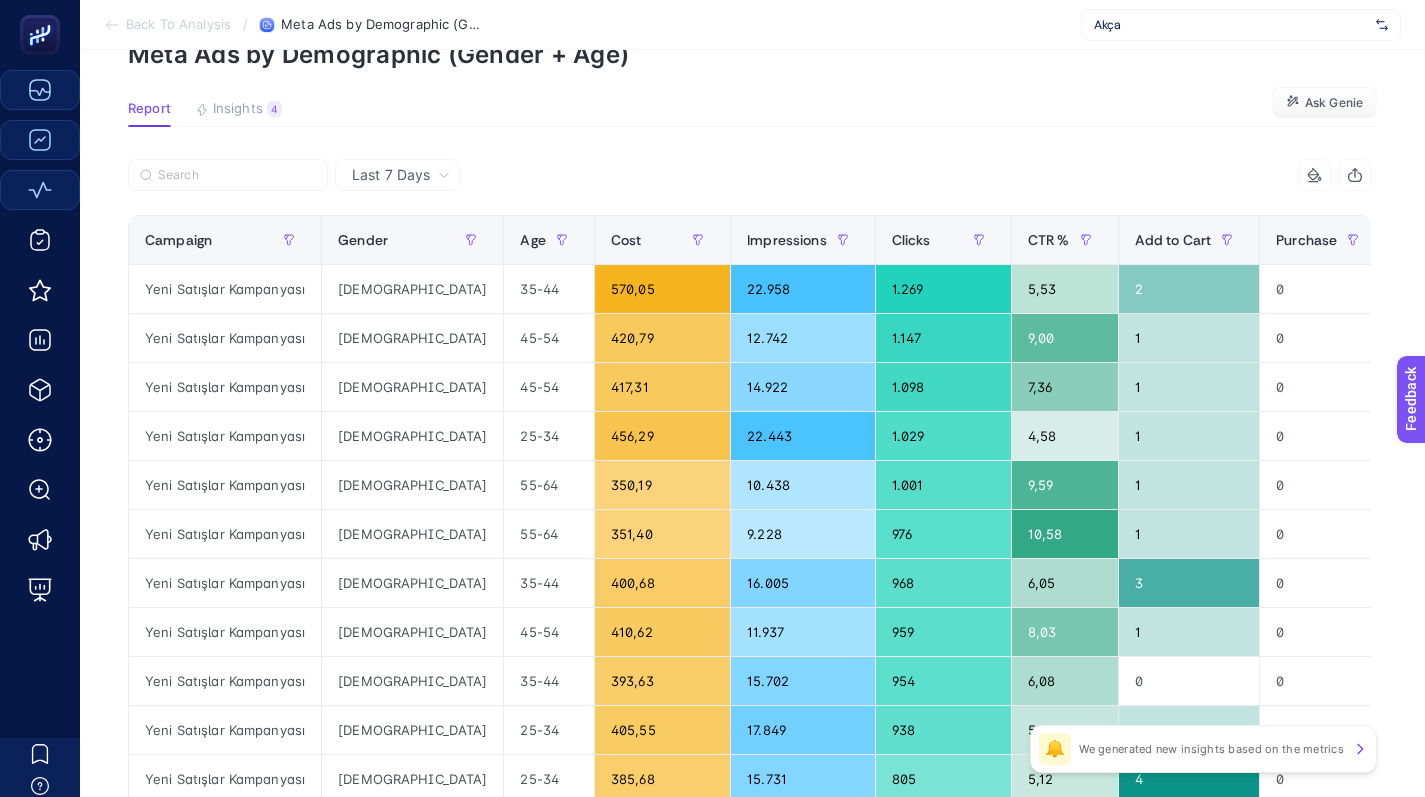scroll, scrollTop: 113, scrollLeft: 0, axis: vertical 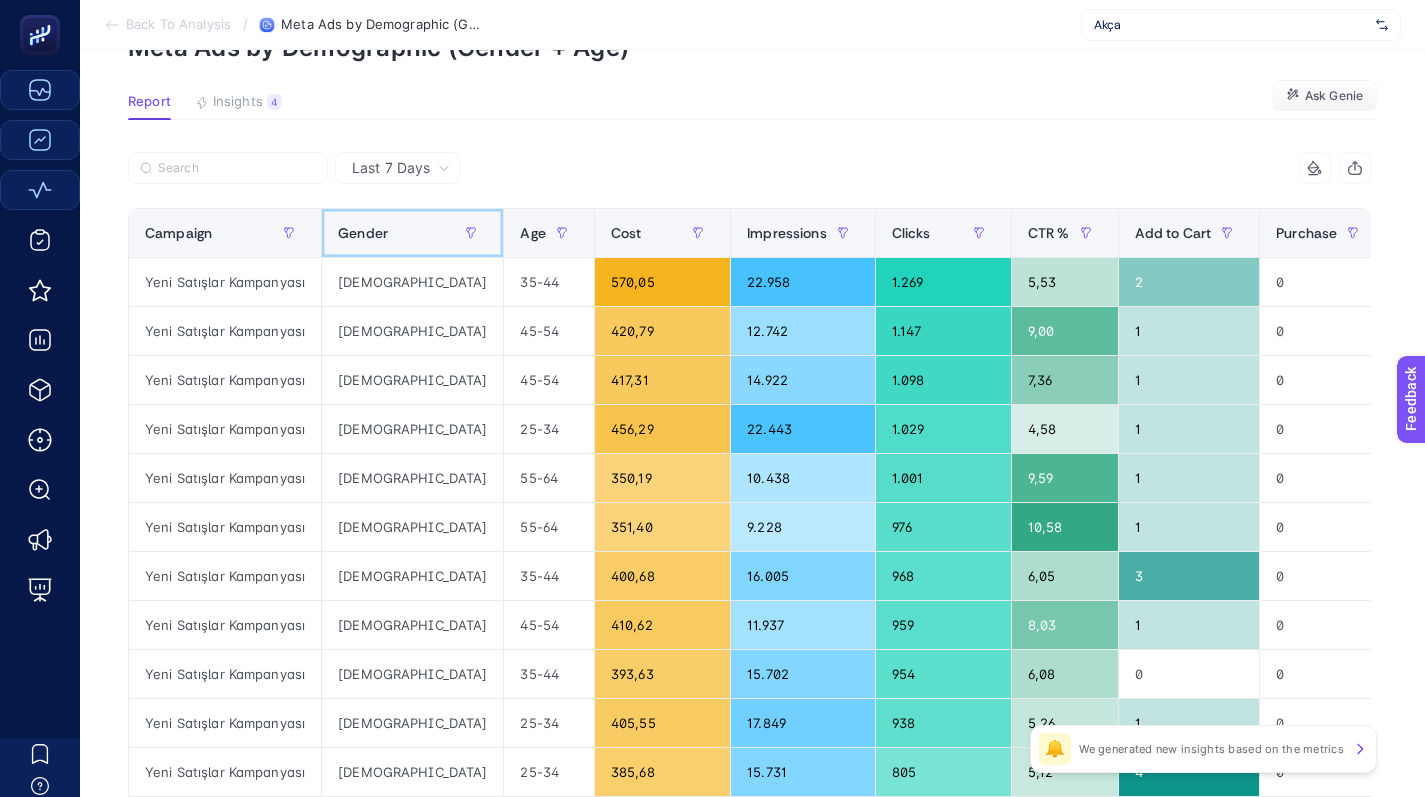 click on "Gender" 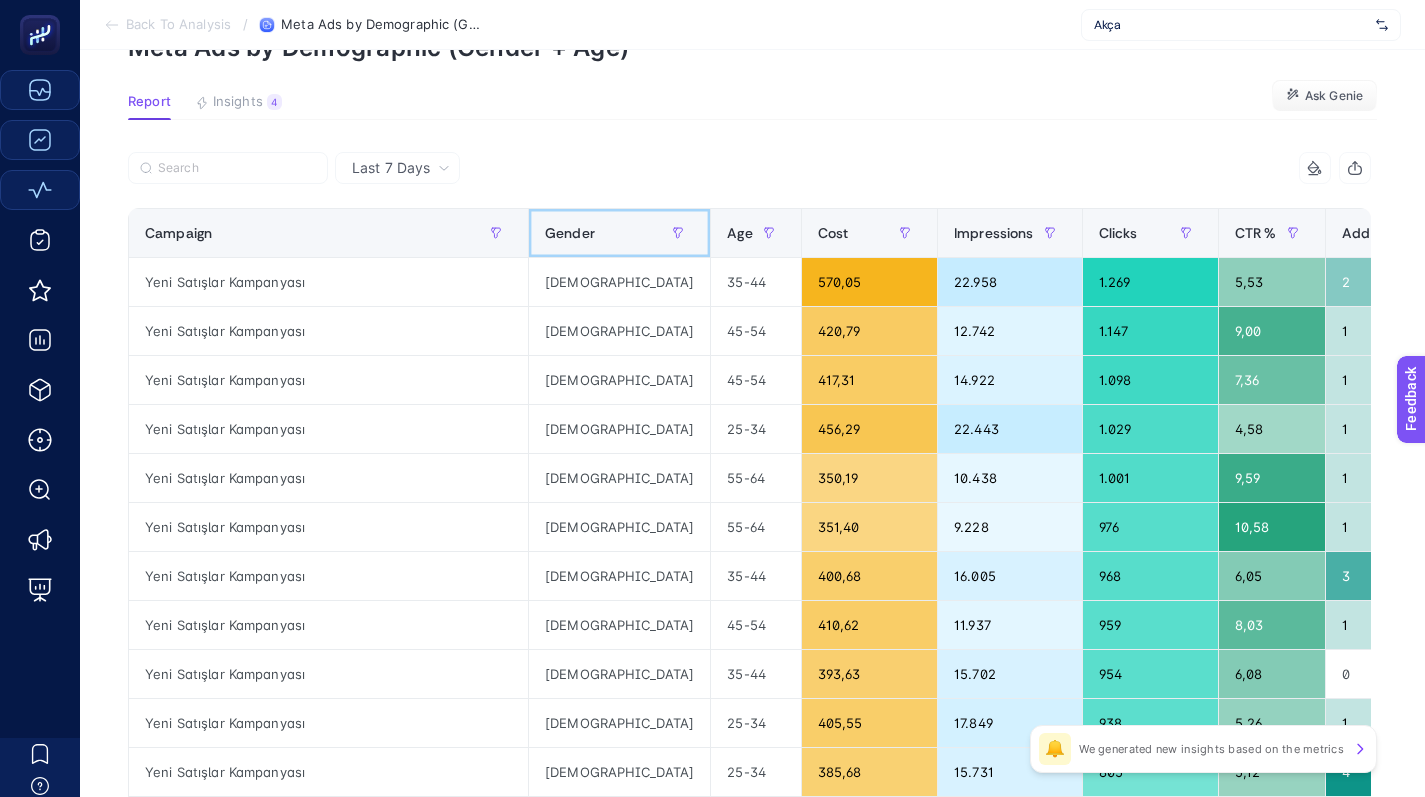 click on "Gender" 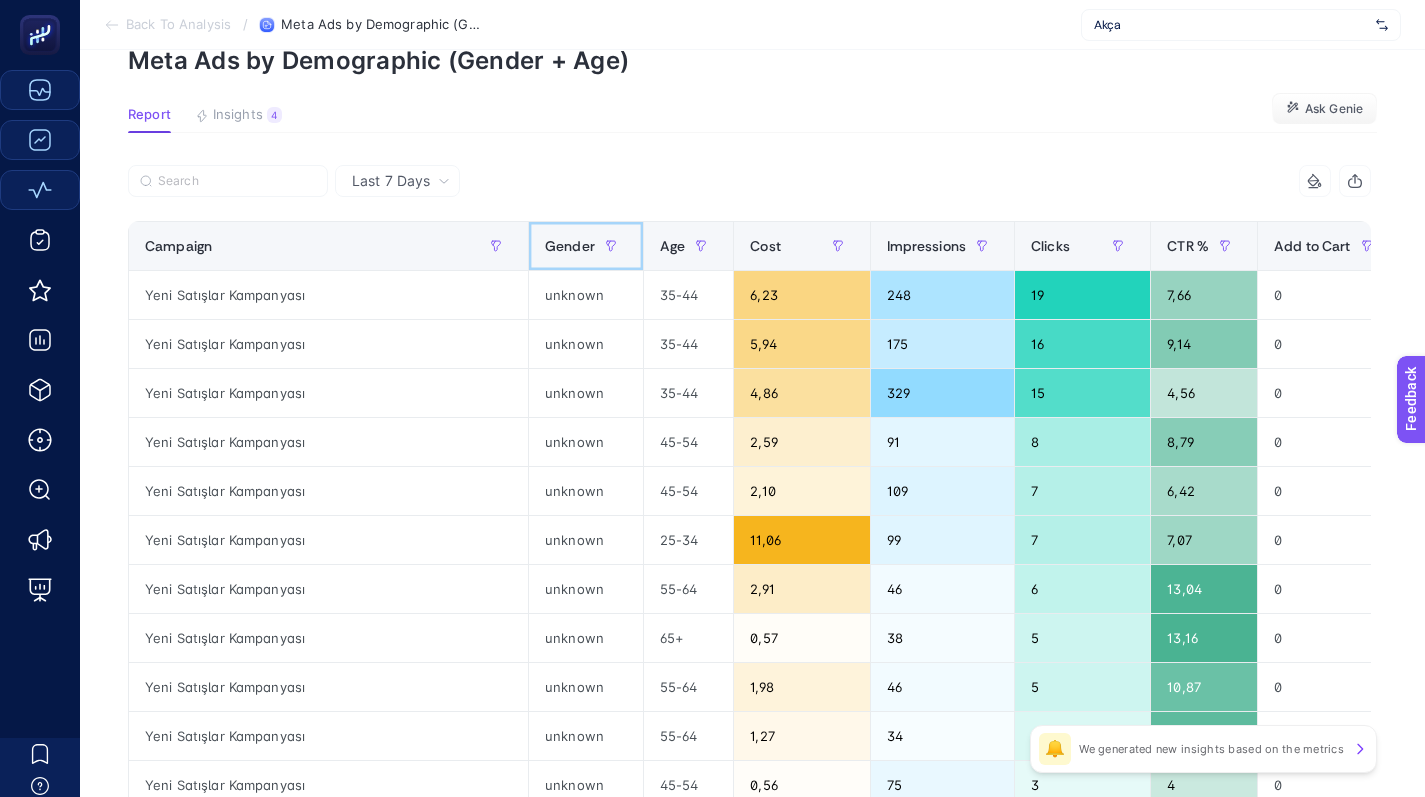 scroll, scrollTop: 0, scrollLeft: 0, axis: both 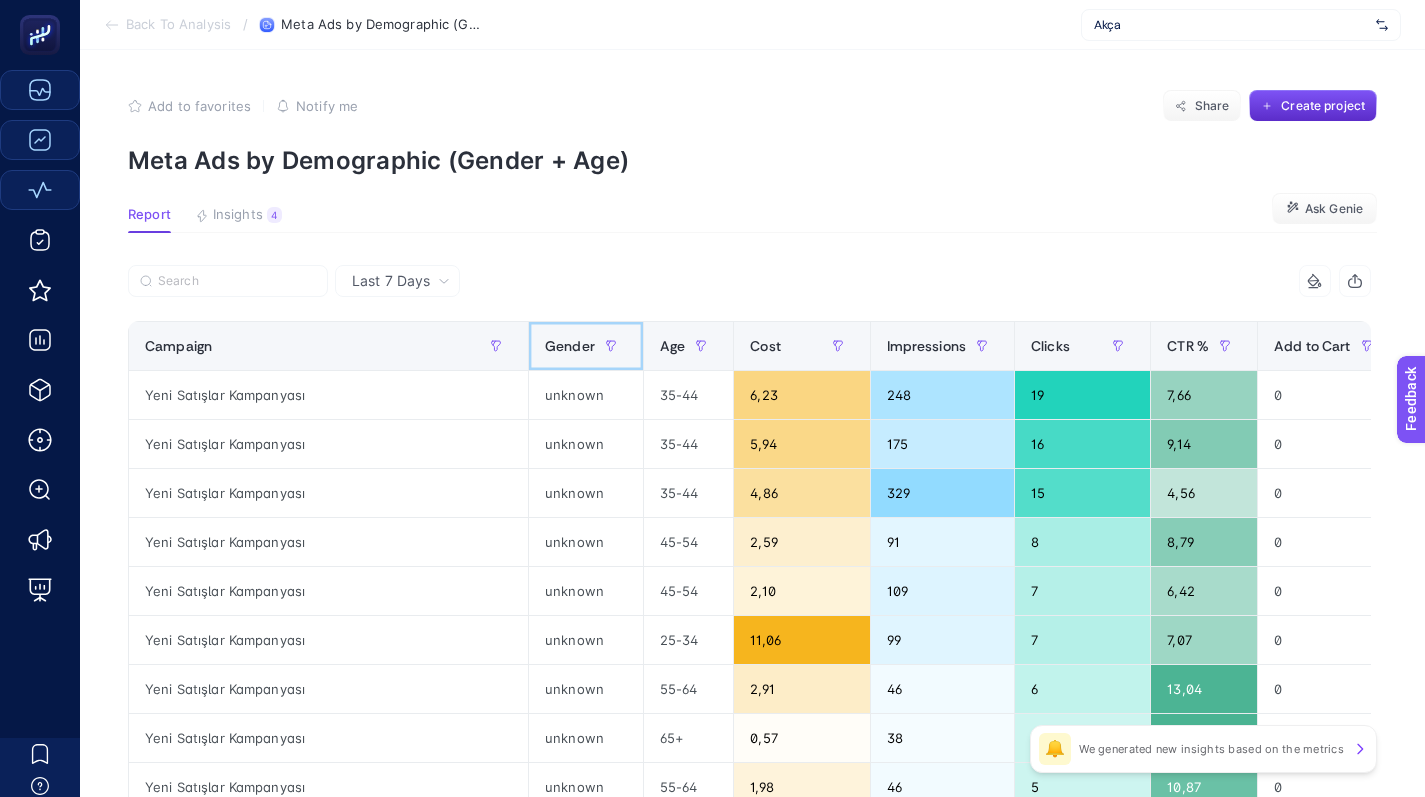 click on "Gender" 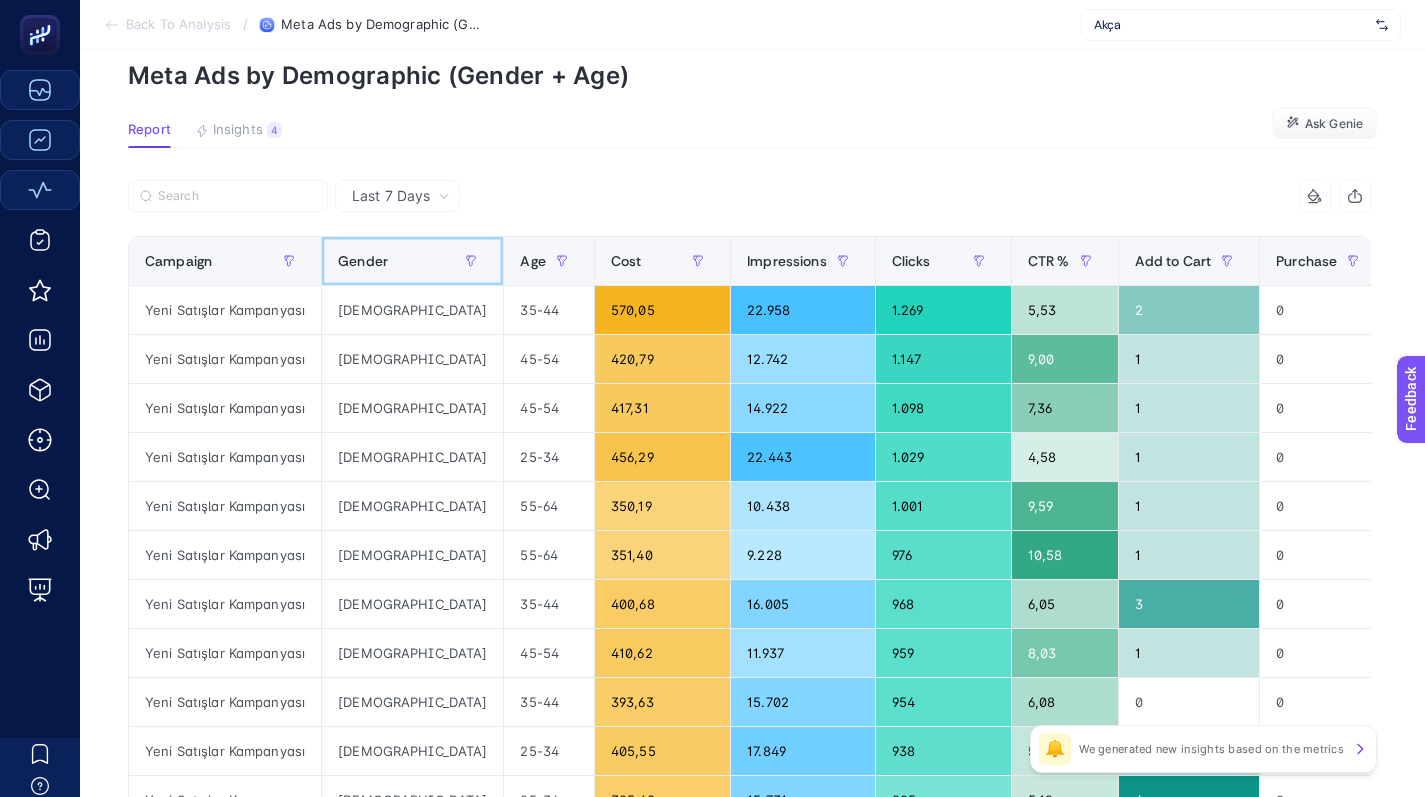 scroll, scrollTop: 88, scrollLeft: 0, axis: vertical 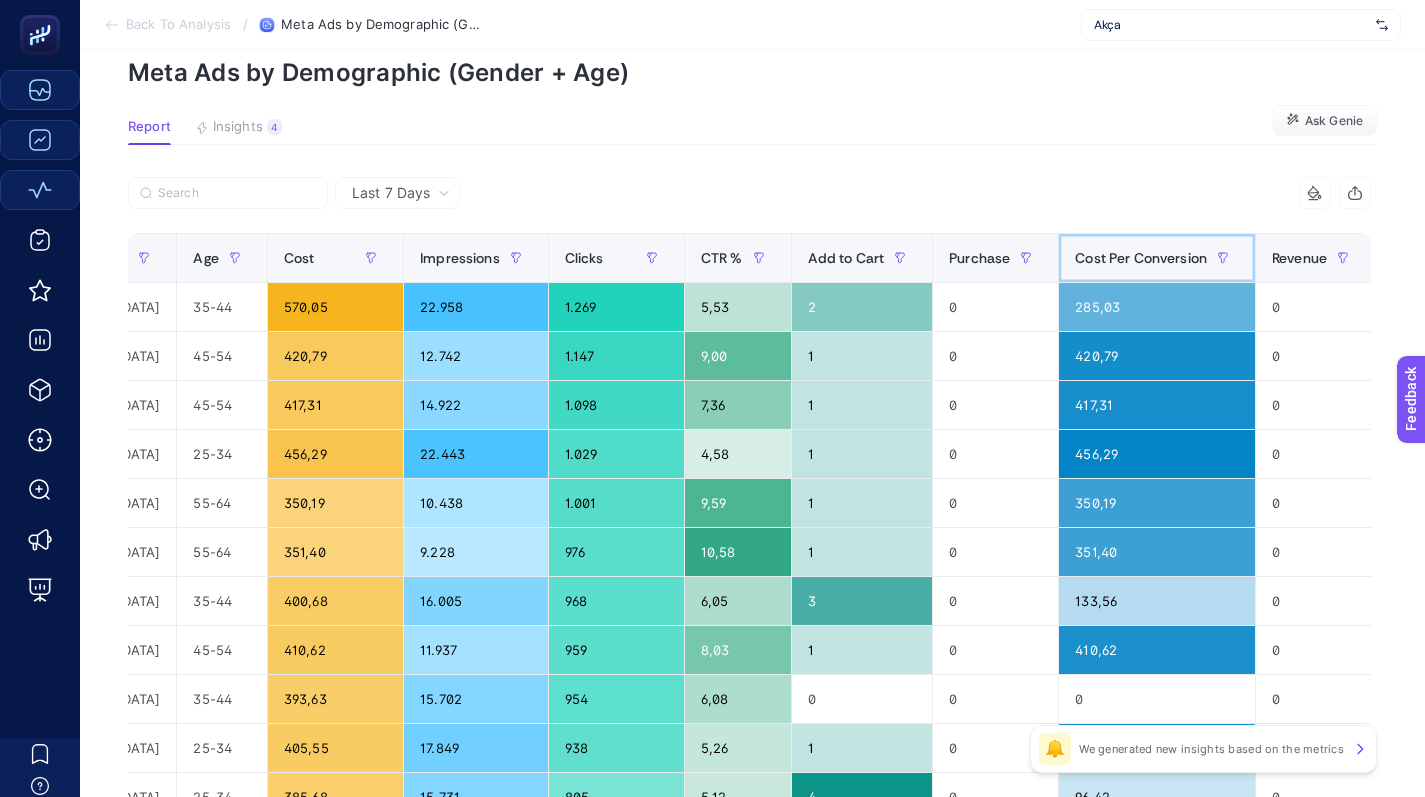 click on "Cost Per Conversion" 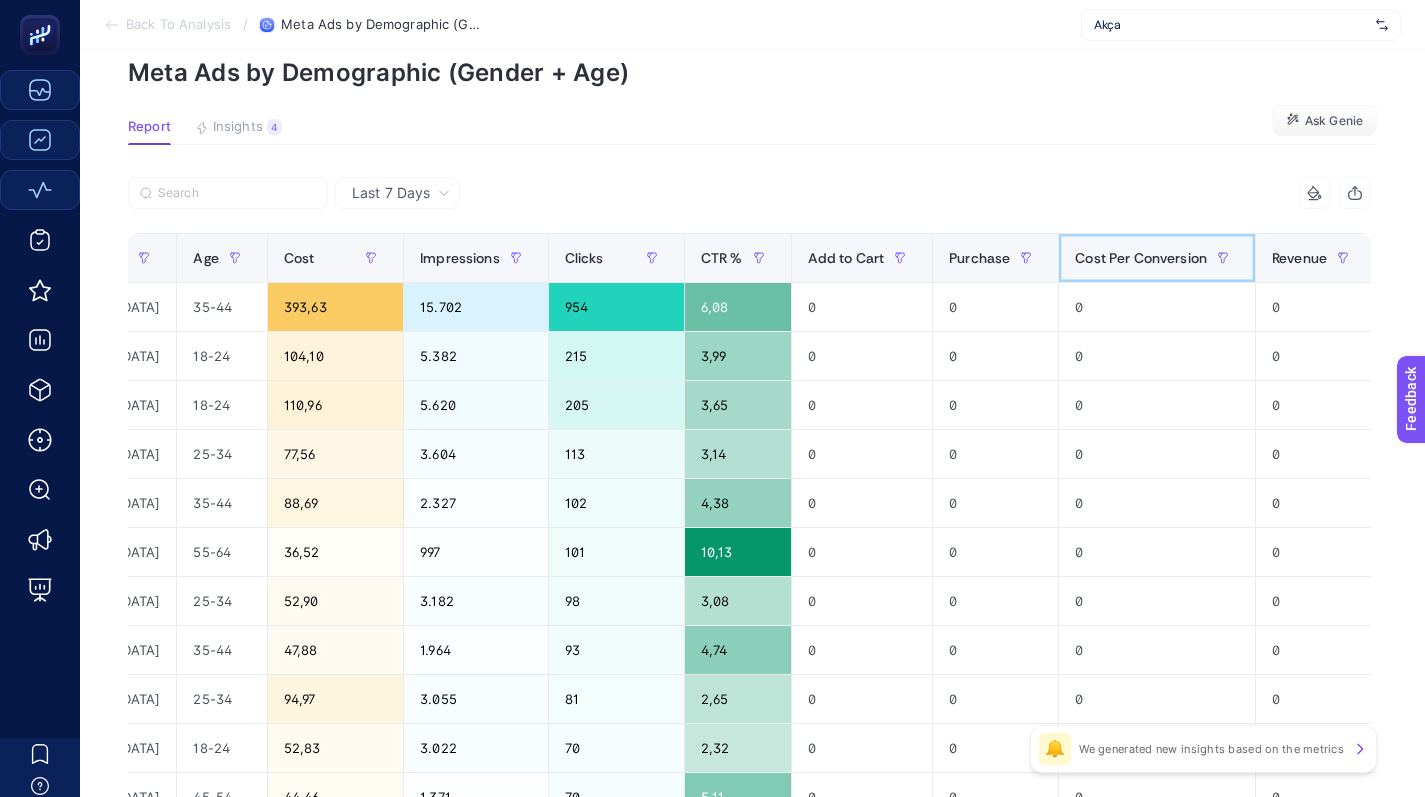 click on "Cost Per Conversion" 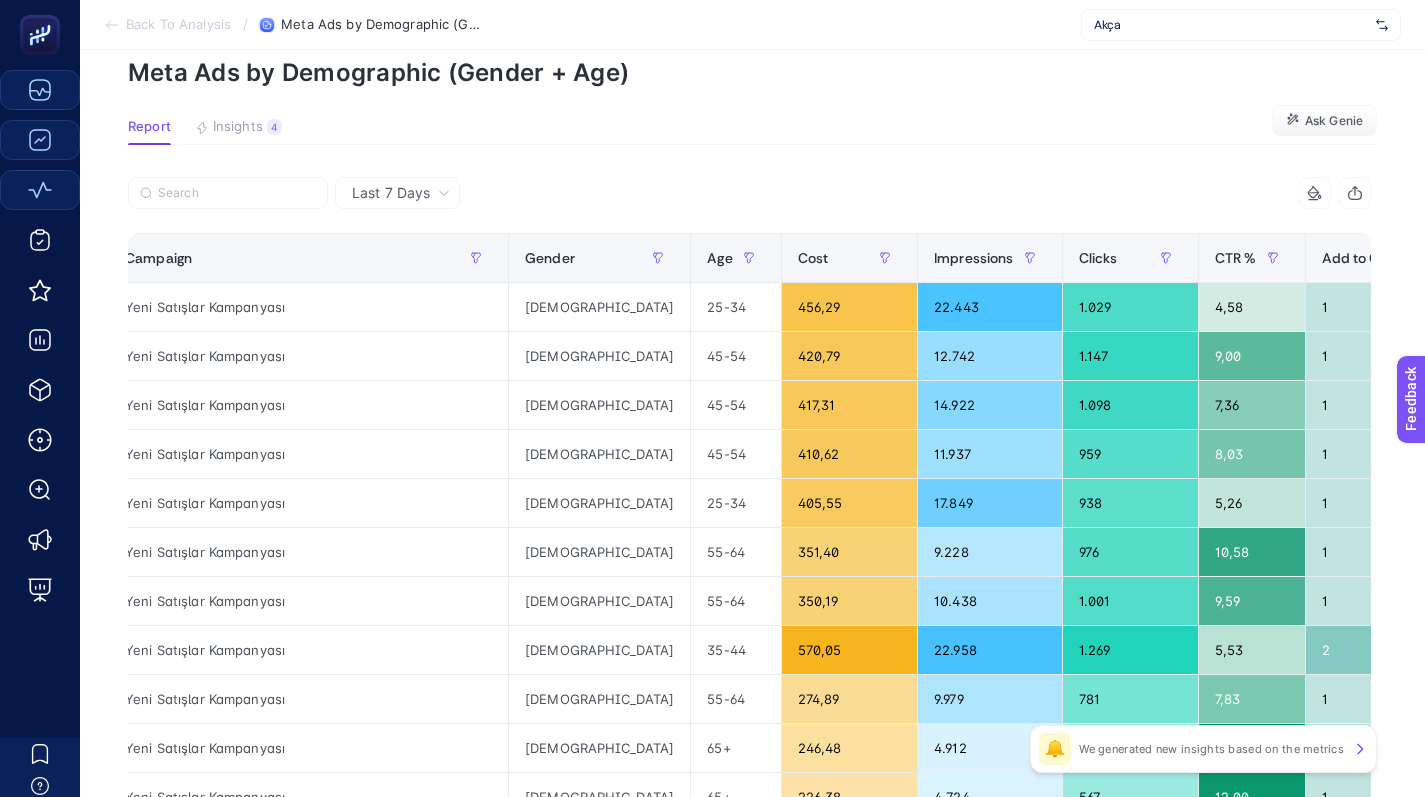 scroll, scrollTop: 0, scrollLeft: 0, axis: both 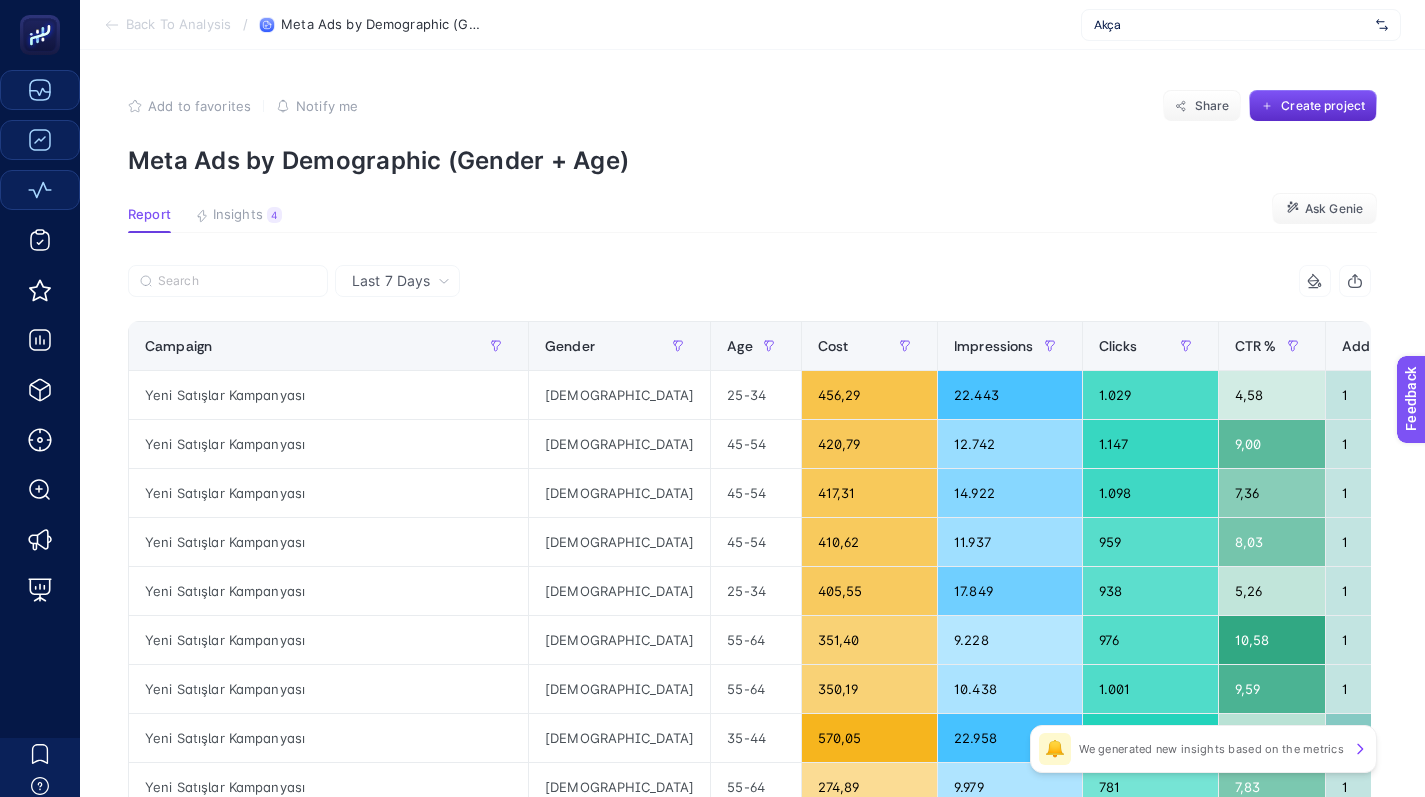 click on "Add to favorites false Notify me Share Create project Meta Ads by Demographic (Gender + Age)" at bounding box center (752, 132) 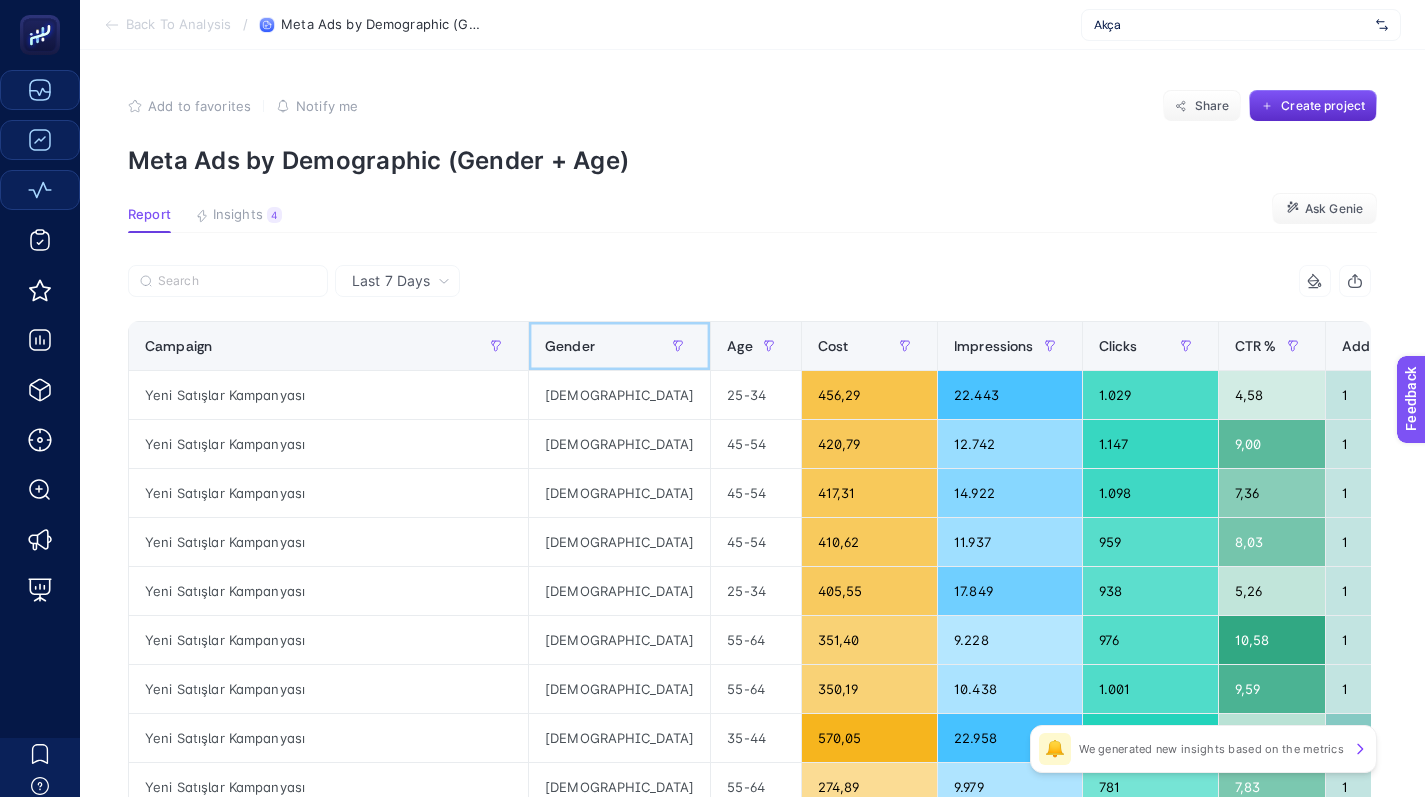 click on "Gender" 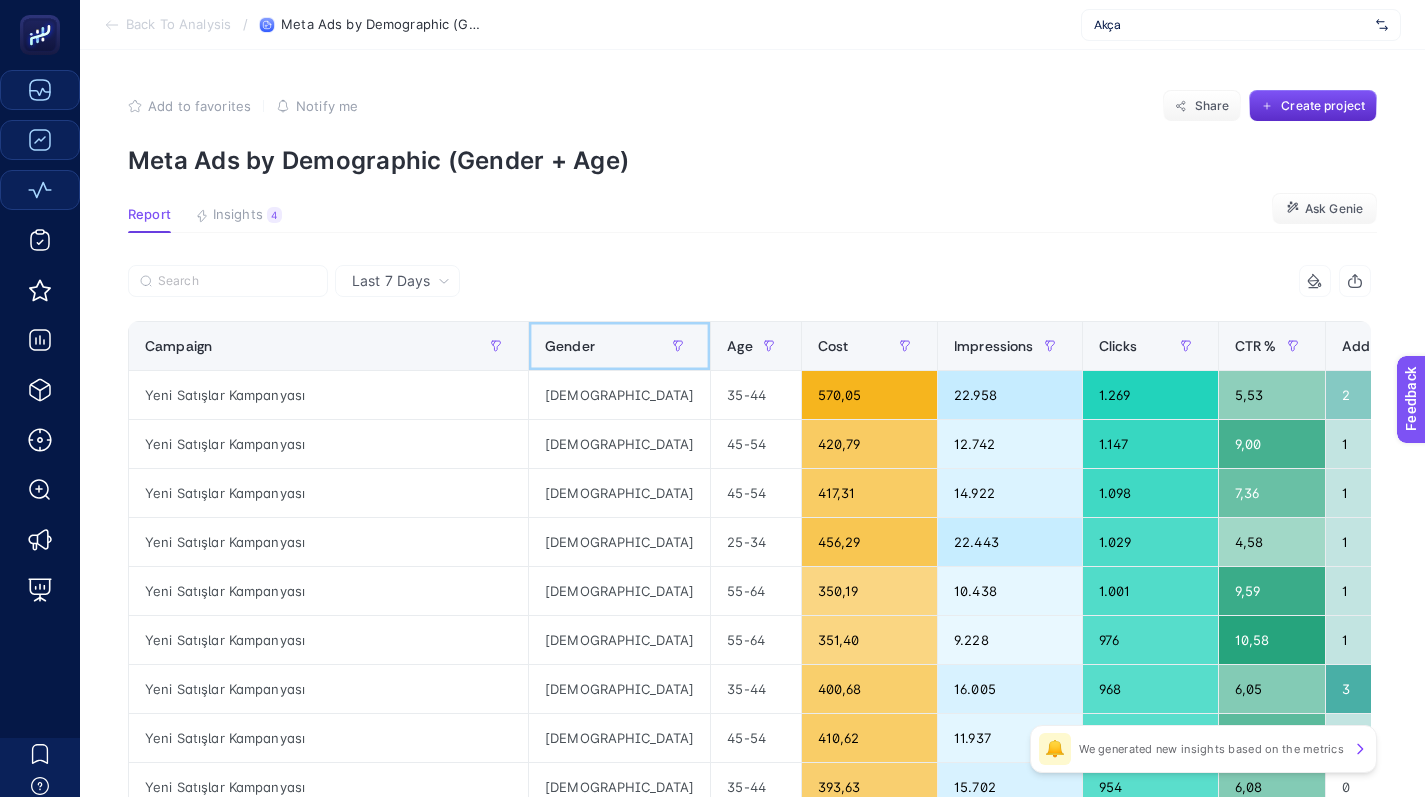 click on "Gender" 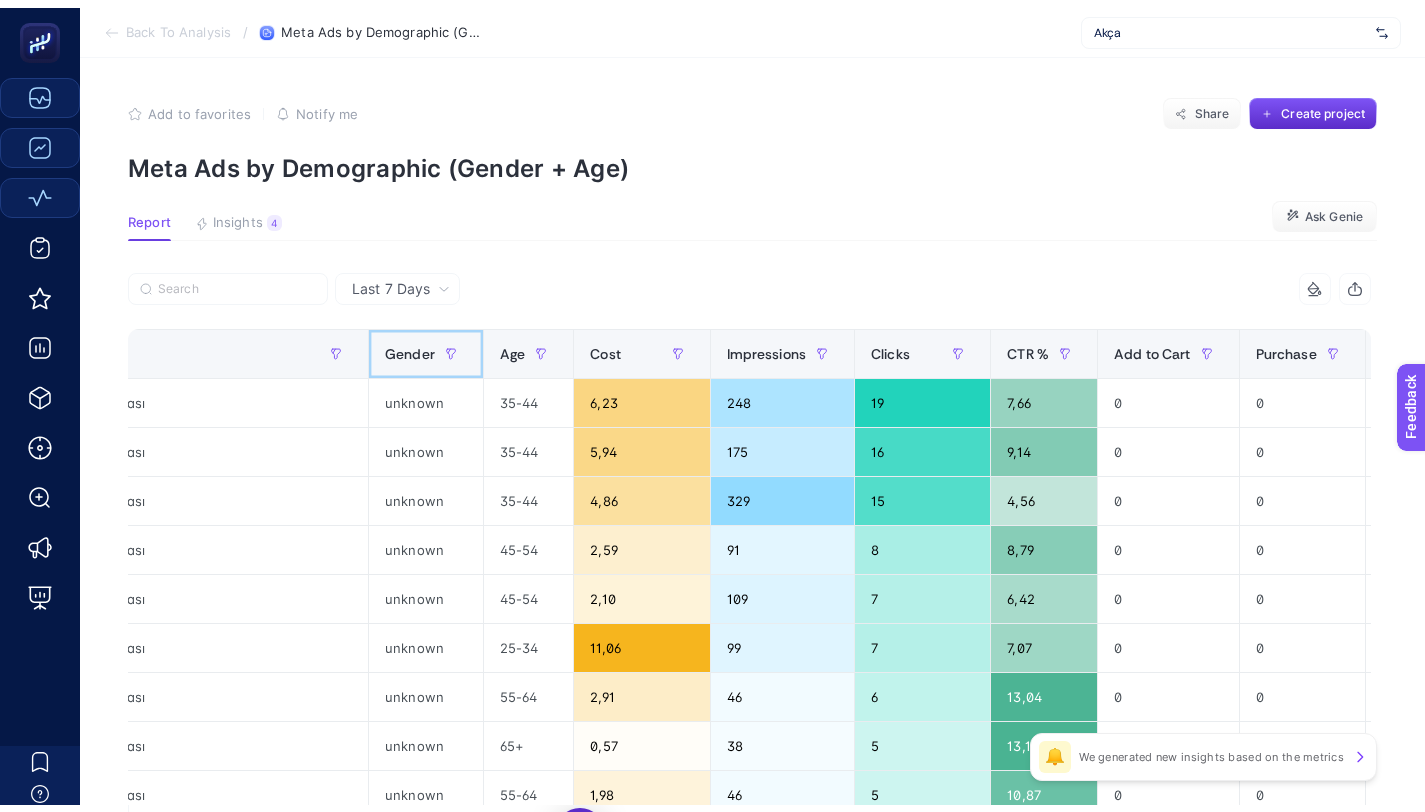 scroll, scrollTop: 0, scrollLeft: 0, axis: both 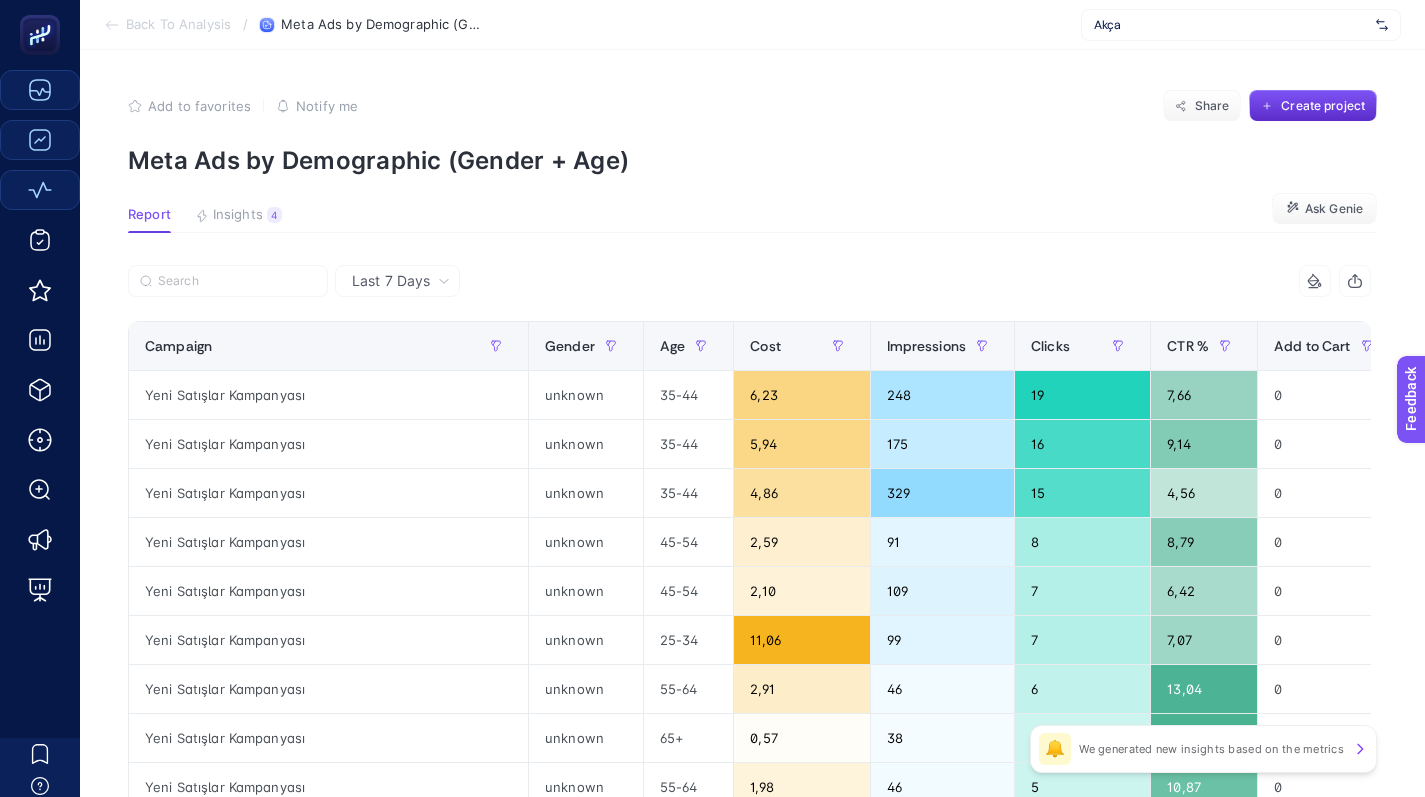 click on "We generated new insights based on the metrics" at bounding box center [1211, 749] 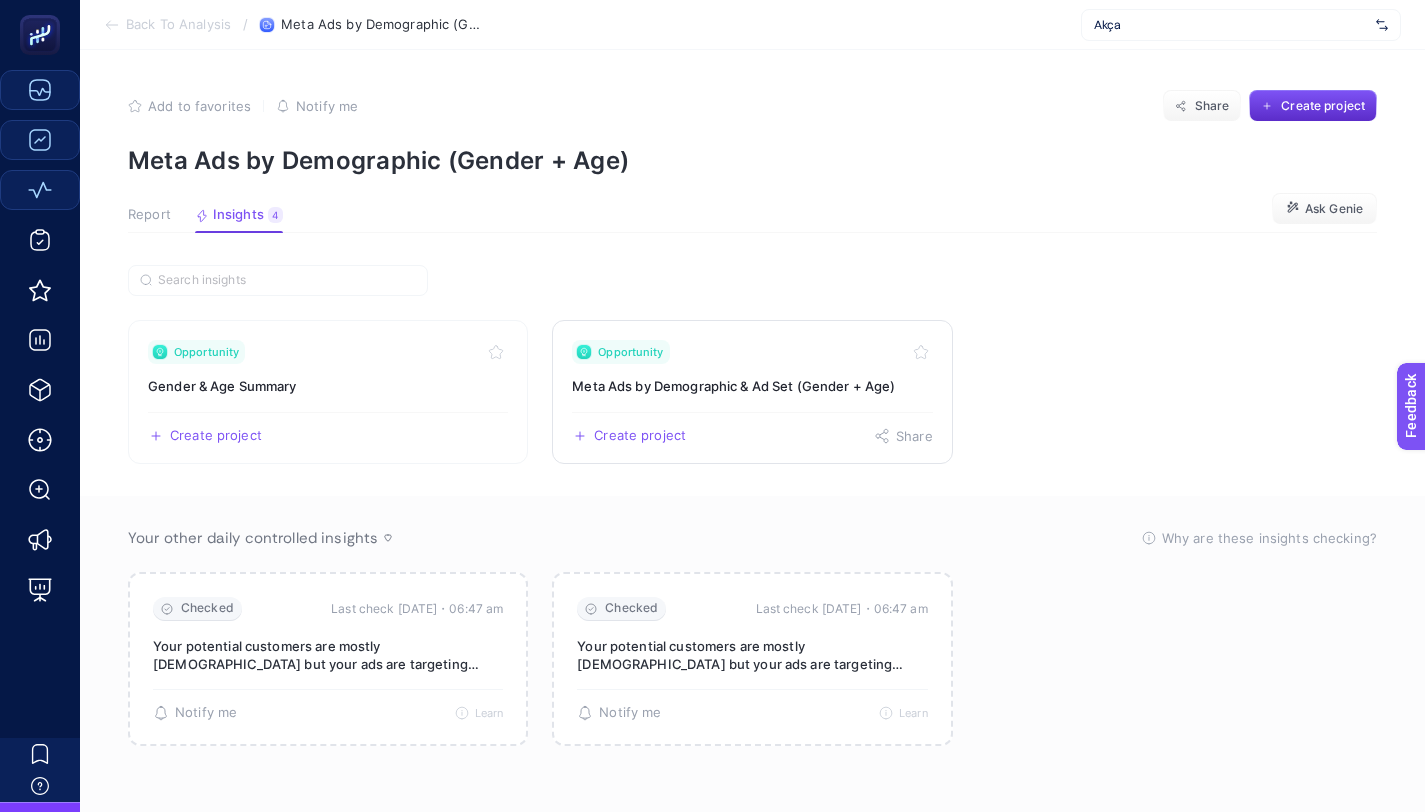 click on "Opportunity" at bounding box center (752, 352) 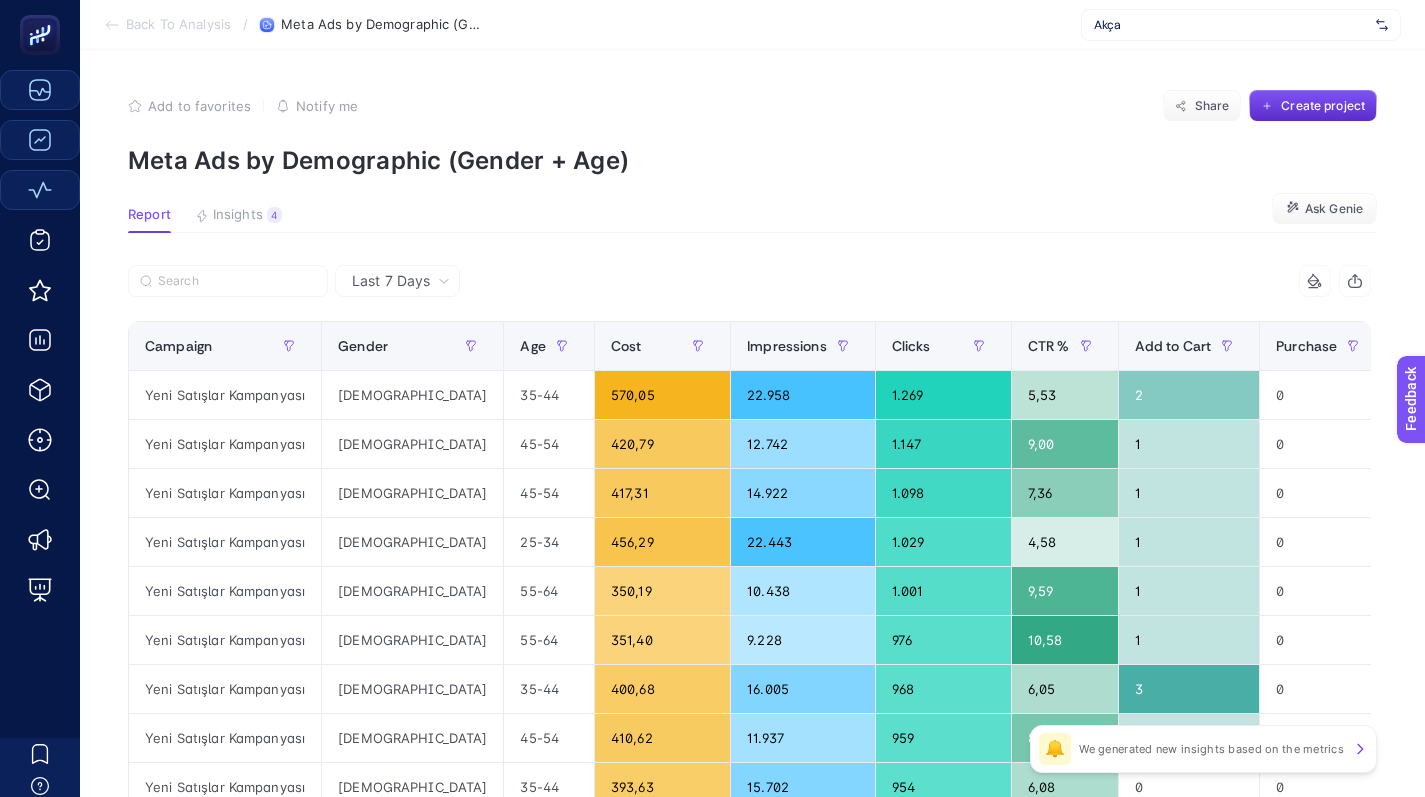 click on "Add to favorites false Notify me Share Create project Meta Ads by Demographic (Gender + Age) Report Insights 4  We generated new insights based on the metrics  Ask Genie Last 7 Days 10 items selected Campaign Gender Age Cost Impressions Clicks CTR % Add to Cart Purchase Cost Per Conversion Revenue ROAS Lead 13 items selected + Yeni Satışlar Kampanyası [DEMOGRAPHIC_DATA] 35-44 570,05 22.958 1.269 5,53 2 0 285,03 0 0 0 Yeni Satışlar Kampanyası [DEMOGRAPHIC_DATA] 45-54 420,79 12.742 1.147 9,00 1 0 420,79 0 0 0 Yeni Satışlar Kampanyası [DEMOGRAPHIC_DATA] 45-54 417,31 14.922 1.098 7,36 1 0 417,31 0 0 0 Yeni Satışlar Kampanyası [DEMOGRAPHIC_DATA] 25-34 456,29 22.443 1.029 4,58 1 0 456,29 0 0 0 Yeni Satışlar Kampanyası [DEMOGRAPHIC_DATA] 55-64 350,19 10.438 1.001 9,59 1 0 350,19 0 0 0 Yeni Satışlar Kampanyası [DEMOGRAPHIC_DATA] 55-64 351,40 9.228 976 10,58 1 0 351,40 0 0 0 Yeni Satışlar Kampanyası [DEMOGRAPHIC_DATA] 35-44 400,68 16.005 968 6,05 3 0 133,56 0 0 0 Yeni Satışlar Kampanyası [DEMOGRAPHIC_DATA] 45-54 410,62 11.937 959 8,03 1 0 410,62 0 0 0 Yeni Satışlar Kampanyası [DEMOGRAPHIC_DATA] 0" 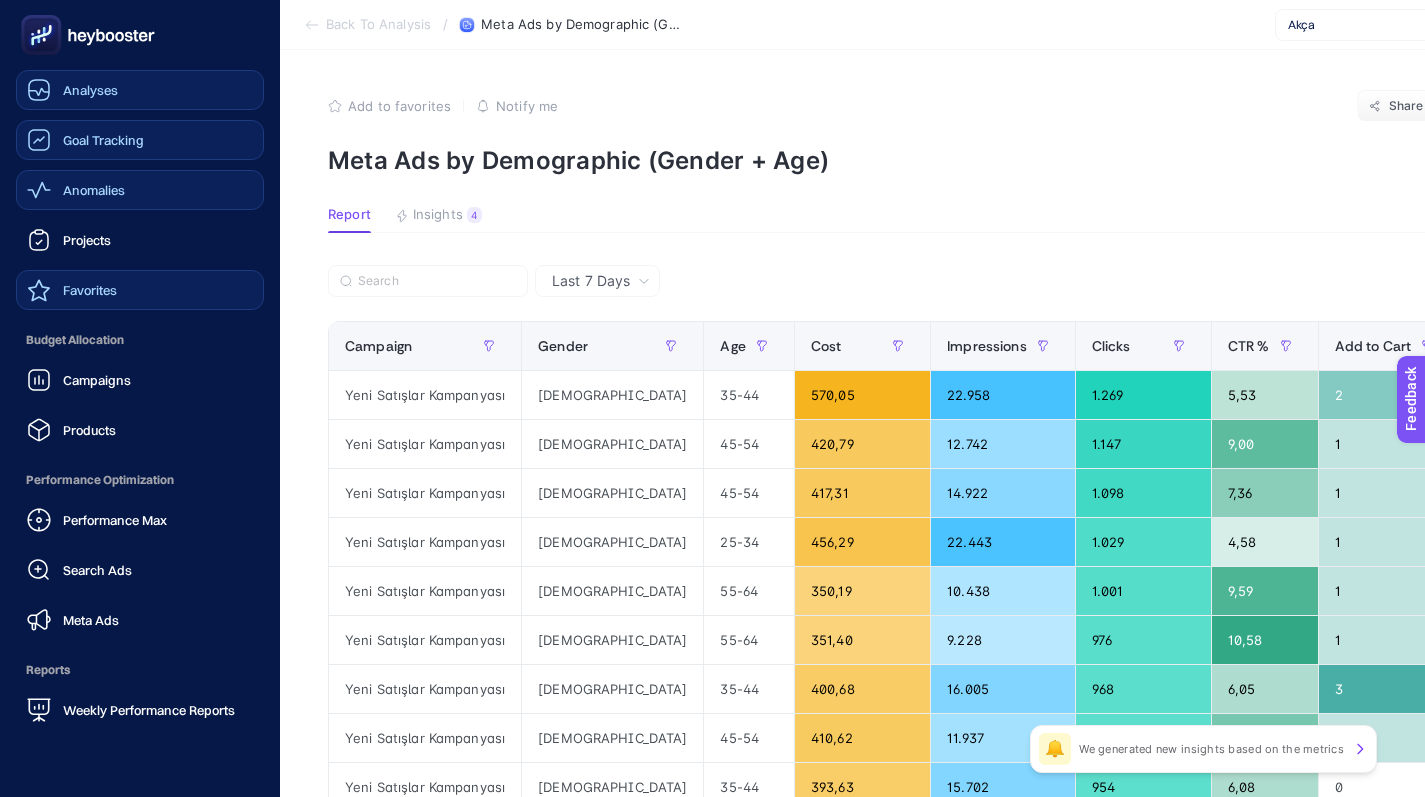 click on "Favorites" at bounding box center (140, 290) 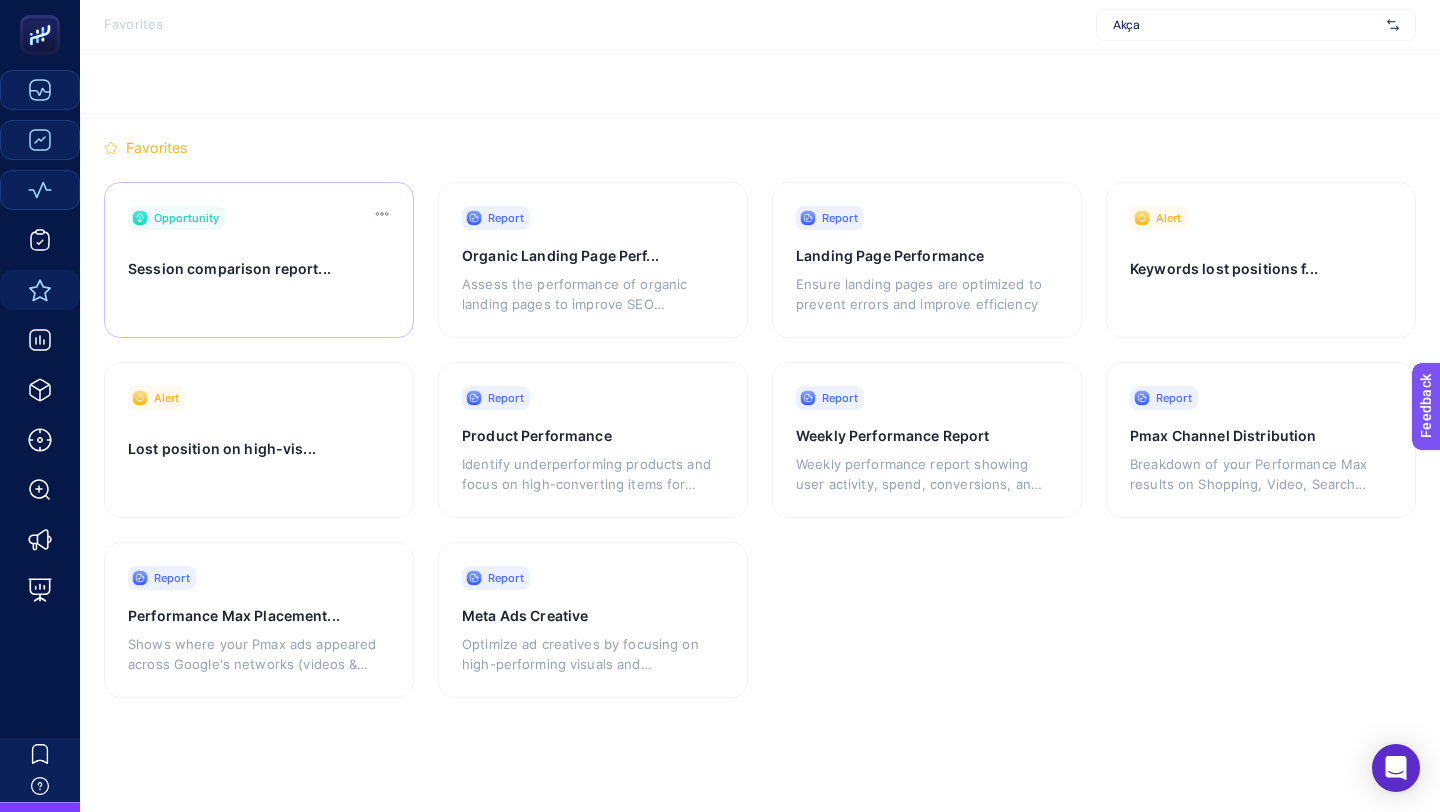 click on "Opportunity Session comparison report..." 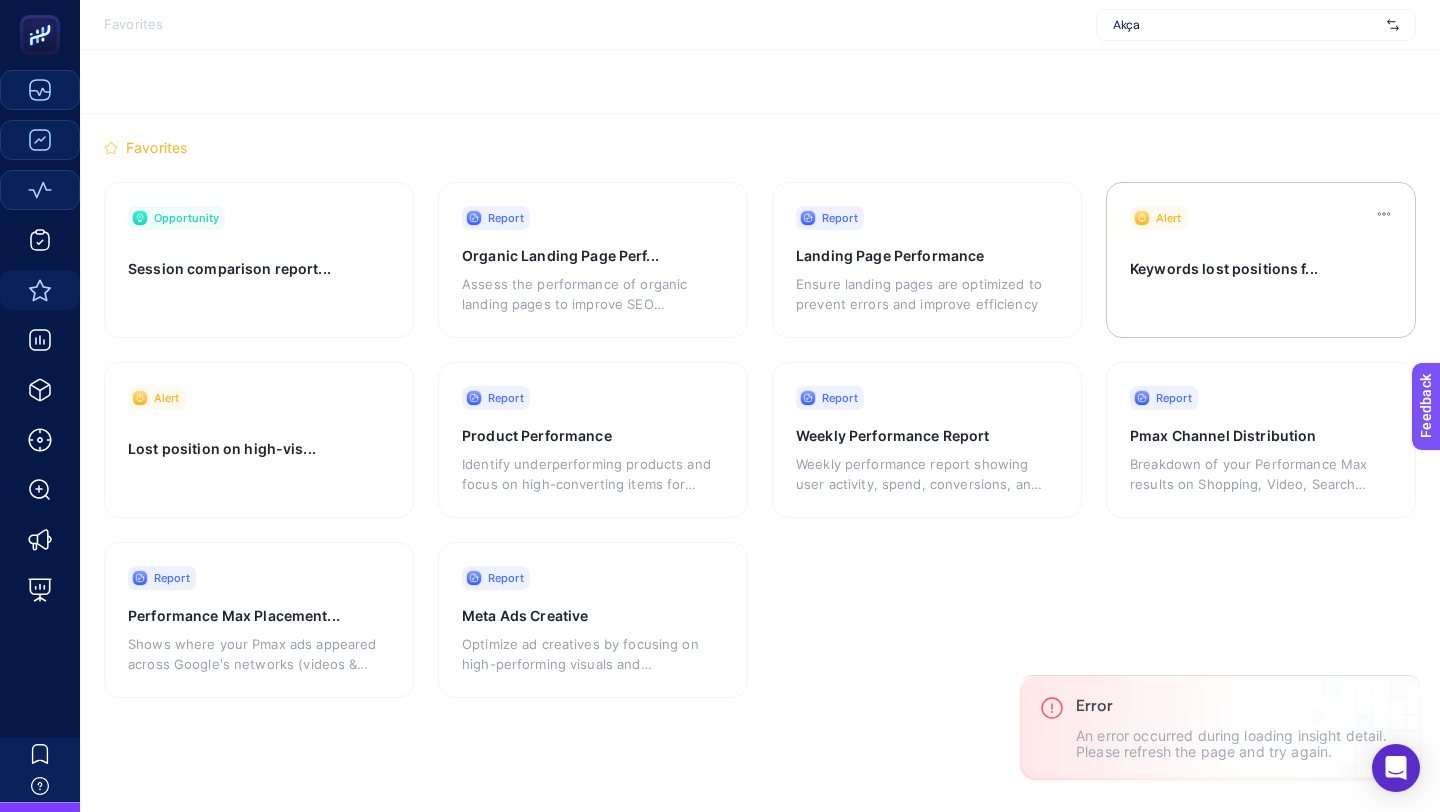 click on "Alert Keywords lost positions f..." 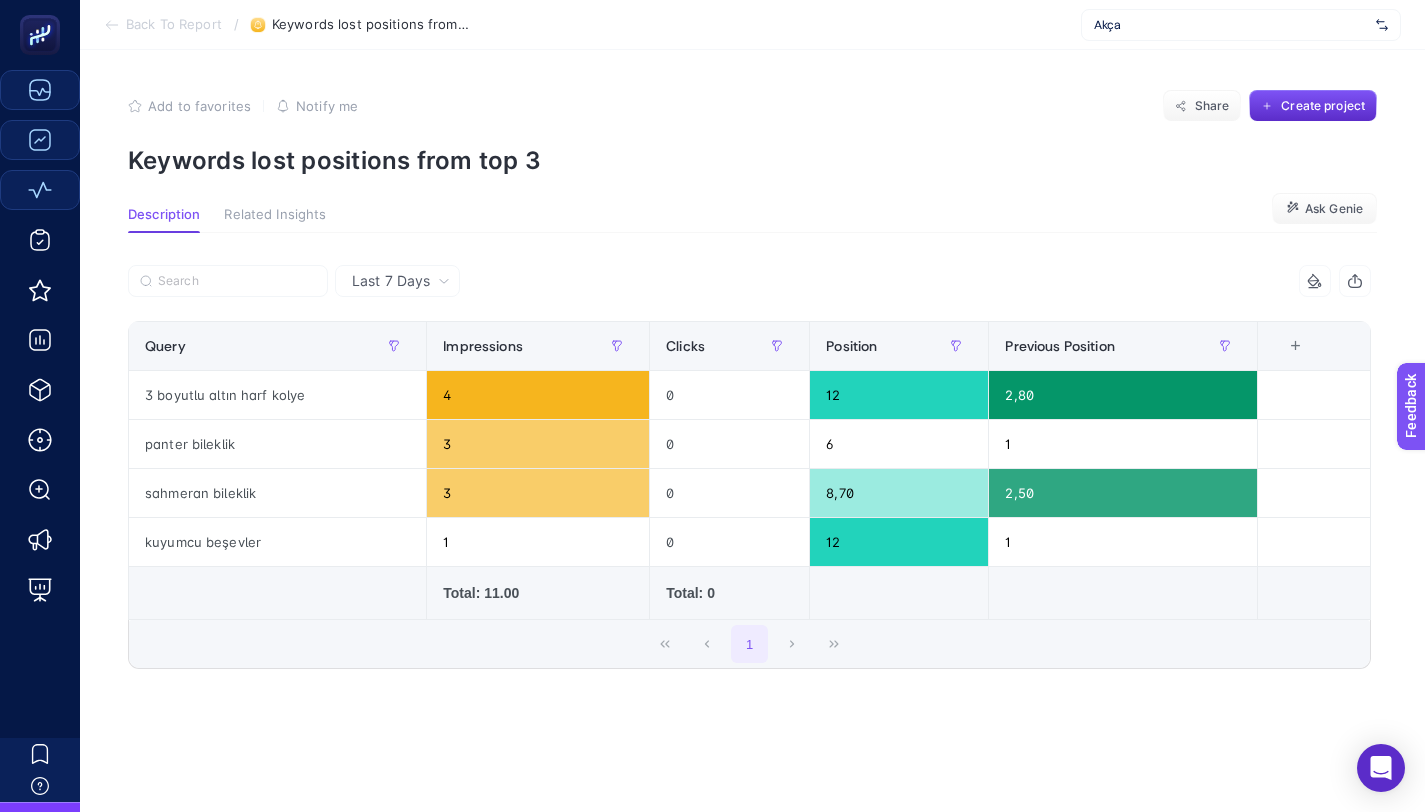 click on "Last 7 Days" at bounding box center (391, 281) 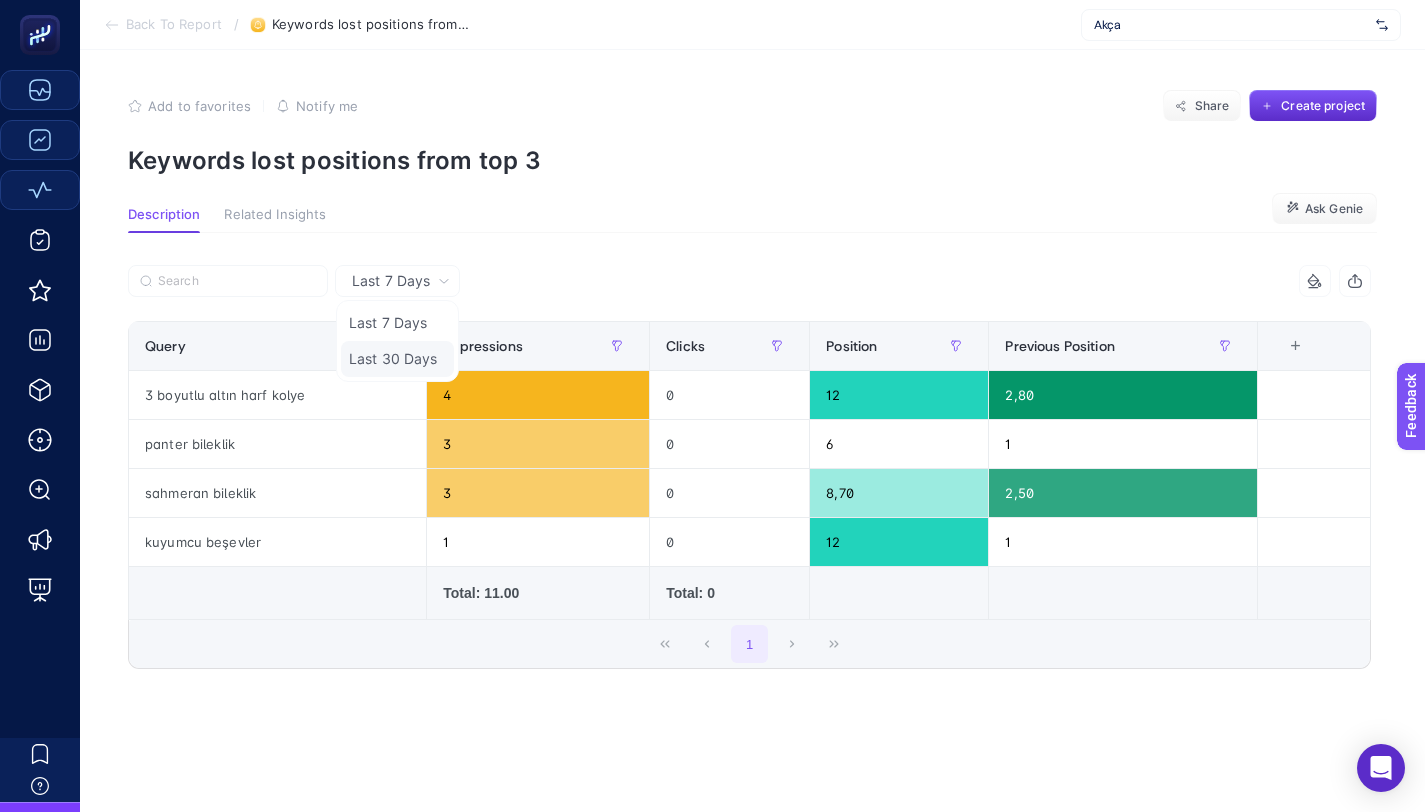 click on "Last 30 Days" 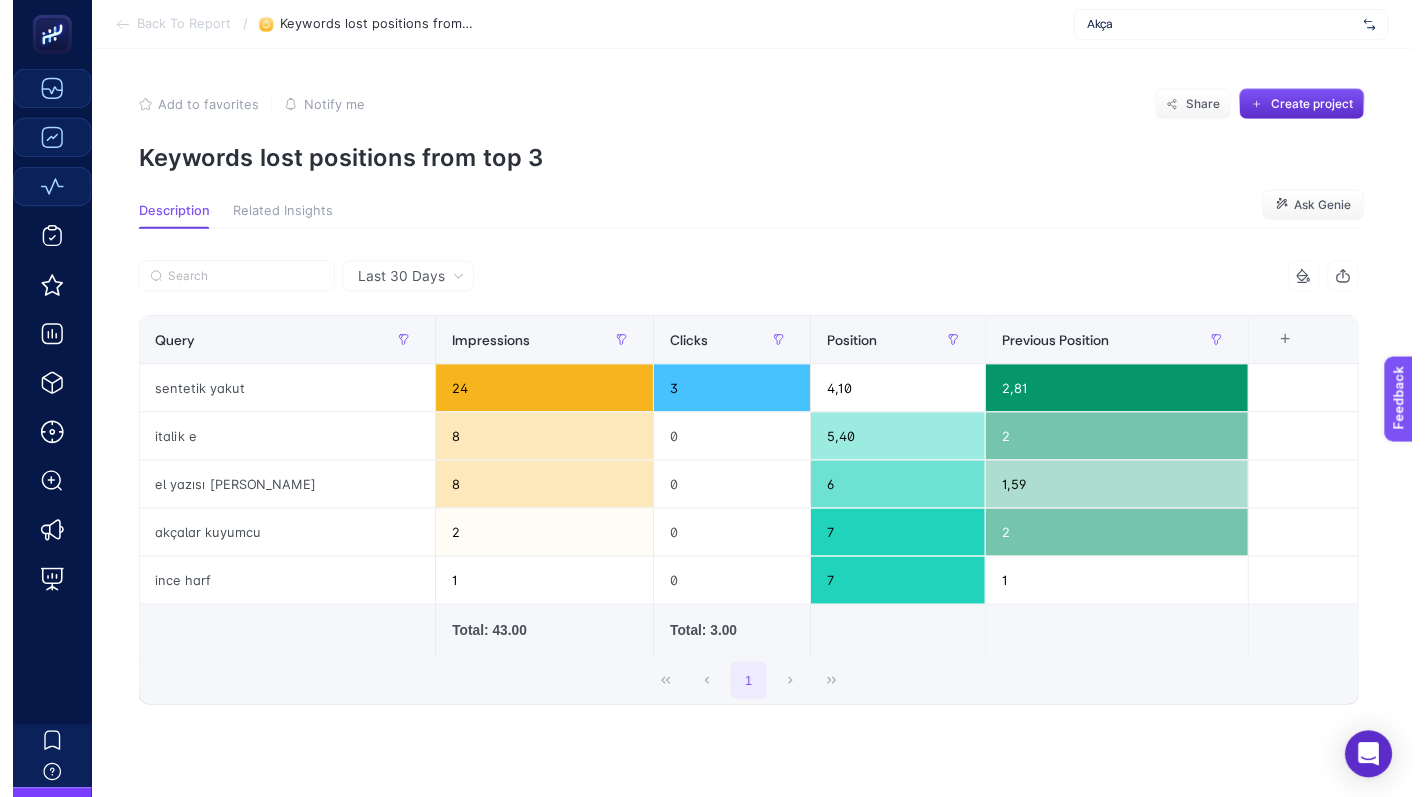 scroll, scrollTop: 0, scrollLeft: 0, axis: both 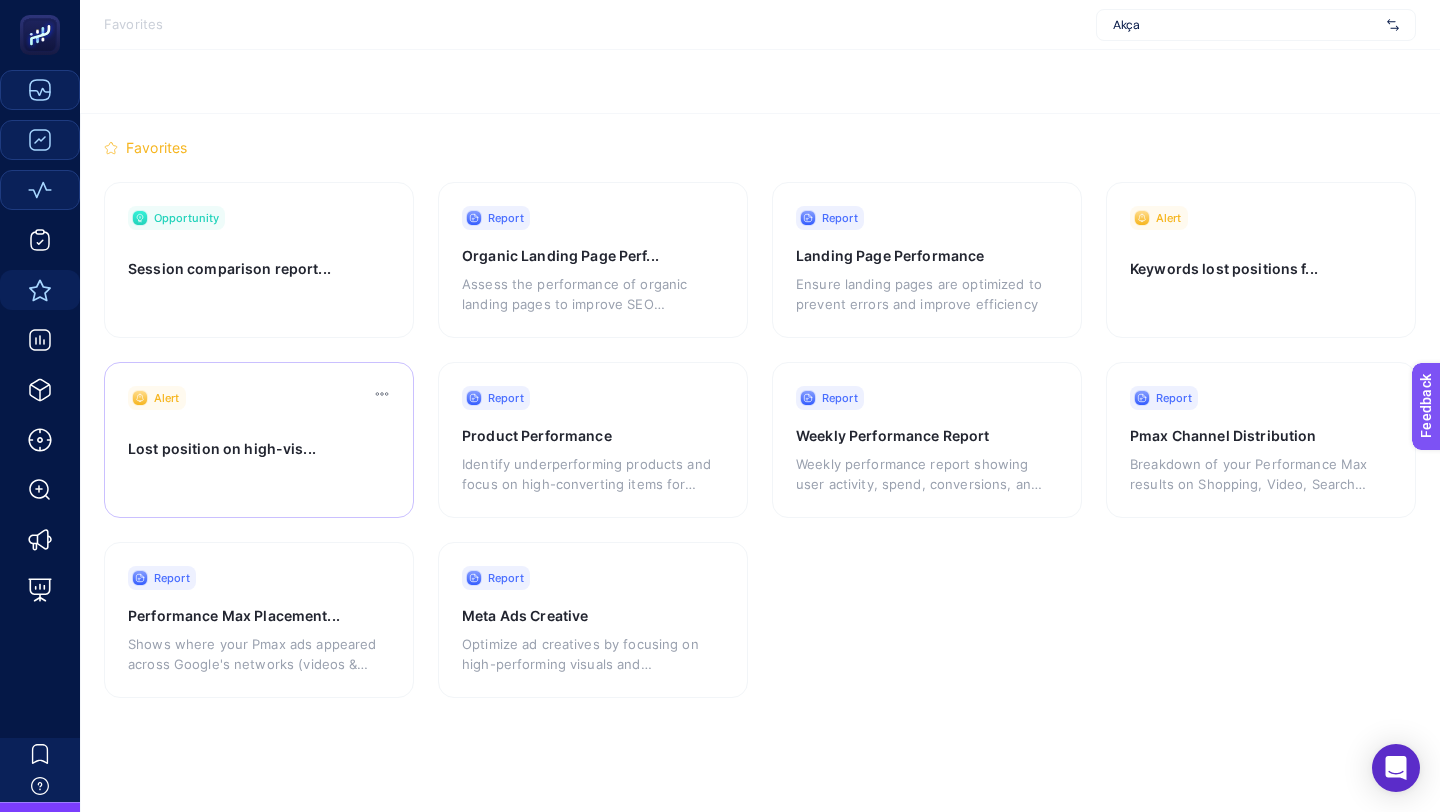 click at bounding box center (252, 483) 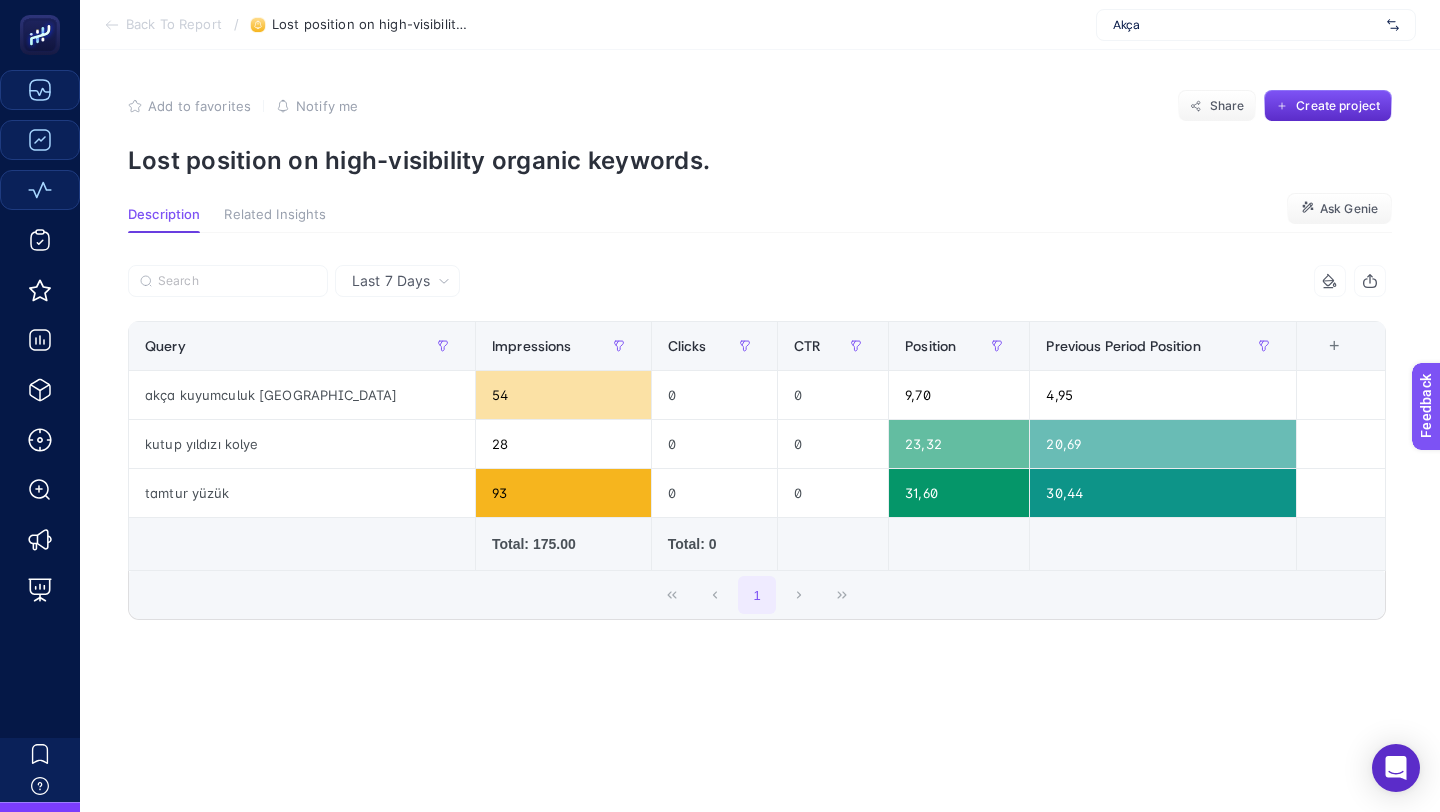 click on "Last 7 Days" at bounding box center (391, 281) 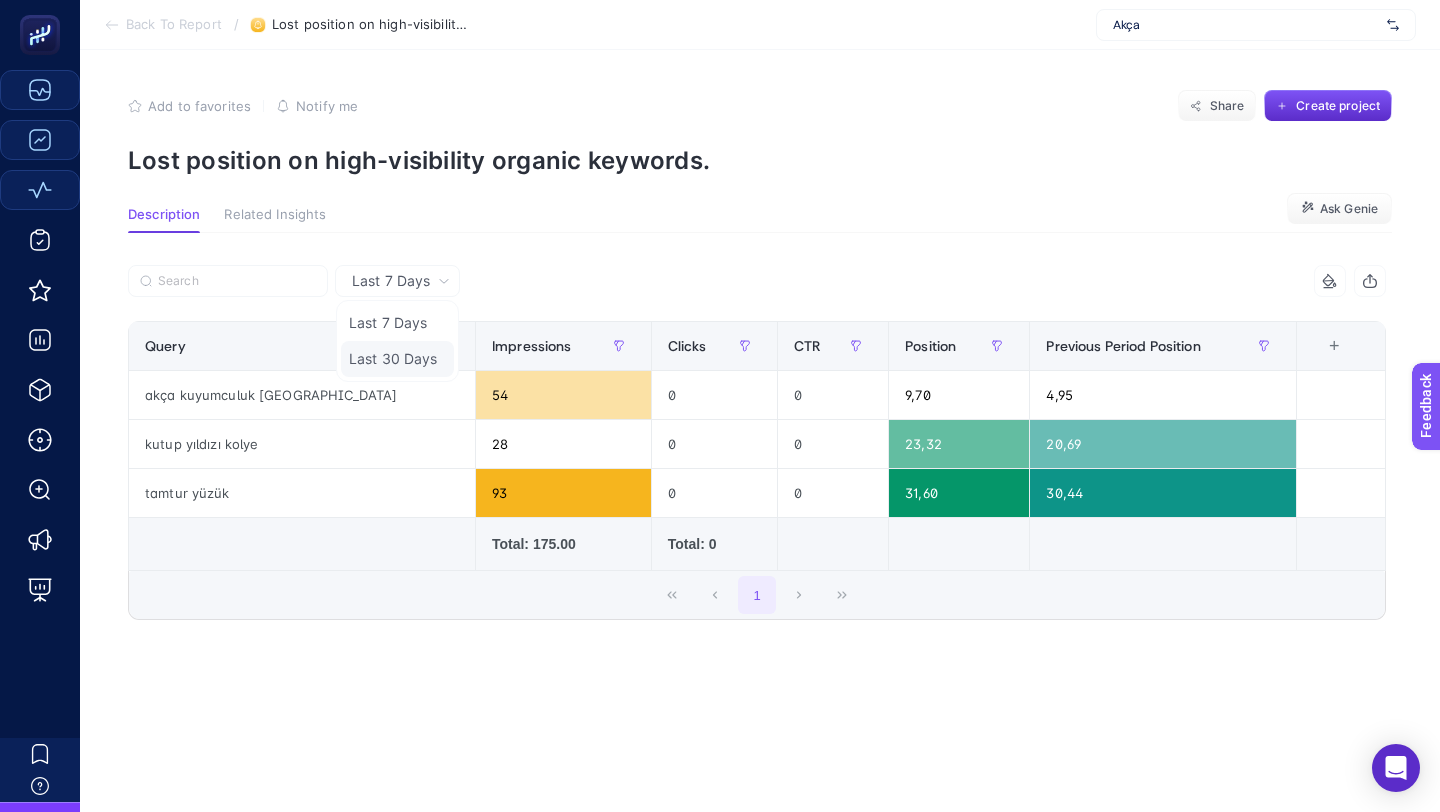 click on "Last 30 Days" 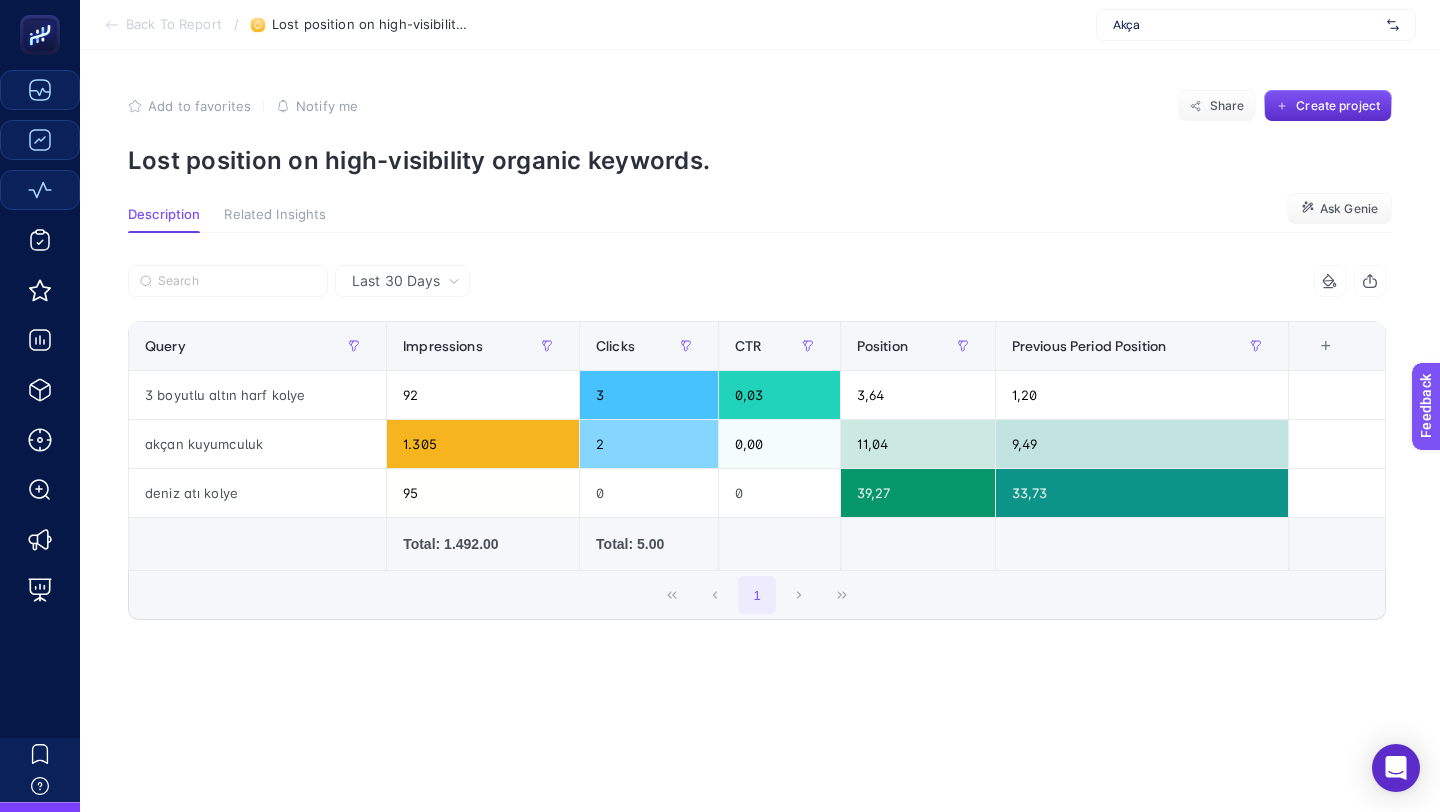 click on "1" 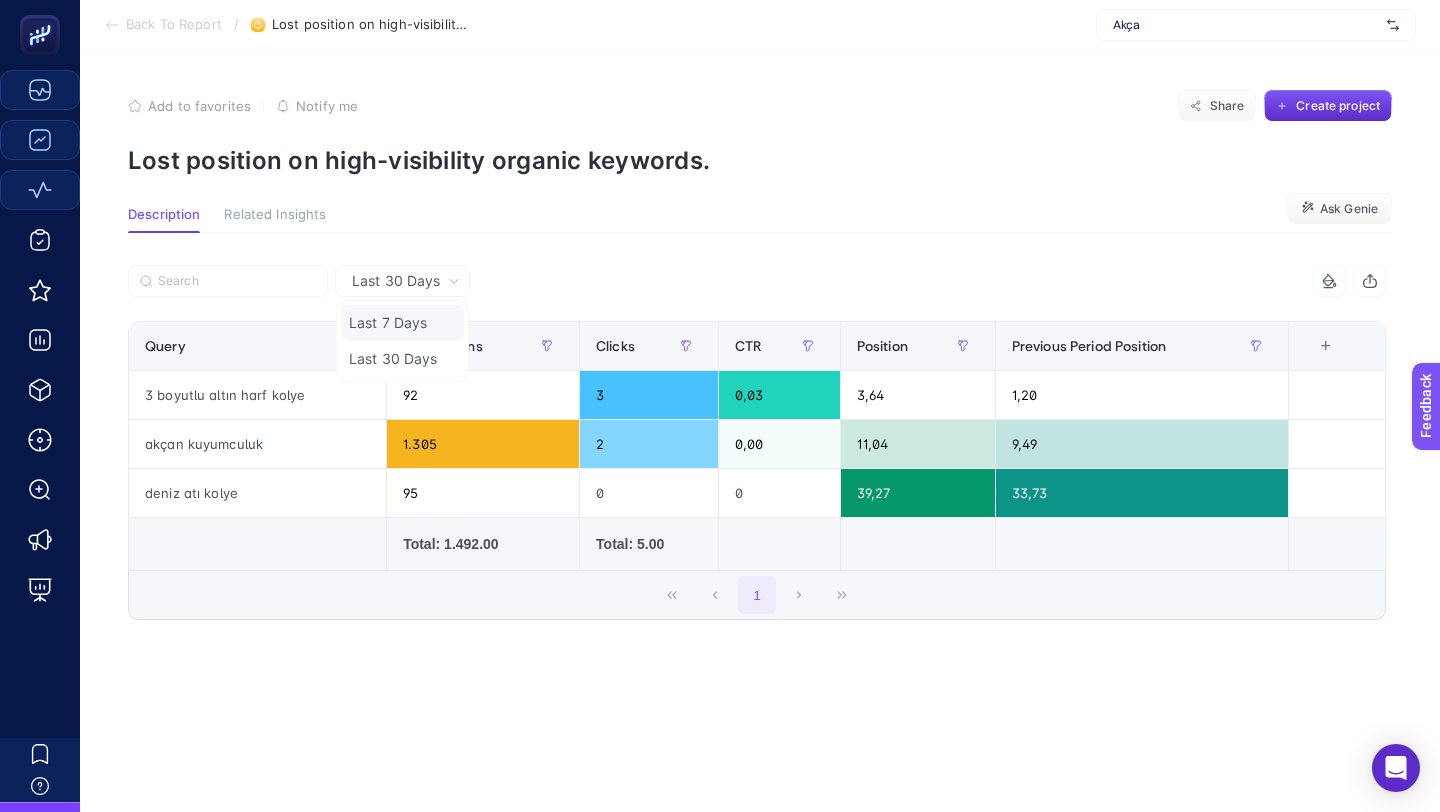 click on "Last 7 Days" 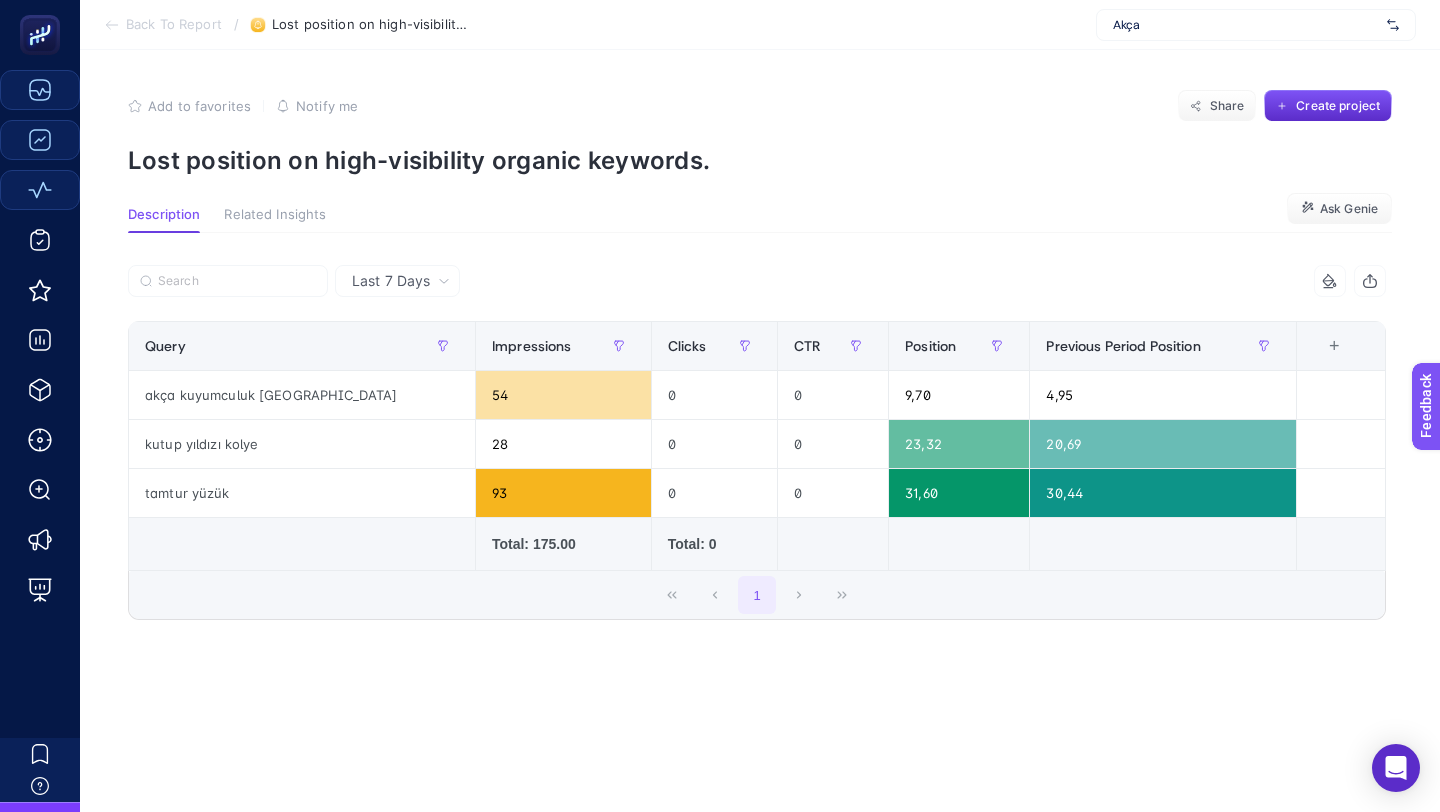 click on "Add to favorites false Notify me Share Create project Lost position on high-visibility organic keywords. Description Related Insights Ask Genie Last 7 Days 5 items selected Query Impressions Clicks CTR Position Previous Period Position 6 items selected + akça kuyumculuk samsun 54 0 0 9,70 4,95 kutup yıldızı kolye 28 0 0 23,32 20,69 tamtur yüzük 93 0 0 31,60 30,44   Total: 175.00   Total: 0           1 5 items selected Query Impressions Clicks CTR Position Previous Period Position 6 items selected + 3 boyutlu altın harf kolye 92 3 0,03 3,64 1,20 akçan kuyumculuk 1.305 2 0,00 11,04 9,49 deniz atı kolye 95 0 0 39,27 33,73   Total: 1.492.00   Total: 5.00           1" 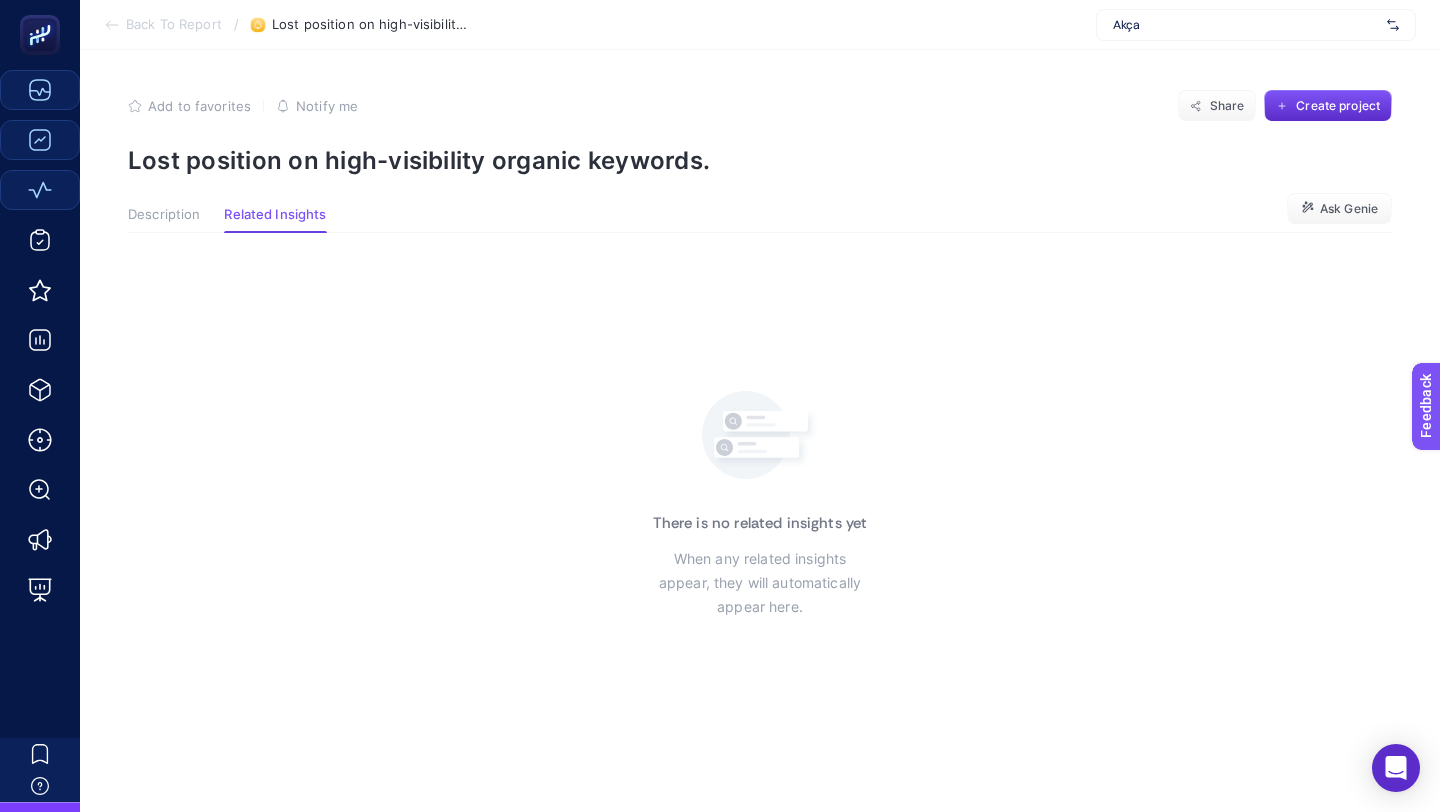 click on "Description" 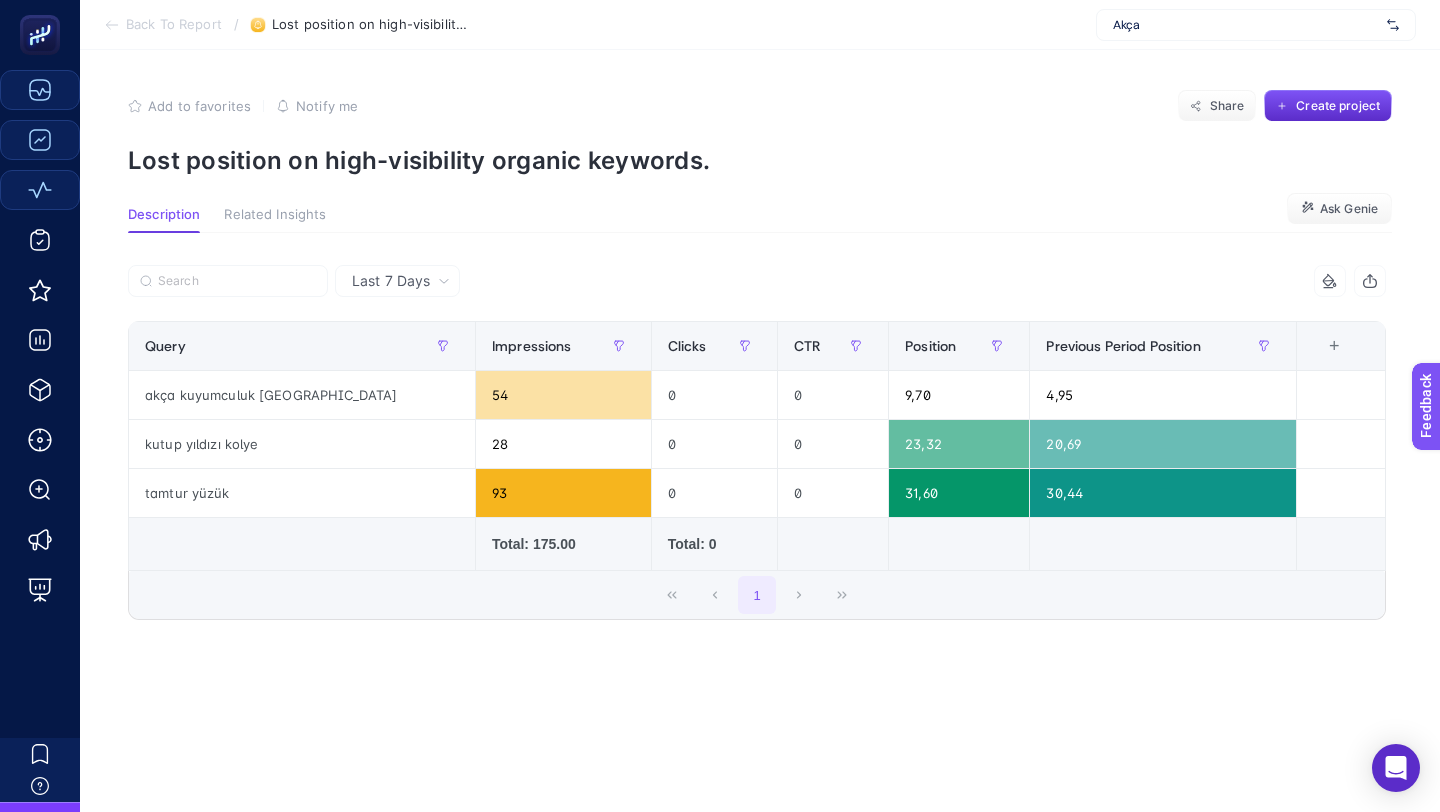 click on "Back To Report" at bounding box center [174, 25] 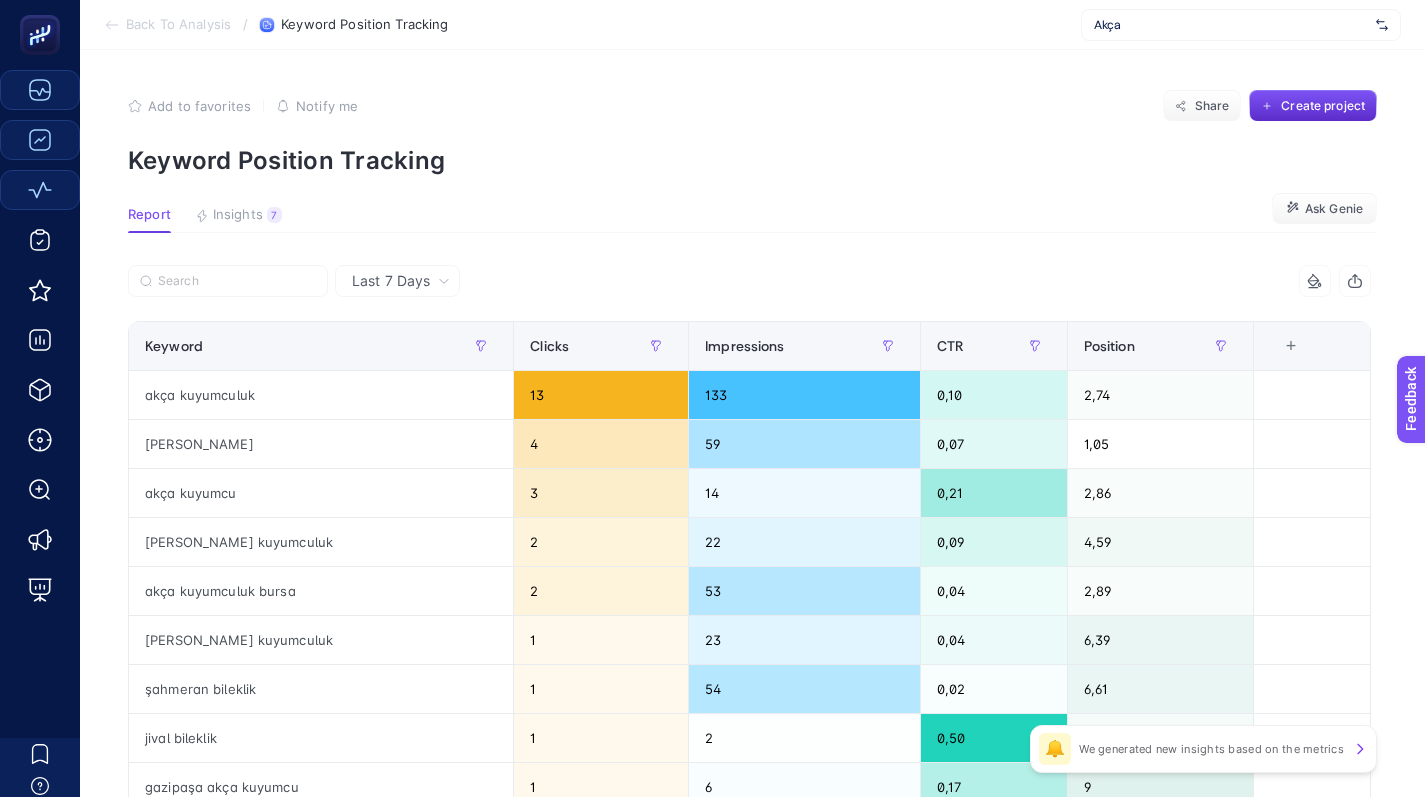 click on "Back To Analysis" at bounding box center (178, 25) 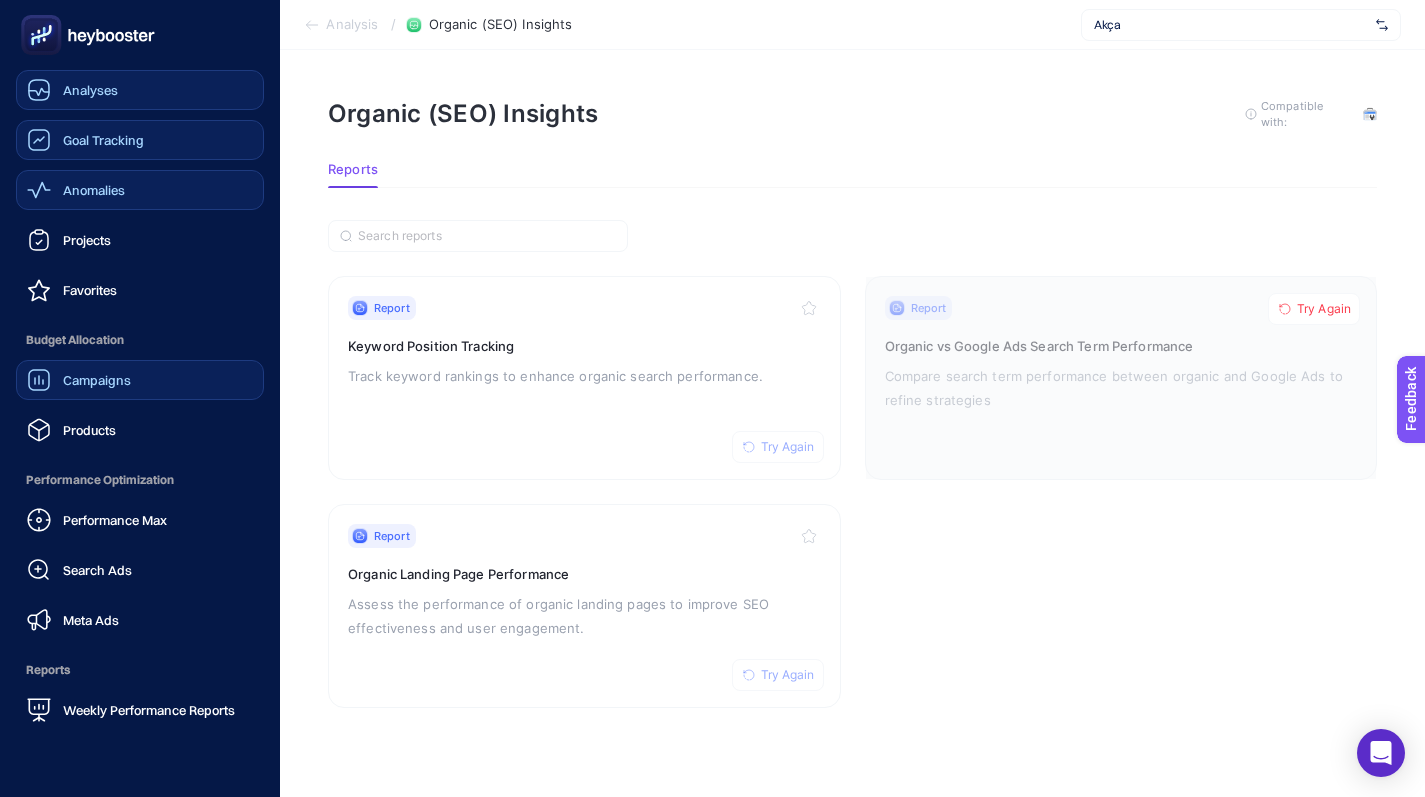 click on "Campaigns" 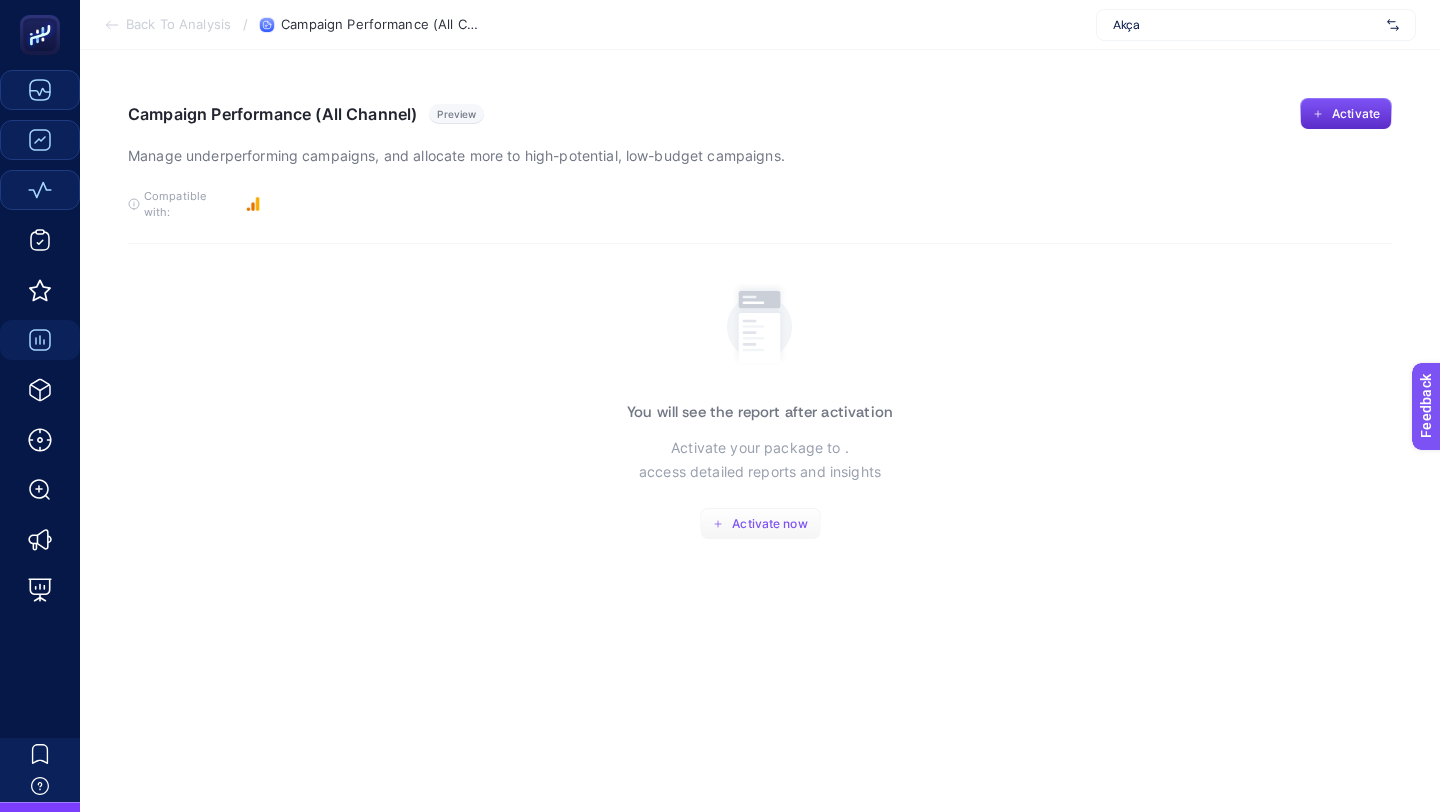 click on "Activate now" 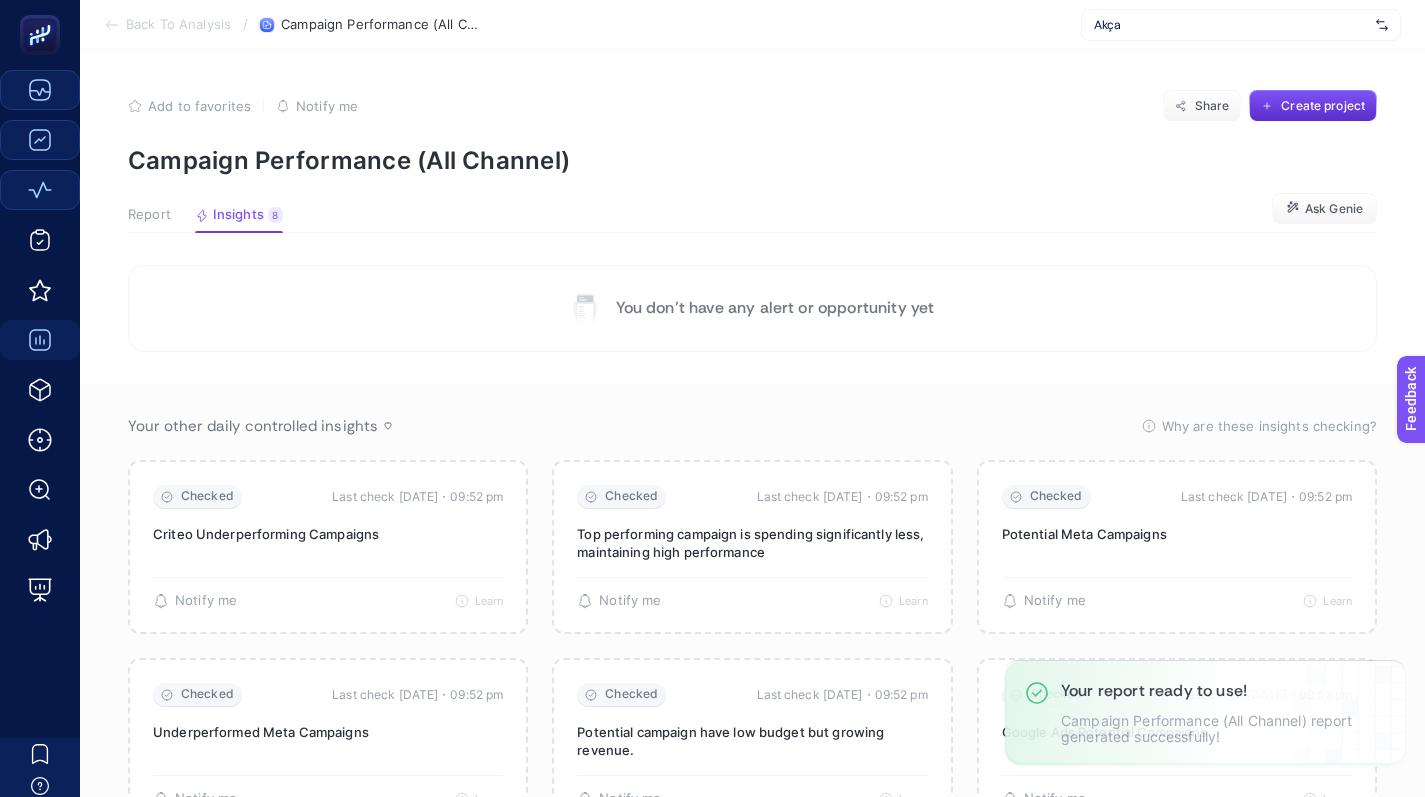 click on "Report" at bounding box center (149, 215) 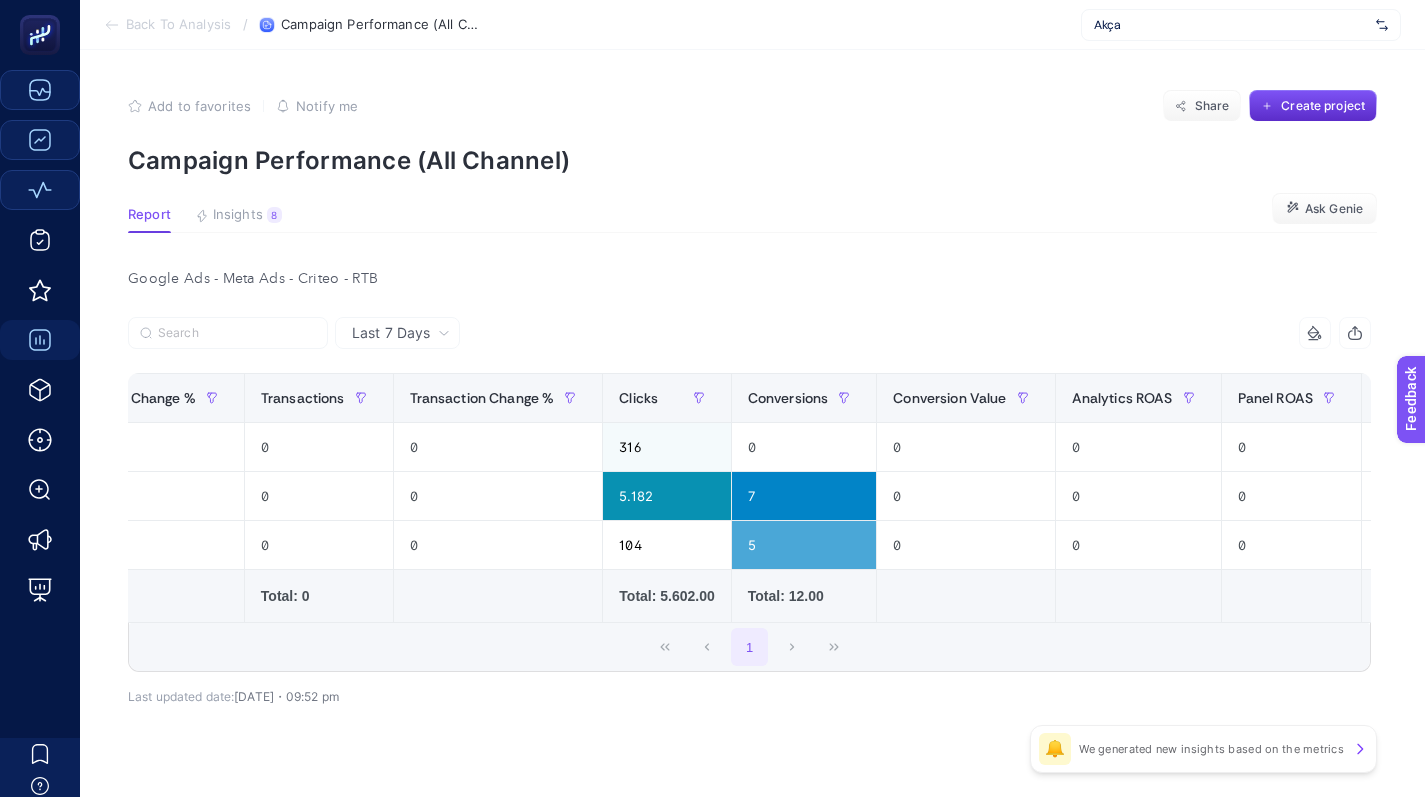 scroll, scrollTop: 0, scrollLeft: 0, axis: both 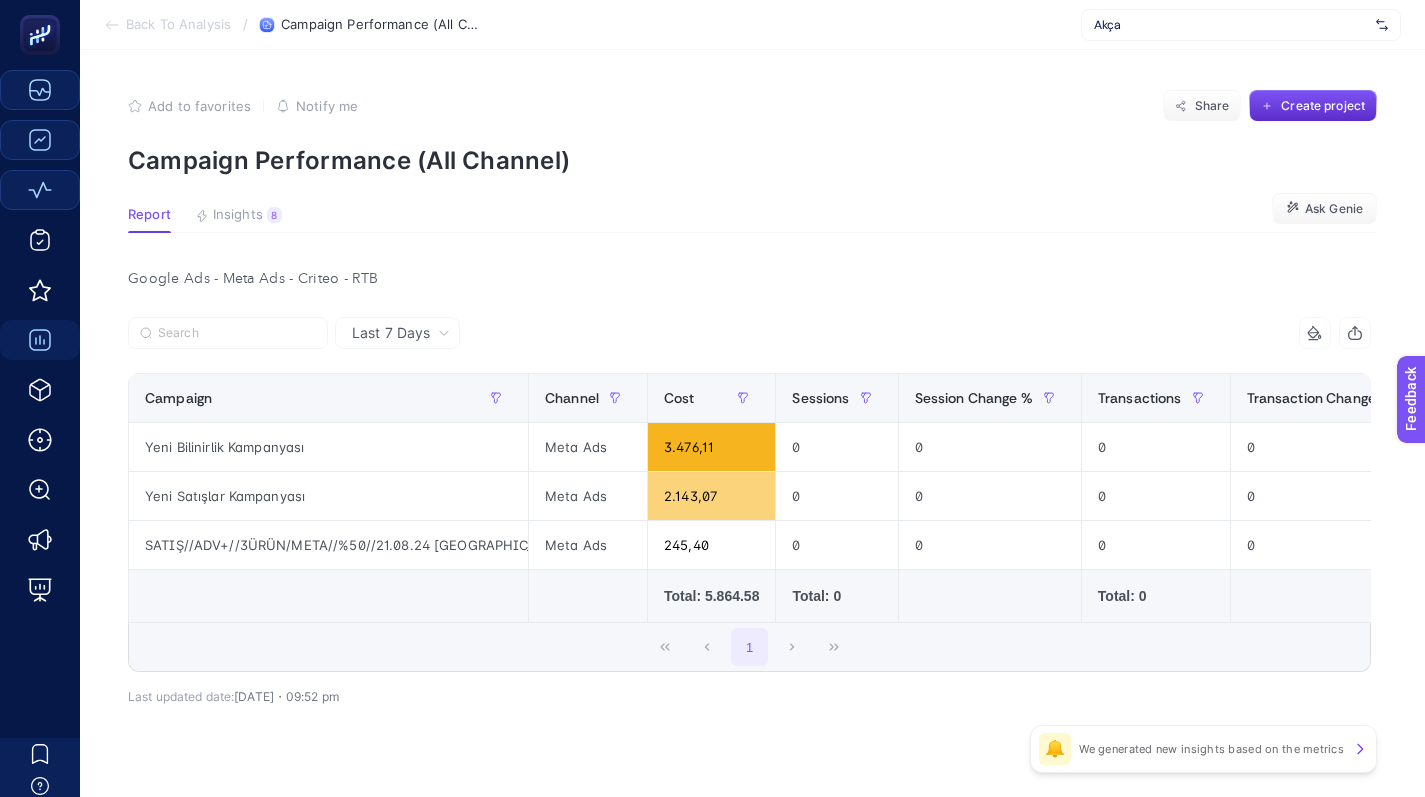 click on "Last 7 Days" at bounding box center [391, 333] 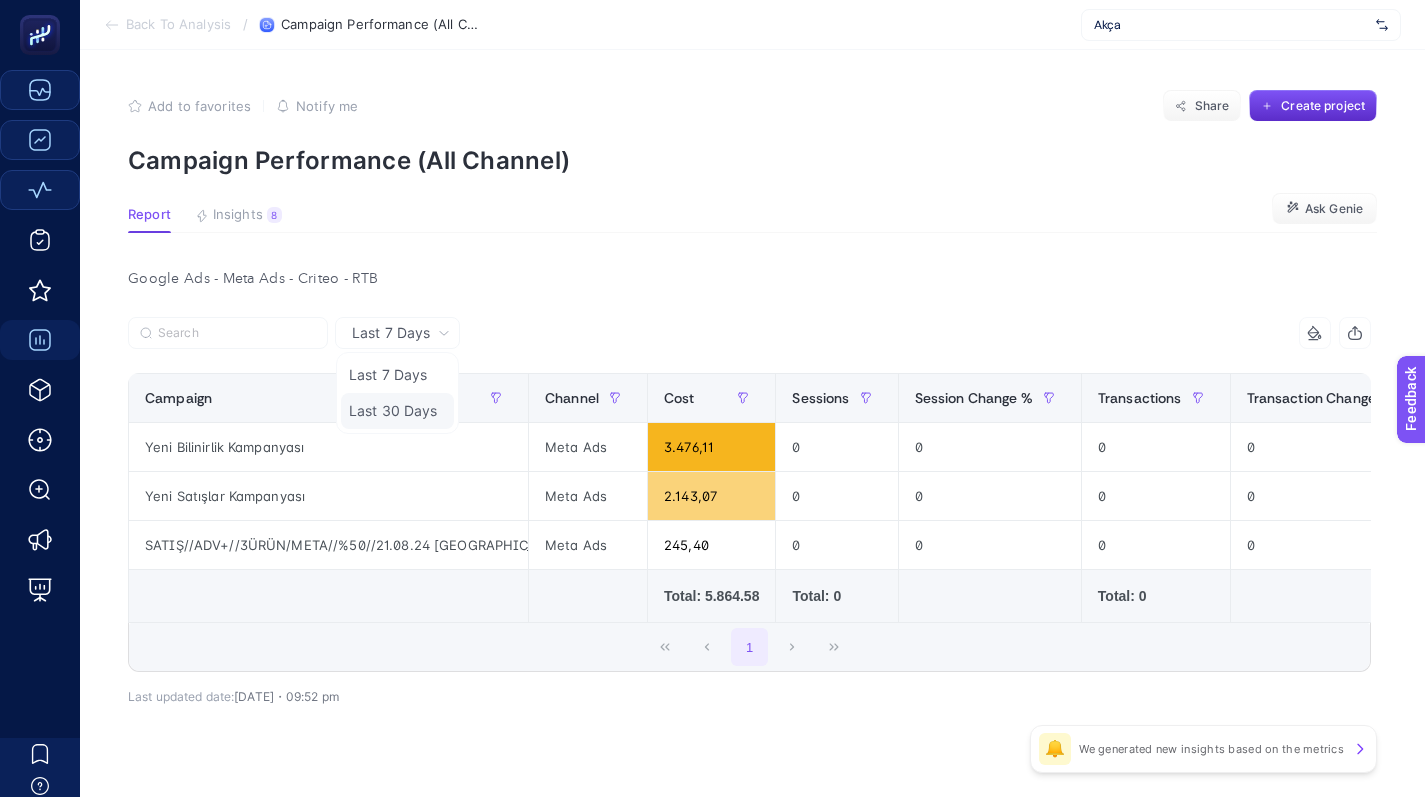 click on "Last 30 Days" 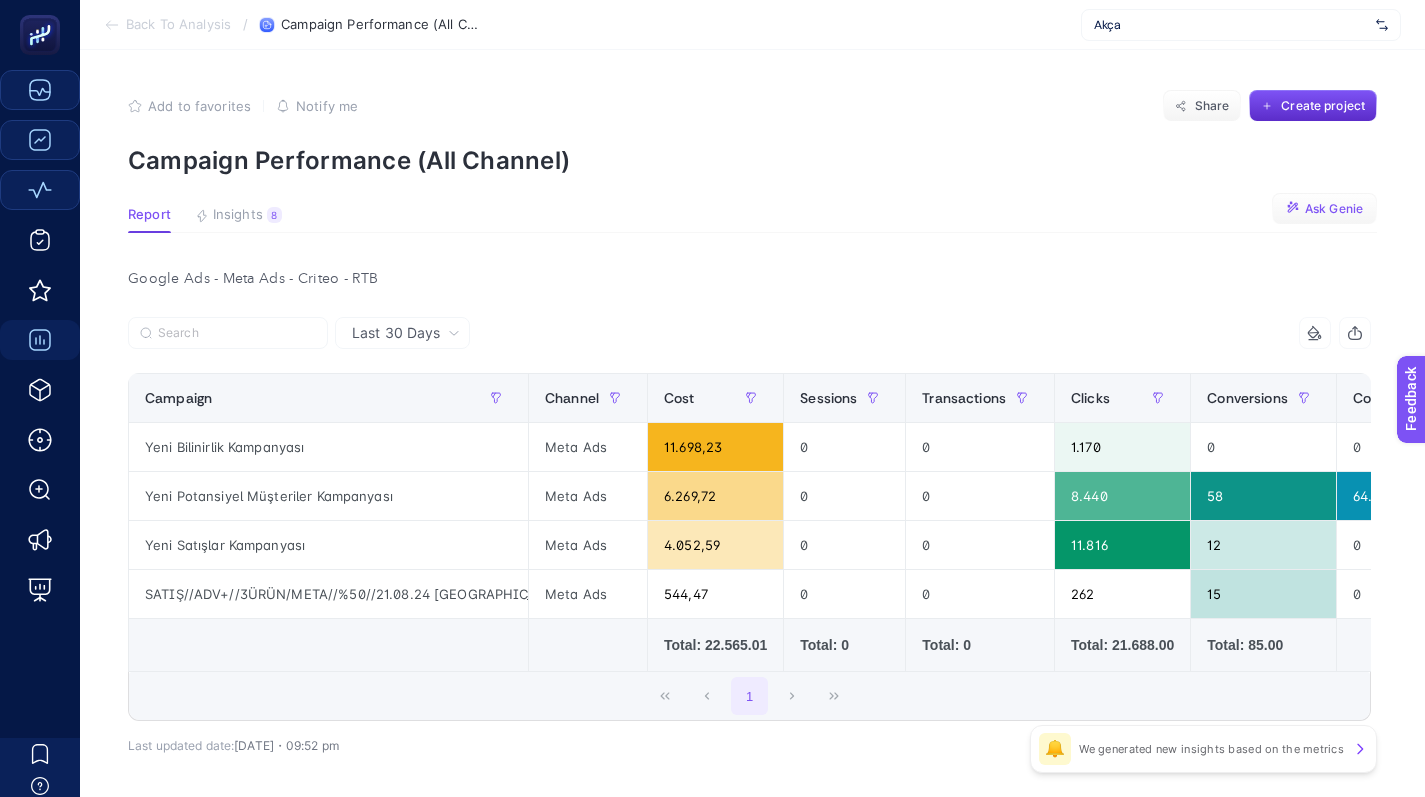 click on "Ask Genie" at bounding box center (1324, 209) 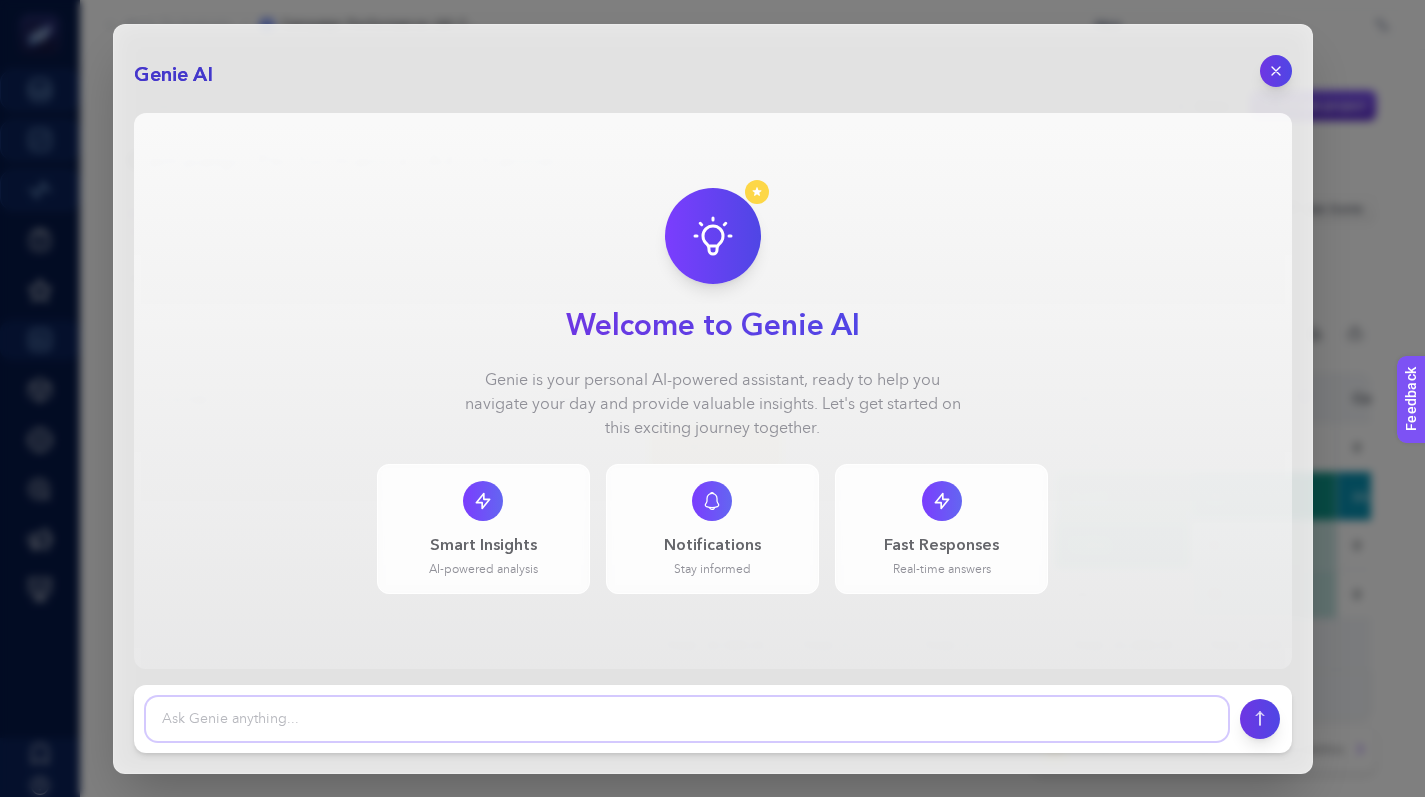 click at bounding box center (687, 719) 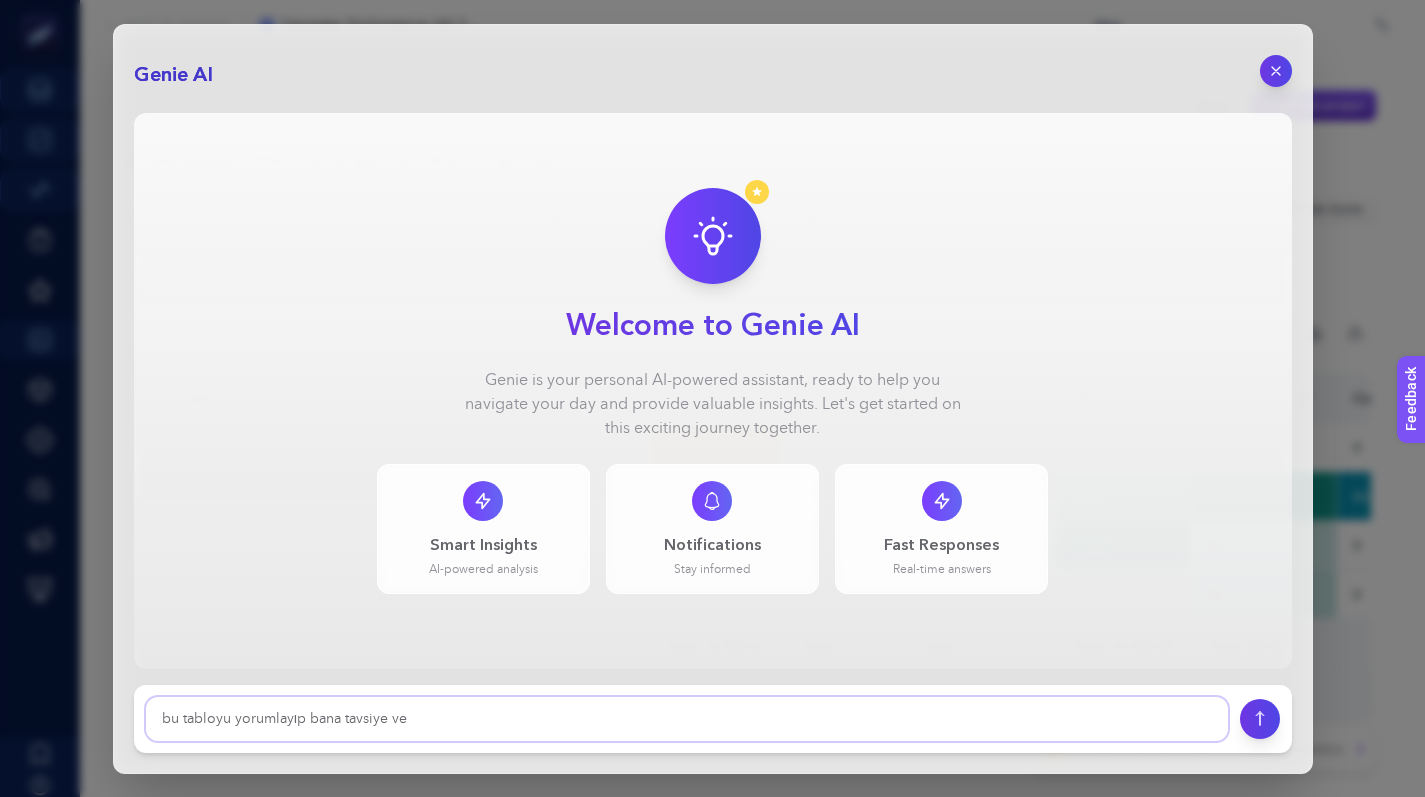 type on "bu tabloyu yorumlayıp bana tavsiye ver" 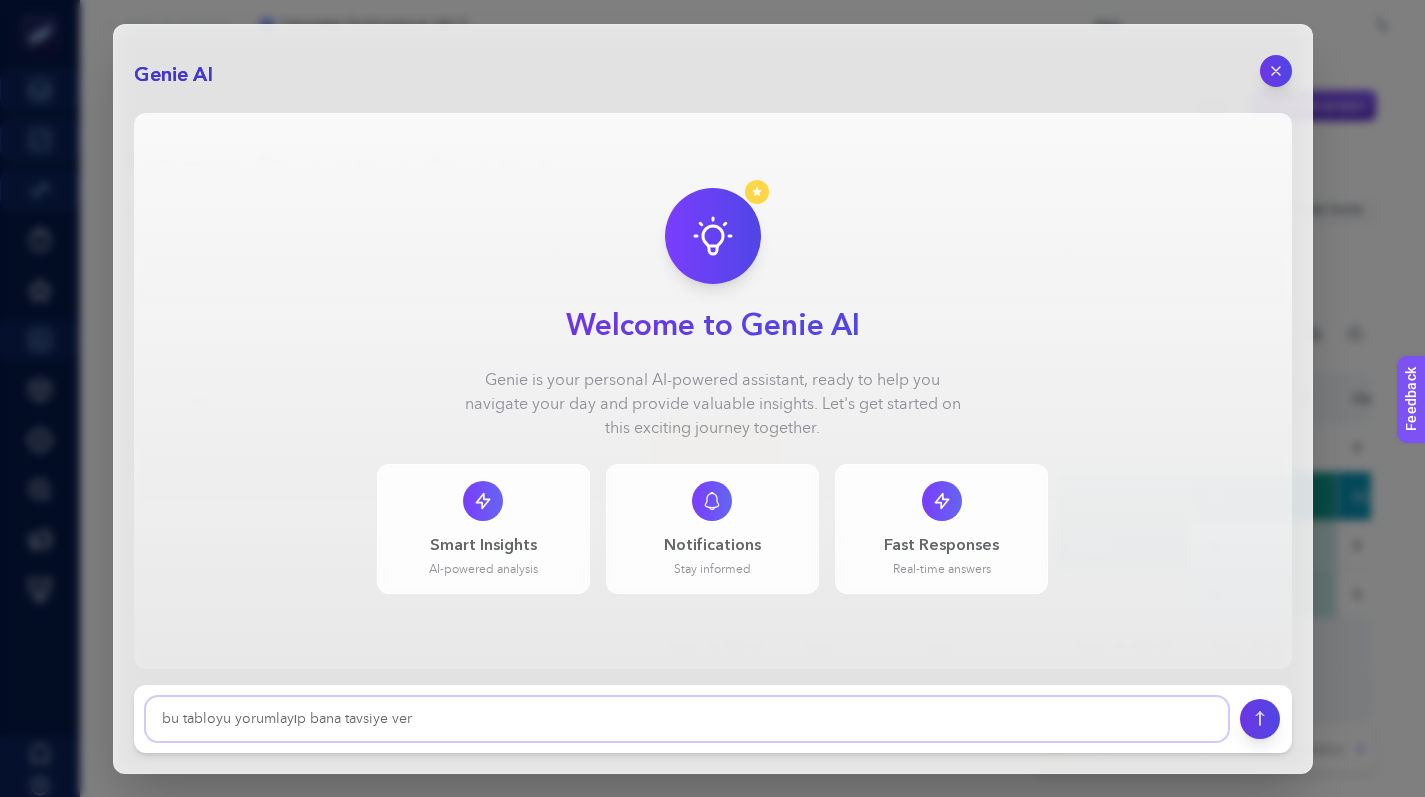 type 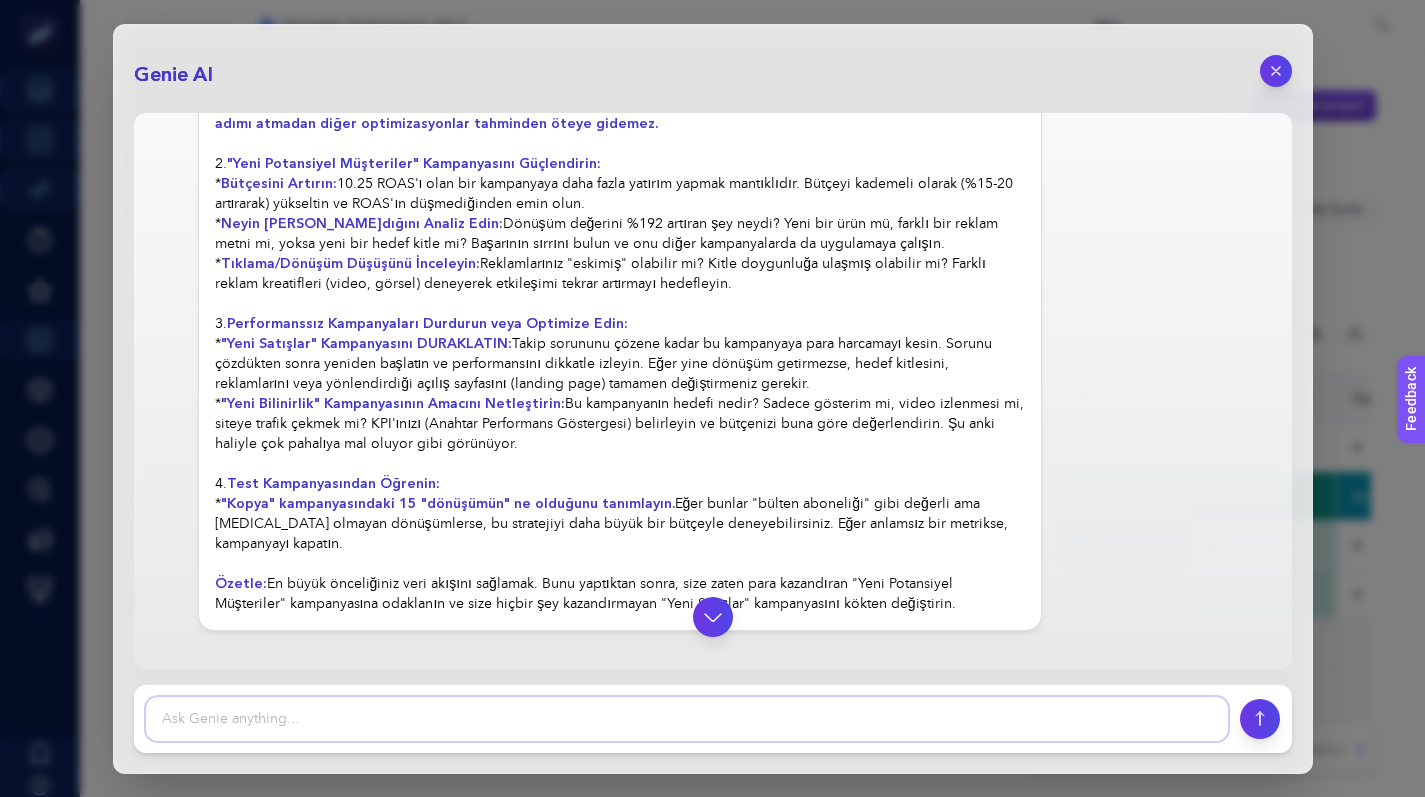 scroll, scrollTop: 1582, scrollLeft: 0, axis: vertical 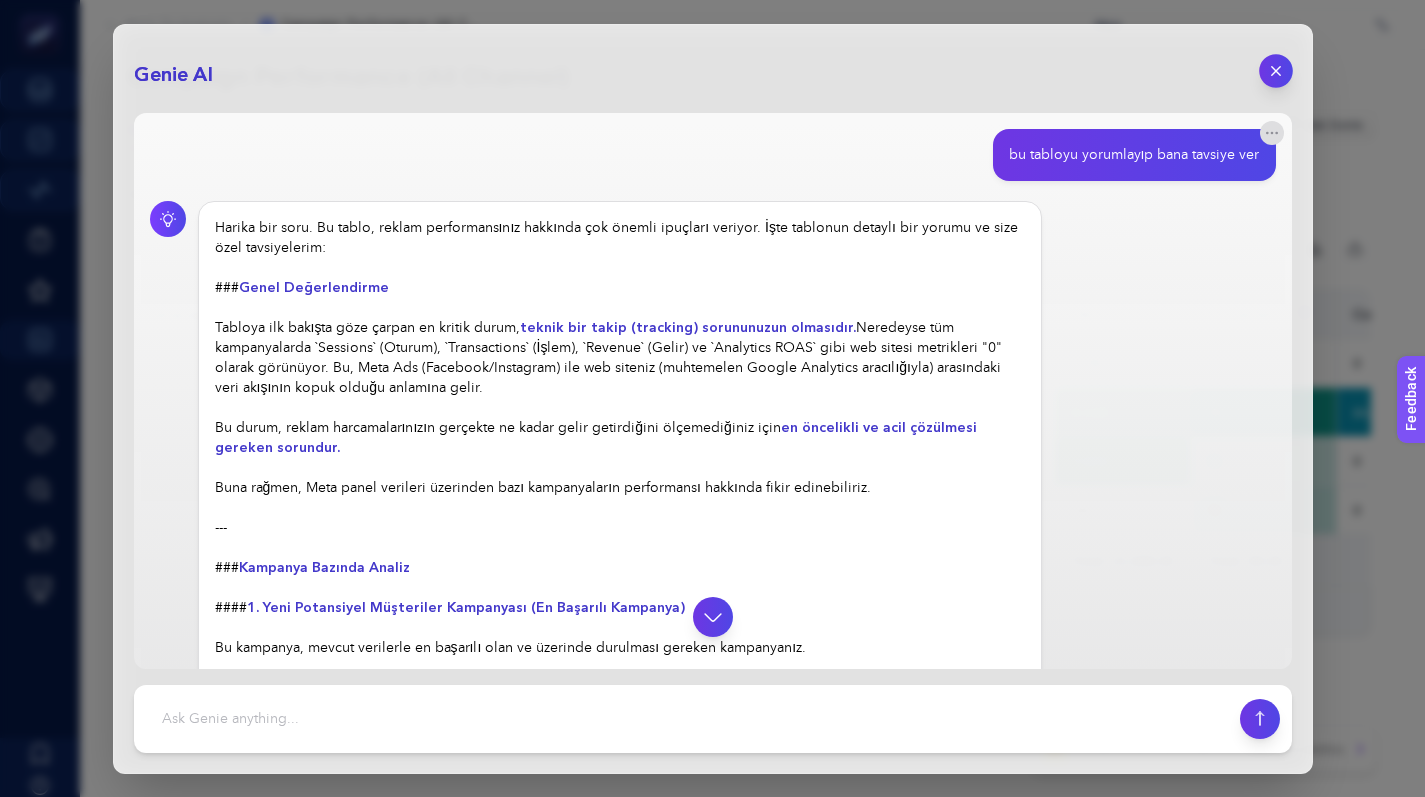 click 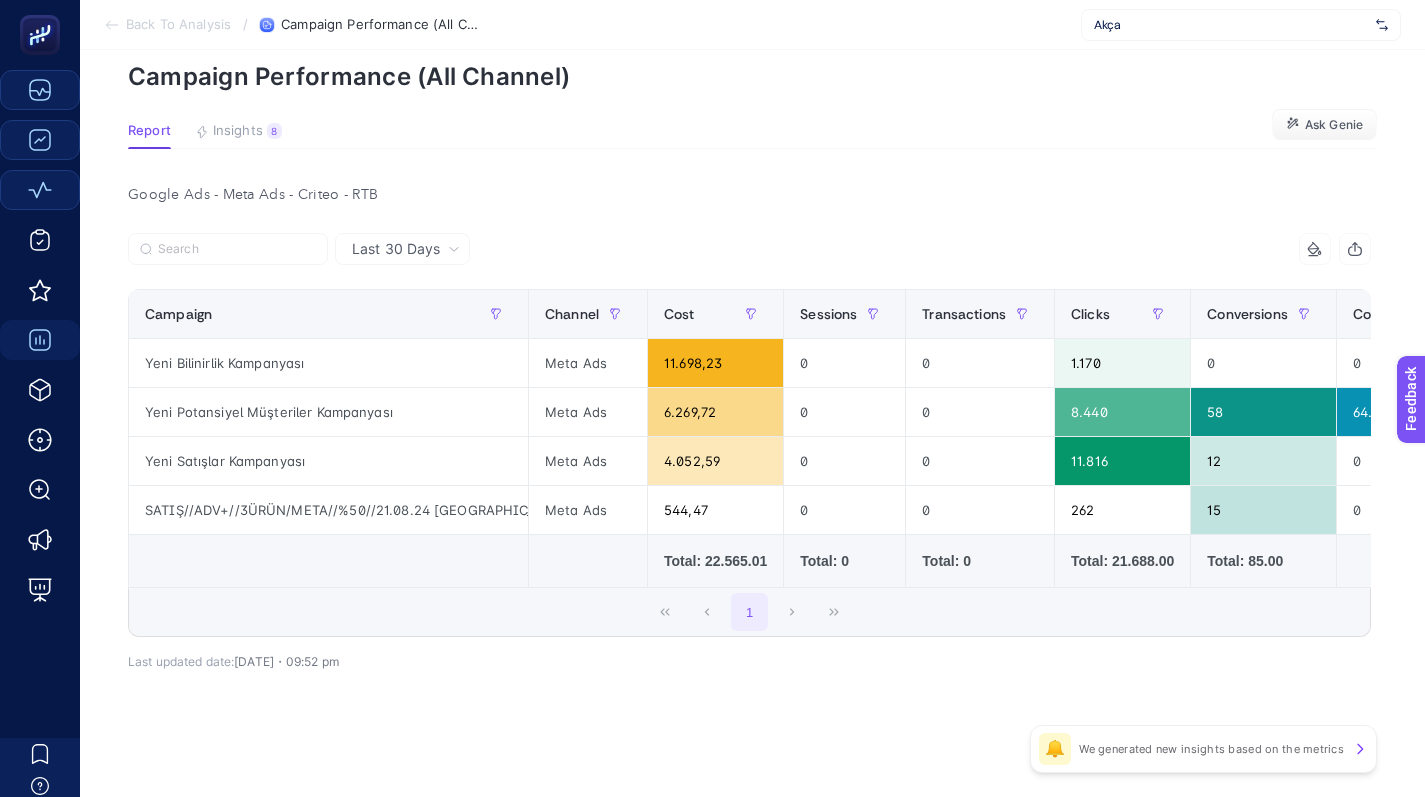 click on "Last 30 Days" at bounding box center [396, 249] 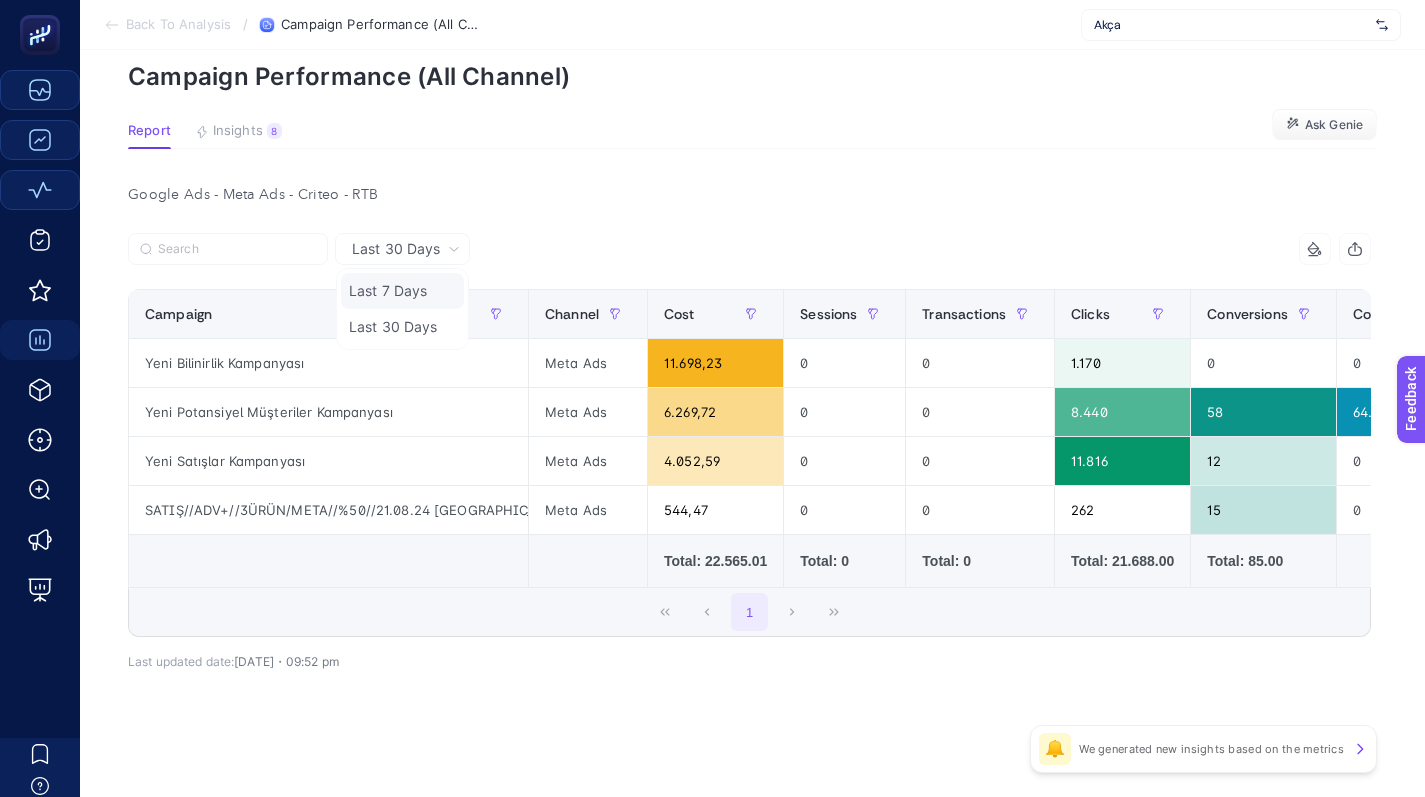 click on "Last 7 Days" 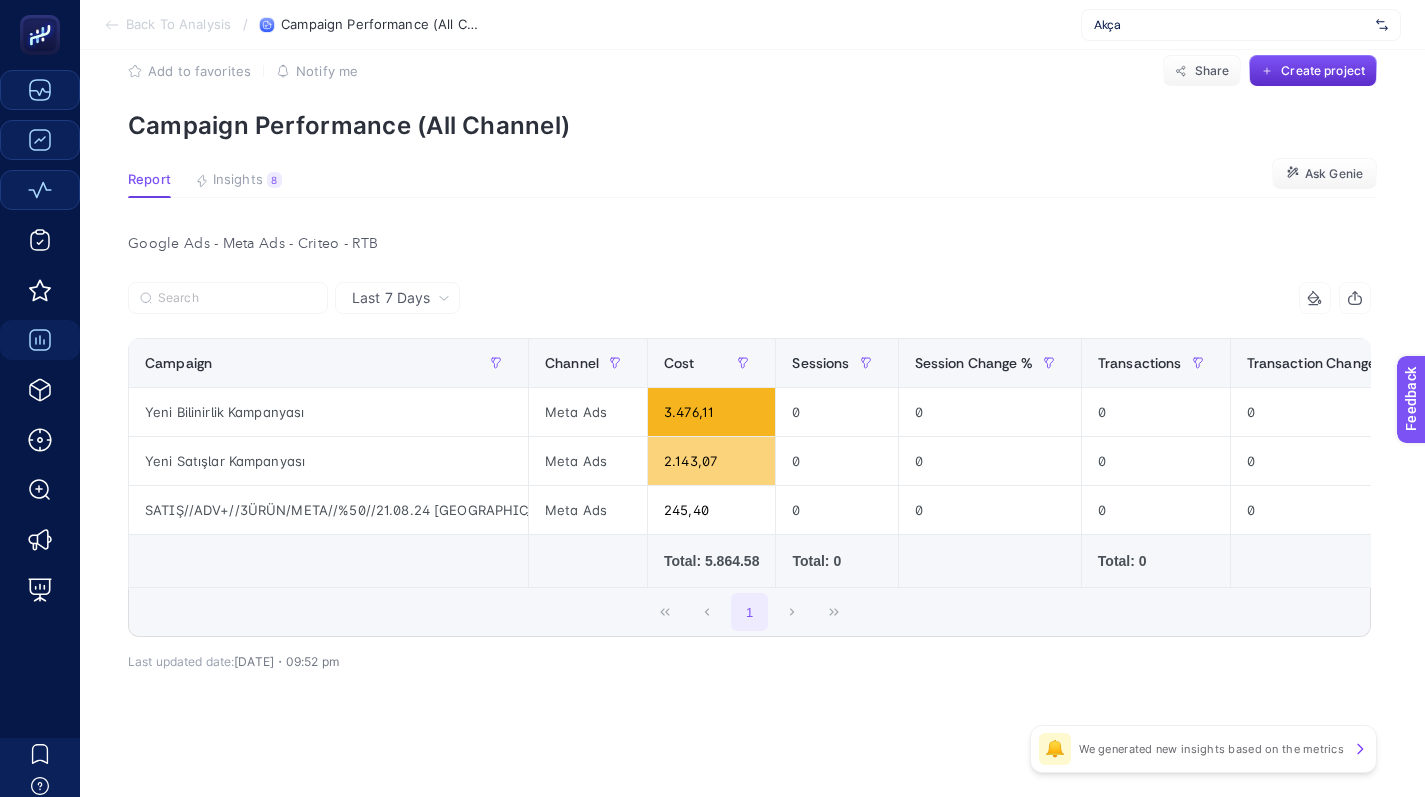 scroll, scrollTop: 50, scrollLeft: 0, axis: vertical 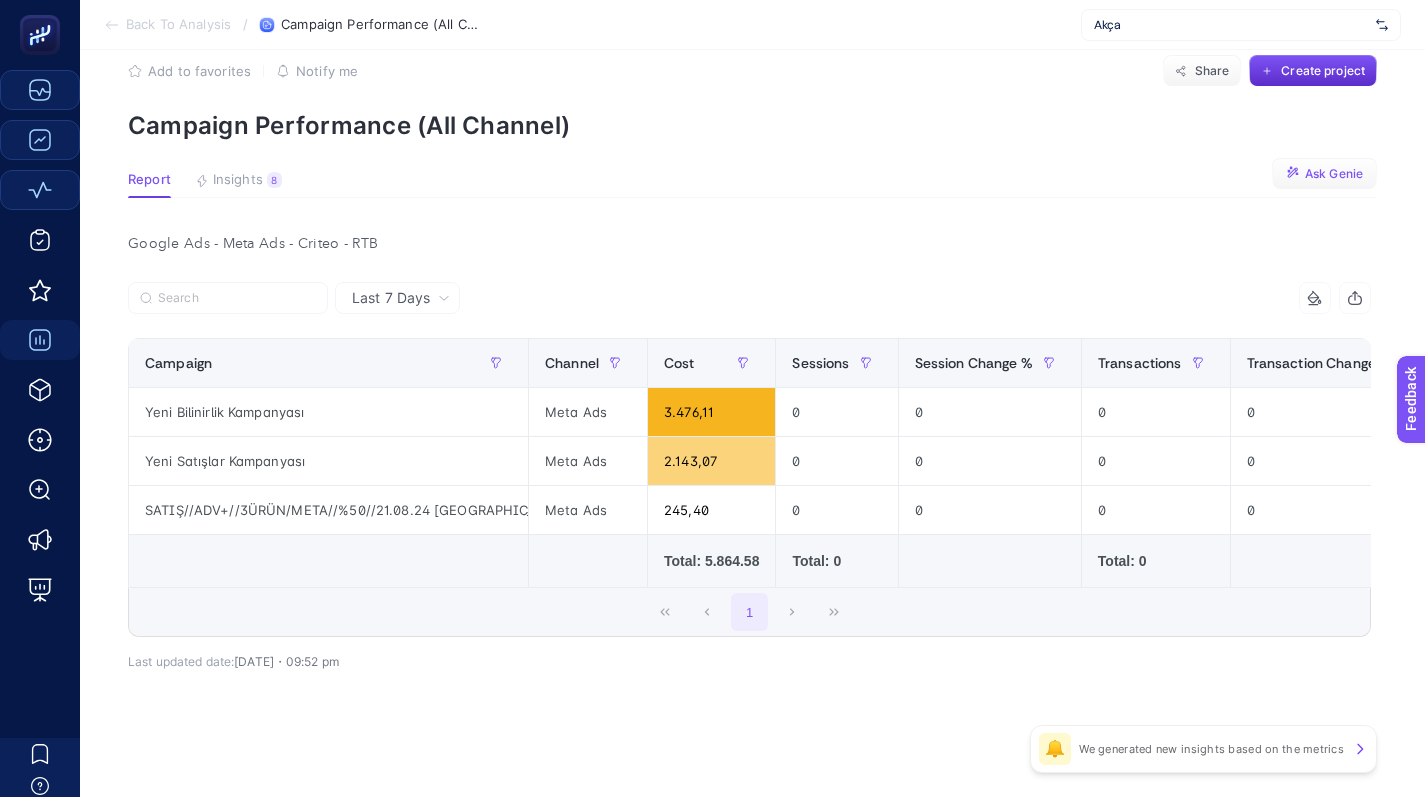 click on "Ask Genie" 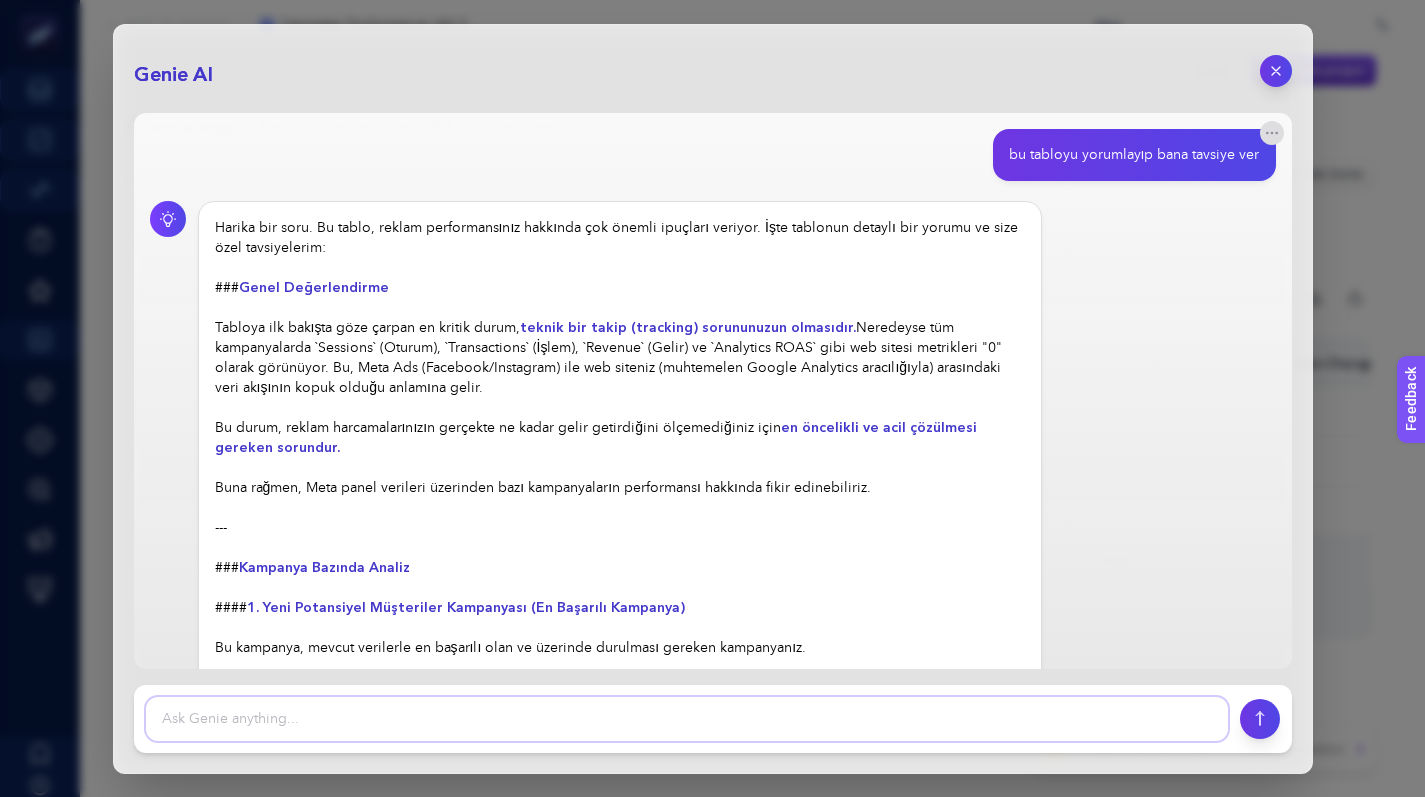 click at bounding box center (687, 719) 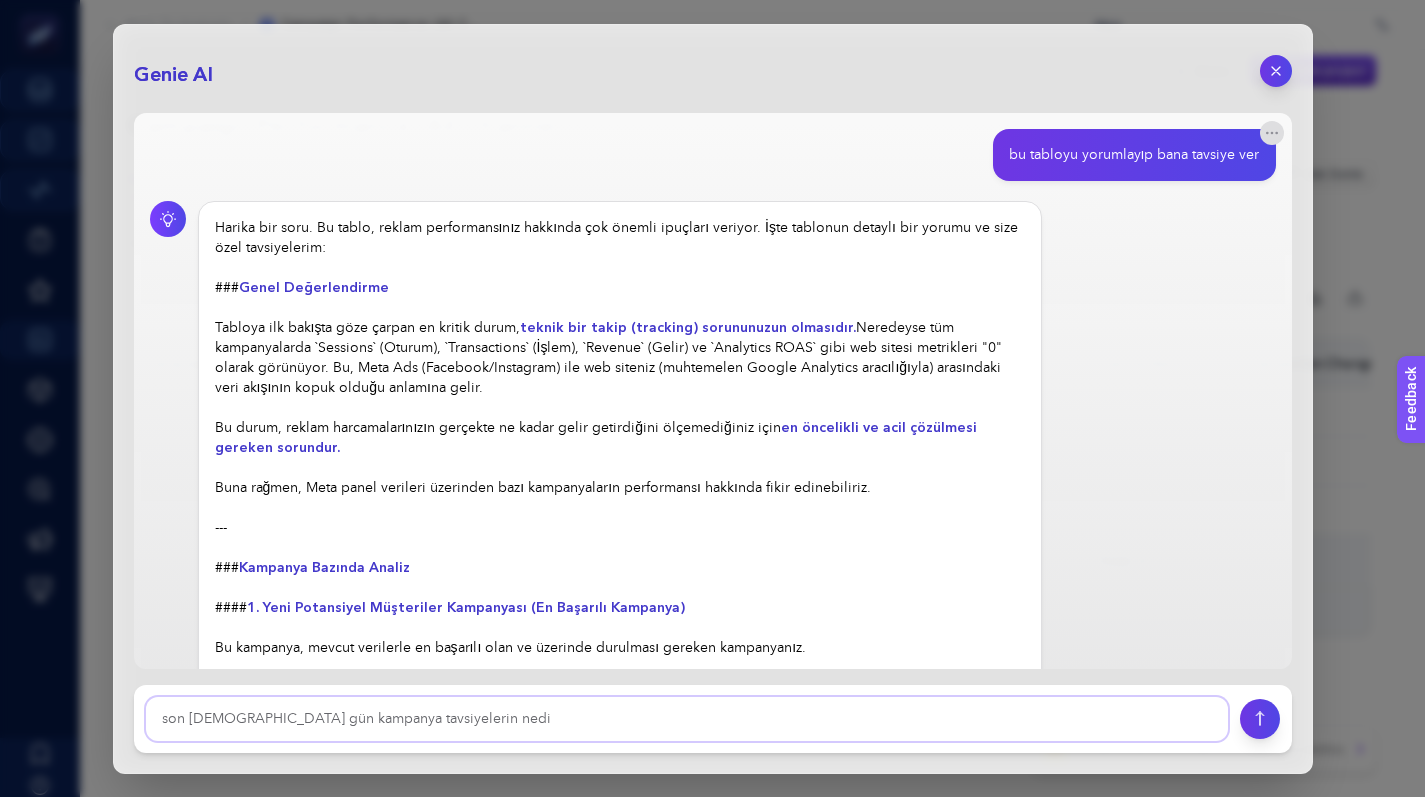 type on "son [DEMOGRAPHIC_DATA] gün kampanya tavsiyelerin nedir" 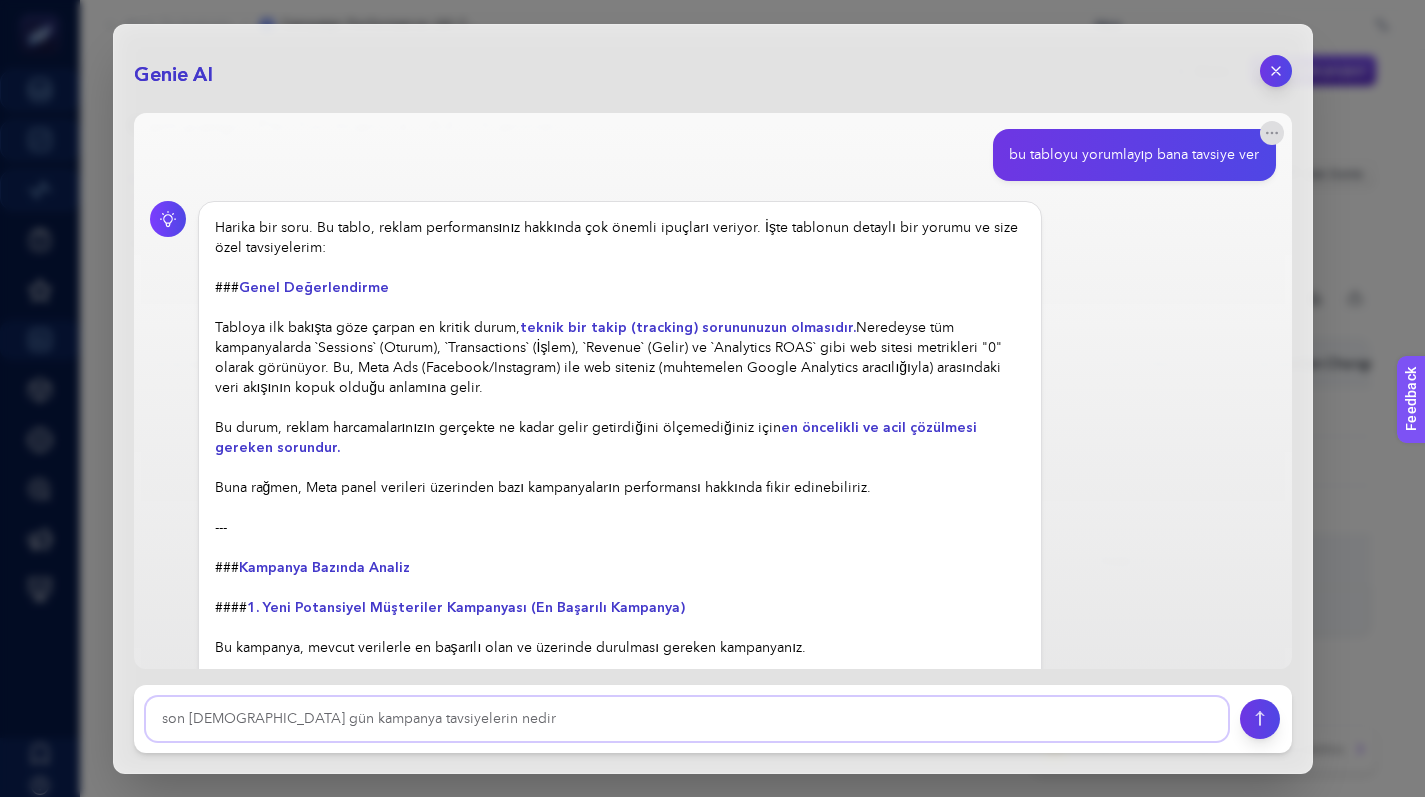 type 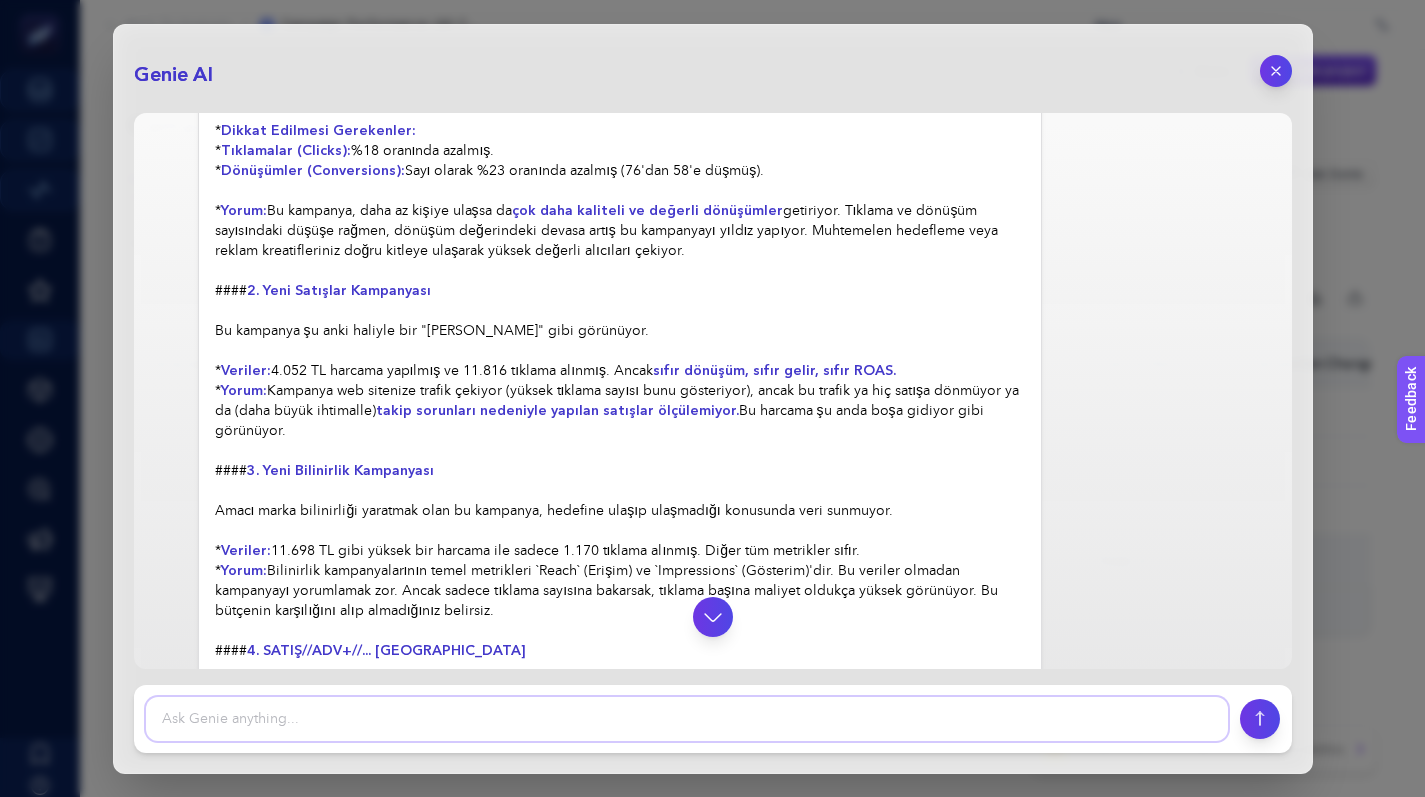 scroll, scrollTop: 2837, scrollLeft: 0, axis: vertical 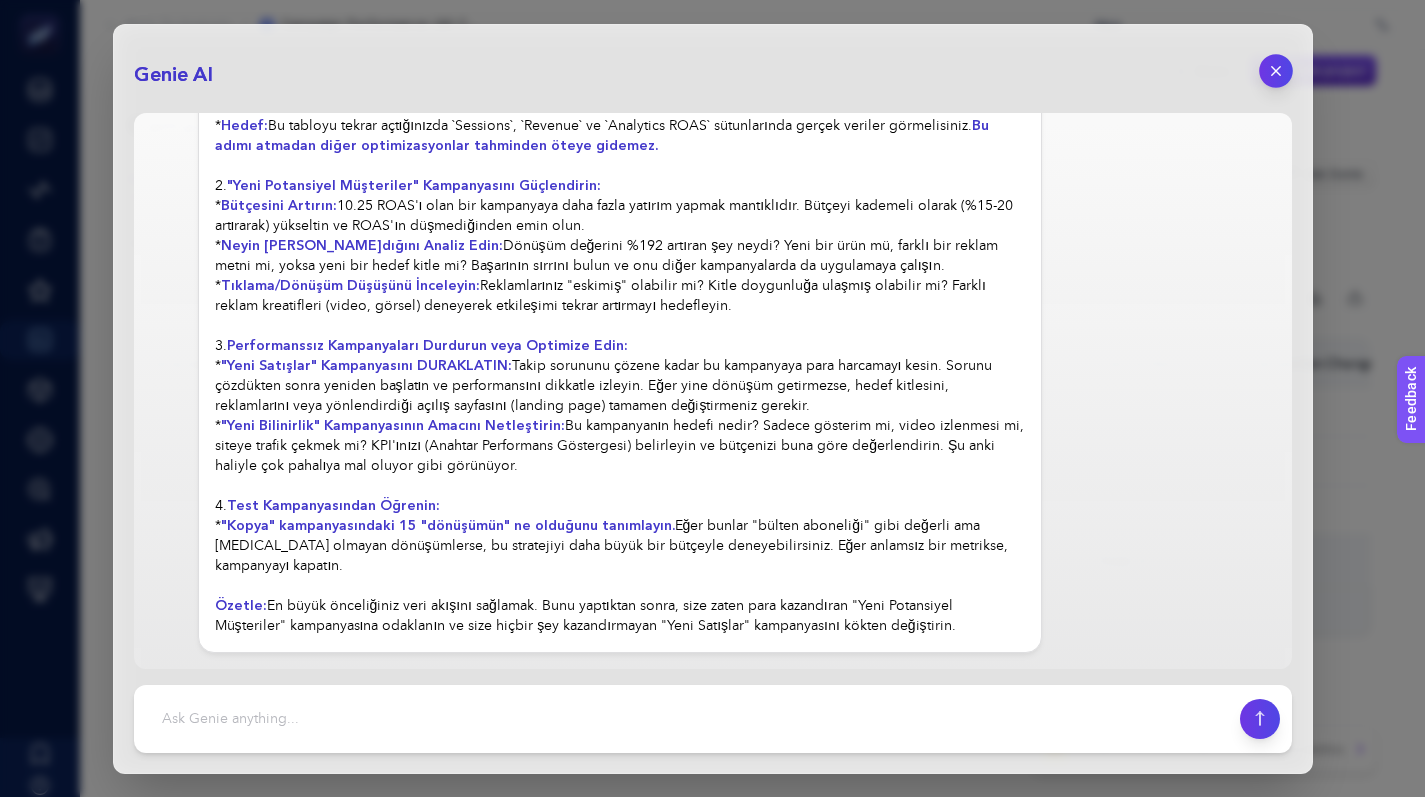 click at bounding box center [1276, 71] 